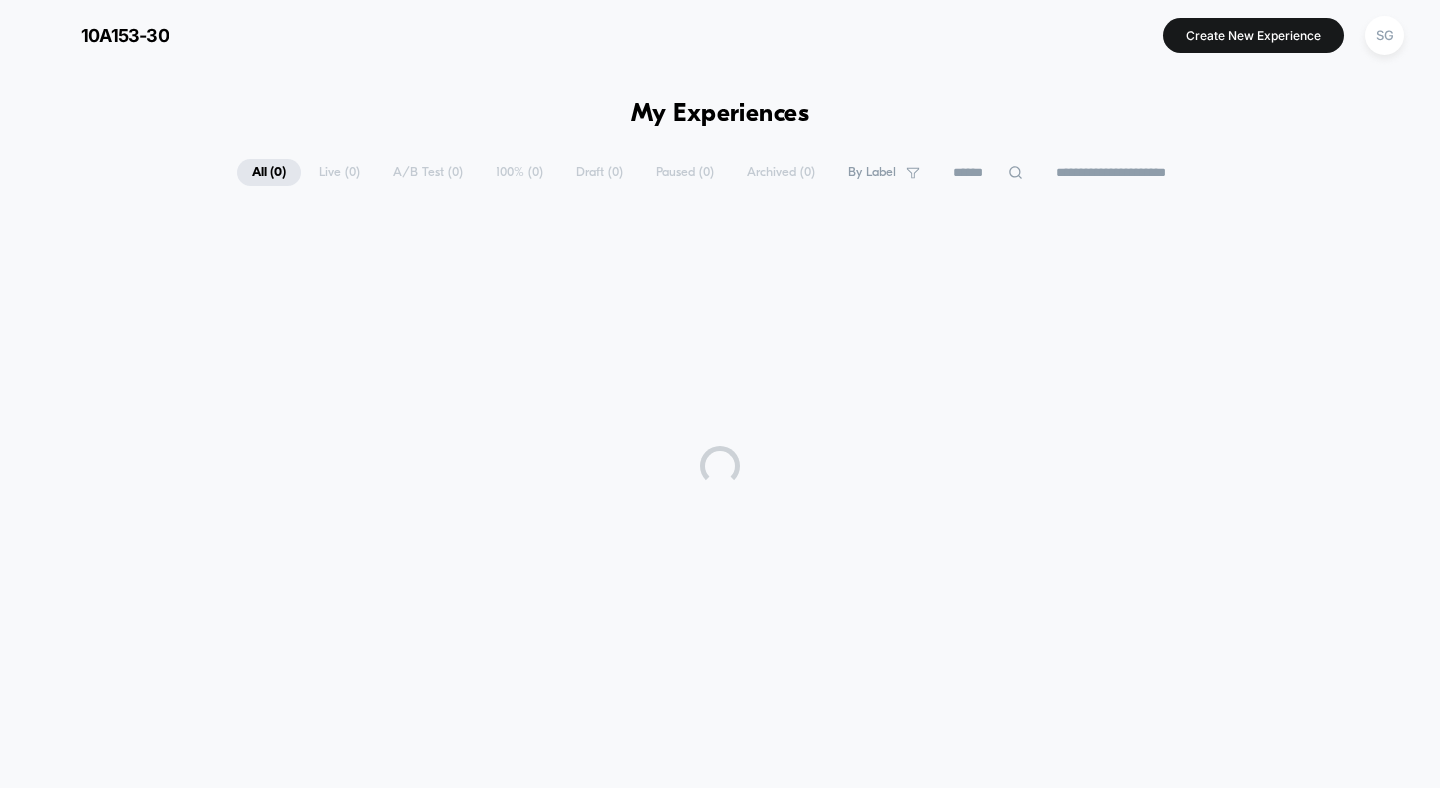 scroll, scrollTop: 0, scrollLeft: 0, axis: both 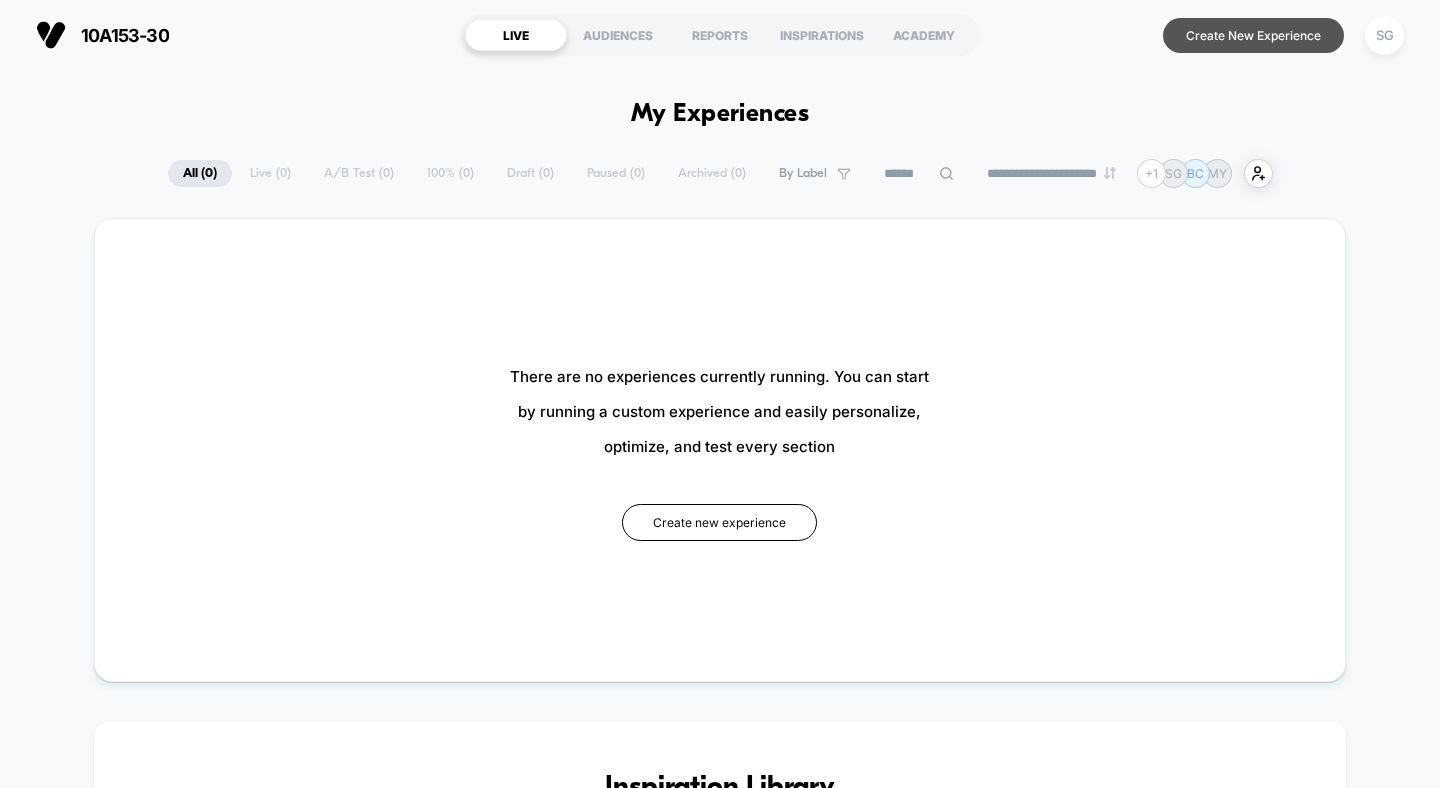 click on "Create New Experience" at bounding box center (1253, 35) 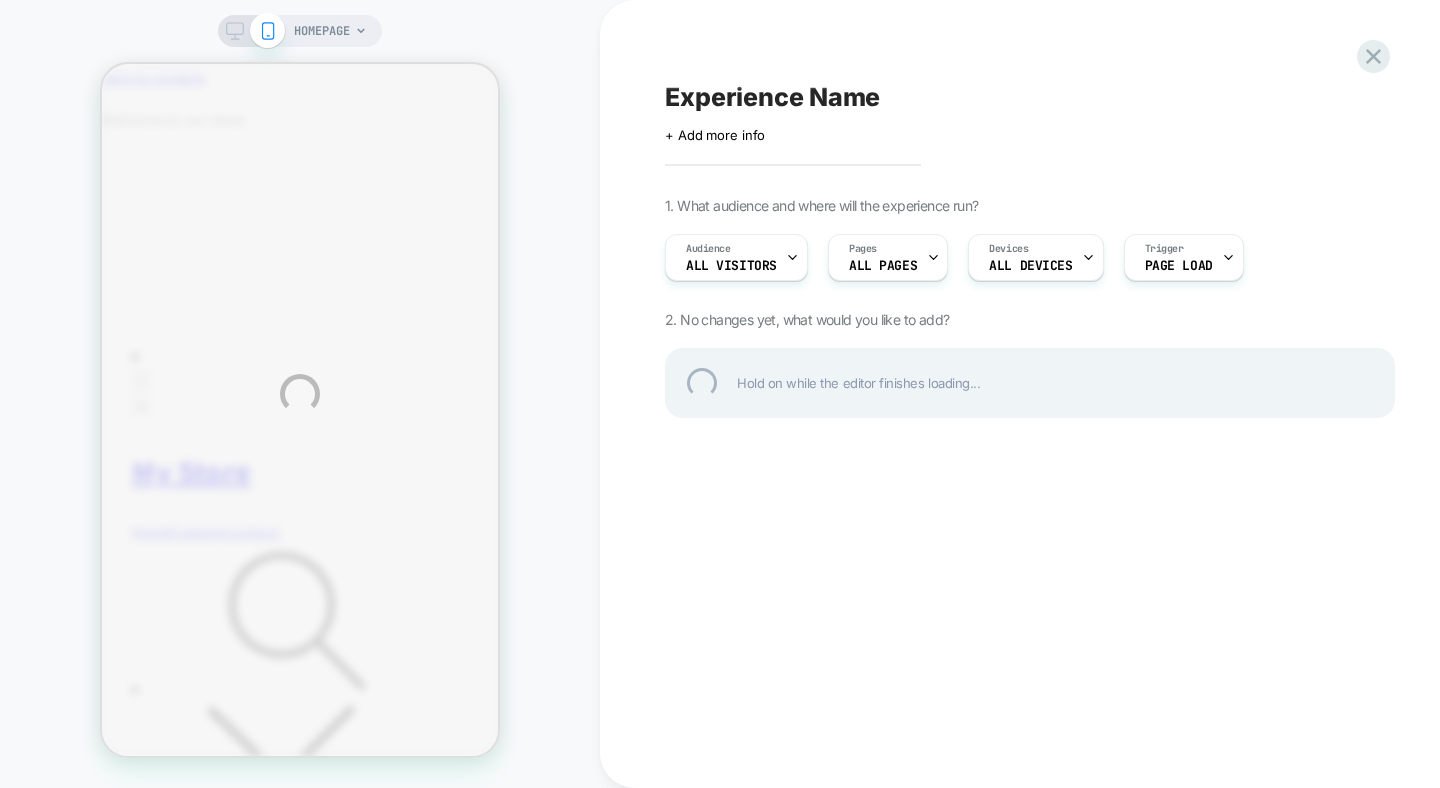 scroll, scrollTop: 0, scrollLeft: 0, axis: both 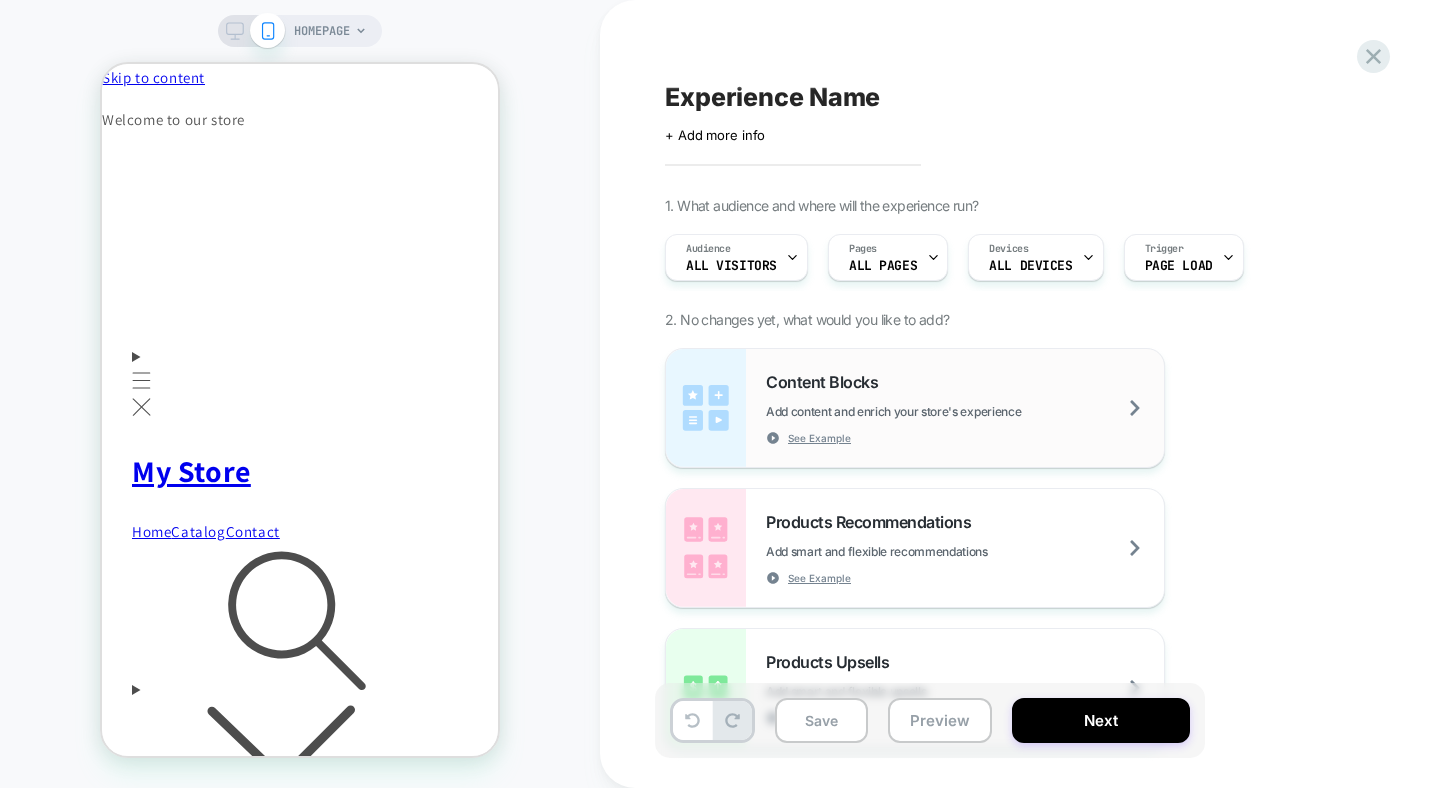 click on "Content Blocks Add content and enrich your store's experience See Example" at bounding box center [965, 408] 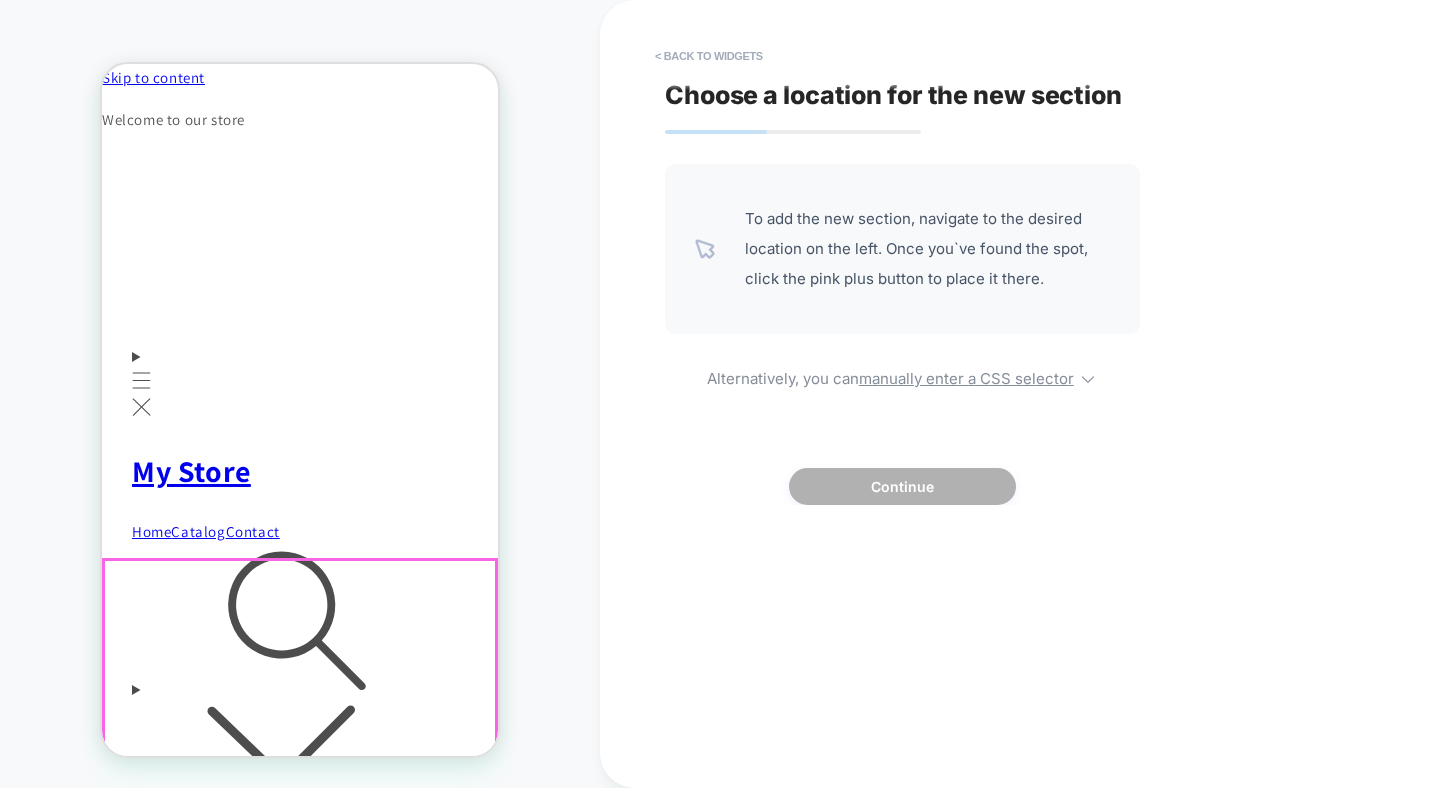 click on "Featured products
[PERSON_NAME]
Sale
[PERSON_NAME]
Regular price
From $390.00 USD
Regular price
$430.00 USD
Sale price
From $390.00 USD
Unit price
/
per
Sale
Sale
/" at bounding box center [300, 4757] 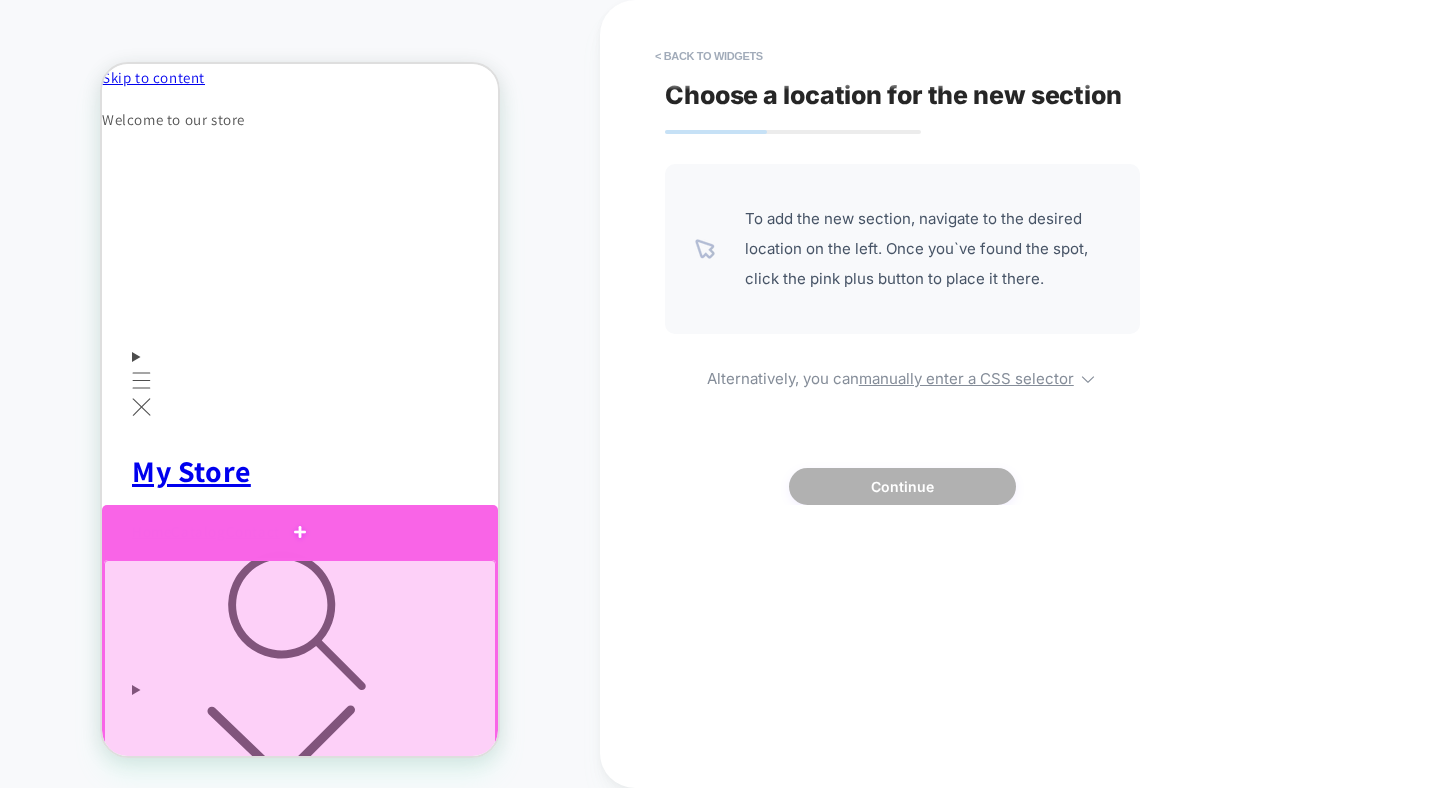 click at bounding box center (300, 531) 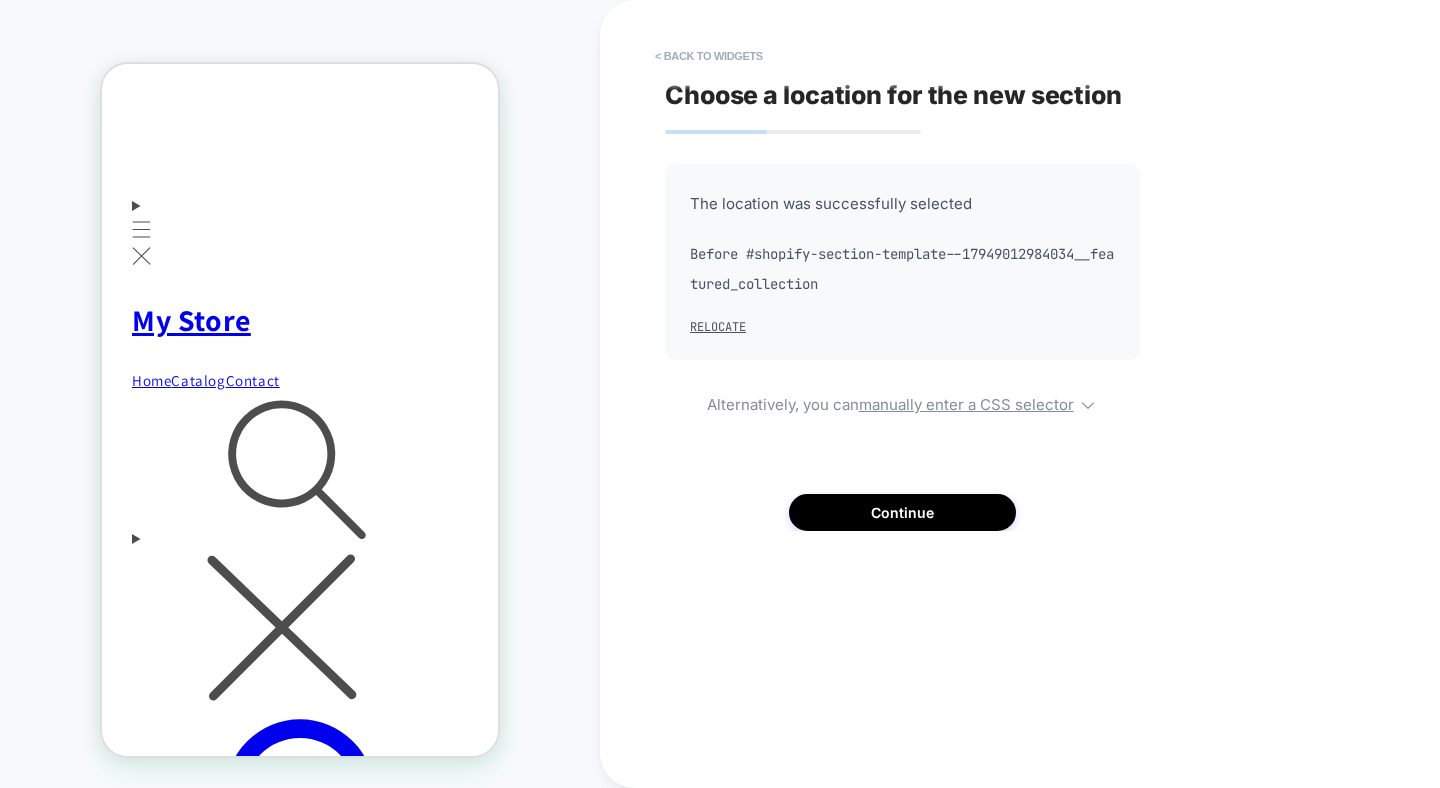 scroll, scrollTop: 175, scrollLeft: 0, axis: vertical 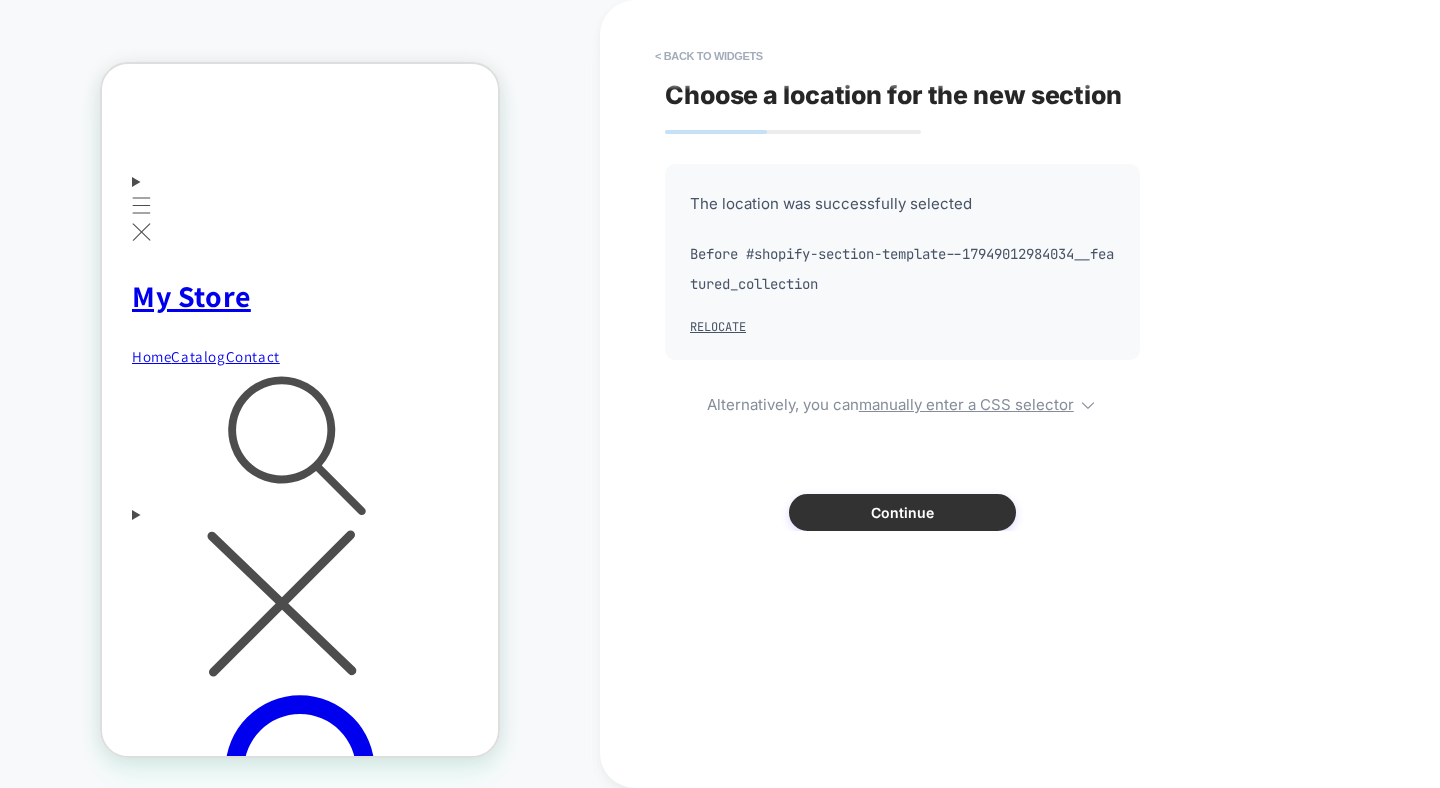 click on "Continue" at bounding box center [902, 512] 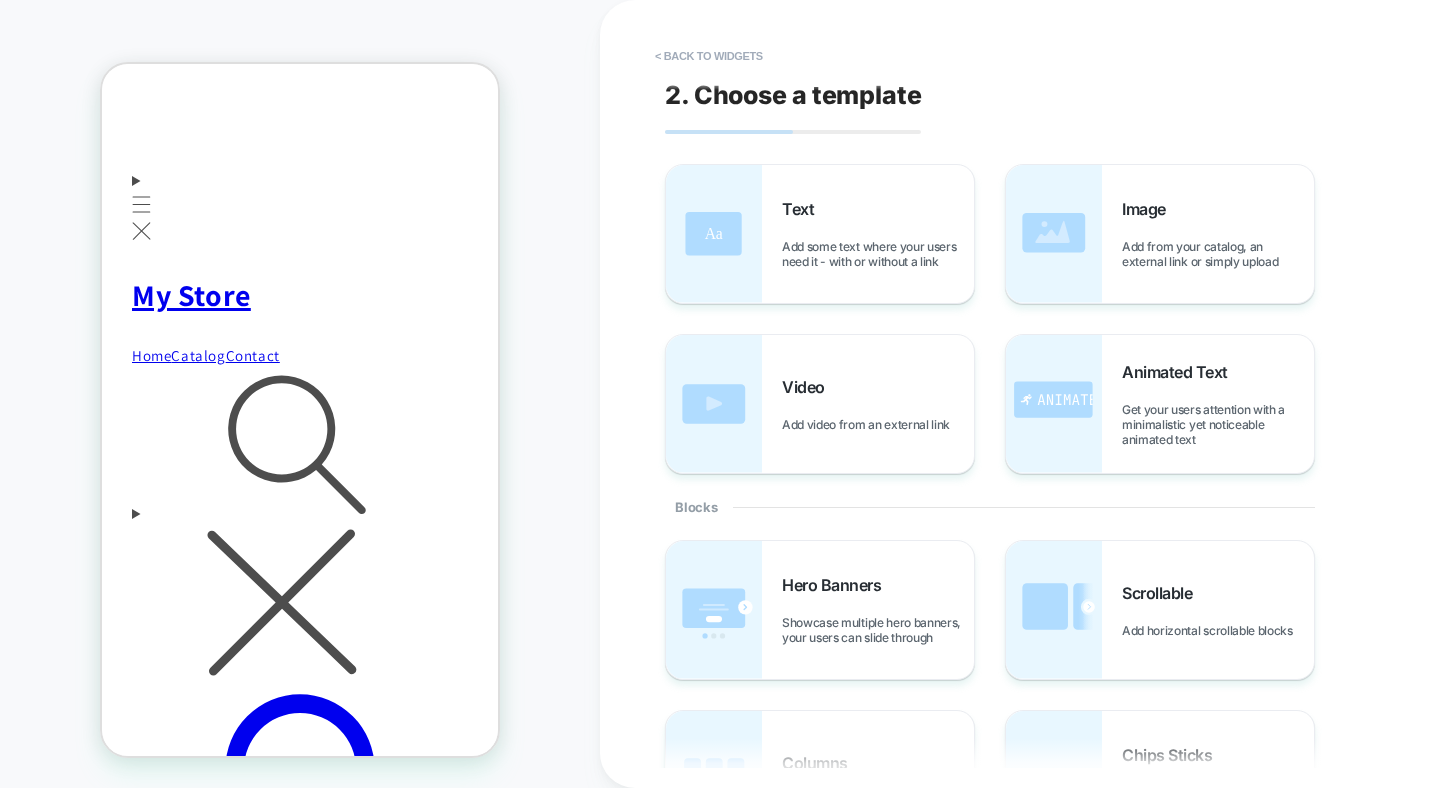 scroll, scrollTop: 156, scrollLeft: 0, axis: vertical 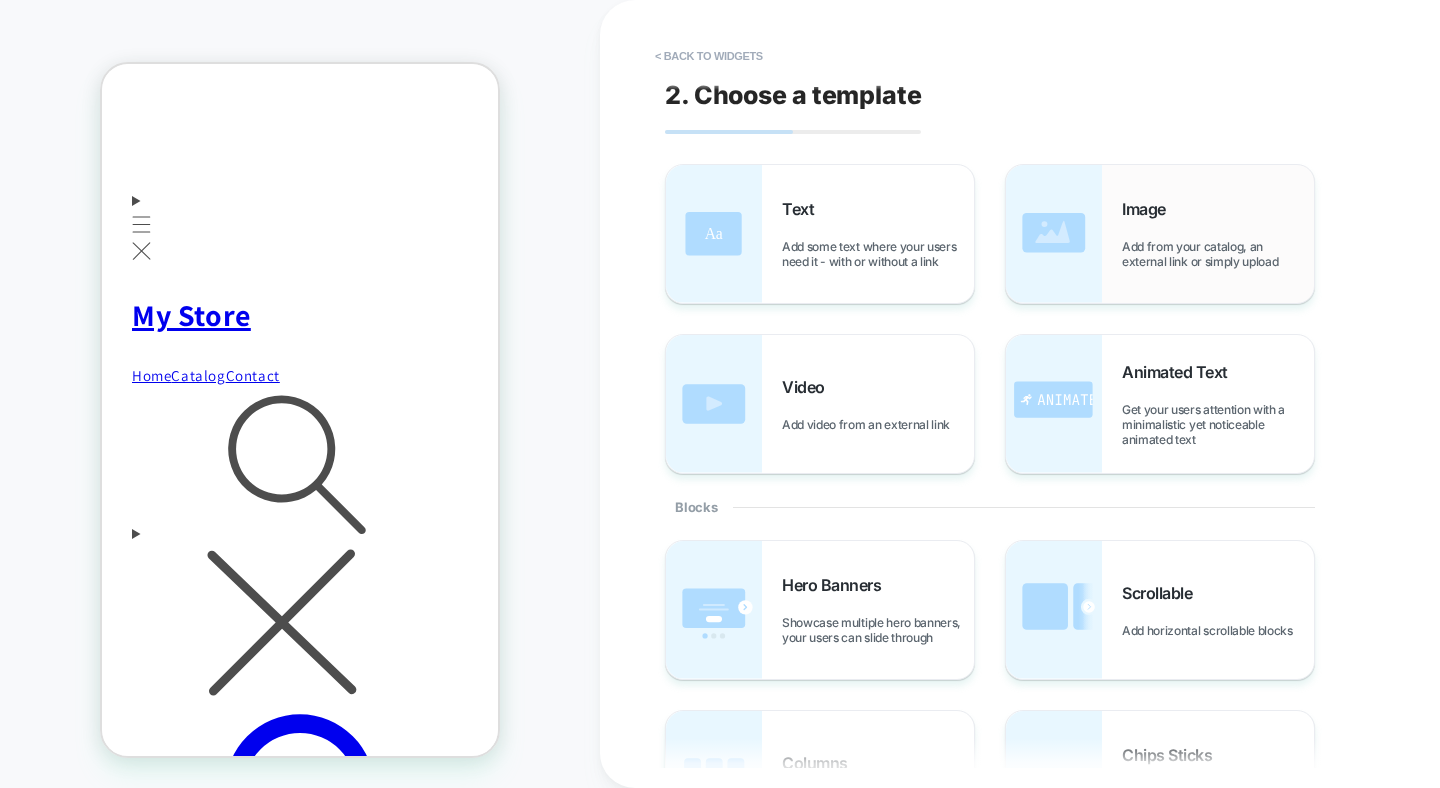 click on "Image Add from your catalog, an external link or simply upload" at bounding box center [1160, 234] 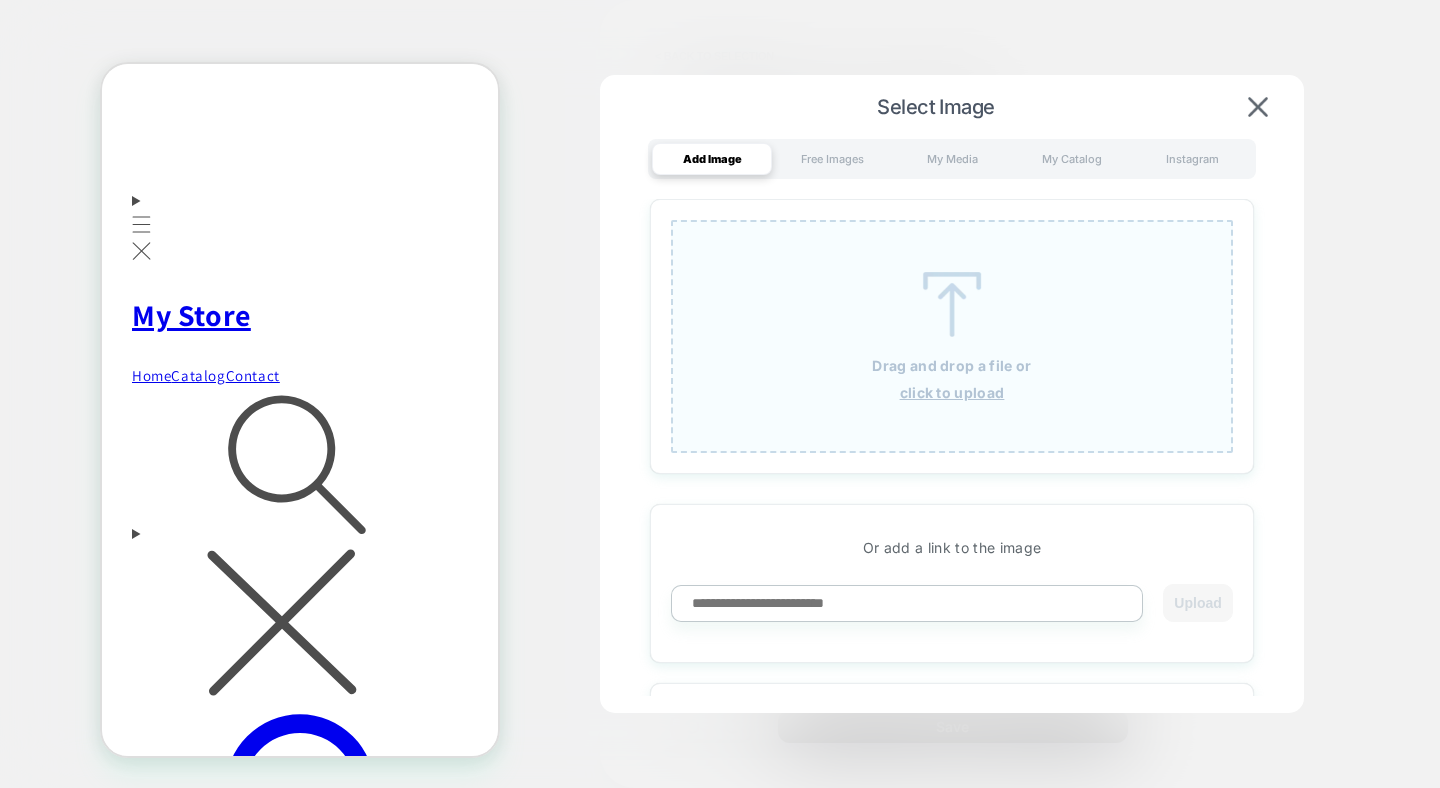 click on "Drag and drop a file or click to upload" at bounding box center [952, 336] 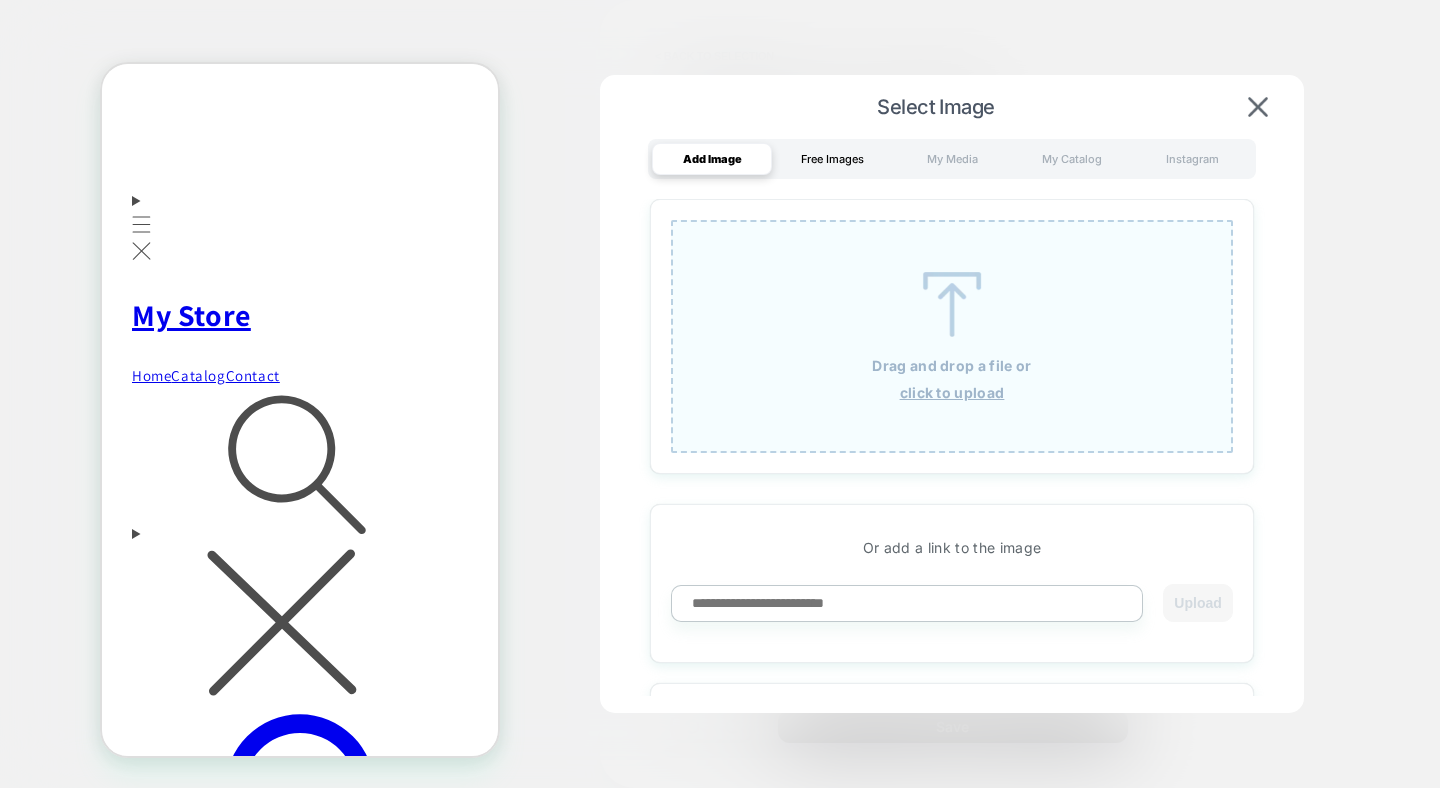 click on "Free Images" at bounding box center [832, 159] 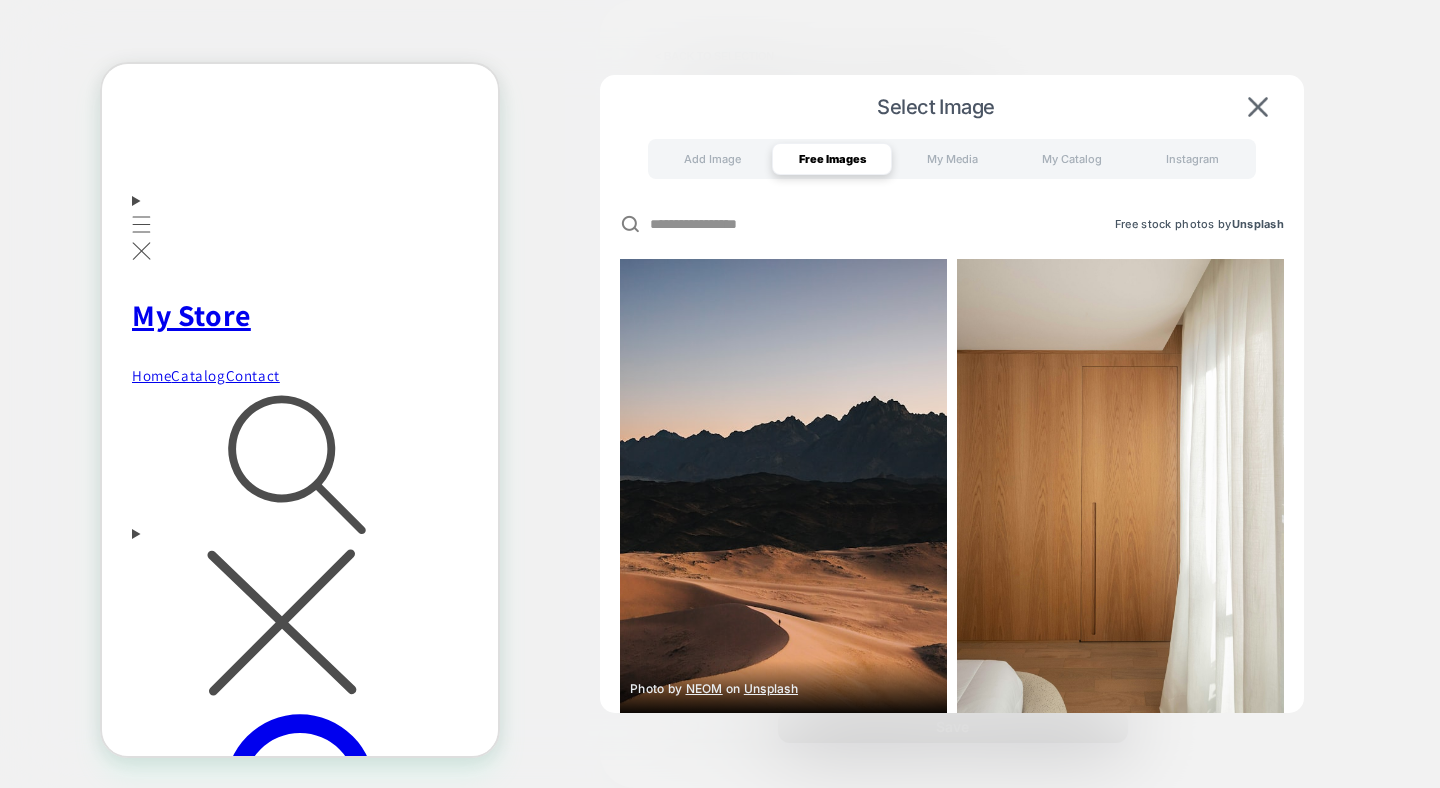 click at bounding box center (783, 487) 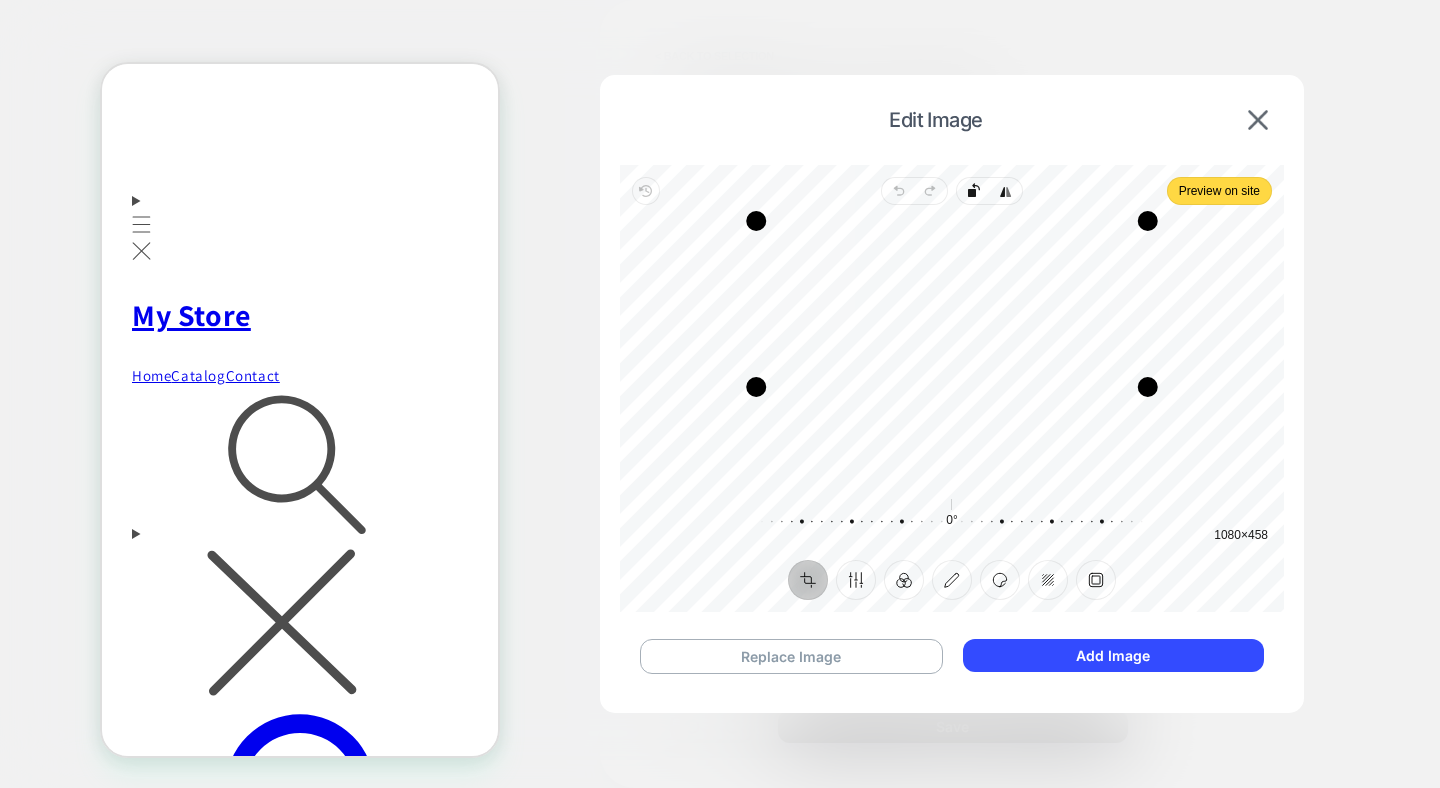 drag, startPoint x: 1146, startPoint y: 478, endPoint x: 1146, endPoint y: 383, distance: 95 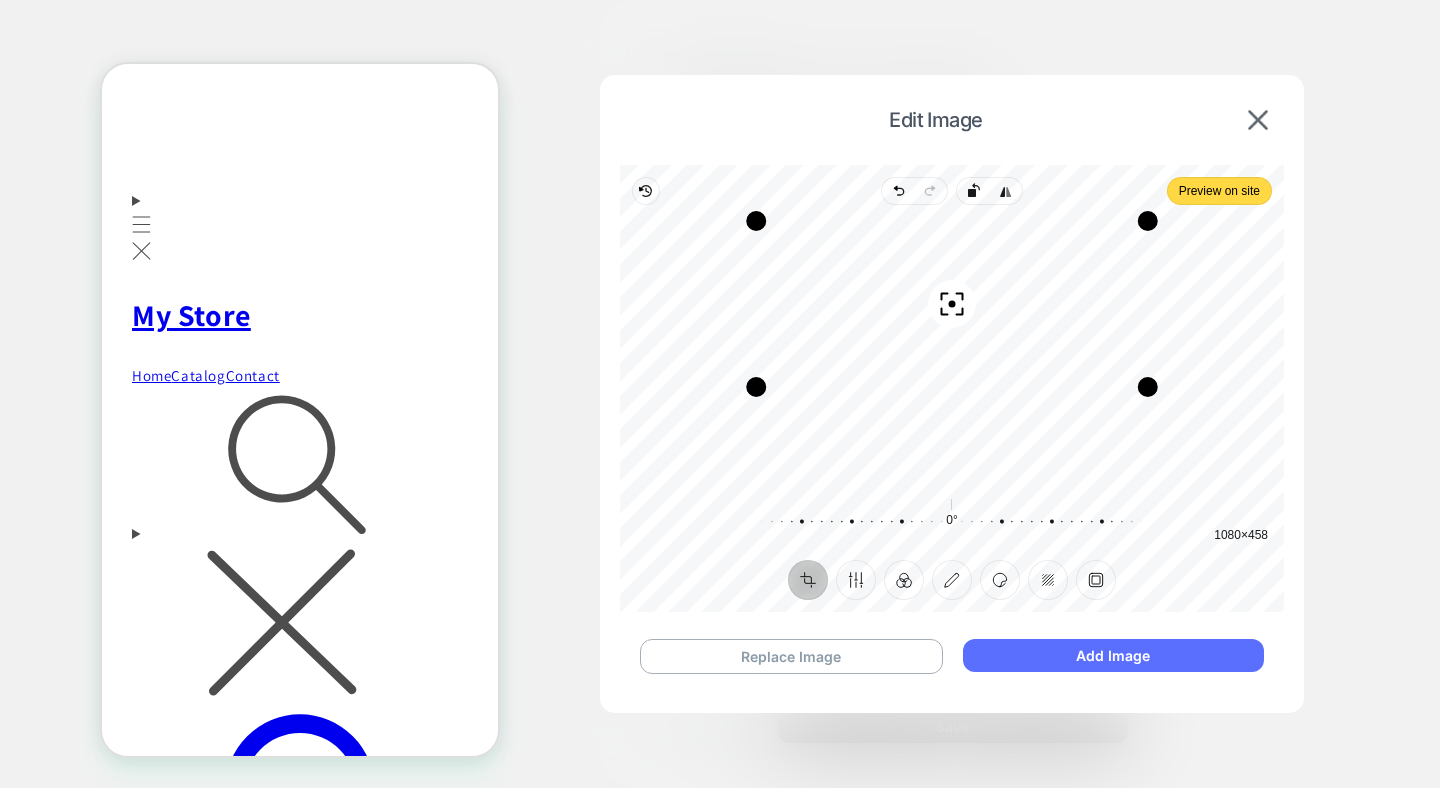 click on "Add Image" at bounding box center (1113, 655) 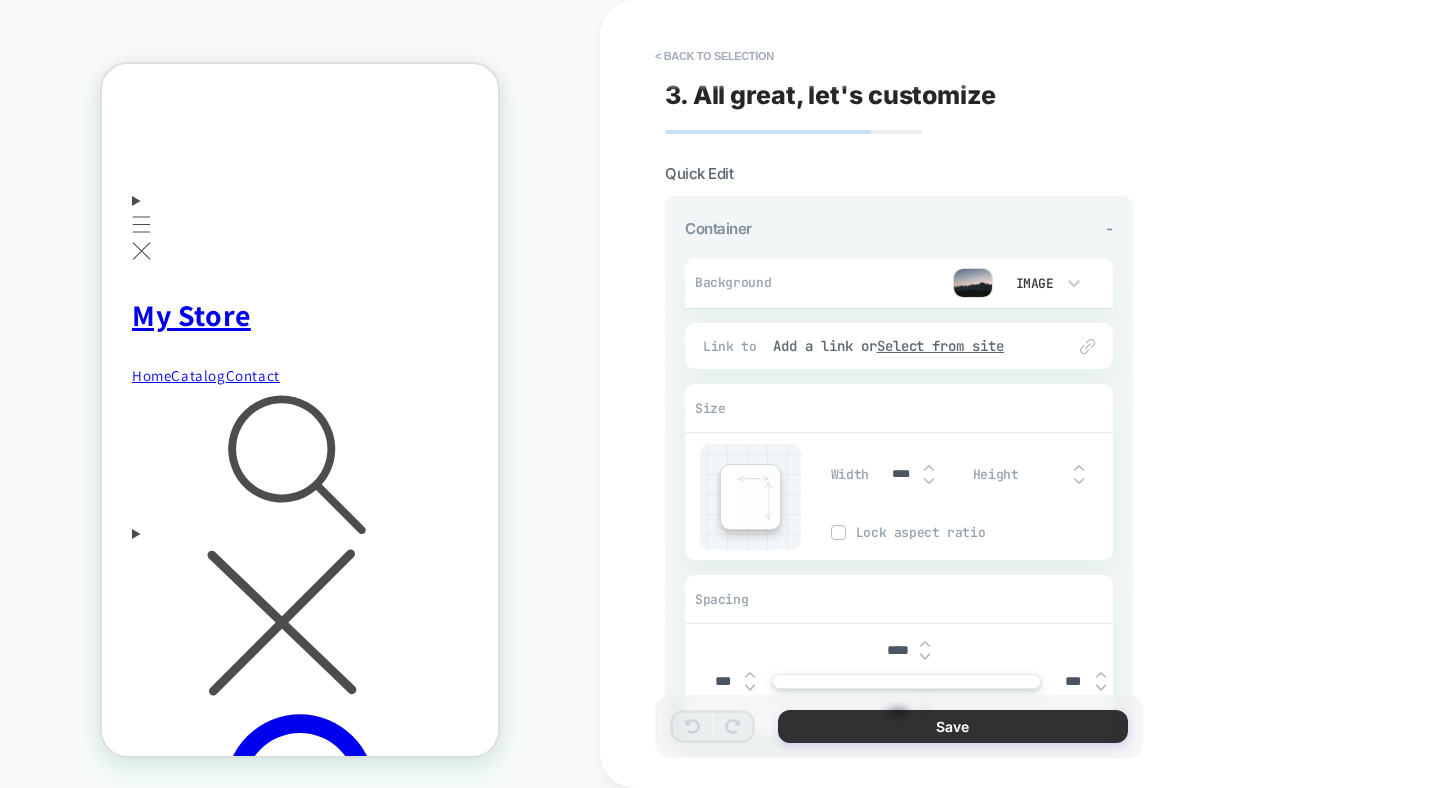 click on "Save" at bounding box center [953, 726] 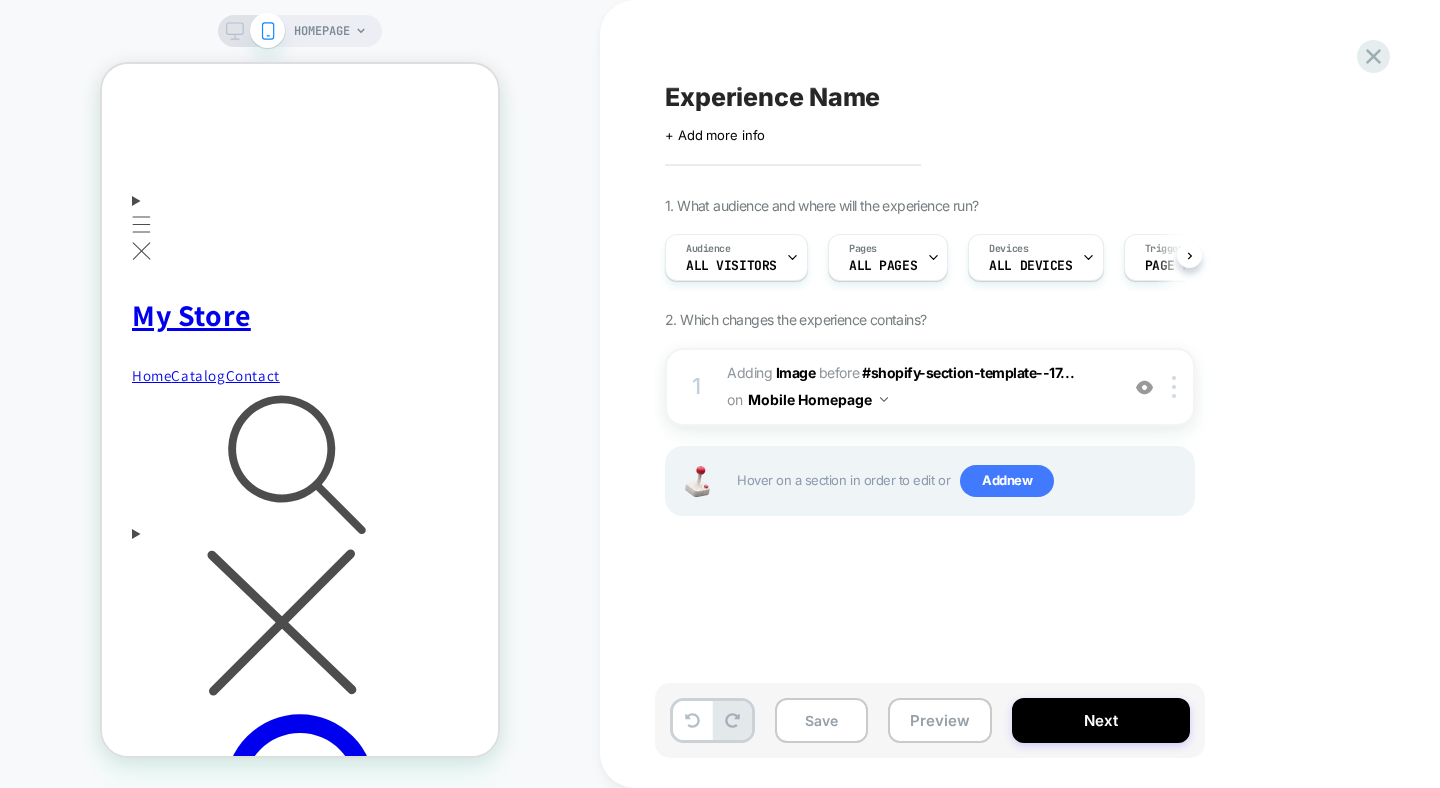 scroll, scrollTop: 0, scrollLeft: 1, axis: horizontal 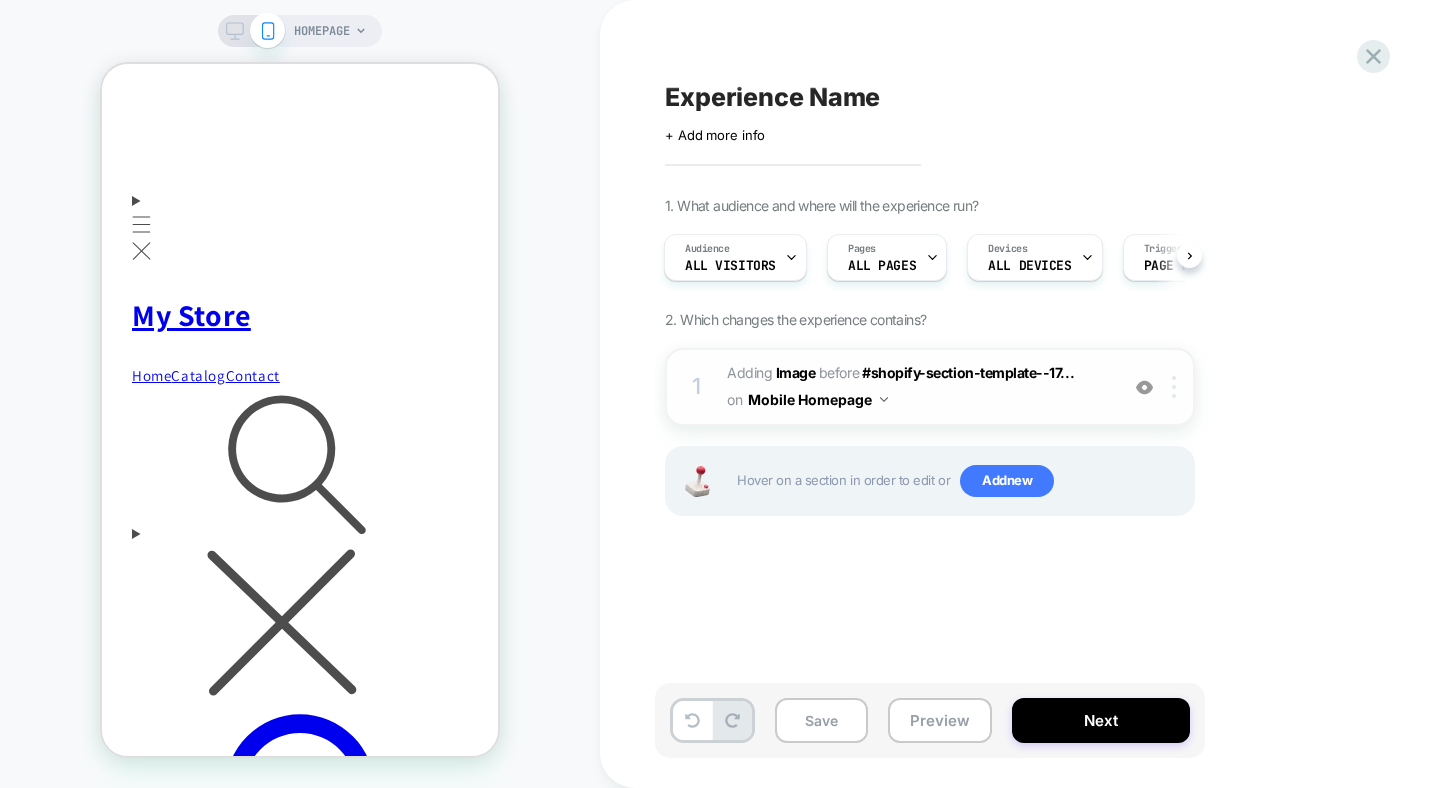 click at bounding box center [1177, 387] 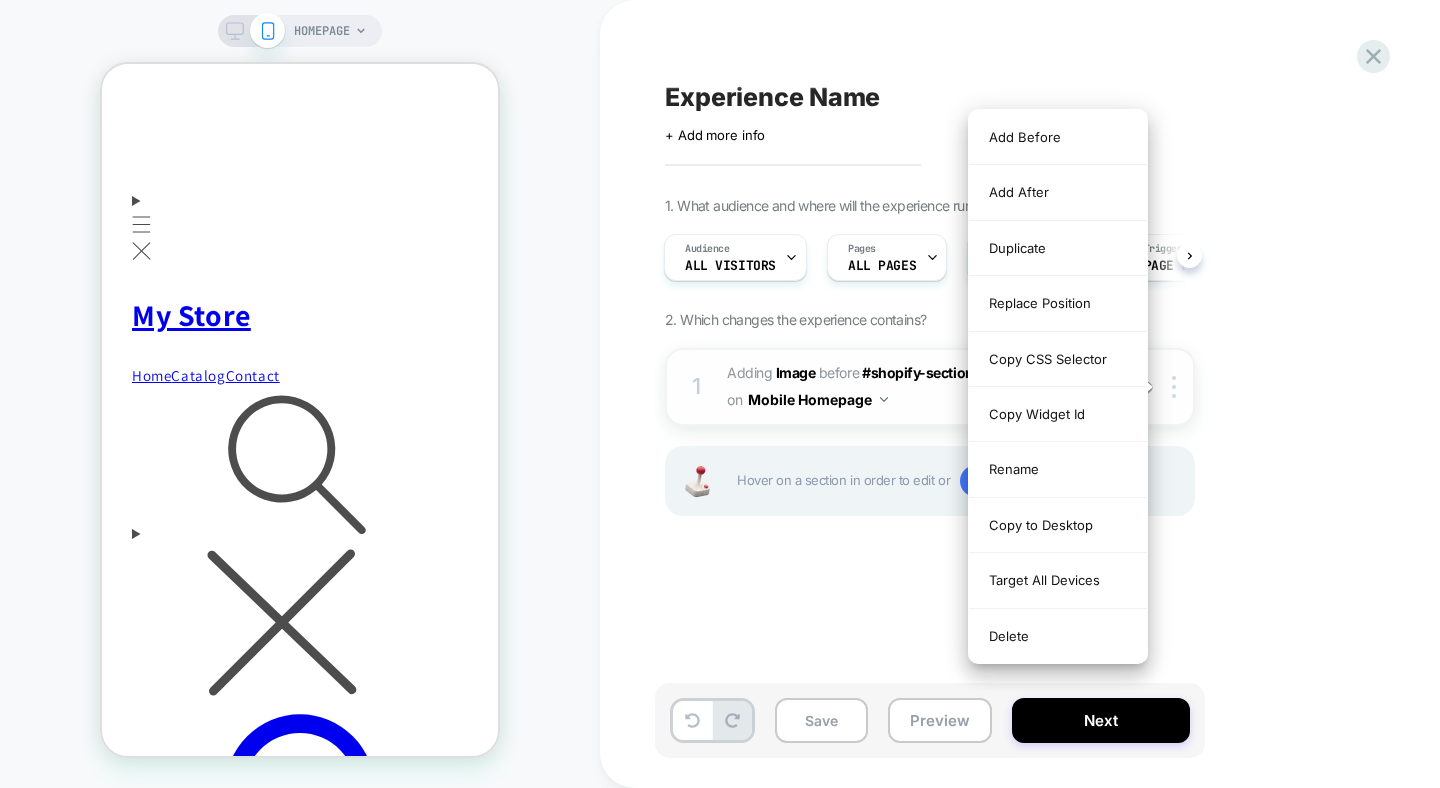 click on "#_loomi_addon_1753710304238 Adding   Image   BEFORE #shopify-section-template--17... #shopify-section-template--17949012984034__featured_collection   on Mobile Homepage" at bounding box center (917, 387) 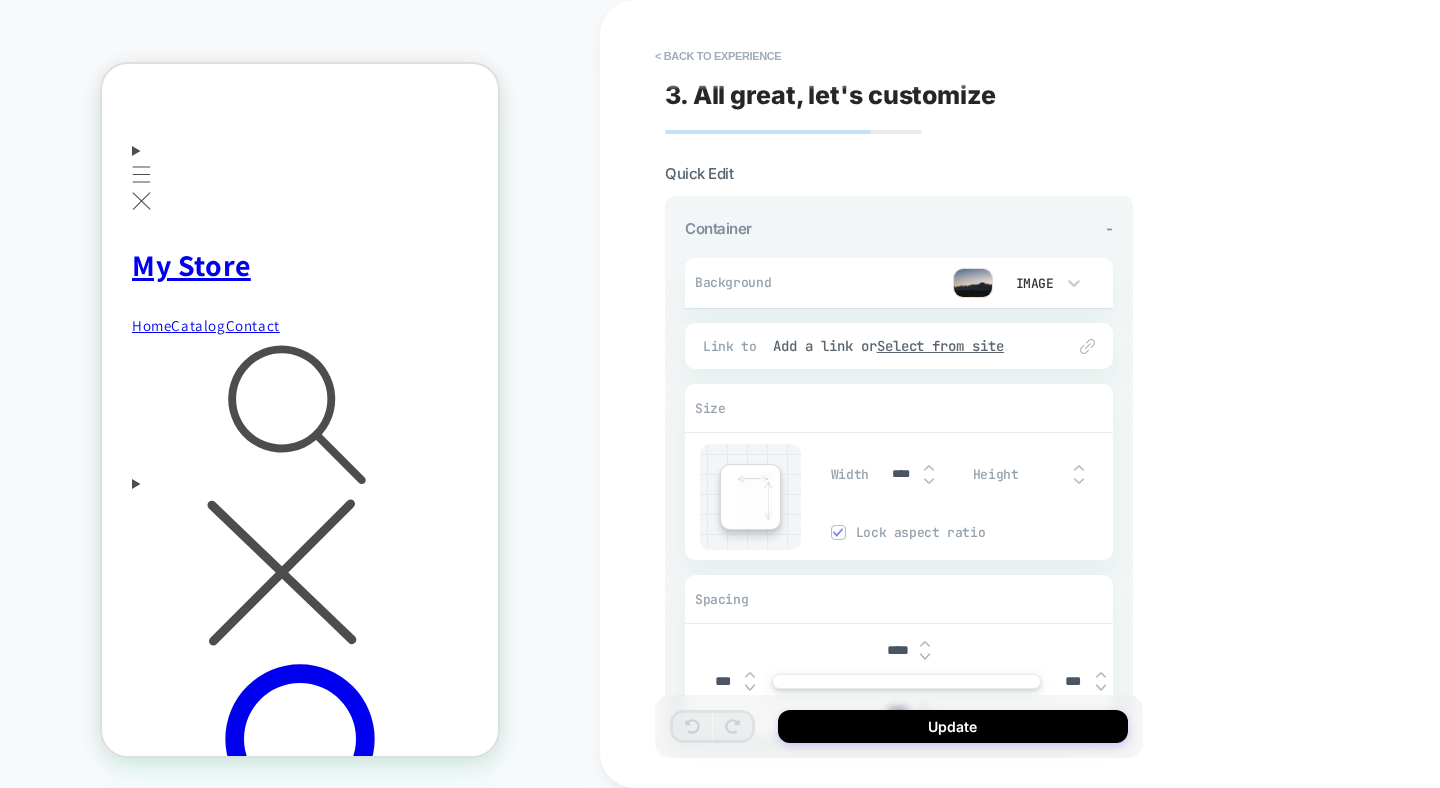 scroll, scrollTop: 256, scrollLeft: 0, axis: vertical 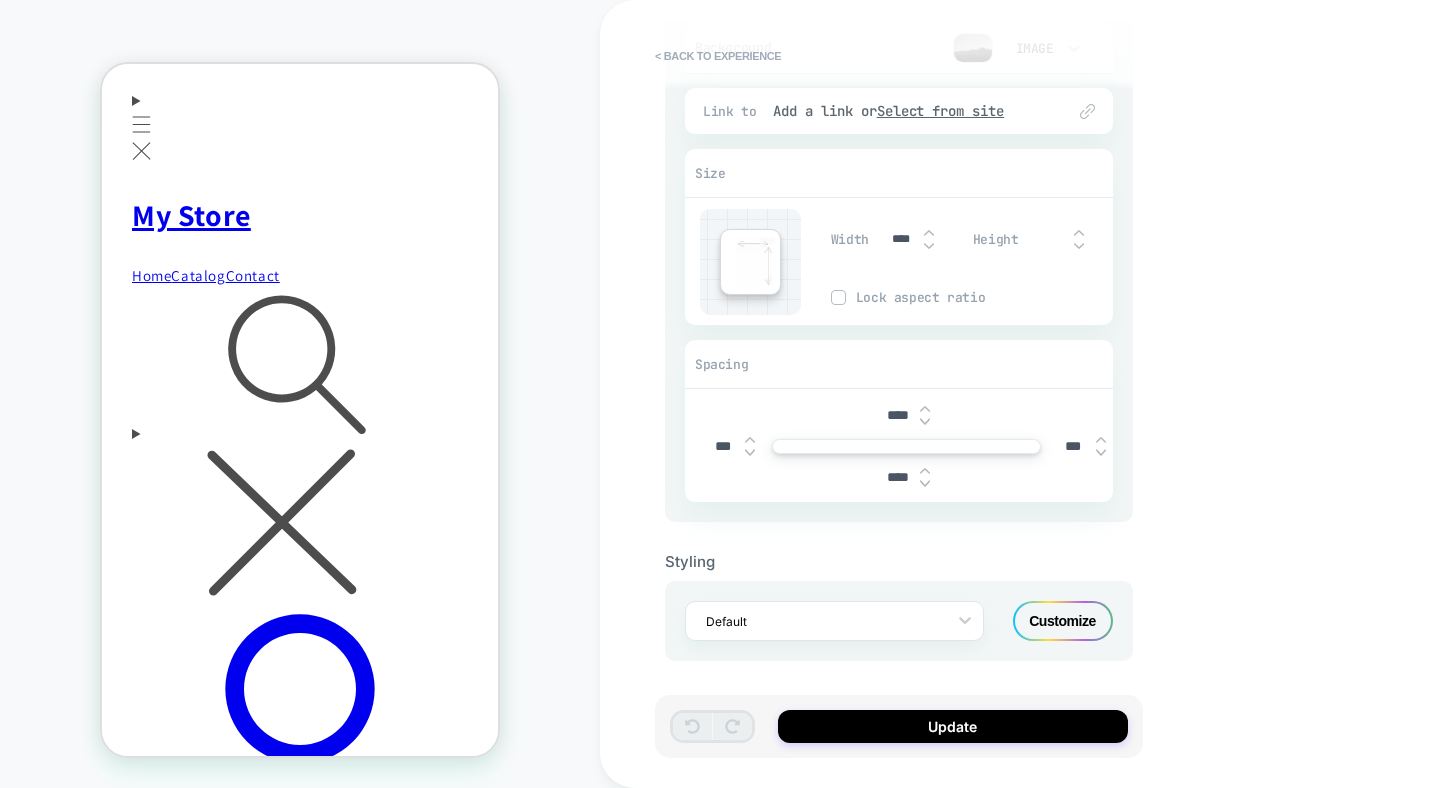 click on "Customize" at bounding box center [1063, 621] 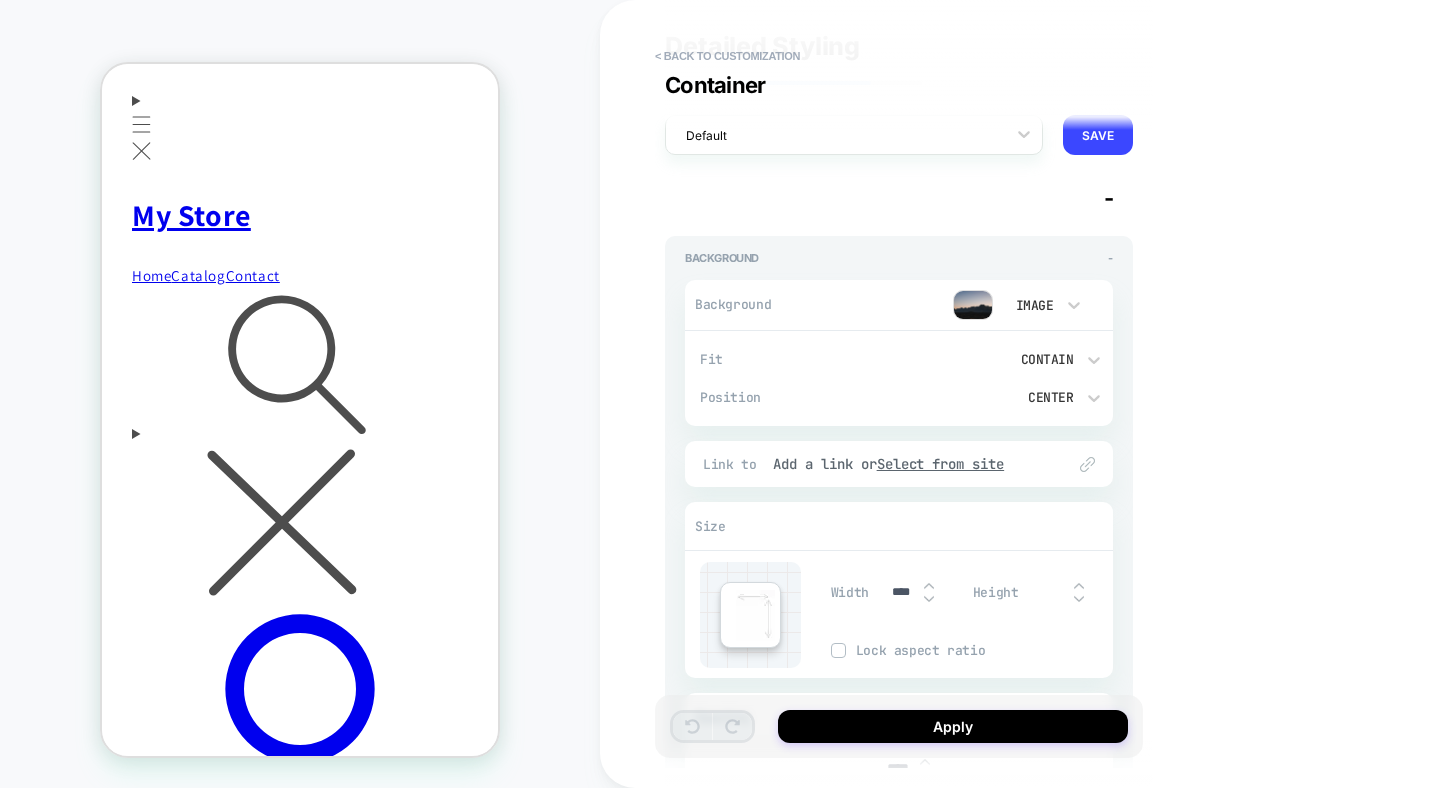 scroll, scrollTop: 0, scrollLeft: 0, axis: both 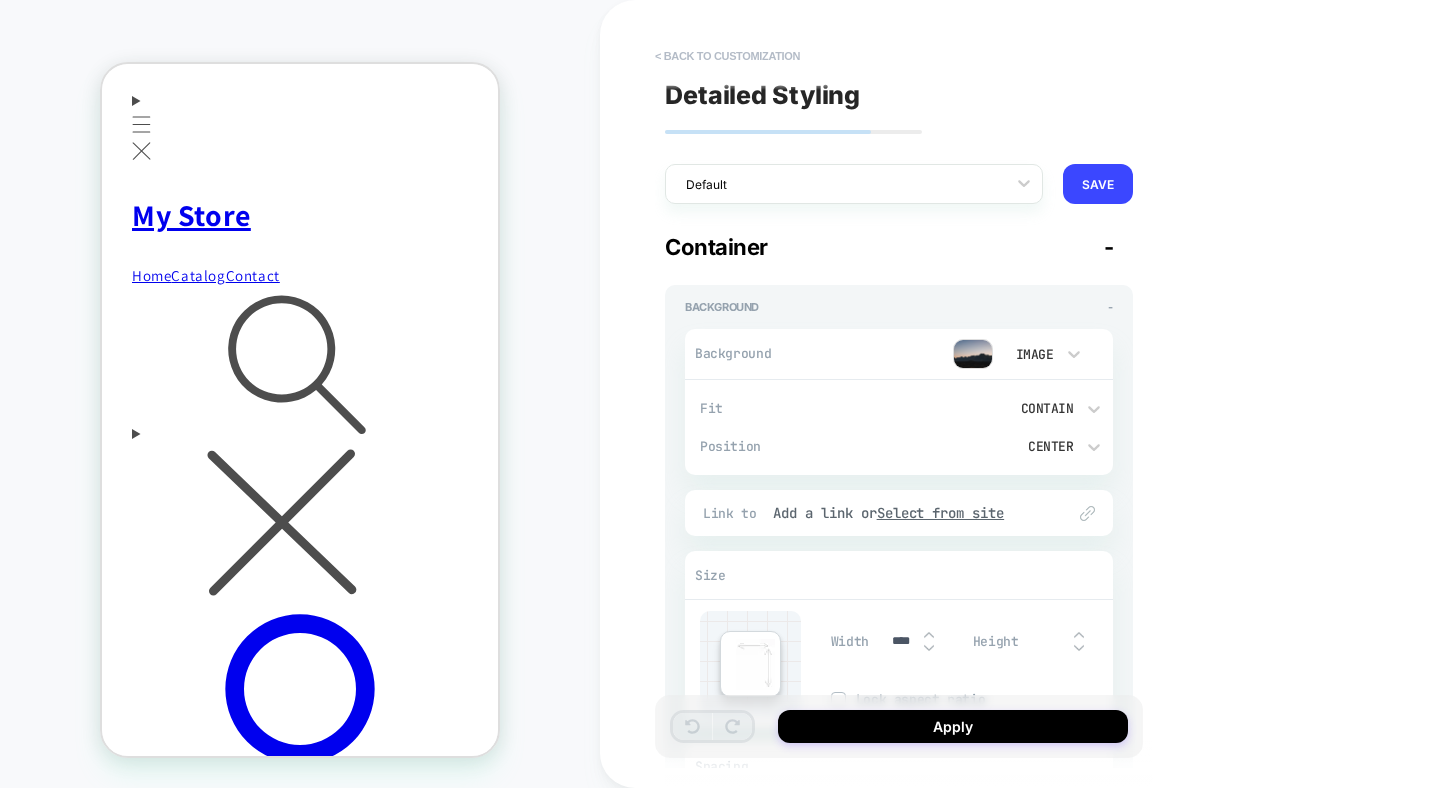 click on "< Back to customization" at bounding box center [727, 56] 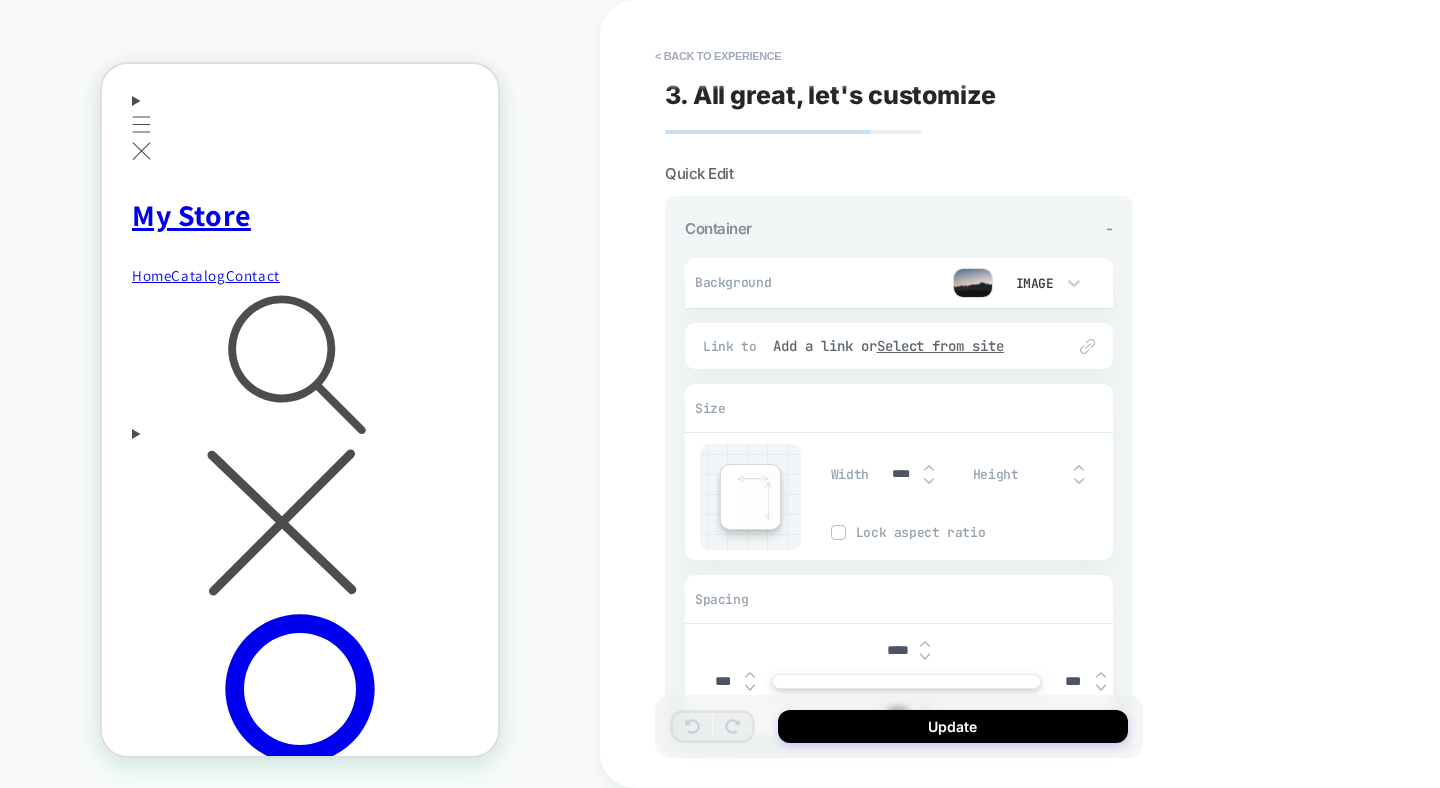 click on "< Back to experience" at bounding box center (718, 56) 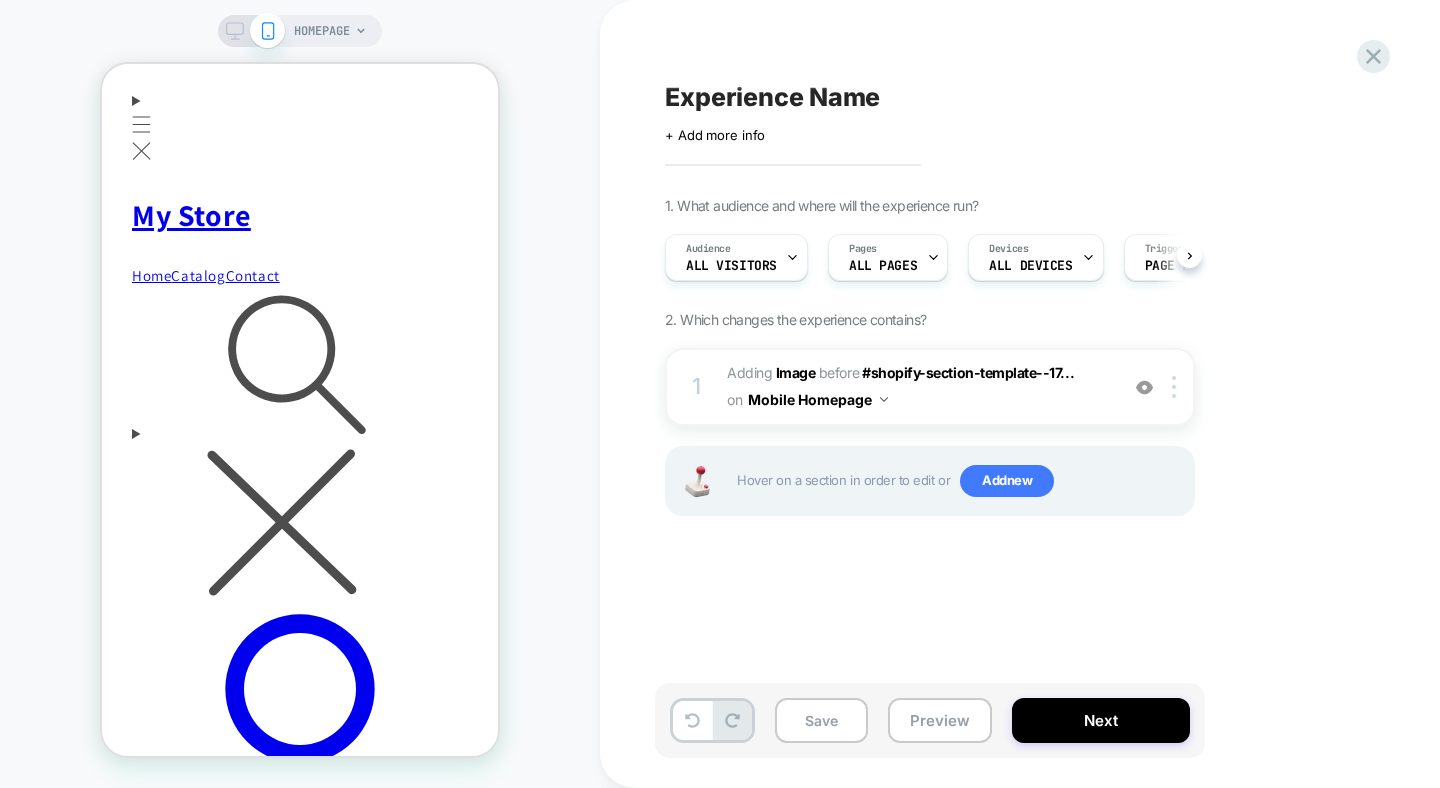 scroll, scrollTop: 0, scrollLeft: 1, axis: horizontal 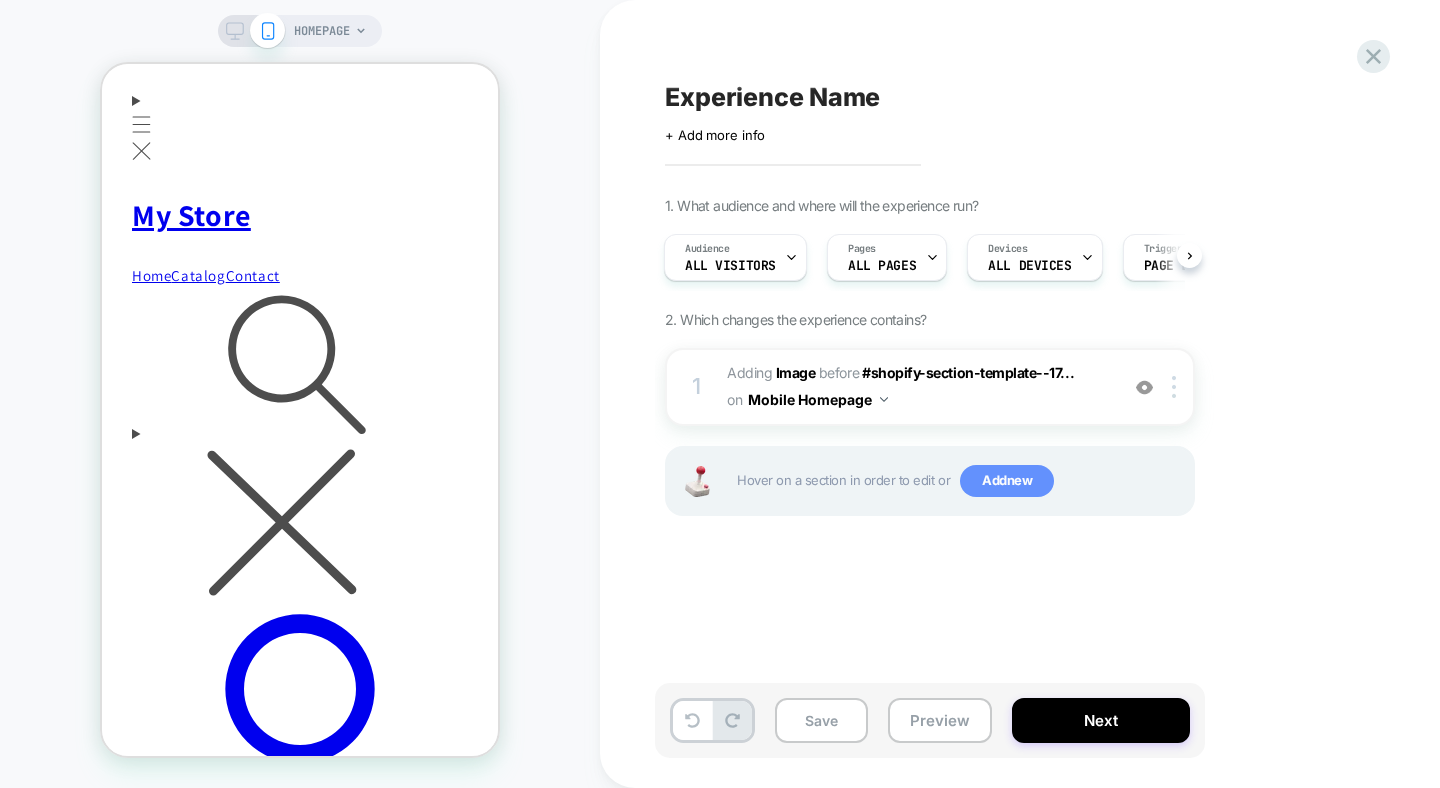 click on "Add  new" at bounding box center [1007, 481] 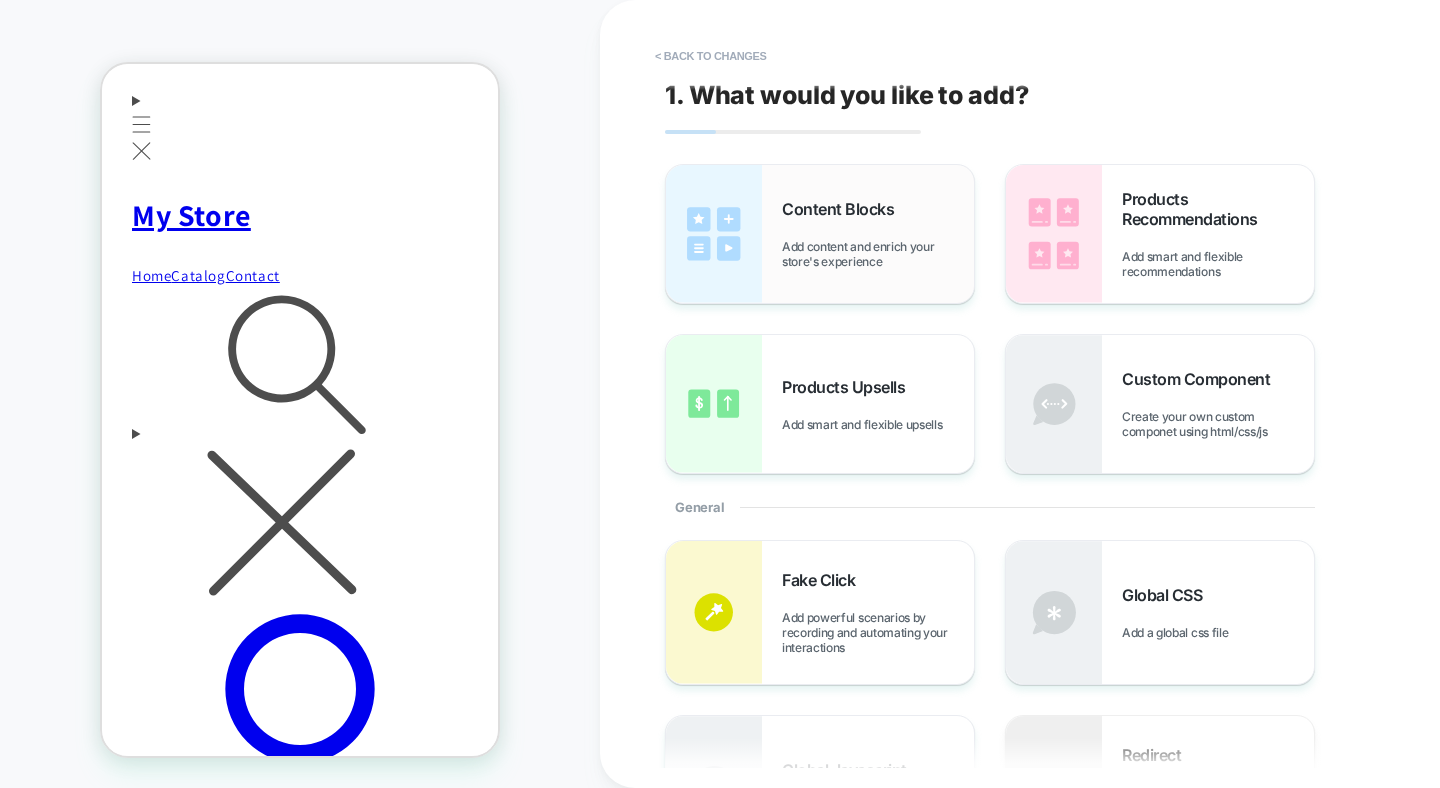 click on "Content Blocks Add content and enrich your store's experience" at bounding box center (820, 234) 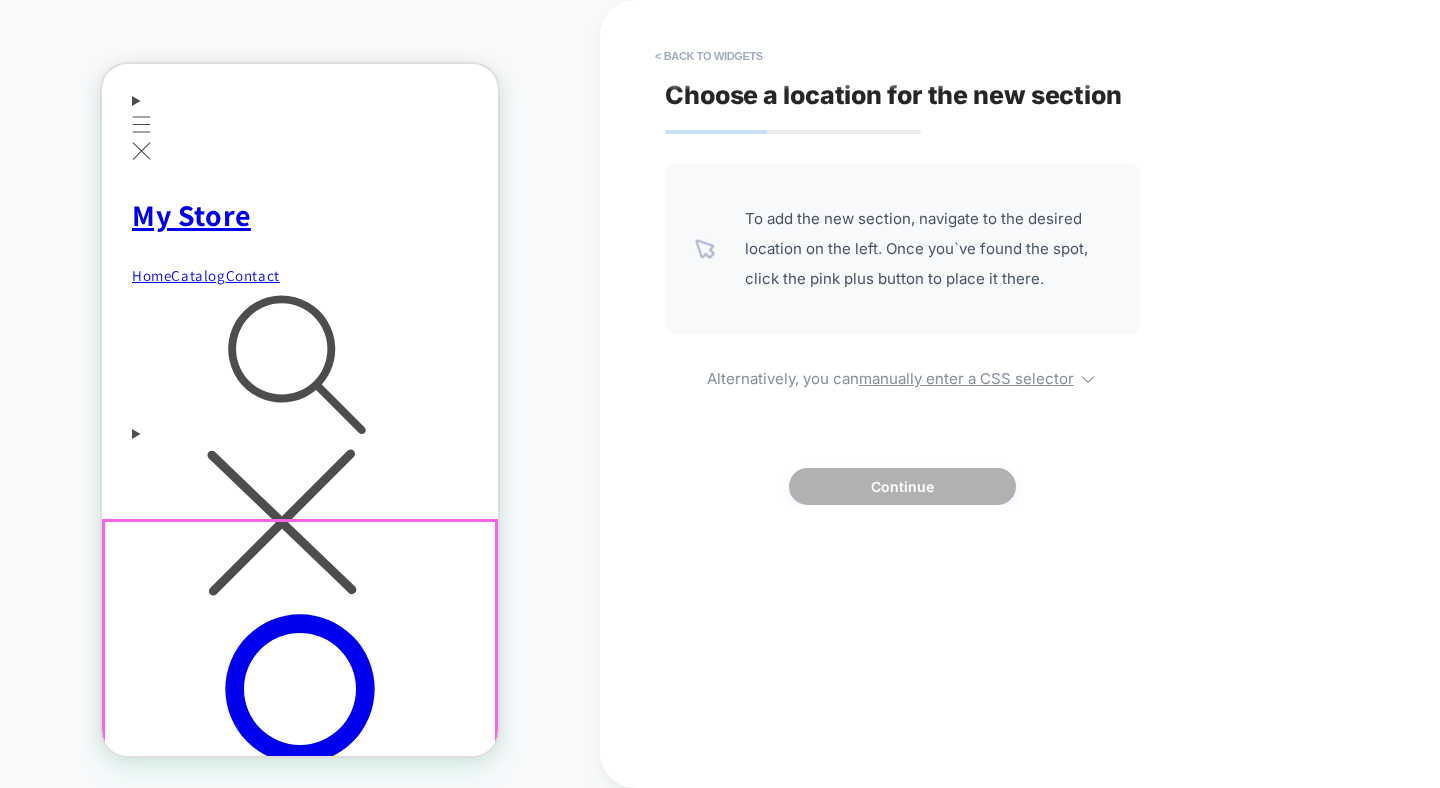 click on "Featured products
[PERSON_NAME]
Sale
[PERSON_NAME]
Regular price
From $390.00 USD
Regular price
$430.00 USD
Sale price
From $390.00 USD
Unit price
/
per
Sale
Sale
/" at bounding box center (300, 4717) 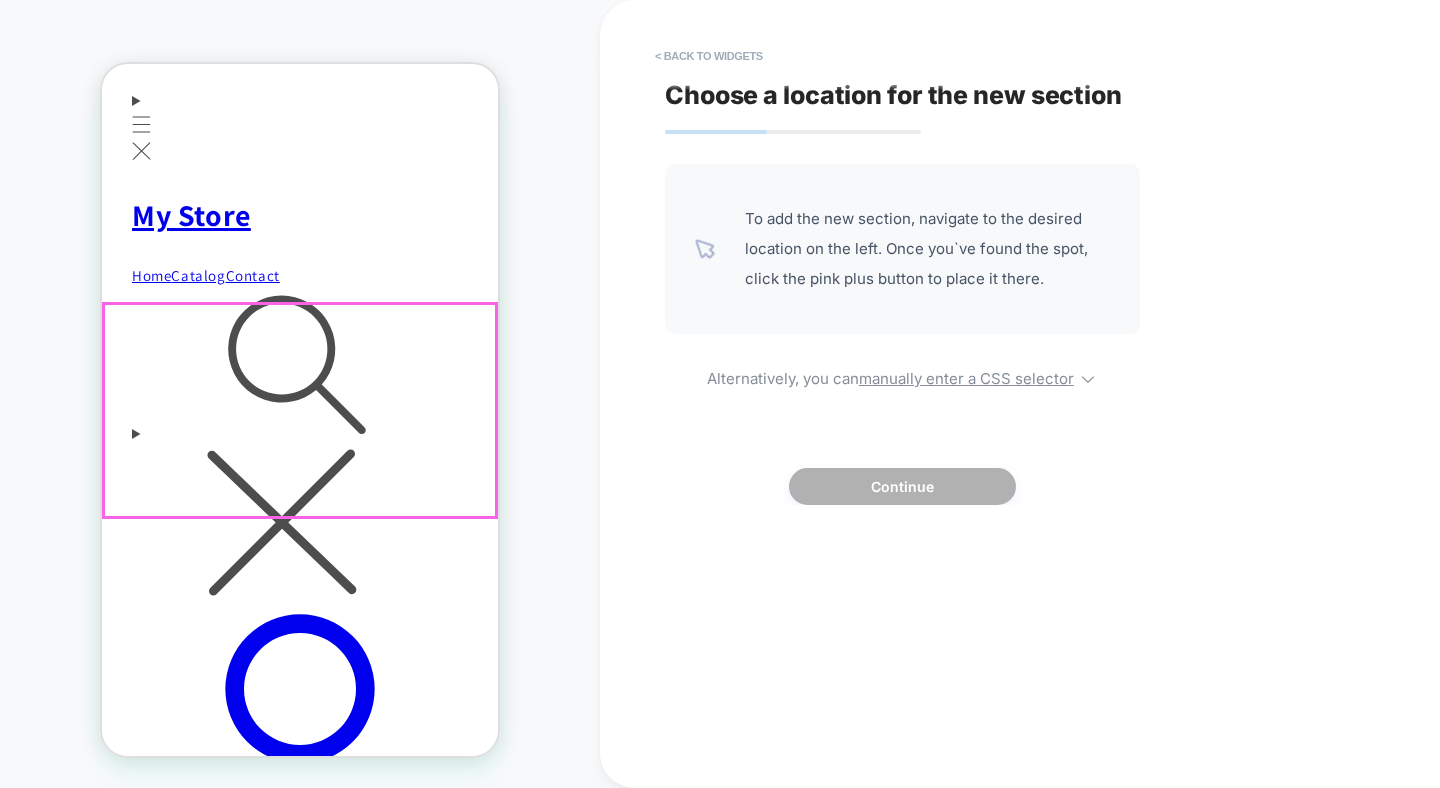 click at bounding box center [300, 2077] 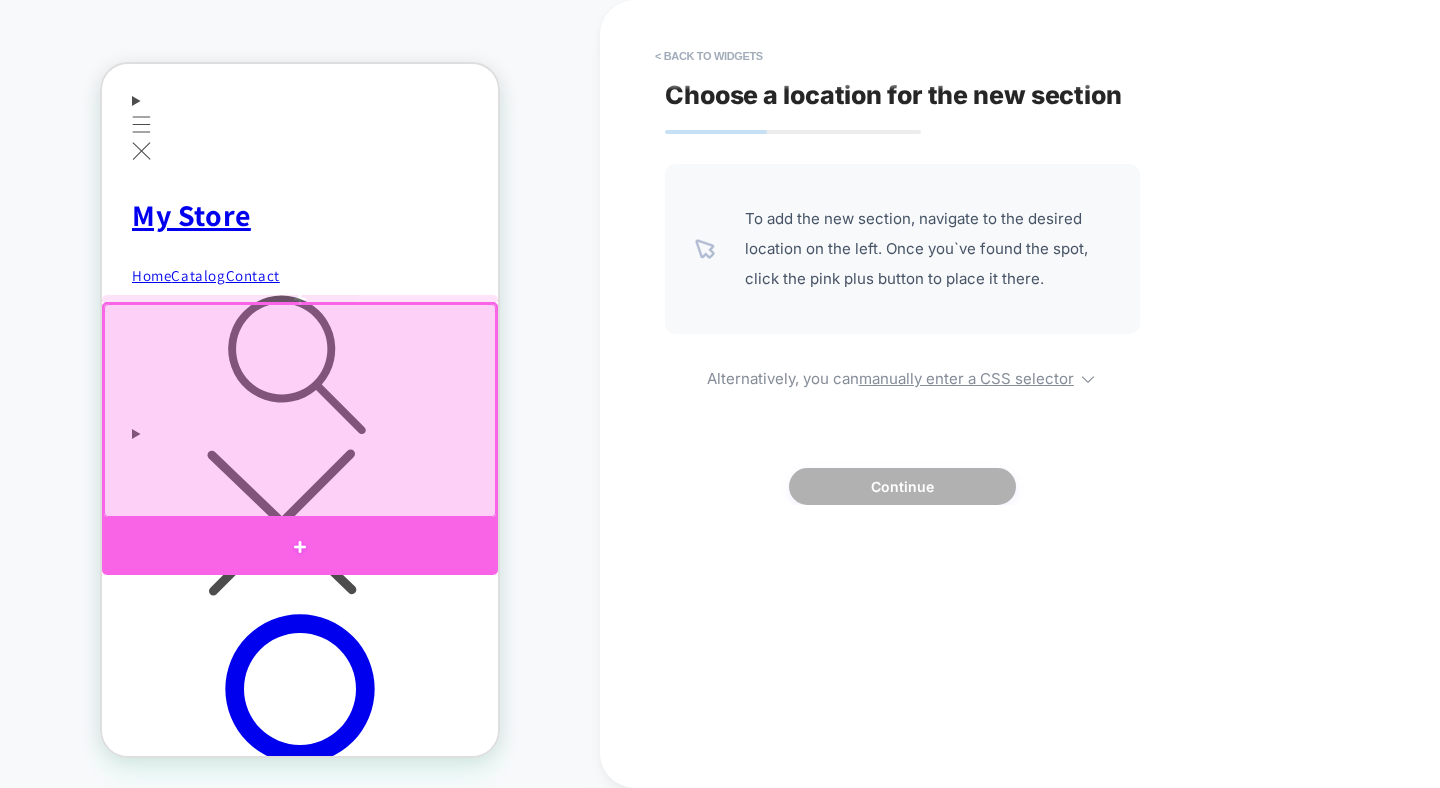 click at bounding box center [300, 546] 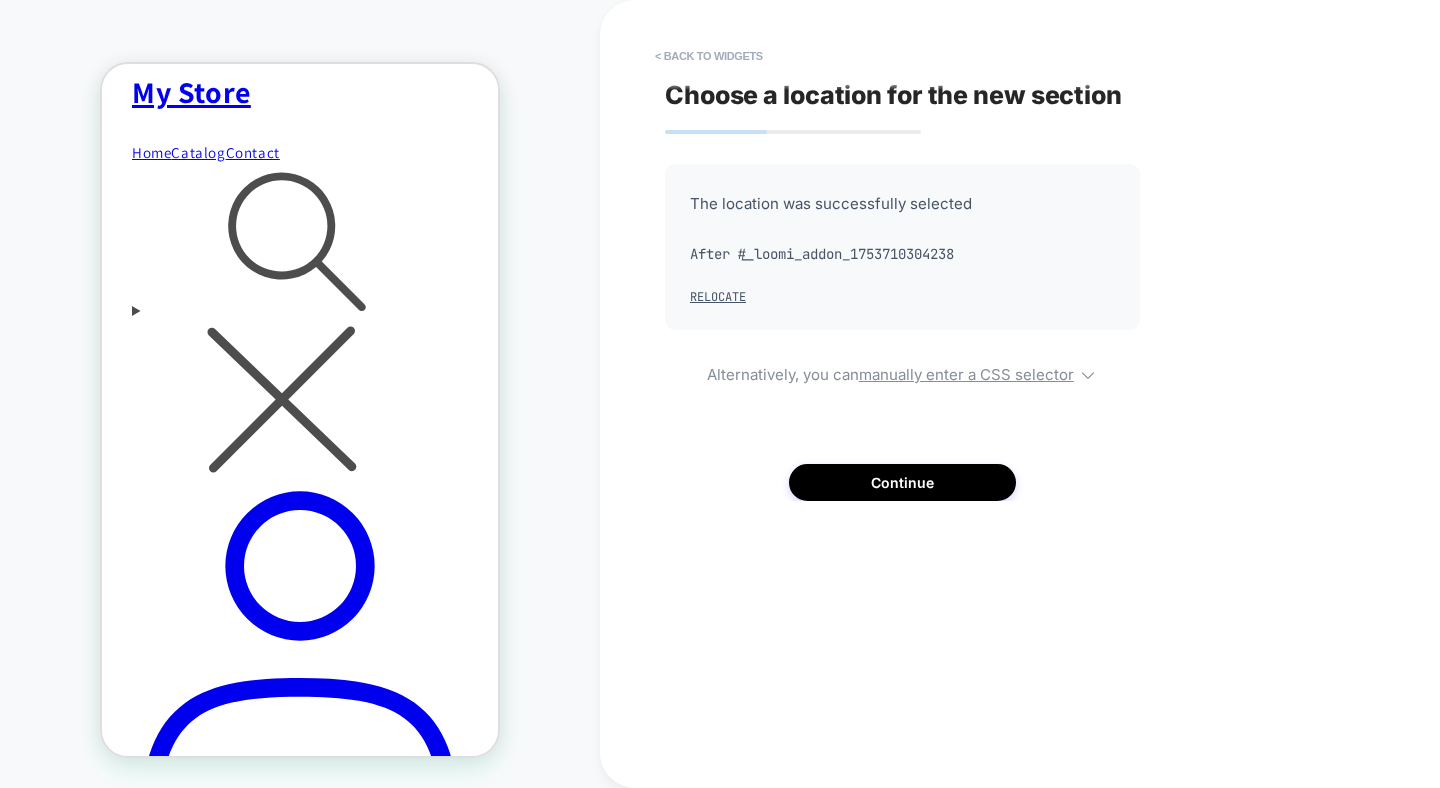 scroll, scrollTop: 392, scrollLeft: 0, axis: vertical 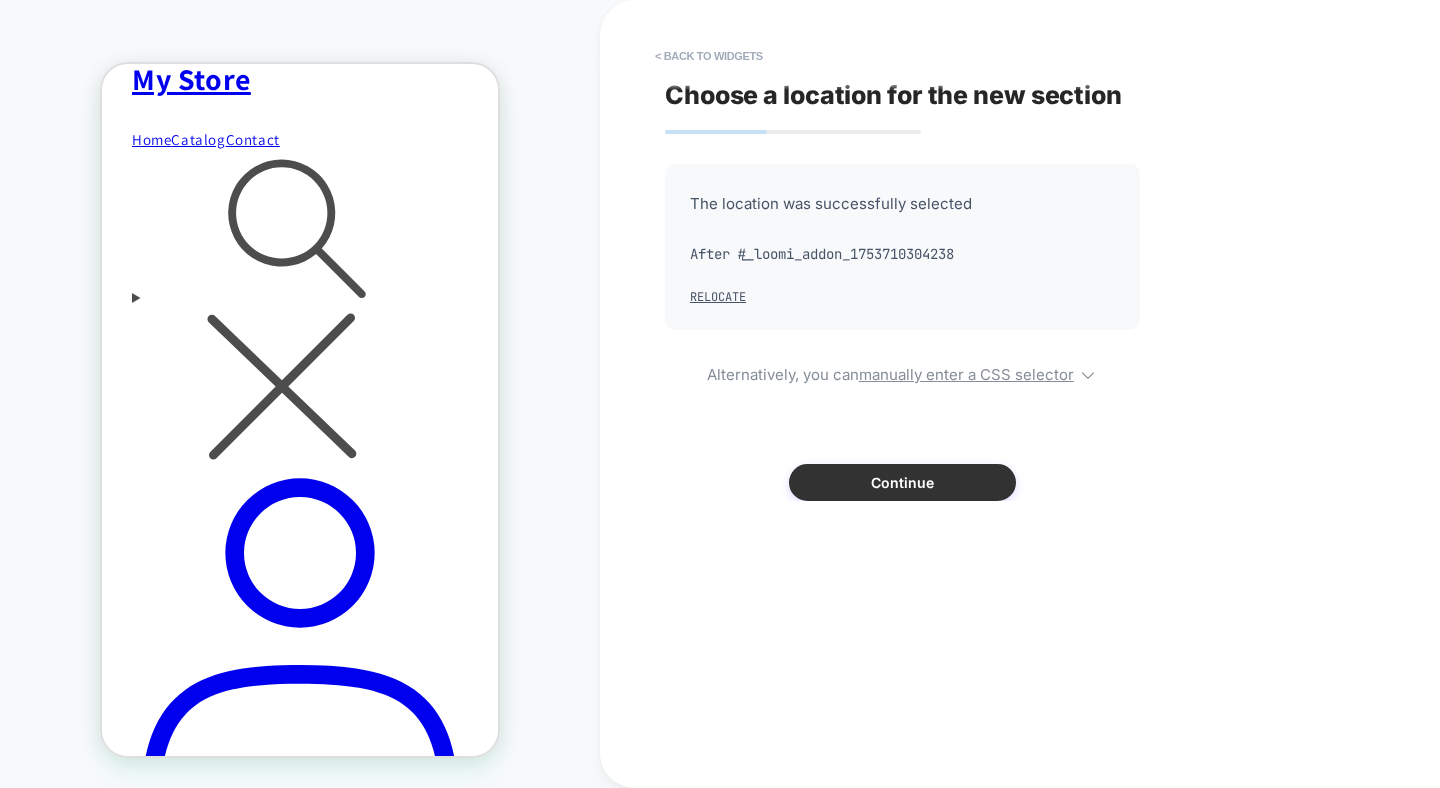 click on "Continue" at bounding box center (902, 482) 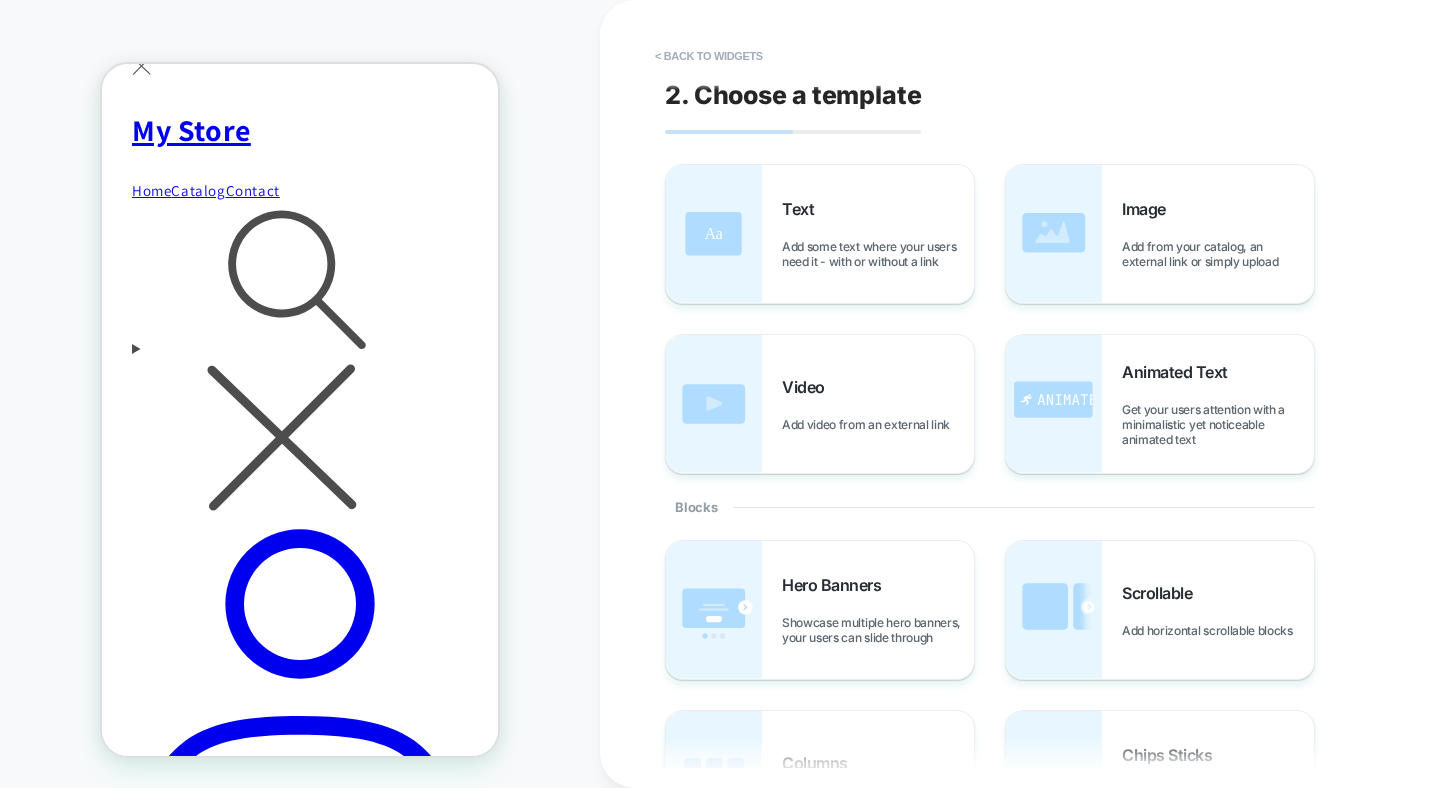 scroll, scrollTop: 256, scrollLeft: 0, axis: vertical 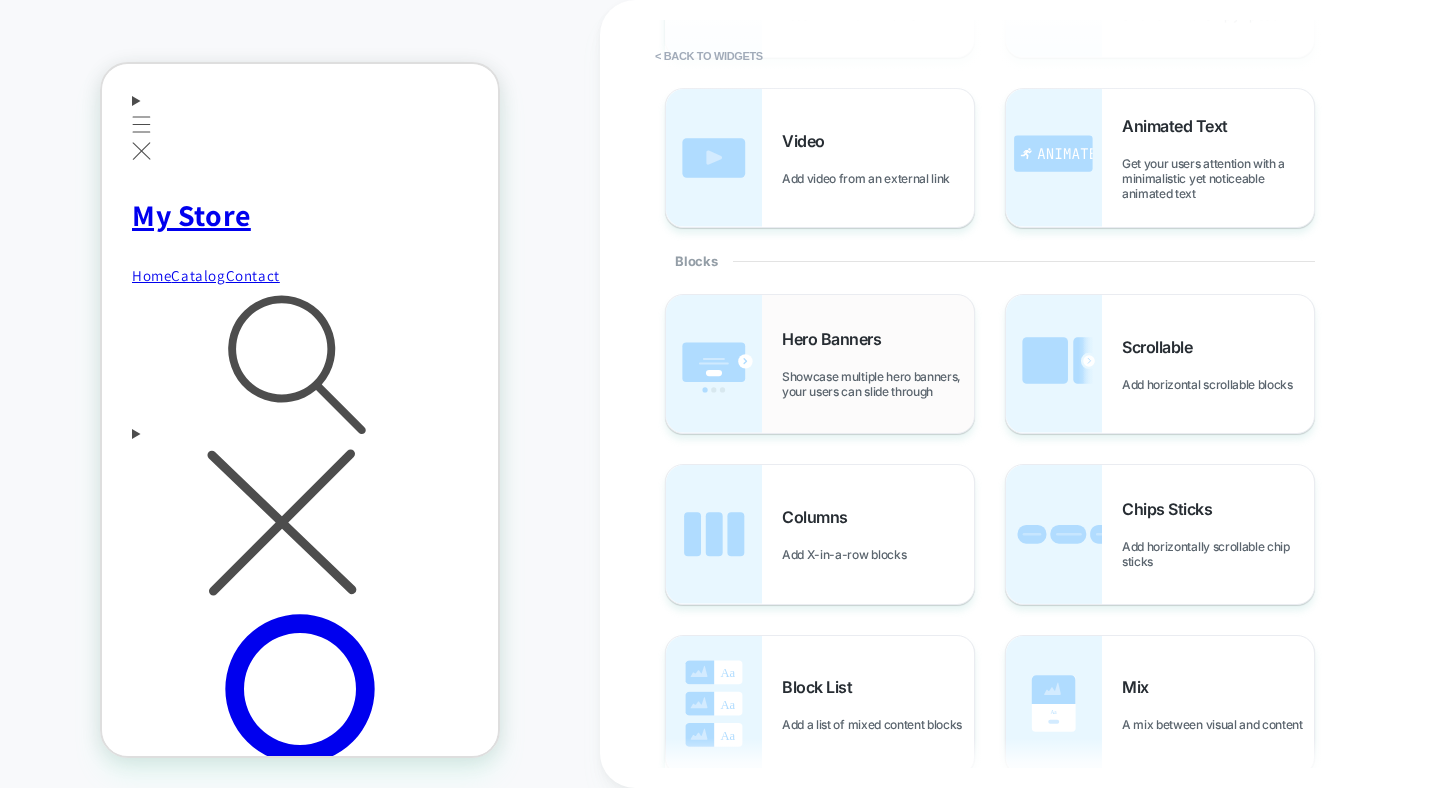 click on "Hero Banners Showcase multiple hero banners, your users can slide through" at bounding box center (878, 364) 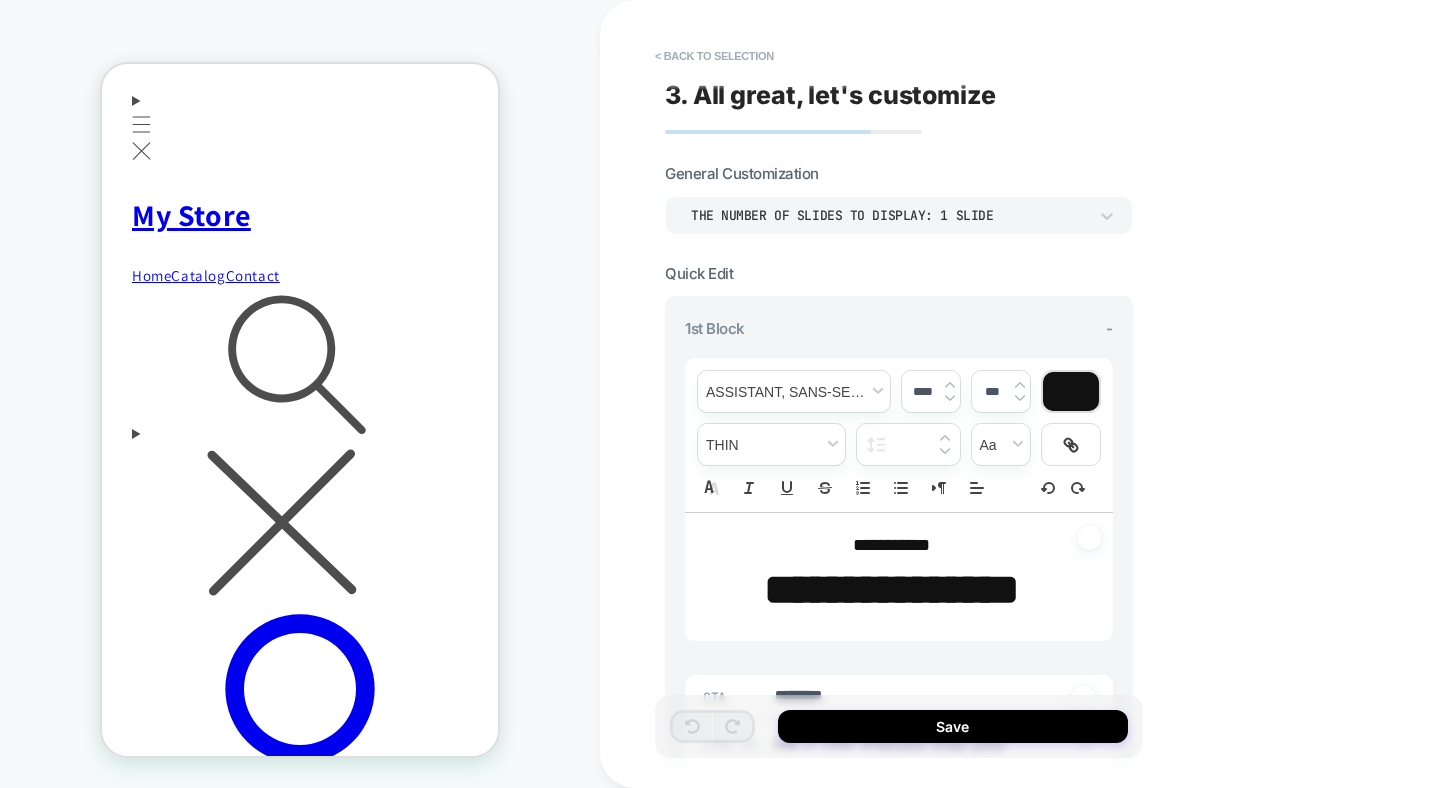 type on "*" 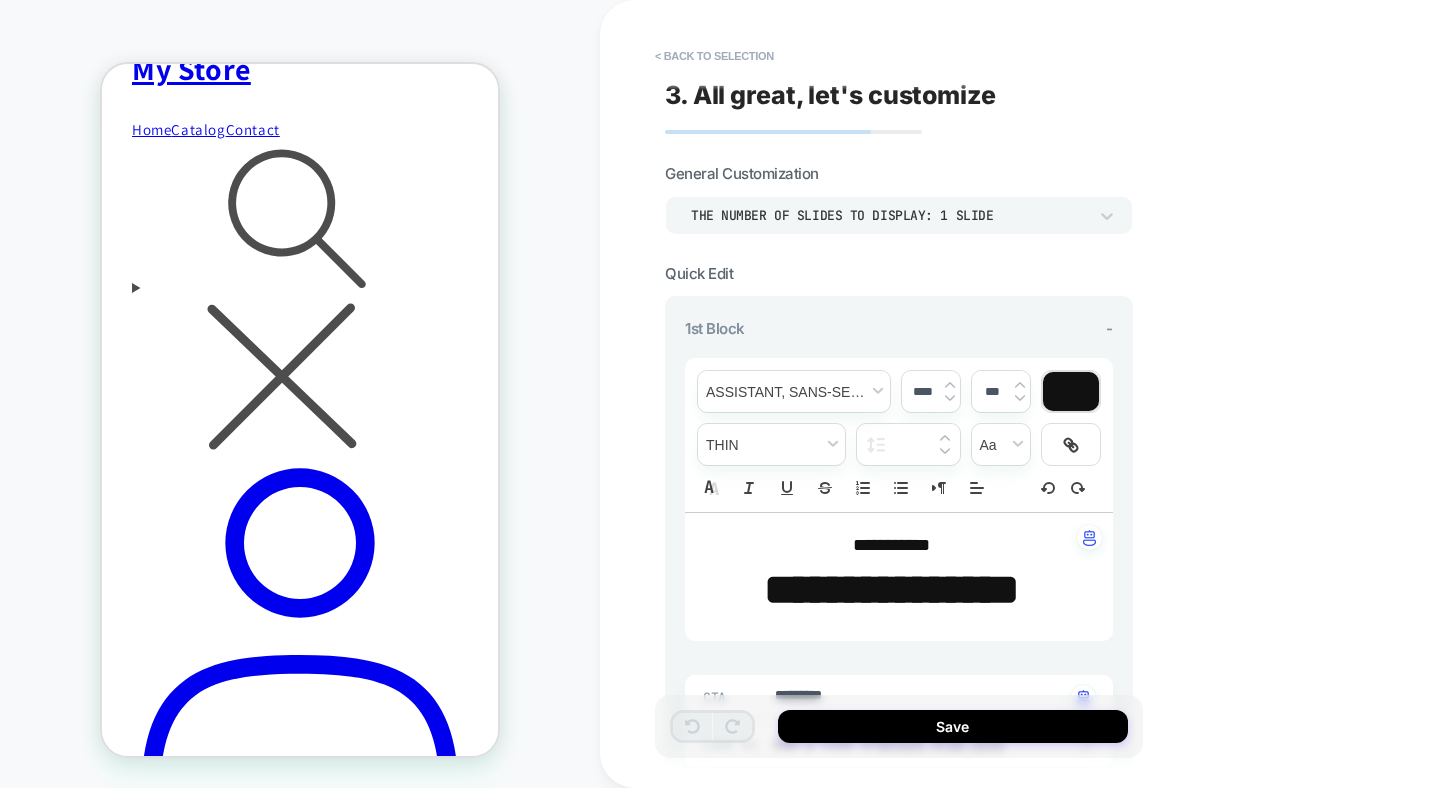 scroll, scrollTop: 480, scrollLeft: 0, axis: vertical 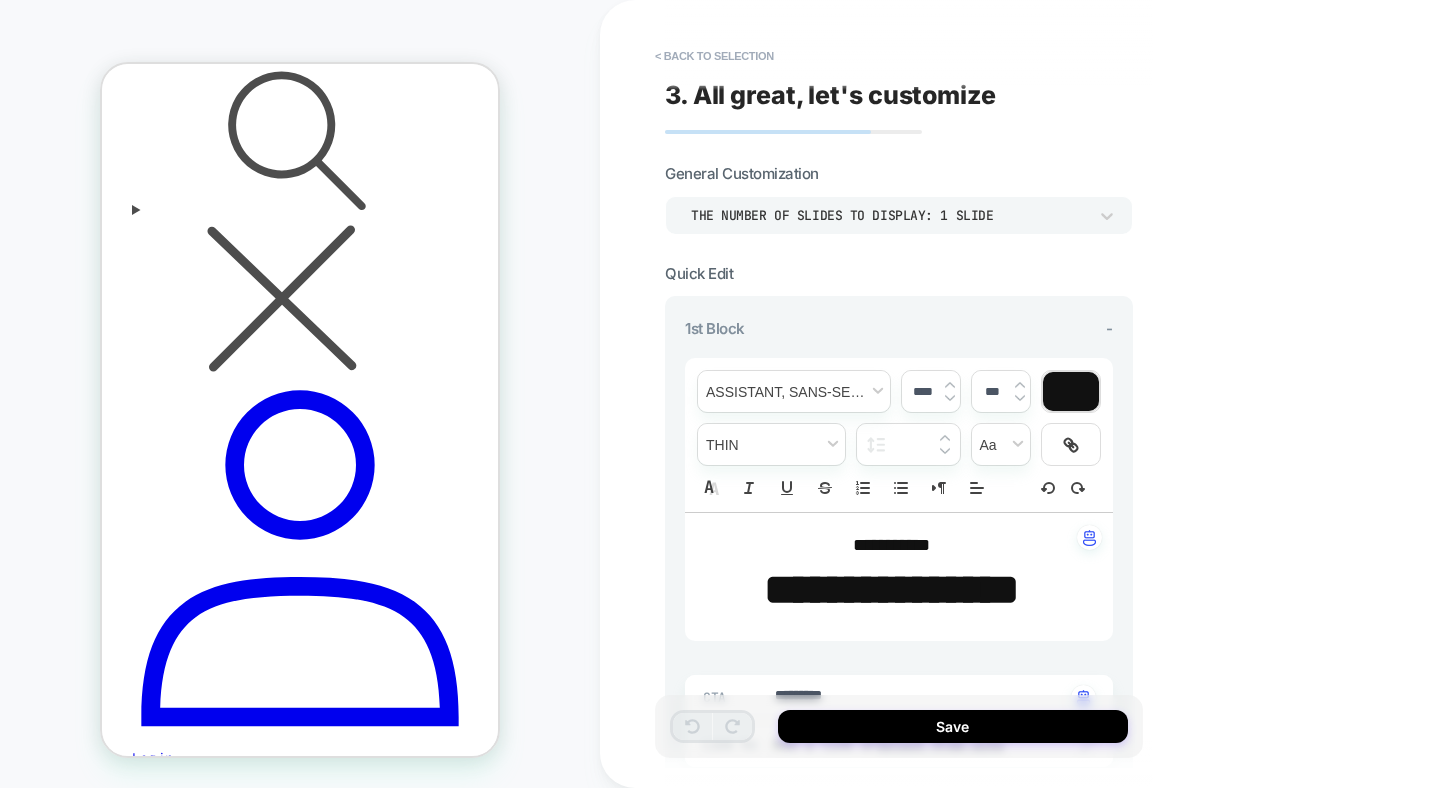 click on "**********" at bounding box center (891, 589) 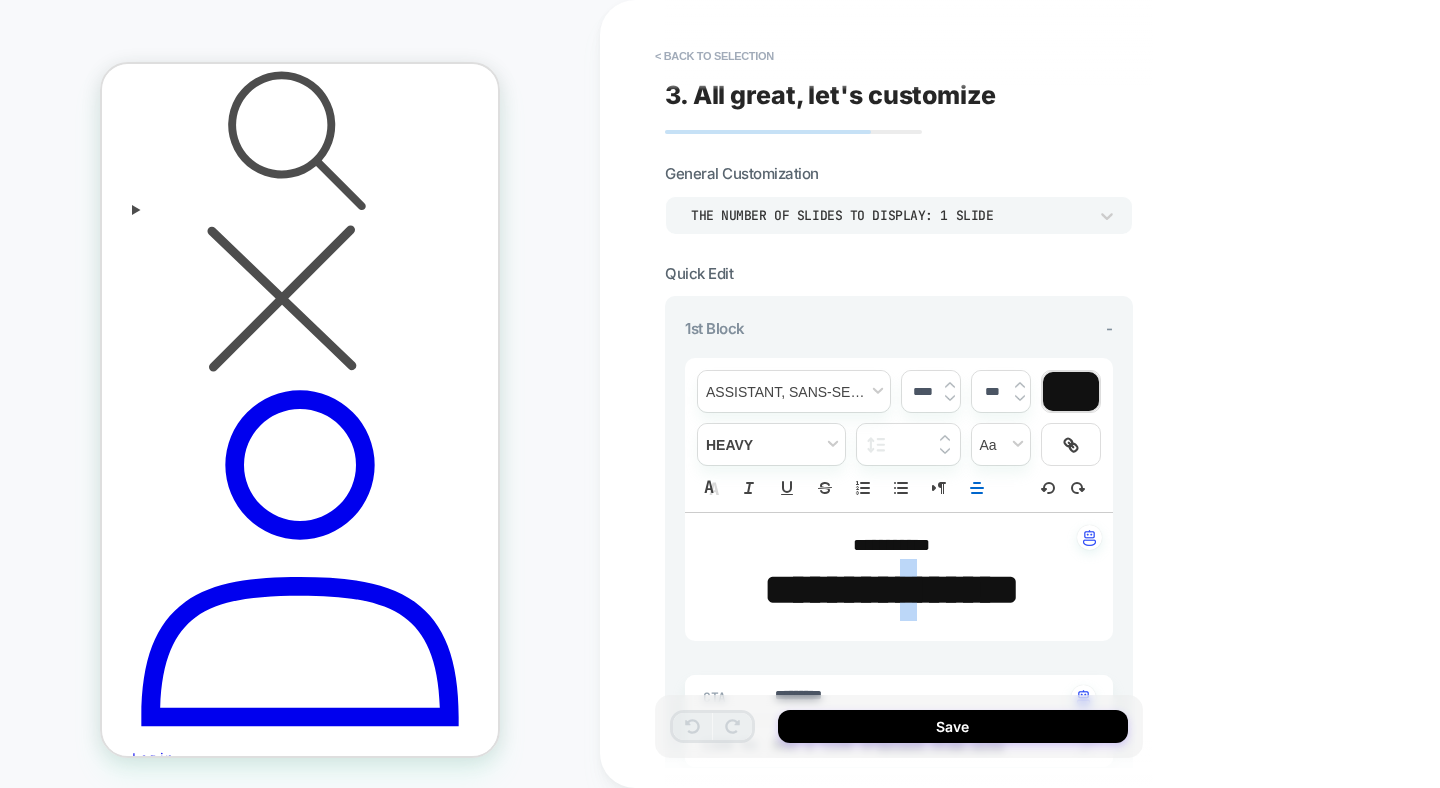 click on "**********" at bounding box center (891, 589) 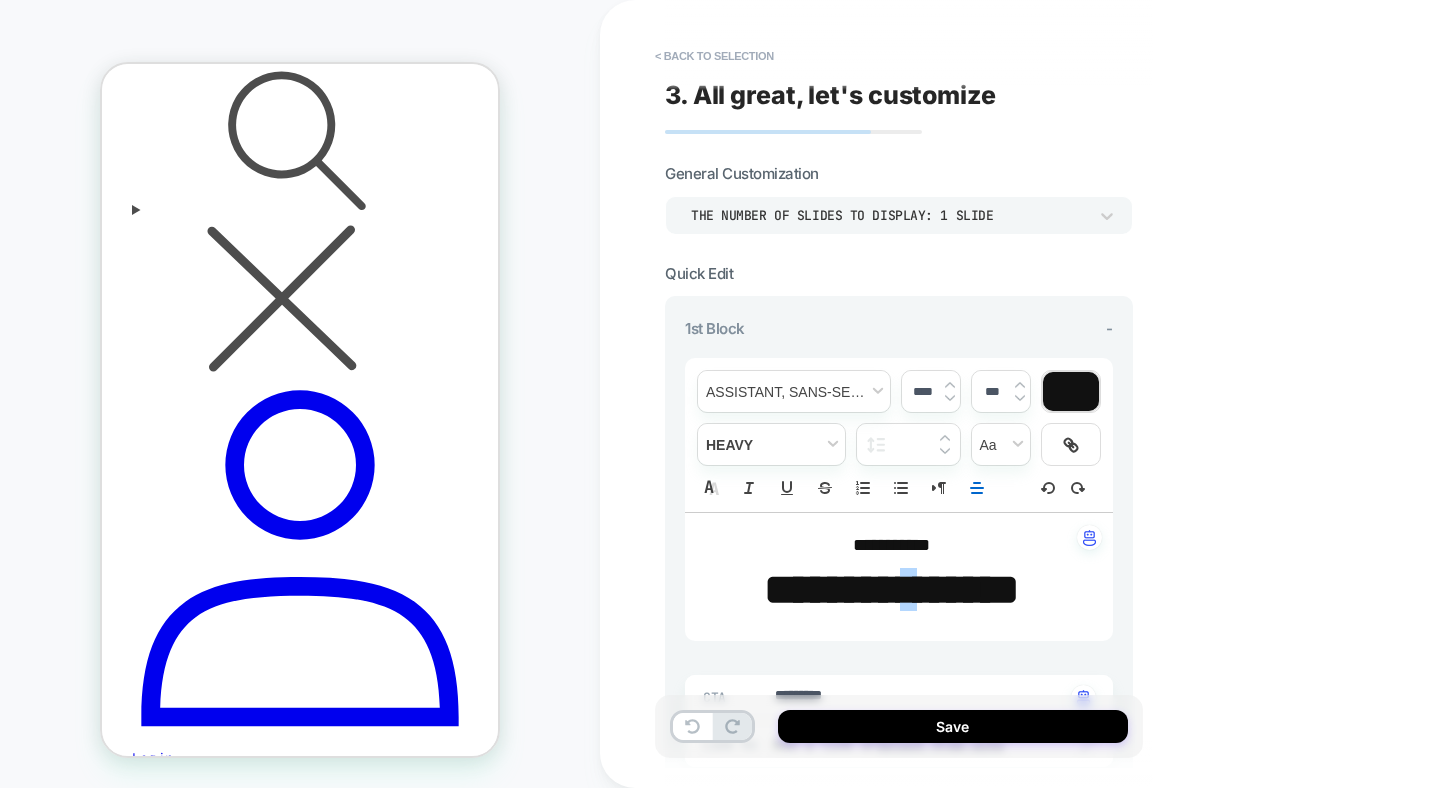 click on "********" at bounding box center [832, 589] 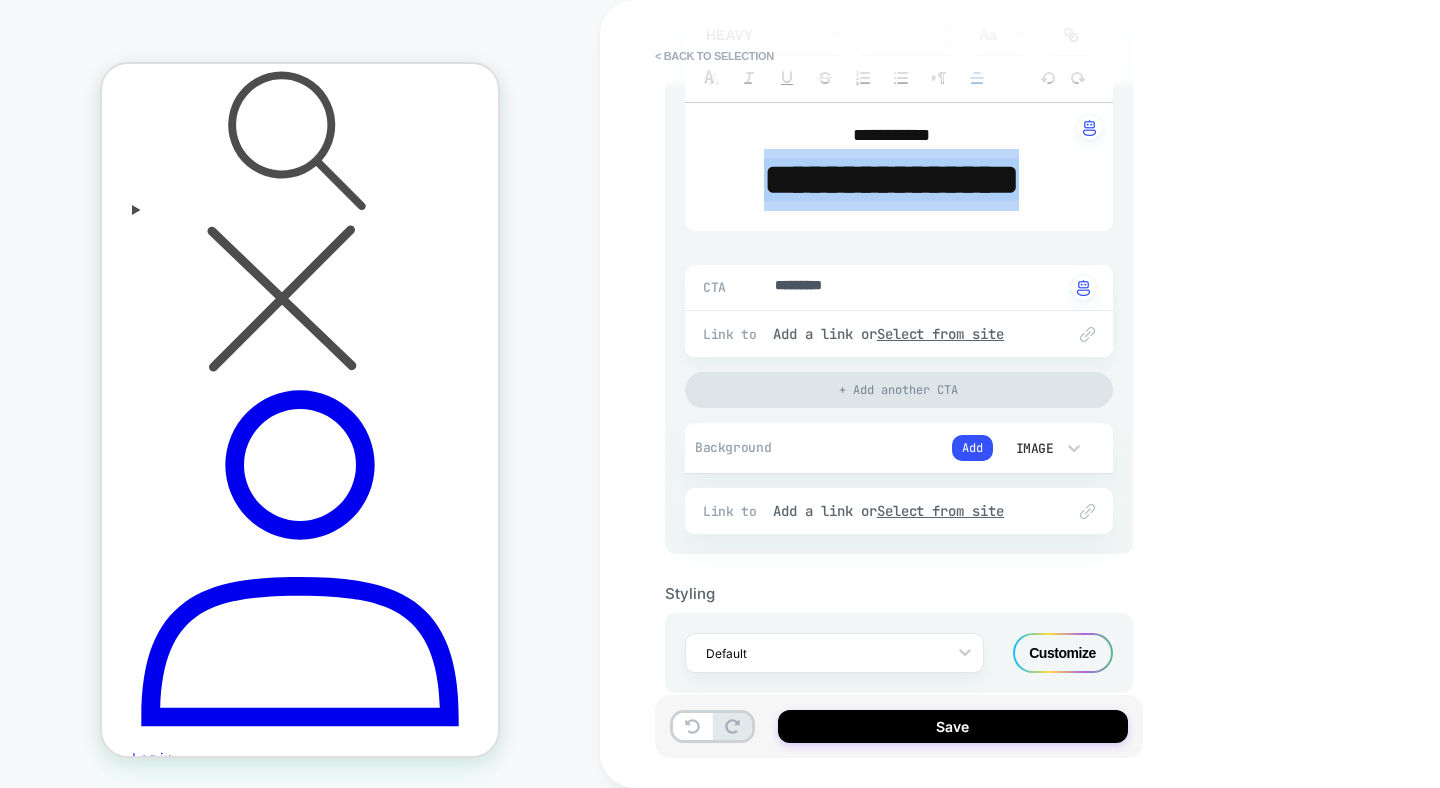 scroll, scrollTop: 441, scrollLeft: 0, axis: vertical 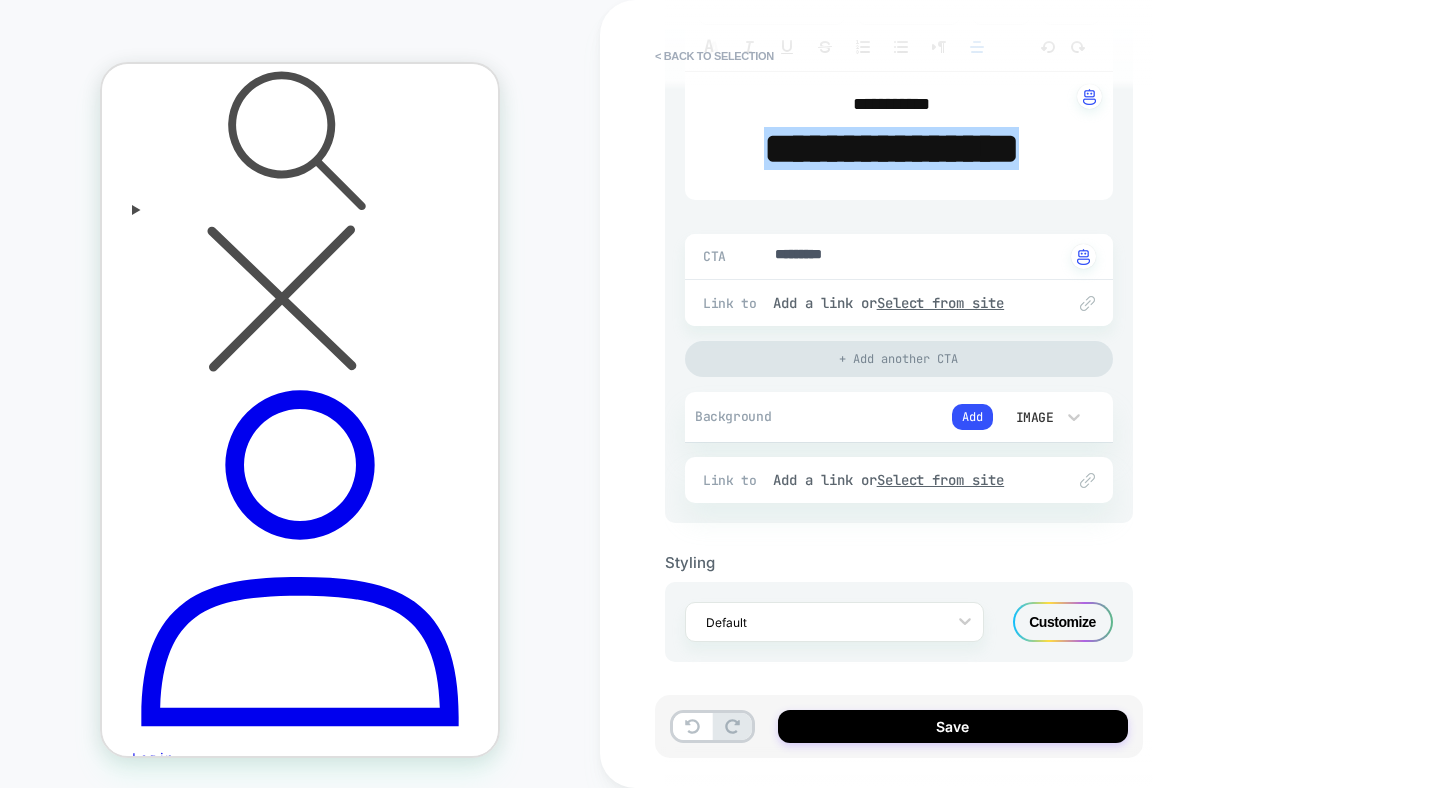 click on "Image" at bounding box center (1033, 417) 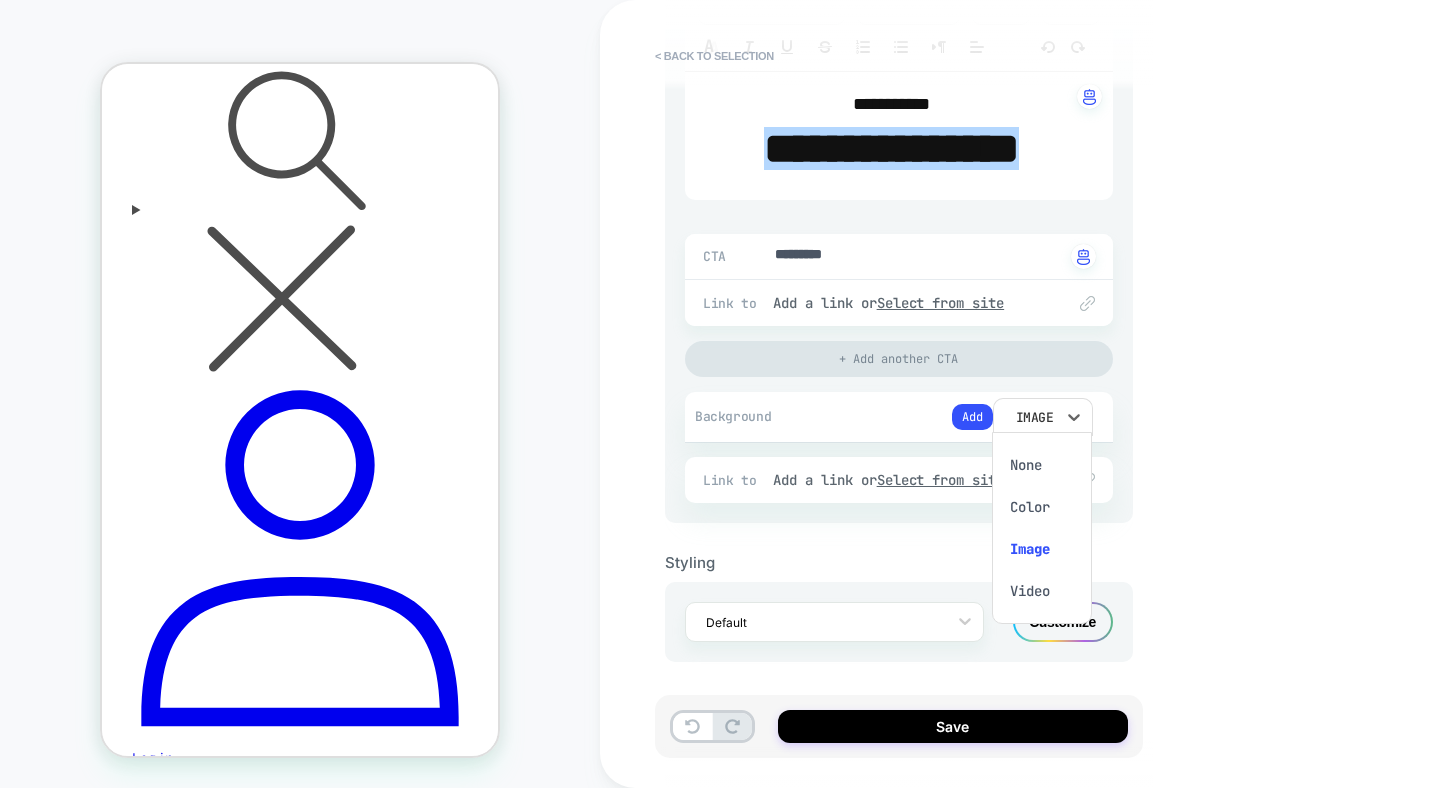 click at bounding box center (720, 394) 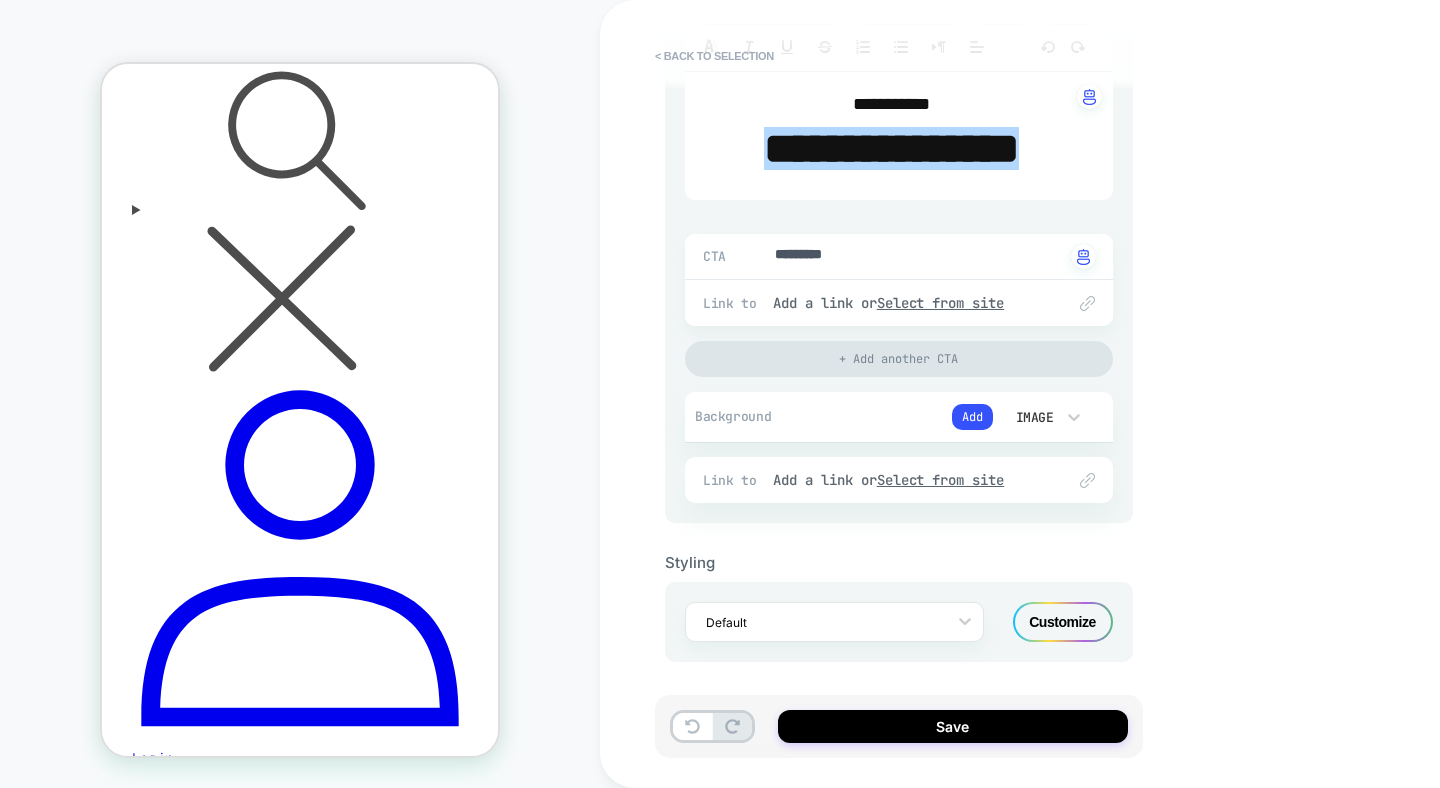 click on "Add" at bounding box center [972, 417] 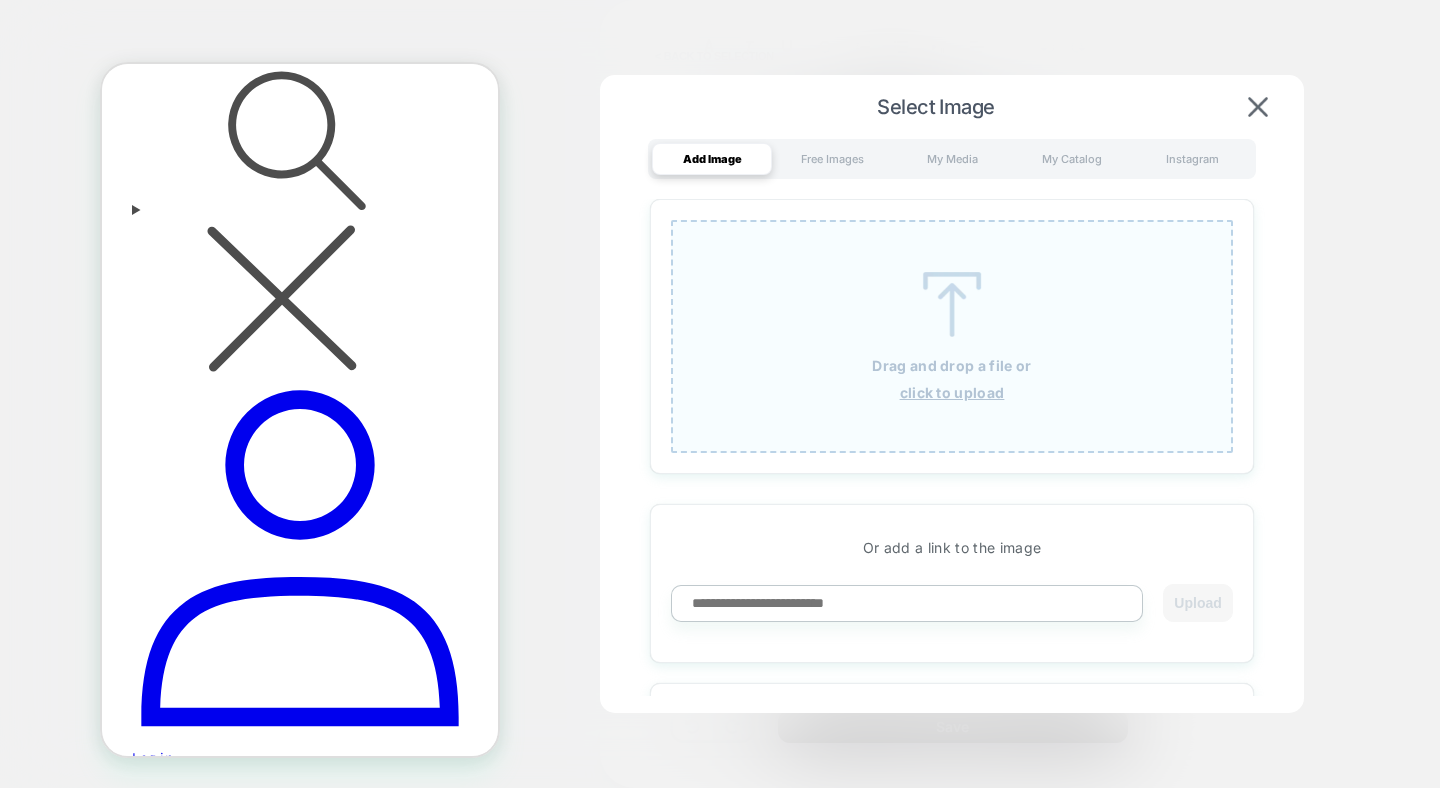 click on "Drag and drop a file or click to upload" at bounding box center [952, 336] 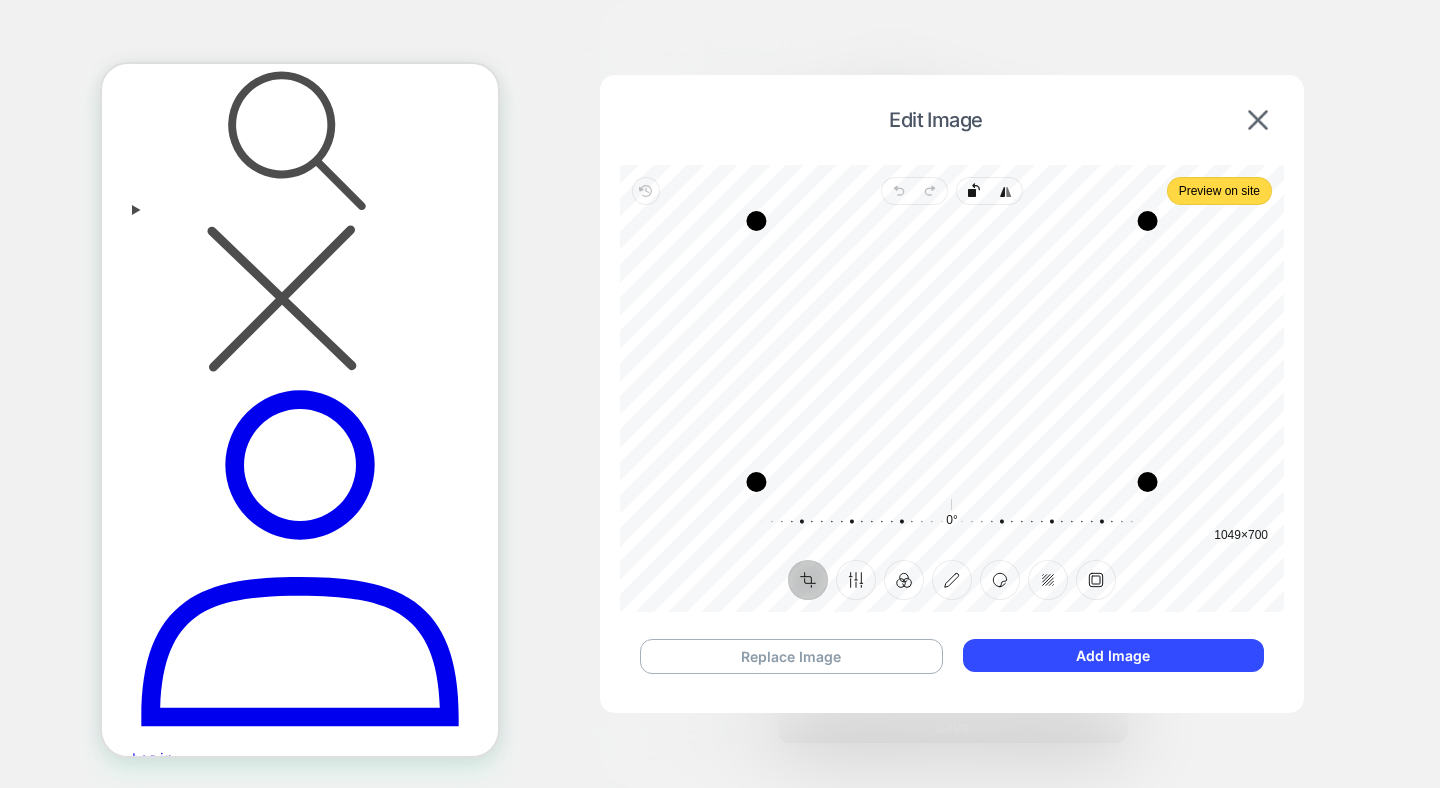 click on "UP TO 70% OFF!﻿" at bounding box center [300, 1980] 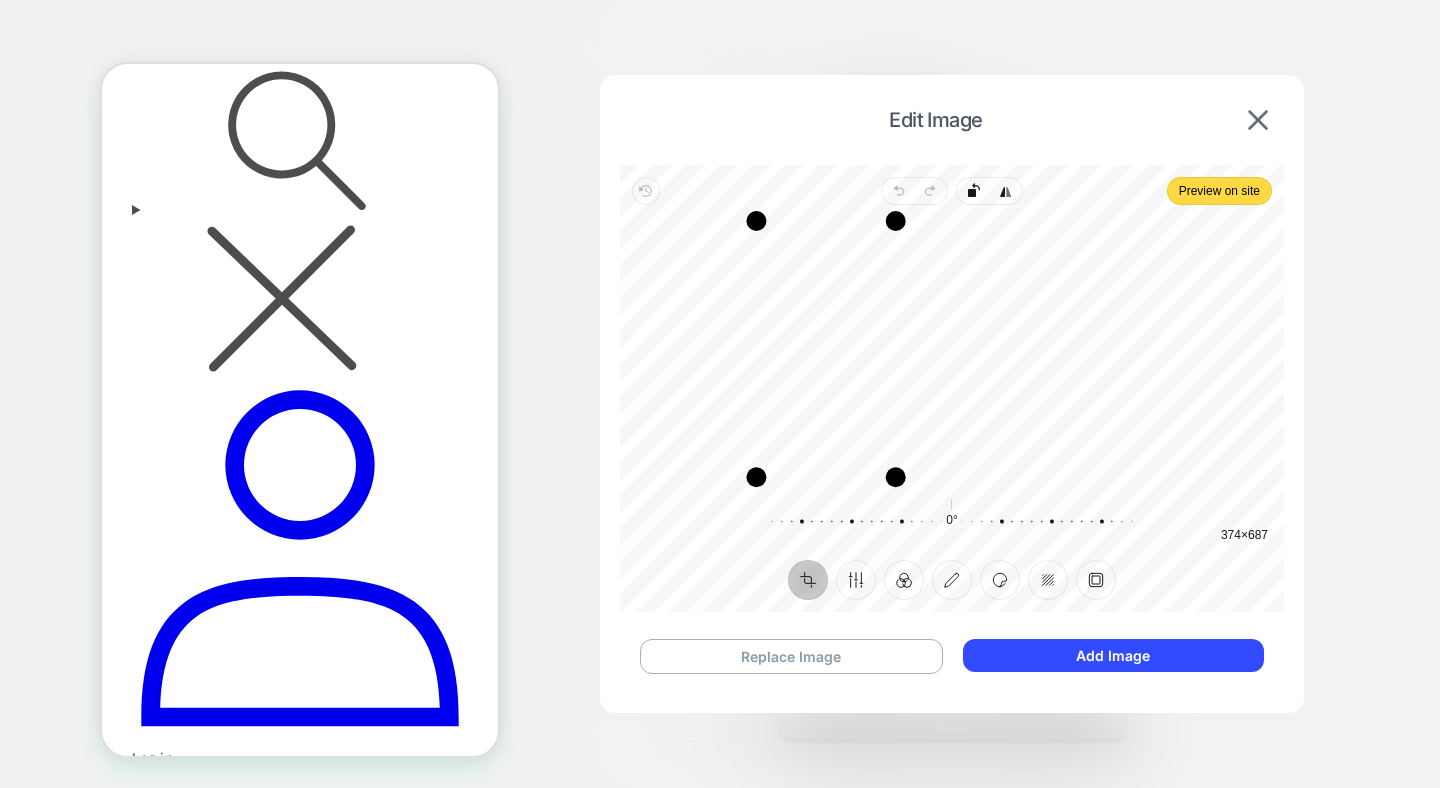 drag, startPoint x: 1150, startPoint y: 482, endPoint x: 898, endPoint y: 477, distance: 252.04959 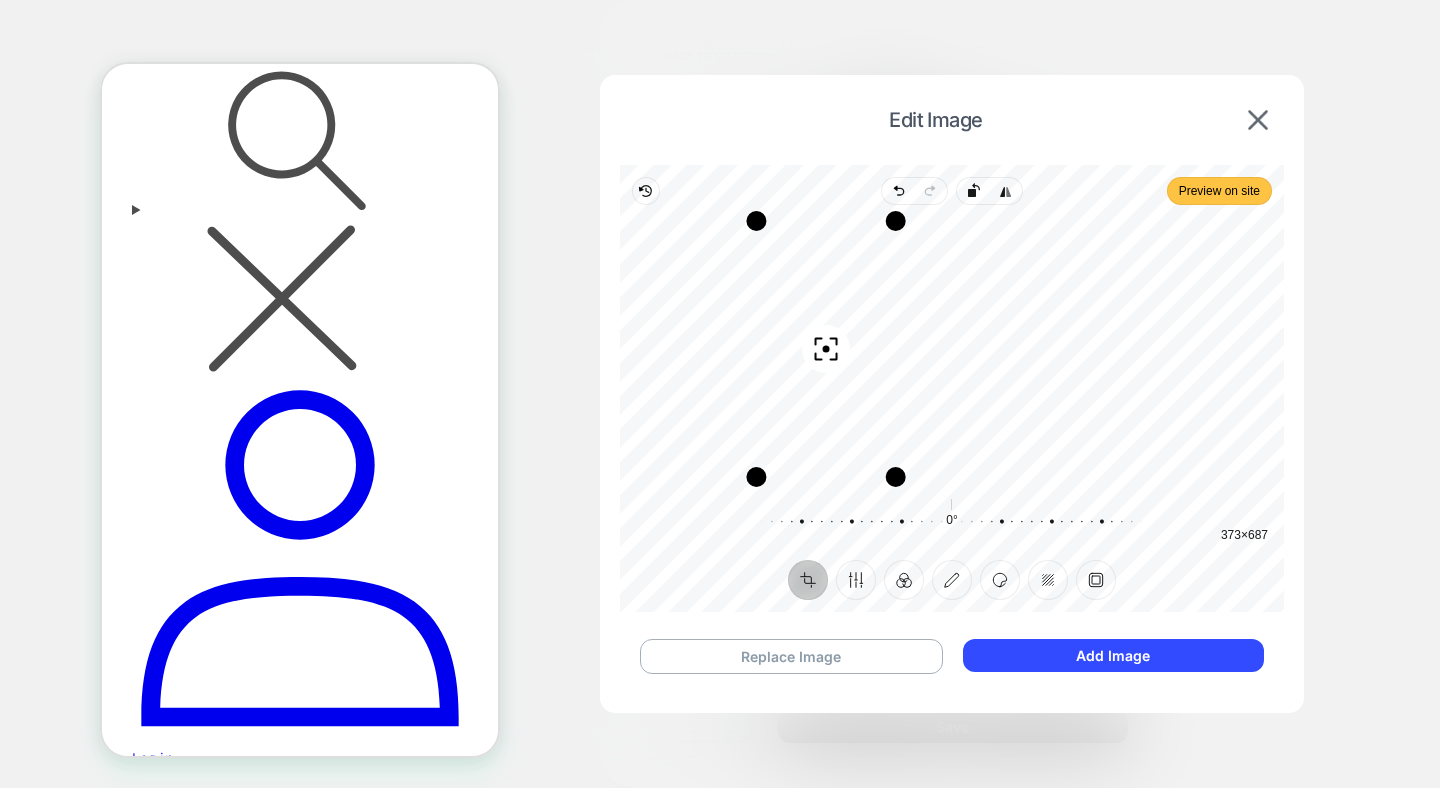 click on "Preview on site" at bounding box center [1219, 191] 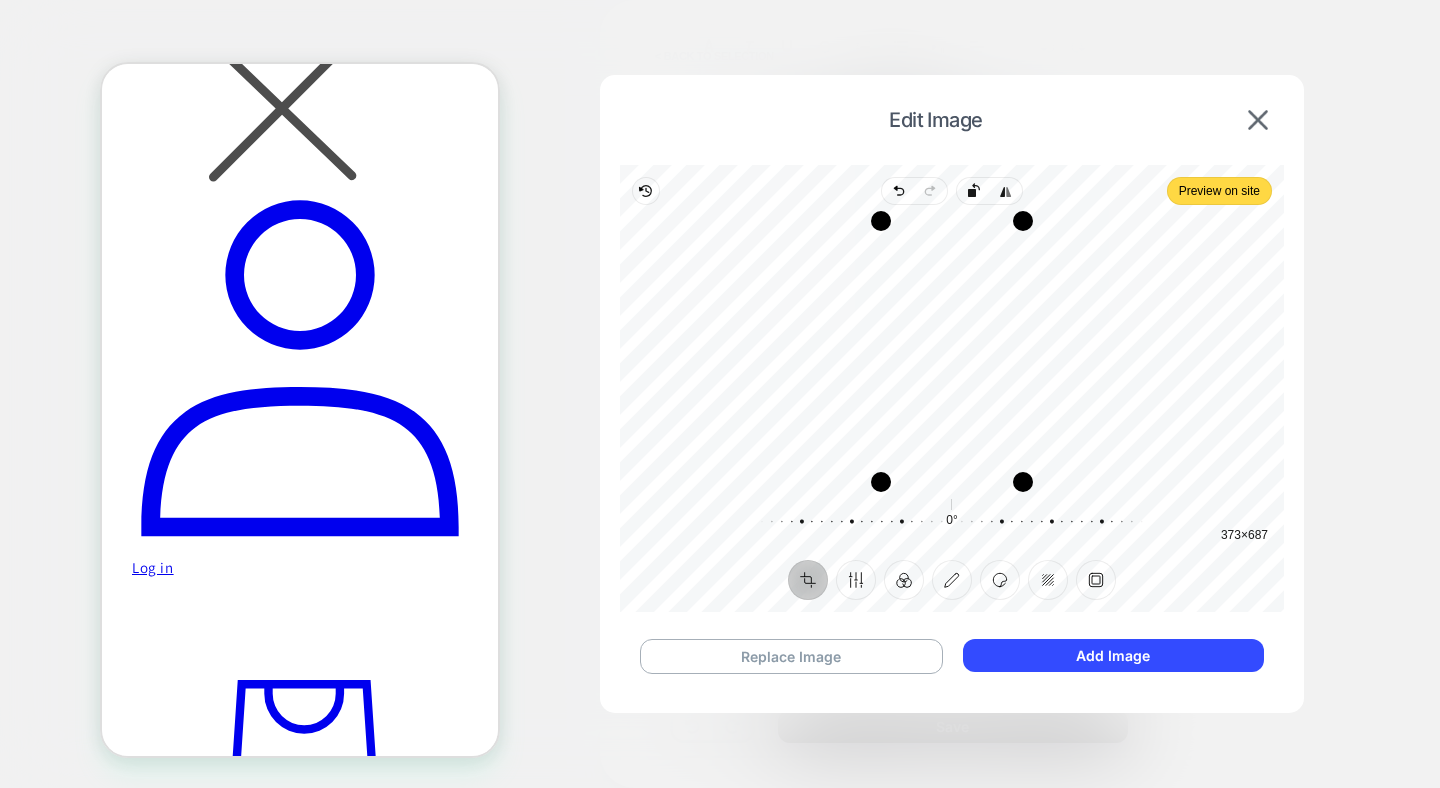 scroll, scrollTop: 718, scrollLeft: 0, axis: vertical 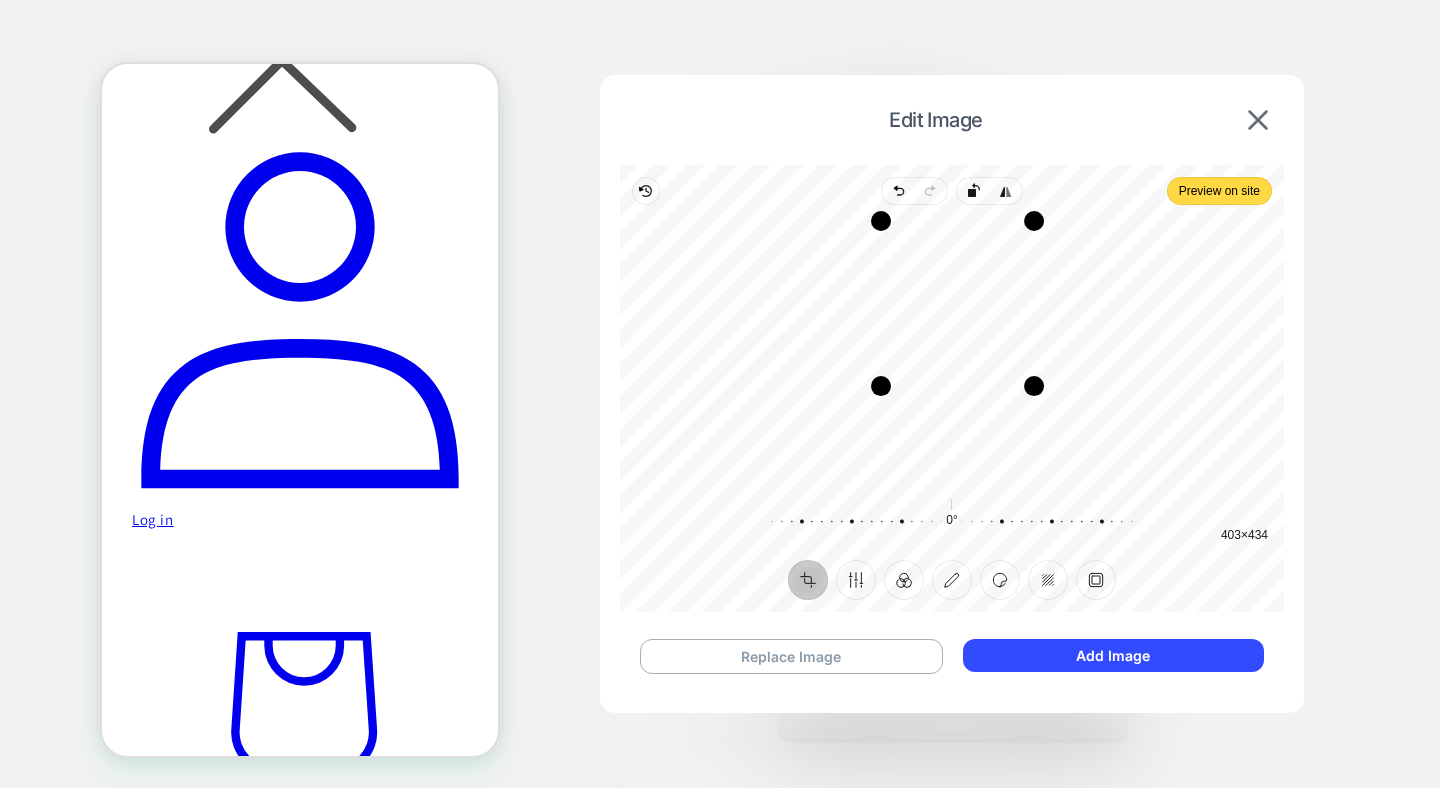 drag, startPoint x: 1017, startPoint y: 482, endPoint x: 1028, endPoint y: 387, distance: 95.63472 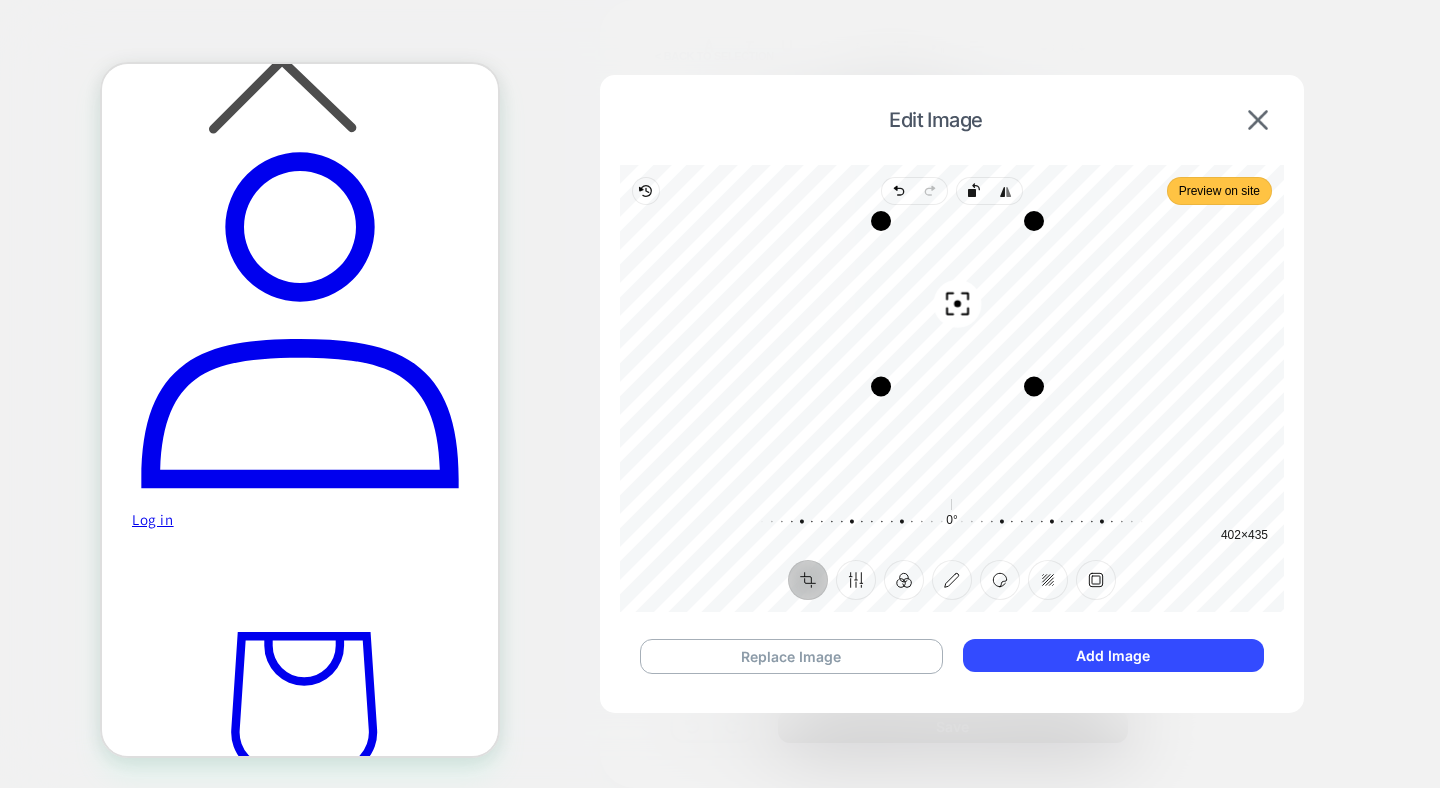 click on "Preview on site" at bounding box center [1219, 191] 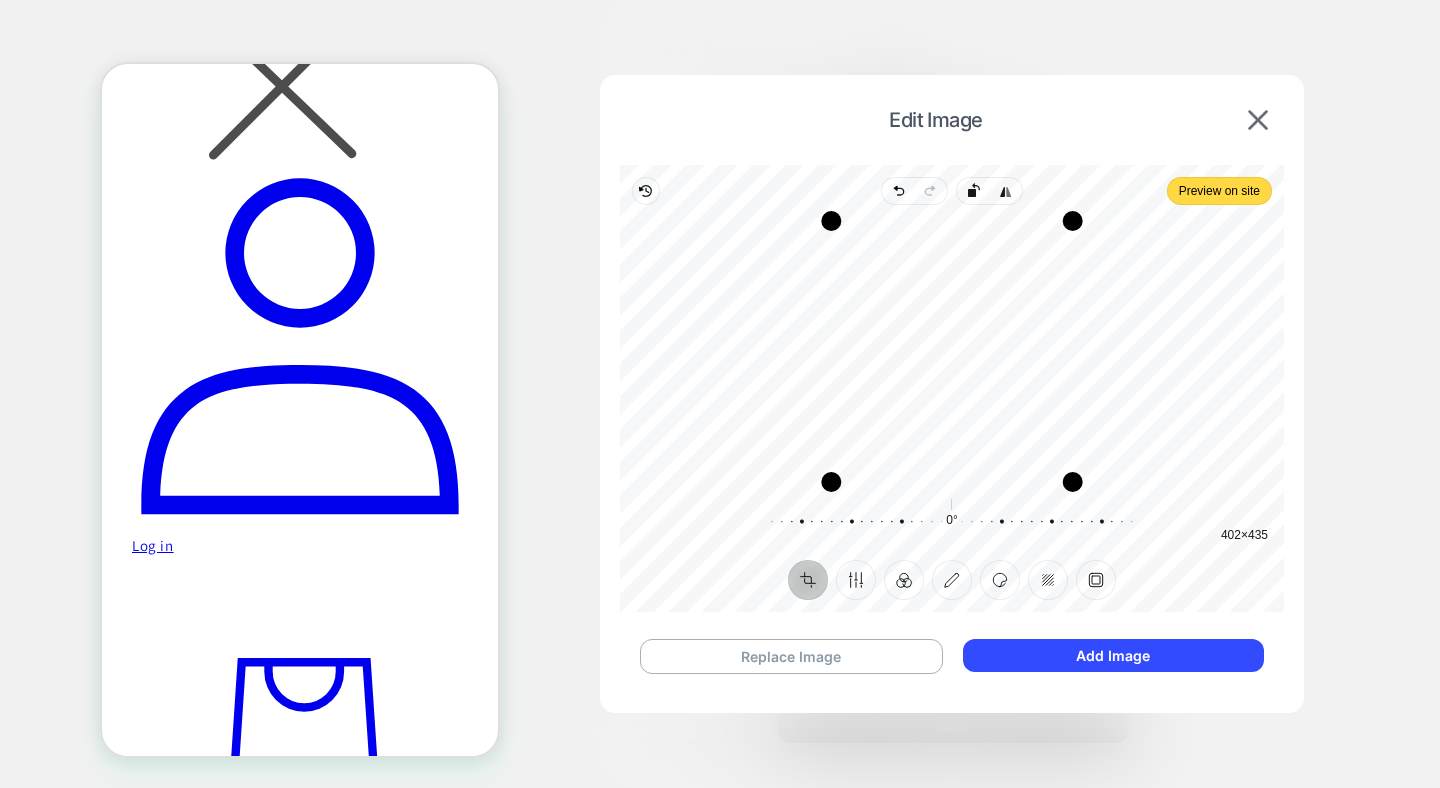 scroll, scrollTop: 578, scrollLeft: 0, axis: vertical 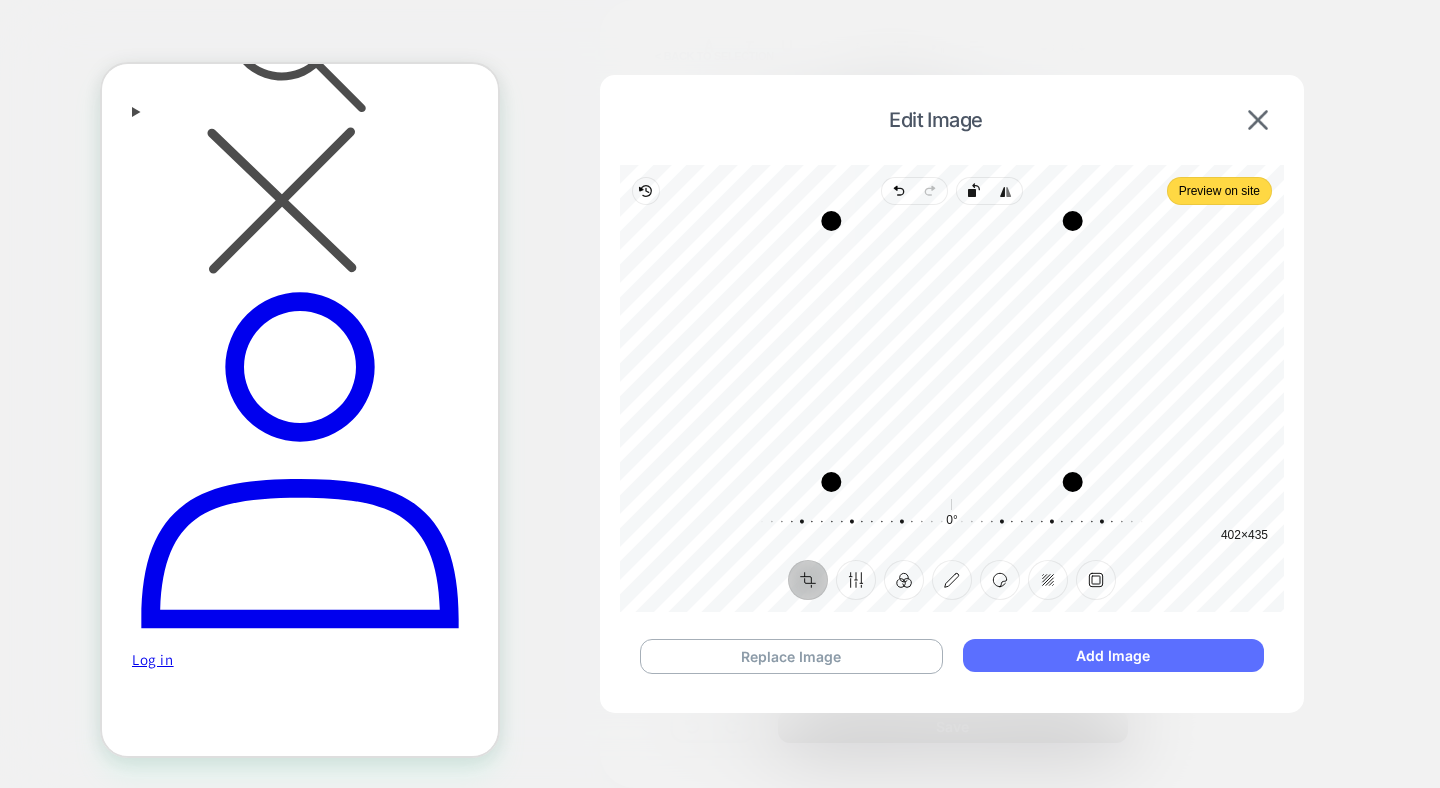 click on "Add Image" at bounding box center (1113, 655) 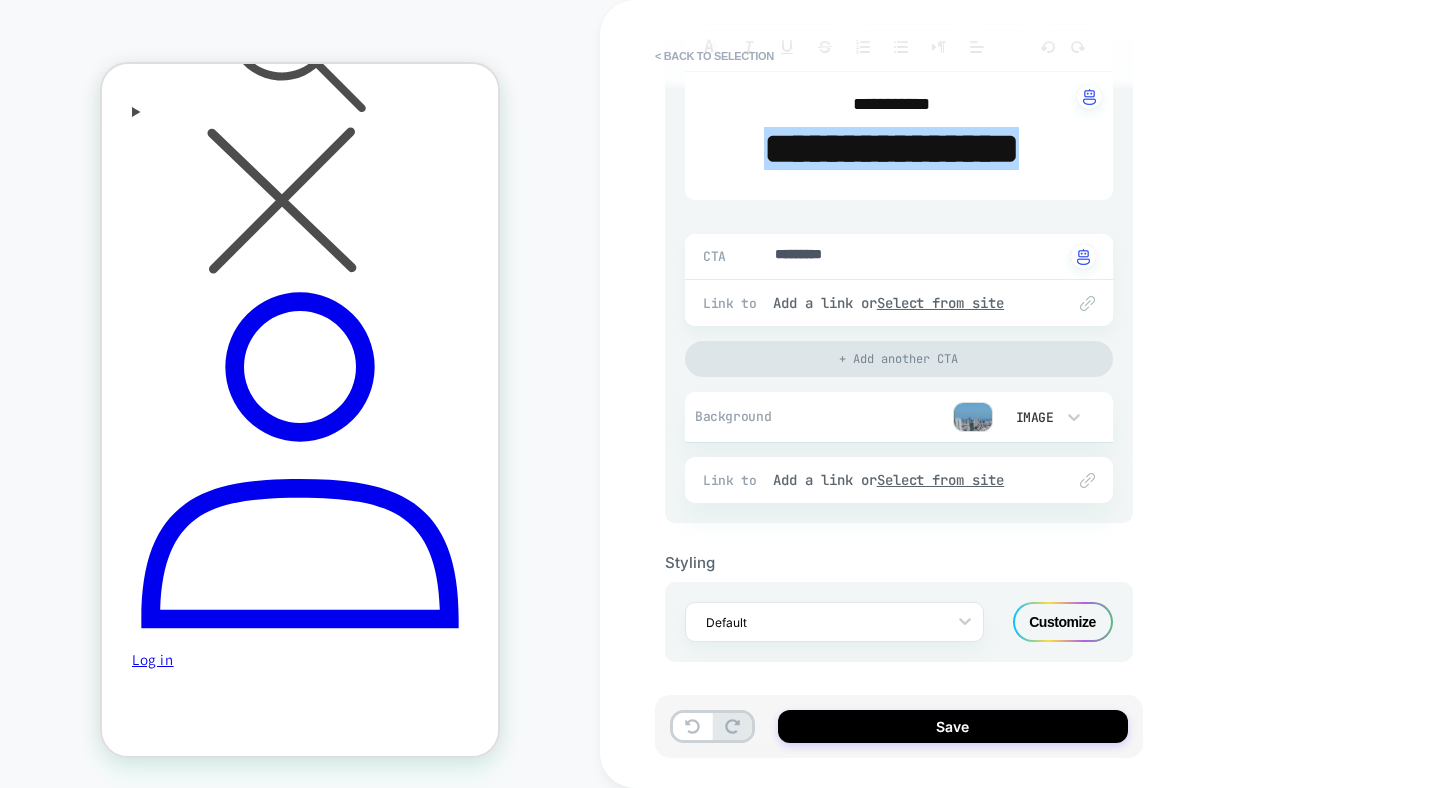 click on "**********" at bounding box center [891, 148] 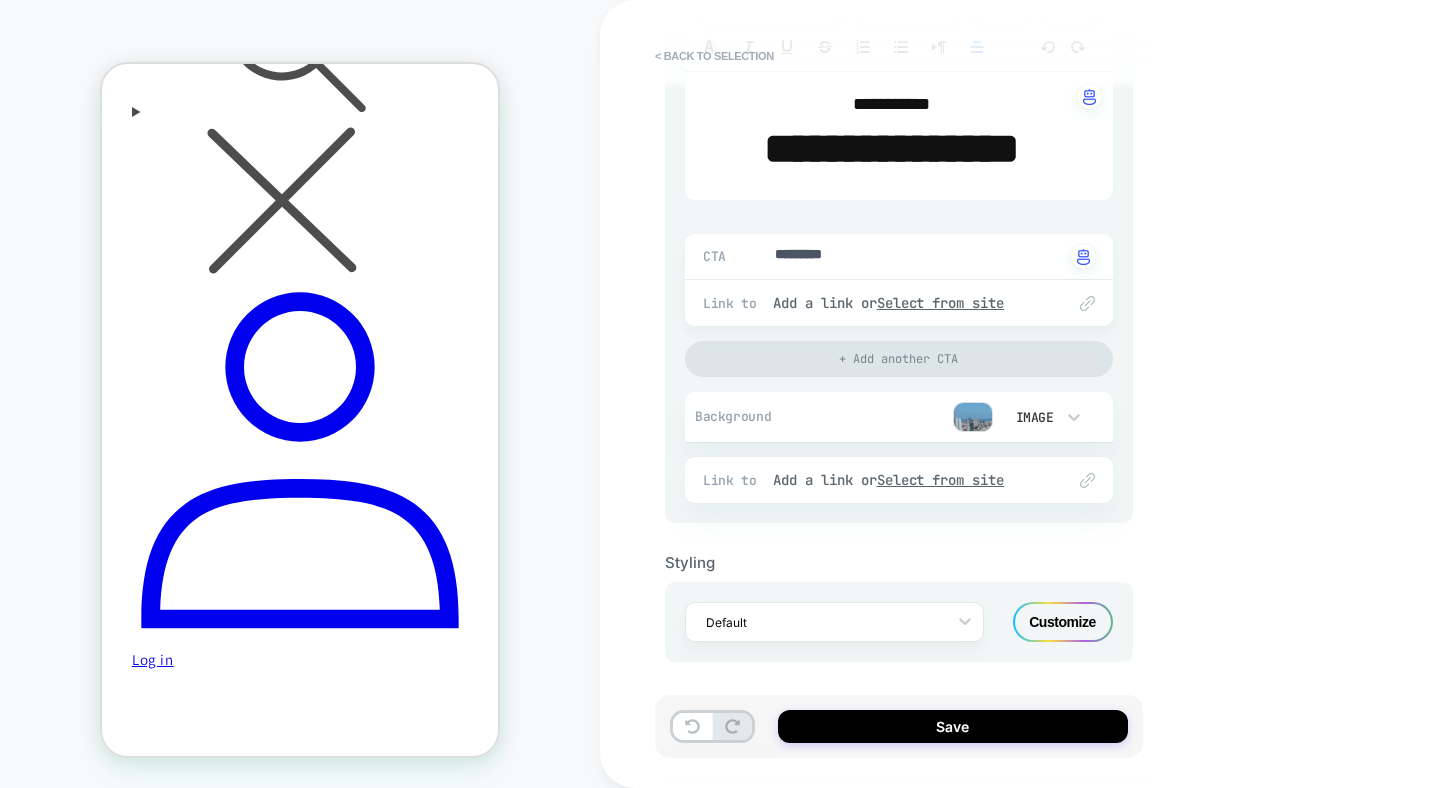 type on "*" 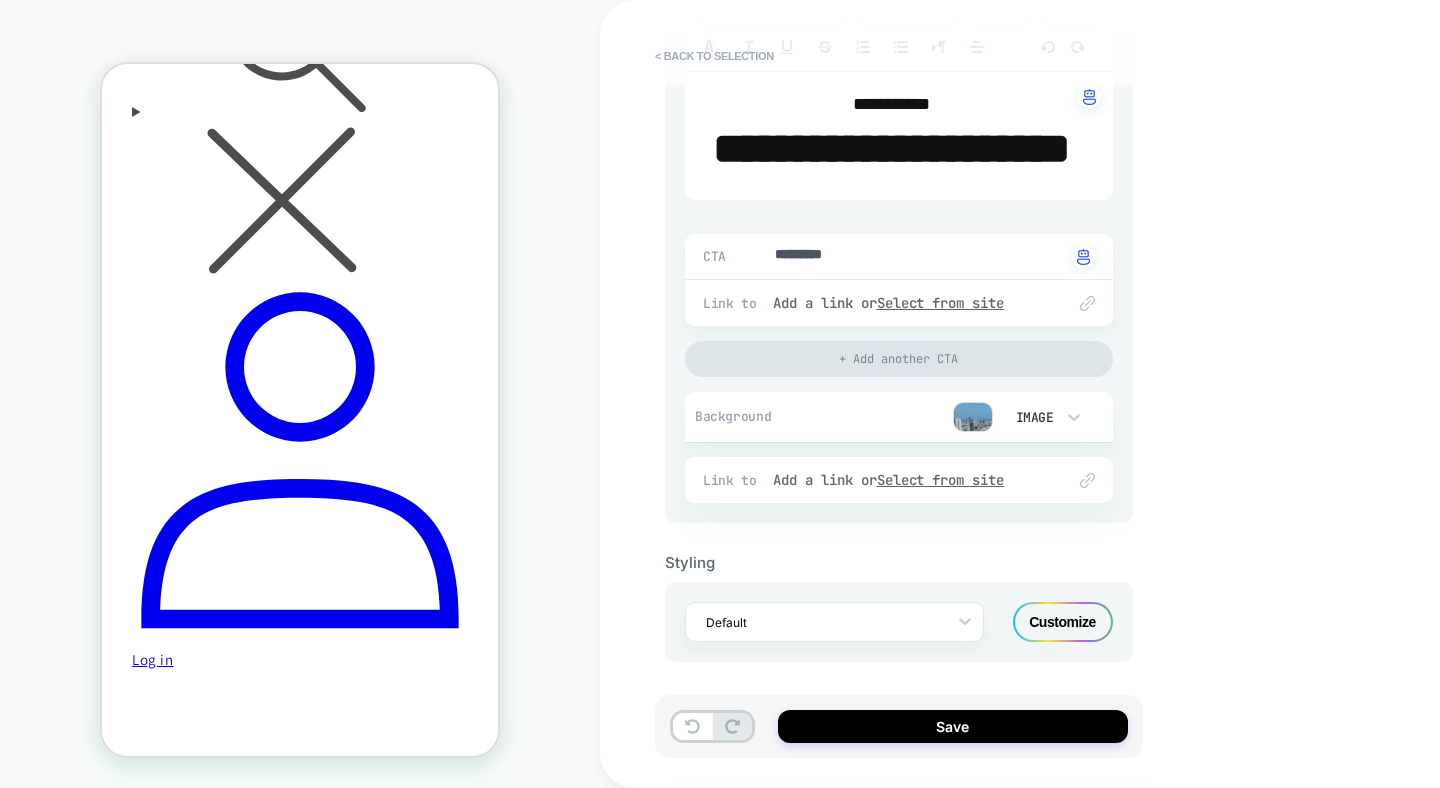 type on "*" 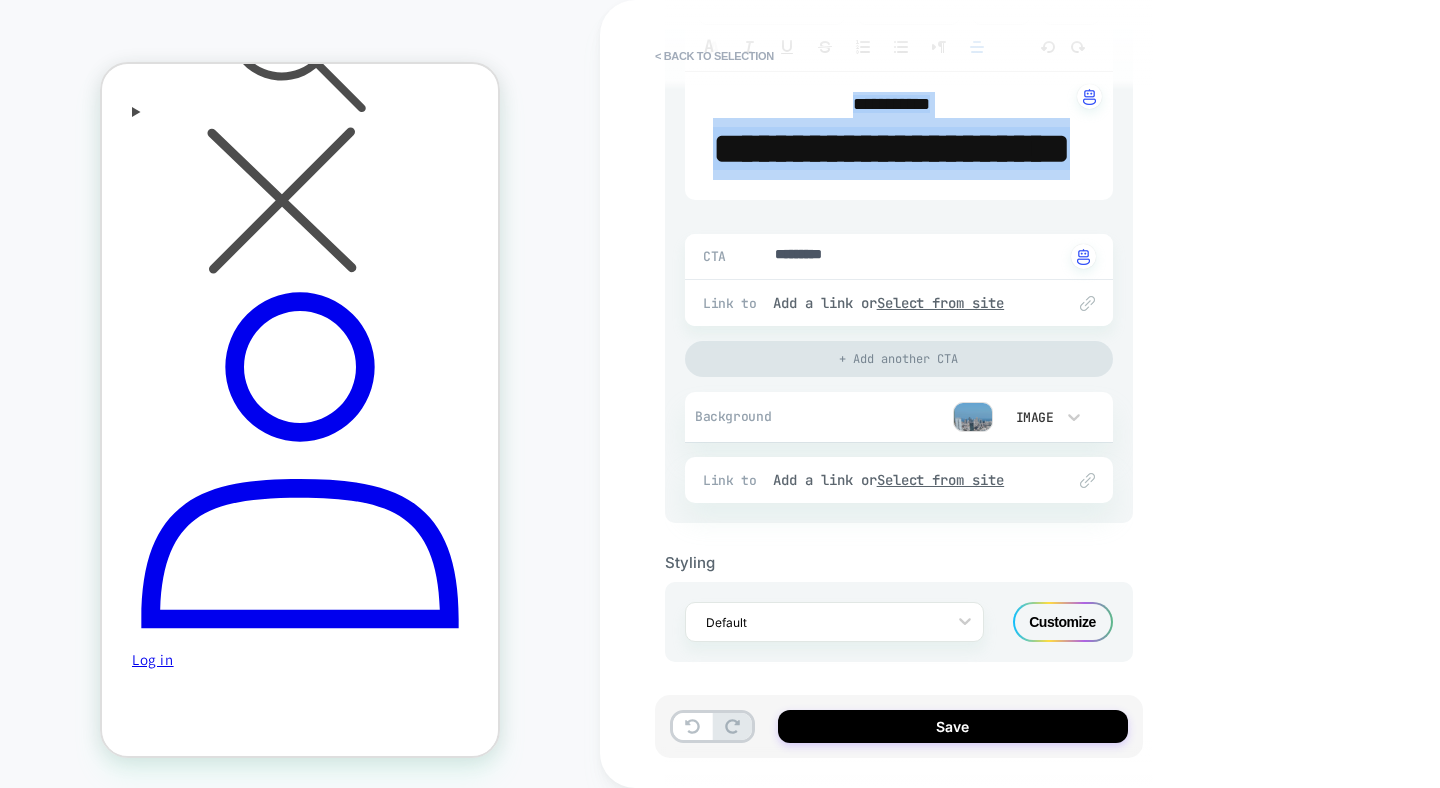 type on "*" 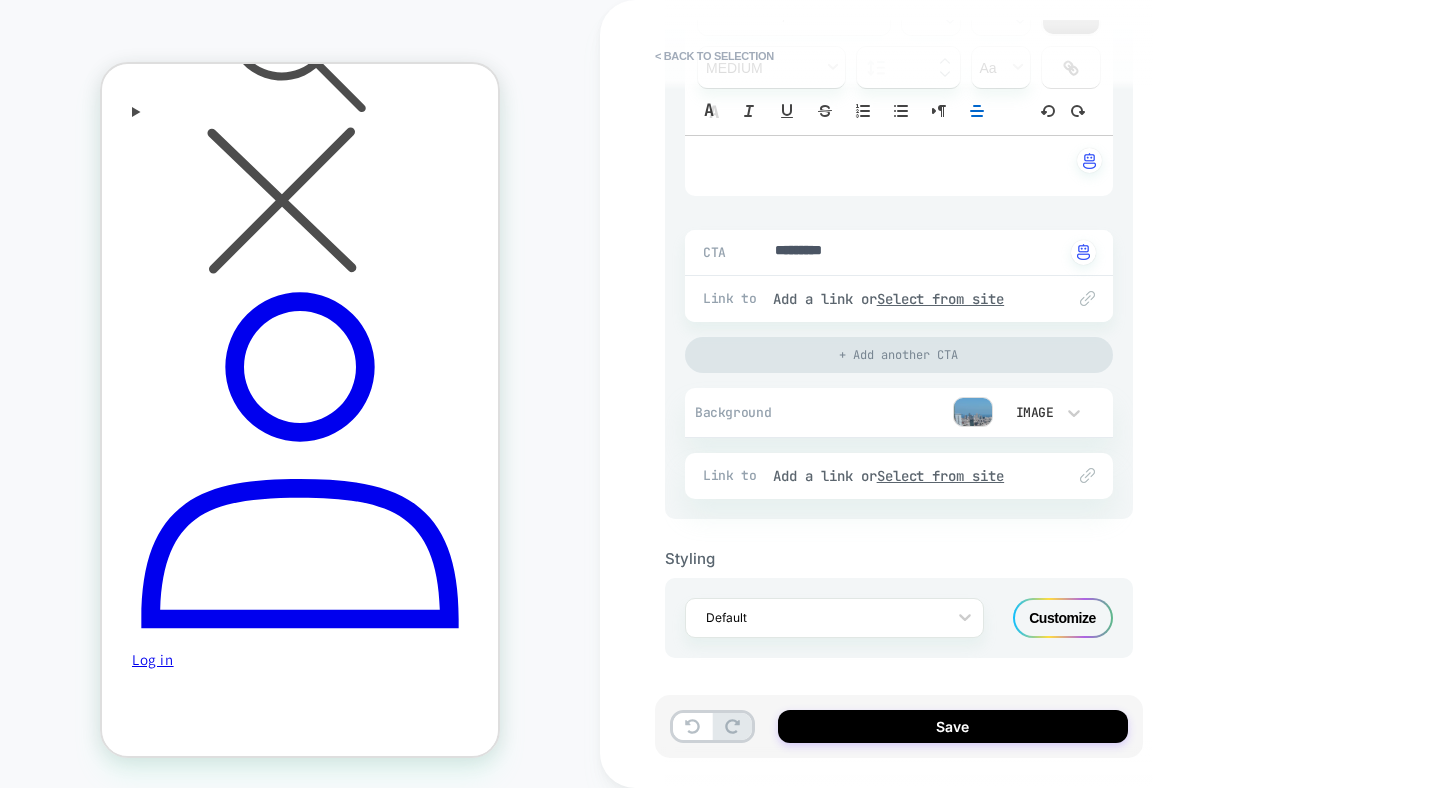 scroll, scrollTop: 373, scrollLeft: 0, axis: vertical 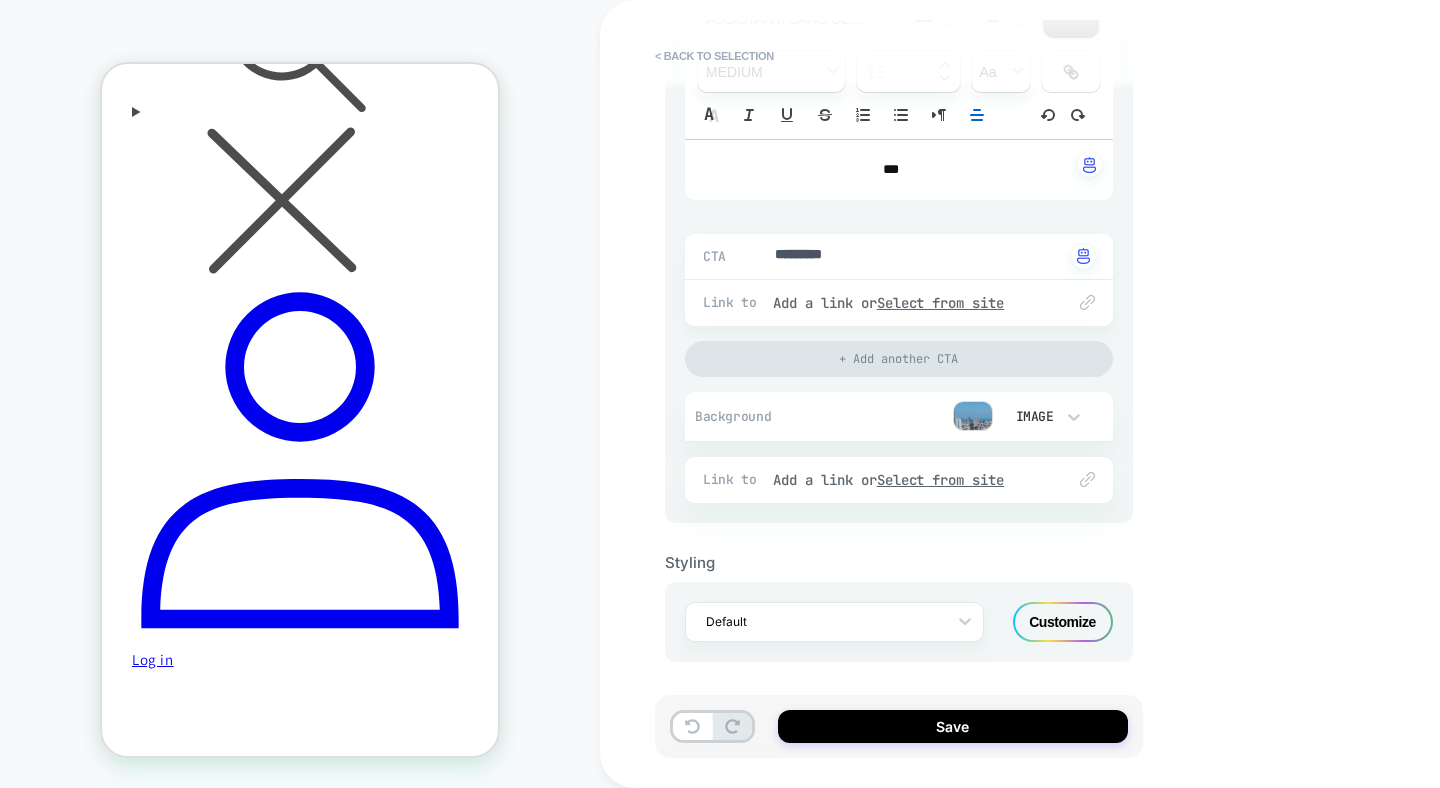 type on "*" 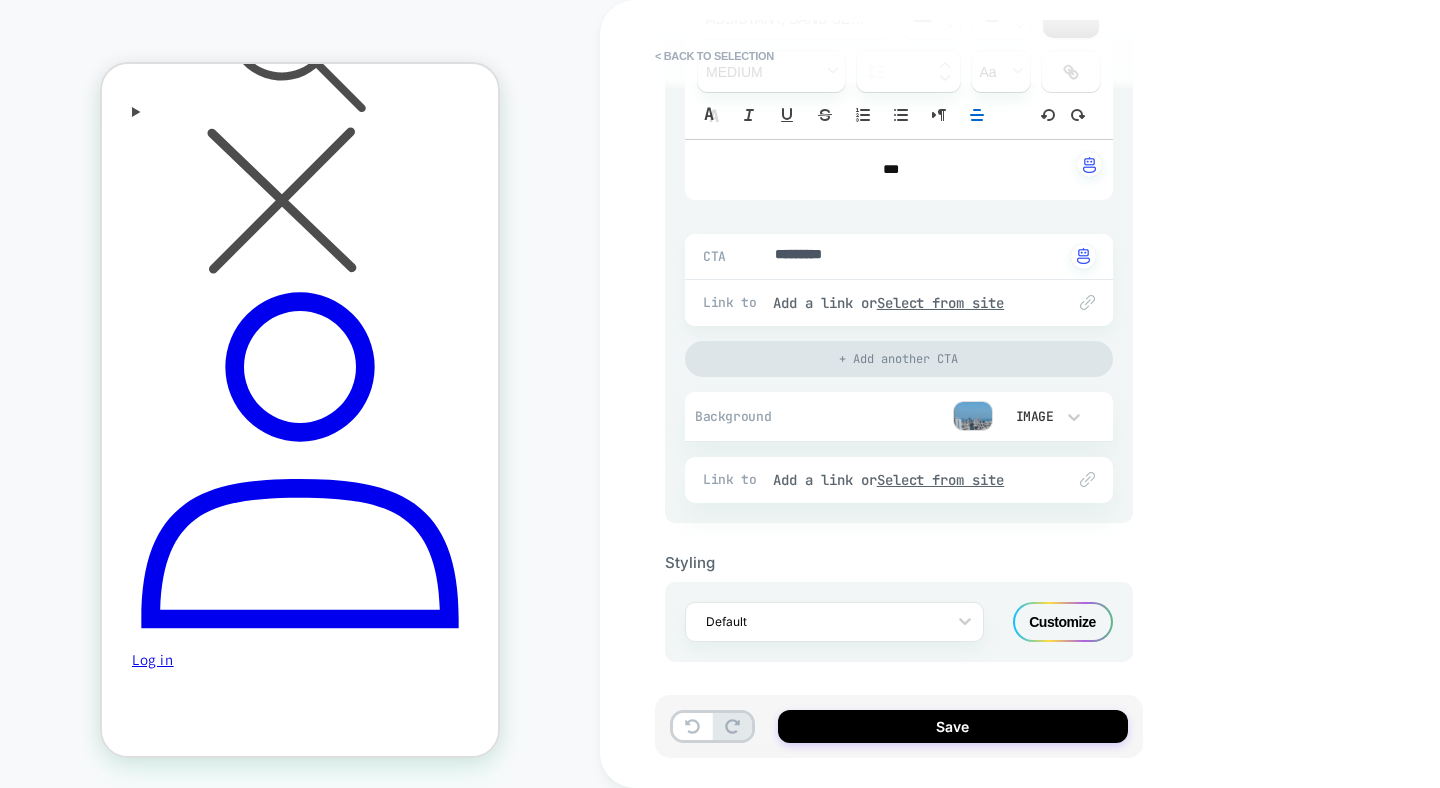 type on "****" 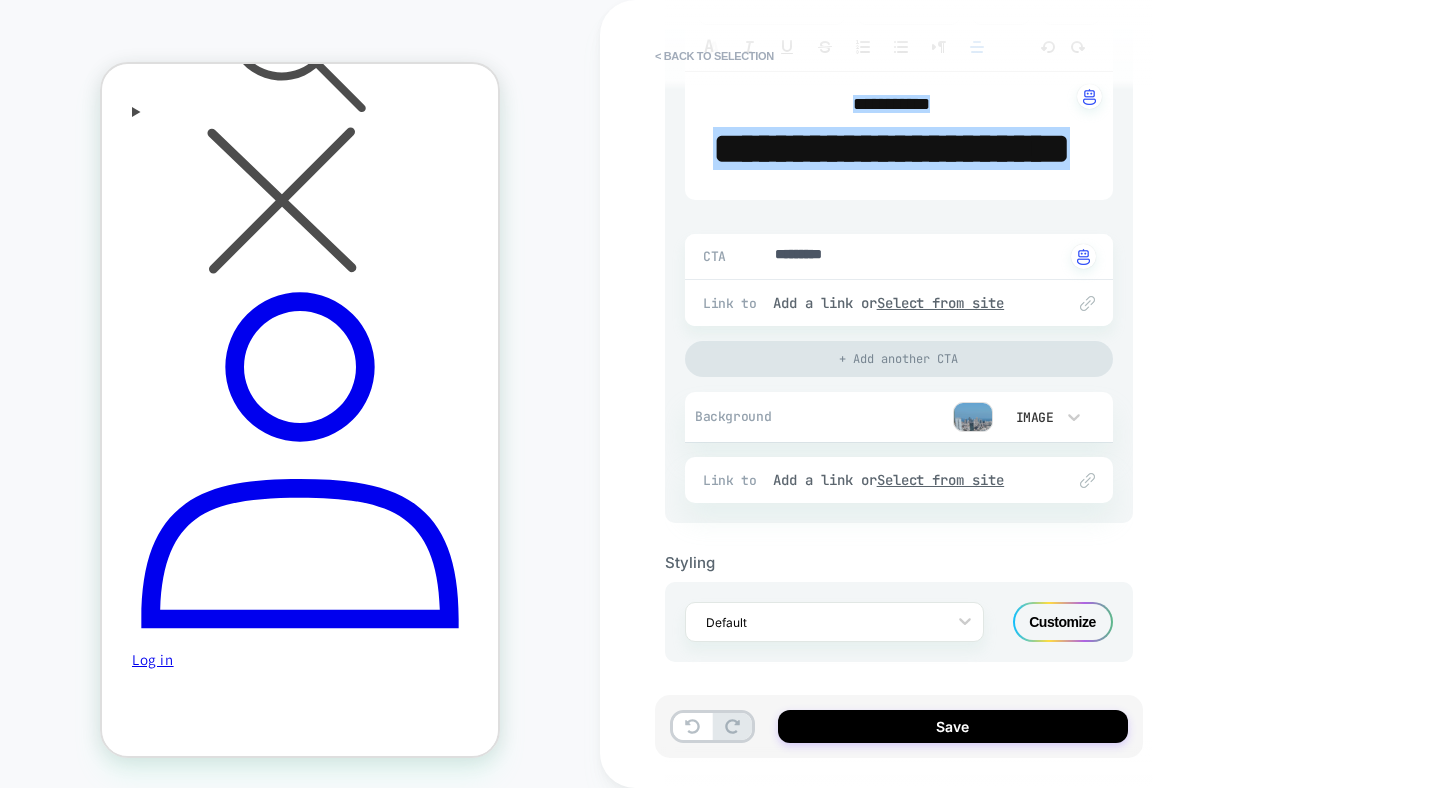 click on "**********" at bounding box center (891, 148) 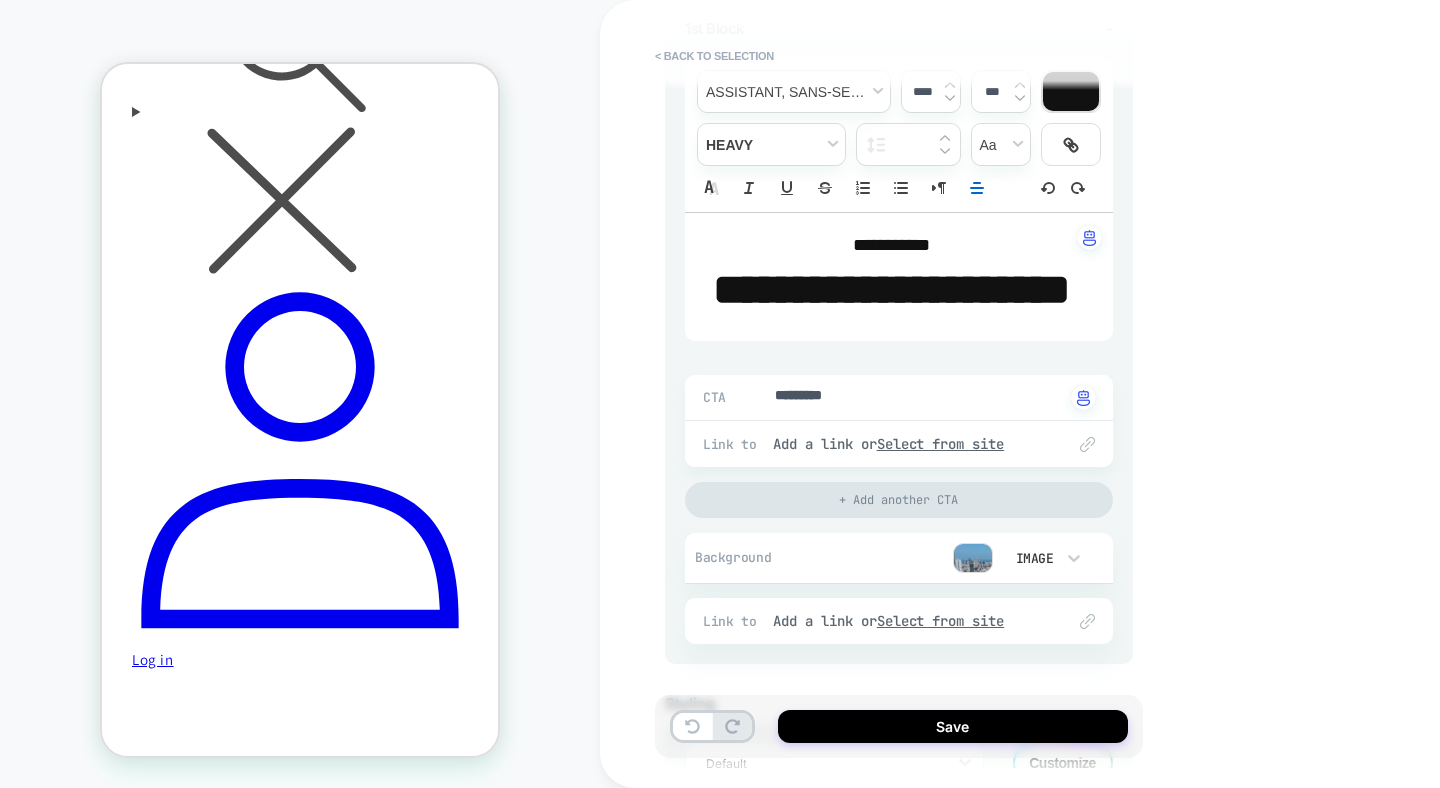 scroll, scrollTop: 298, scrollLeft: 0, axis: vertical 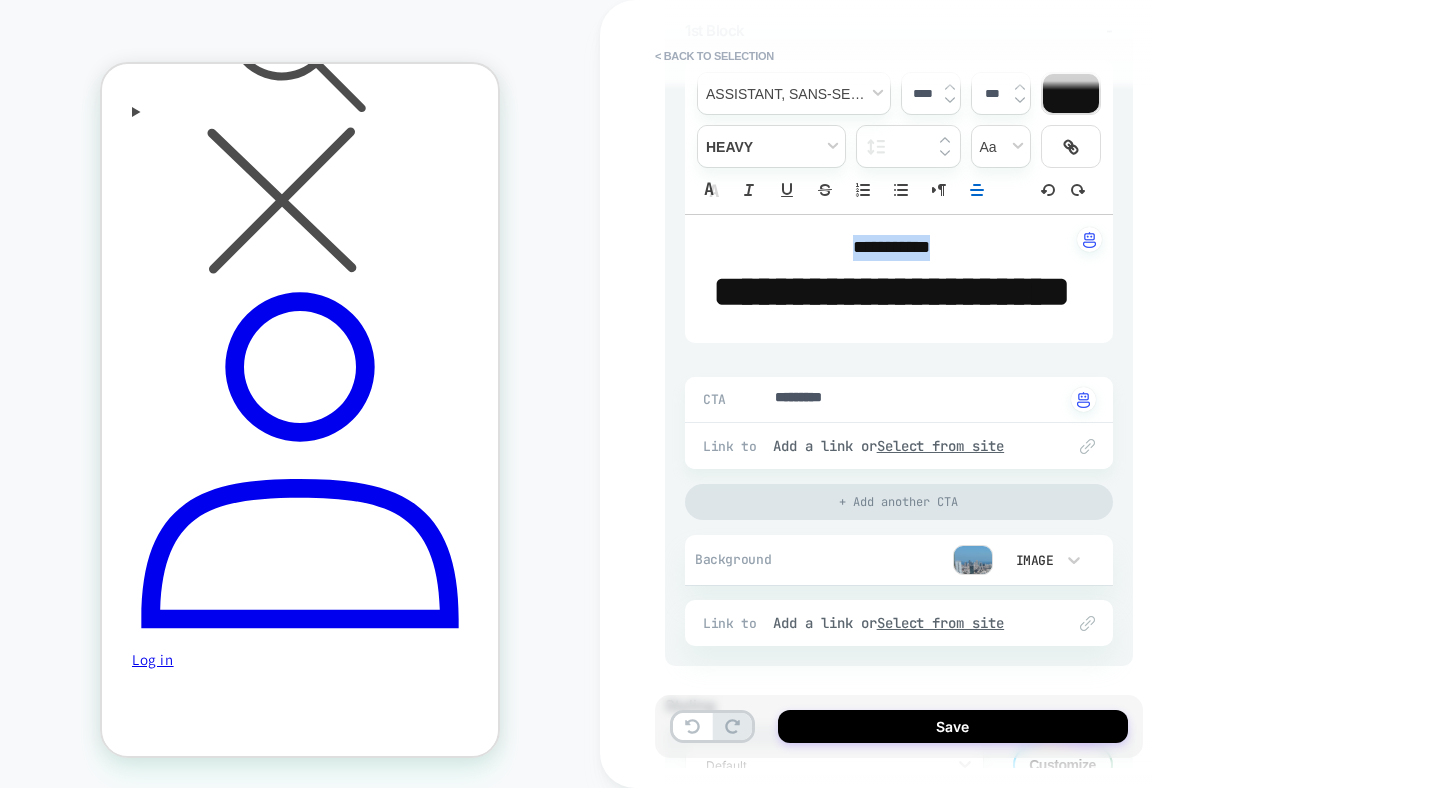drag, startPoint x: 951, startPoint y: 246, endPoint x: 804, endPoint y: 246, distance: 147 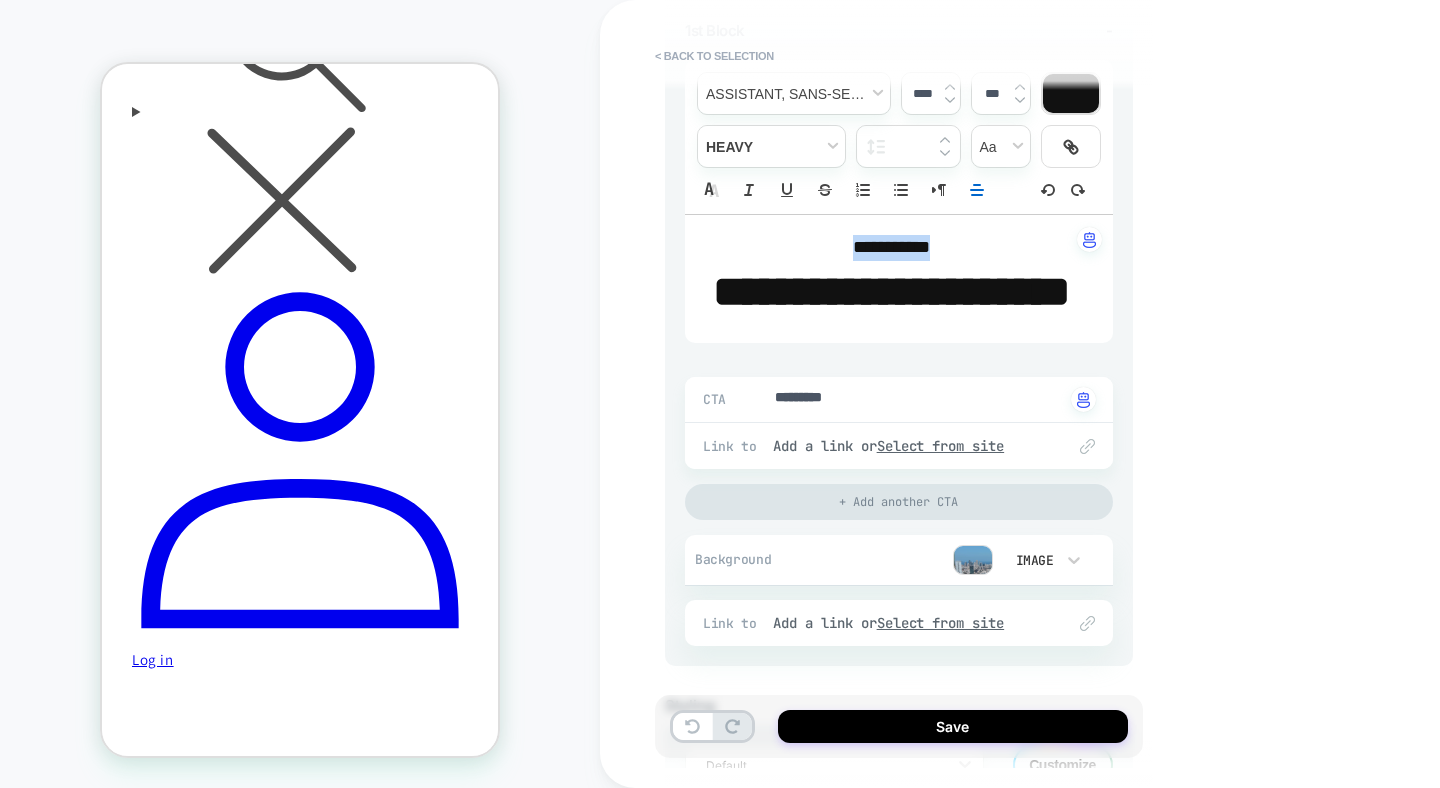click on "**********" at bounding box center [891, 248] 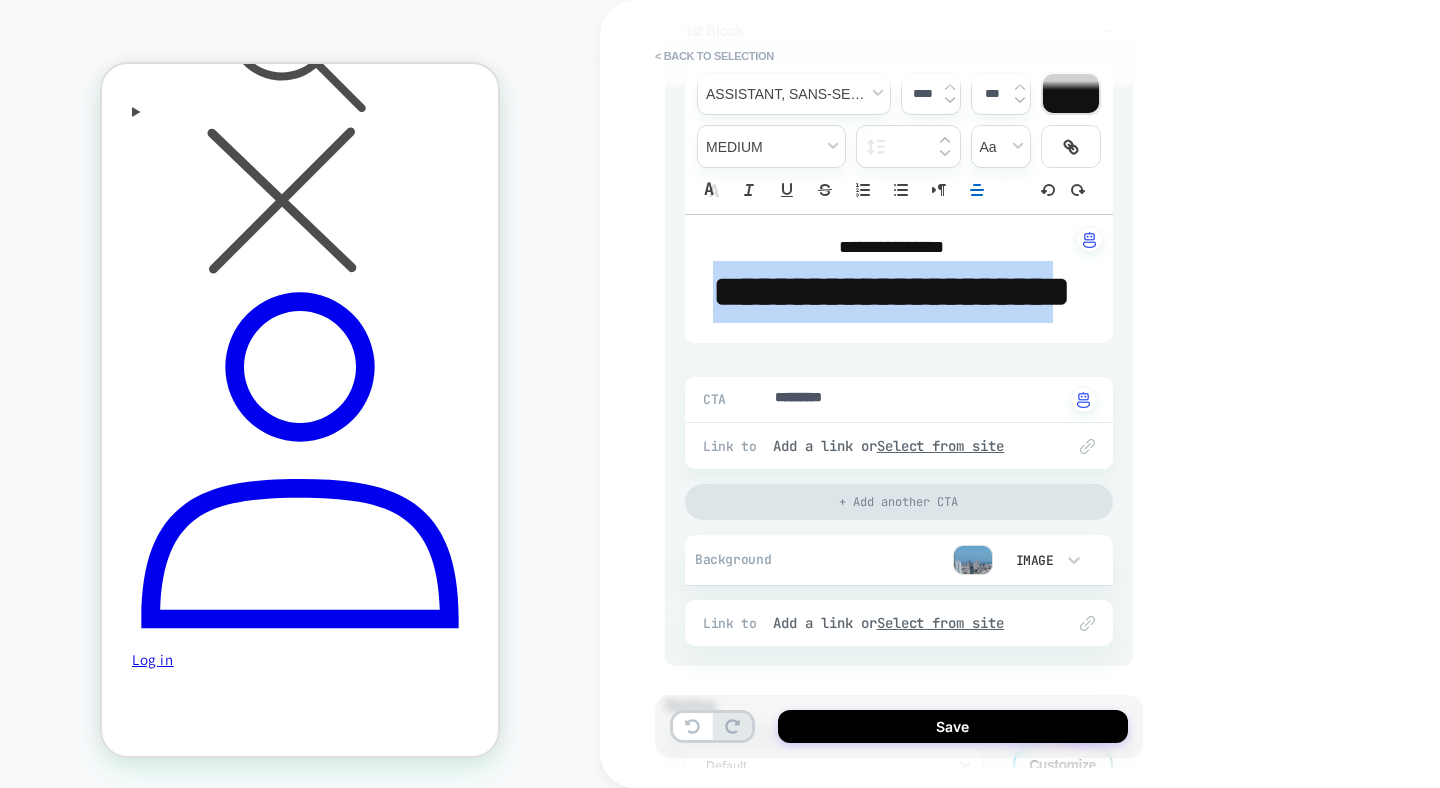 drag, startPoint x: 1068, startPoint y: 357, endPoint x: 787, endPoint y: 308, distance: 285.24023 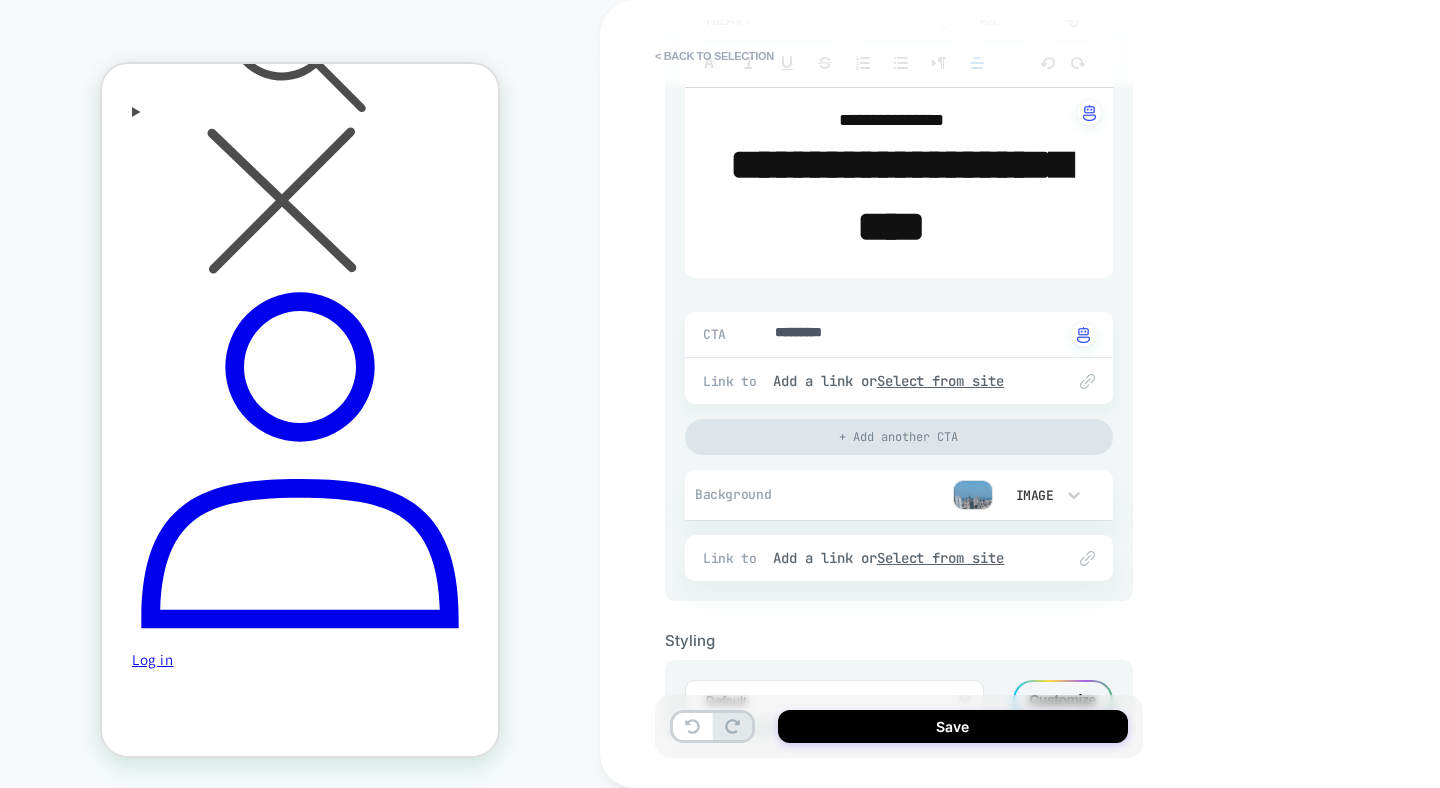 scroll, scrollTop: 504, scrollLeft: 0, axis: vertical 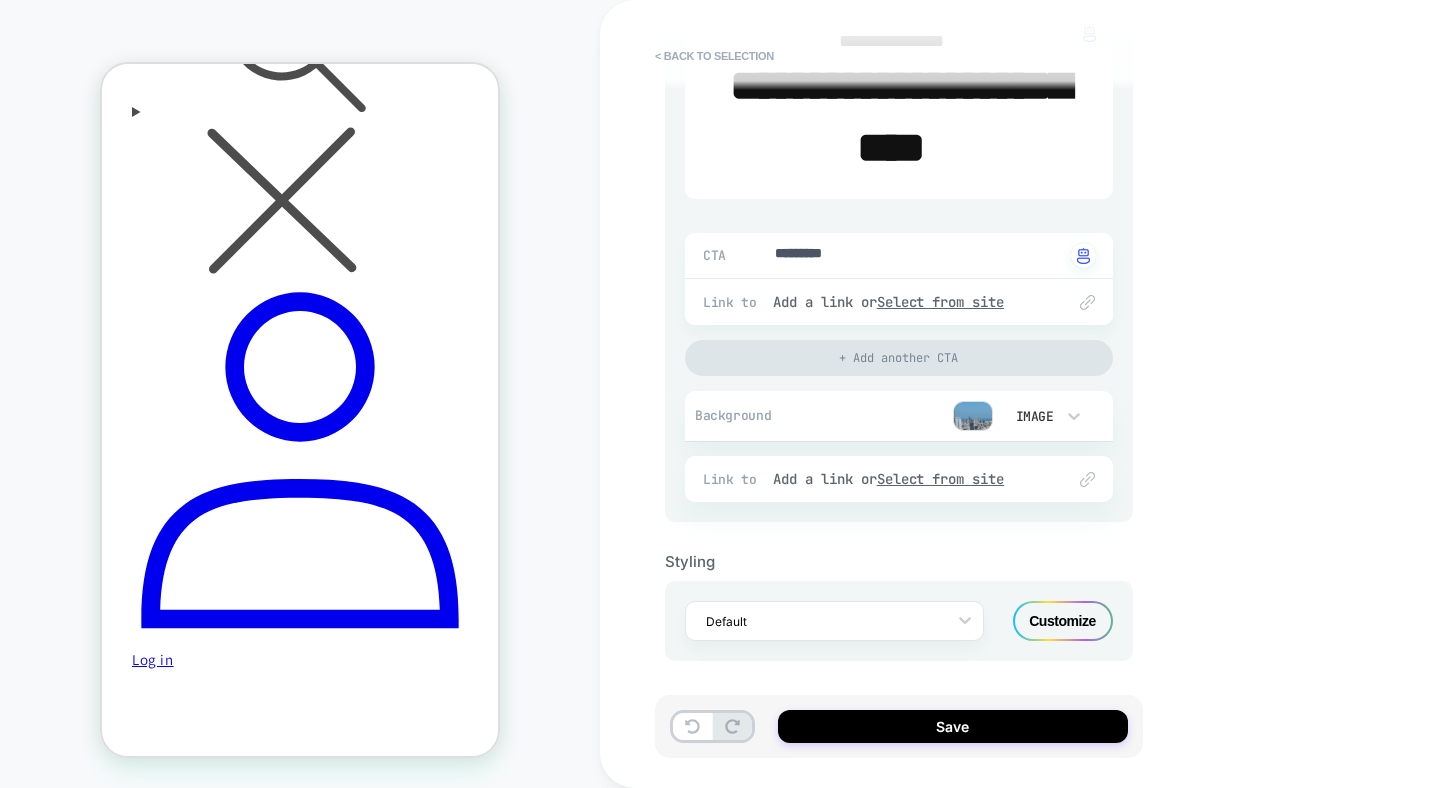 click on "Customize" at bounding box center (1063, 621) 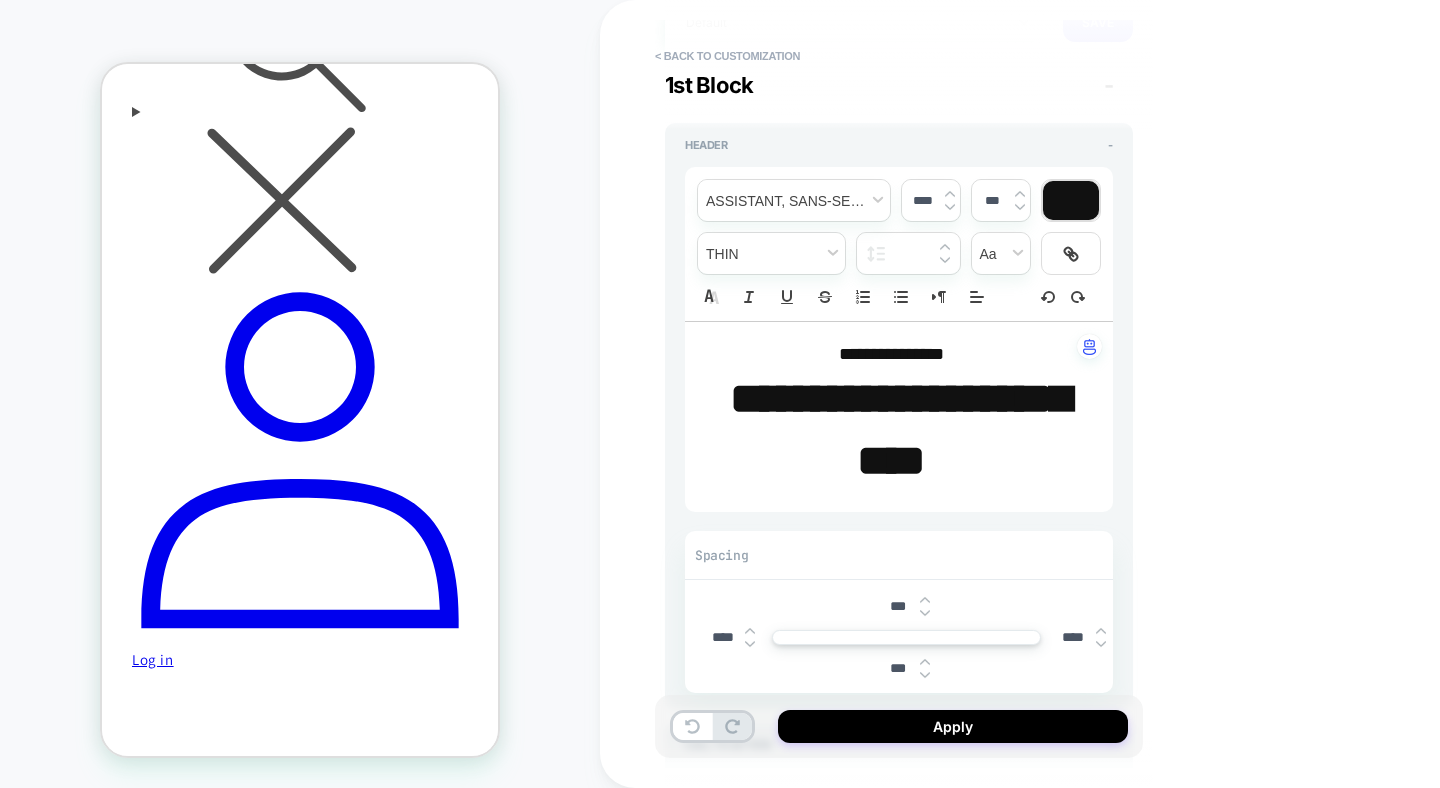 scroll, scrollTop: 601, scrollLeft: 0, axis: vertical 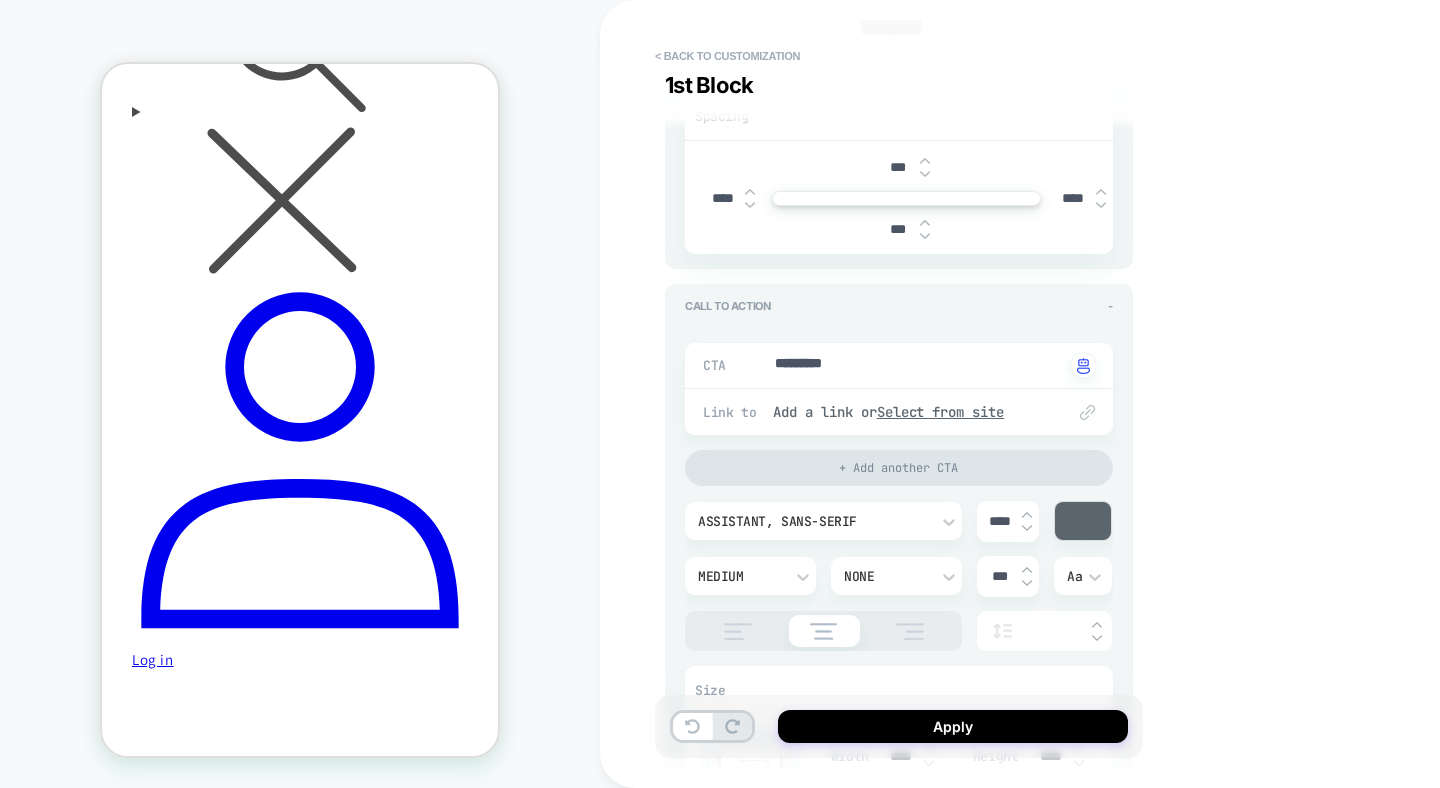 click at bounding box center [1101, 192] 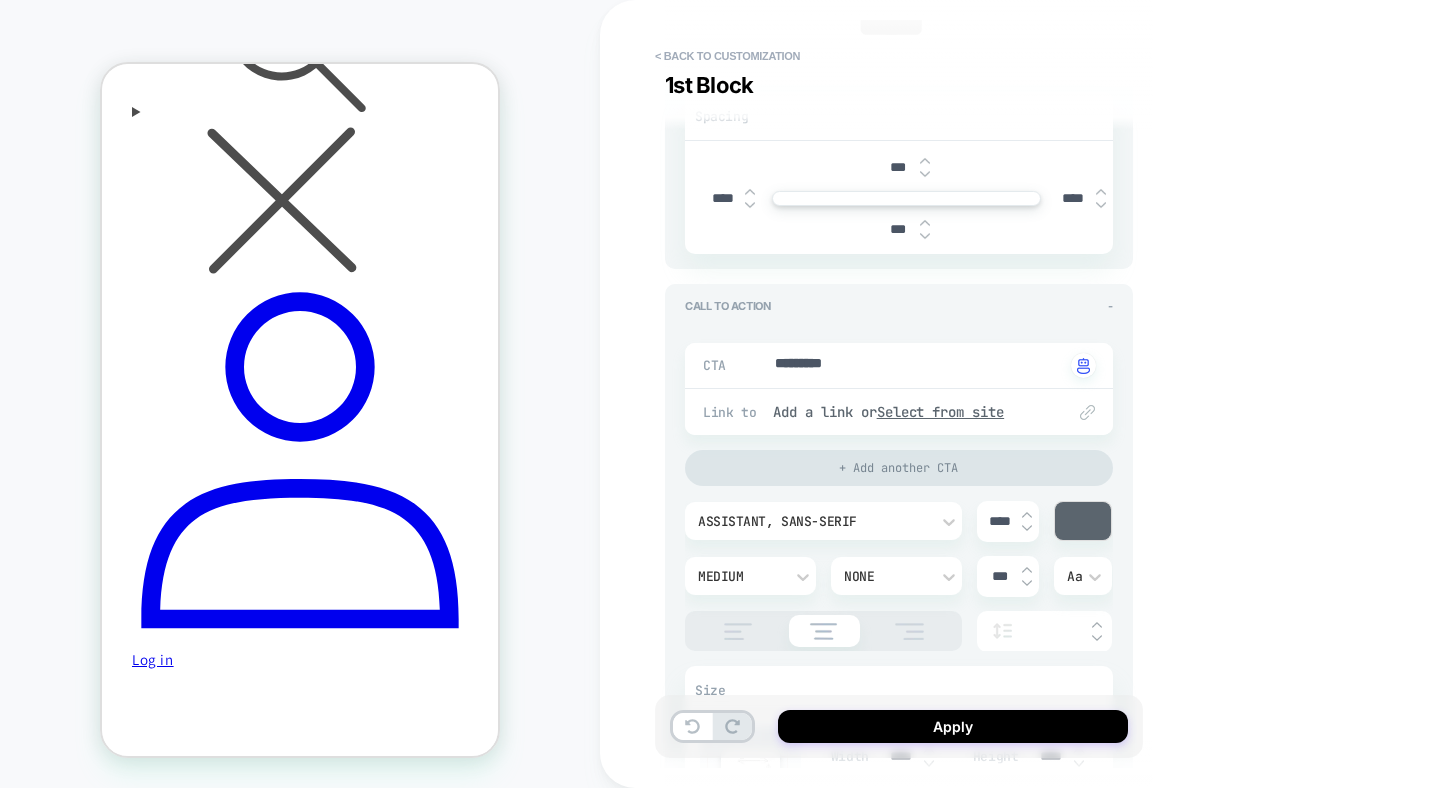 type on "*" 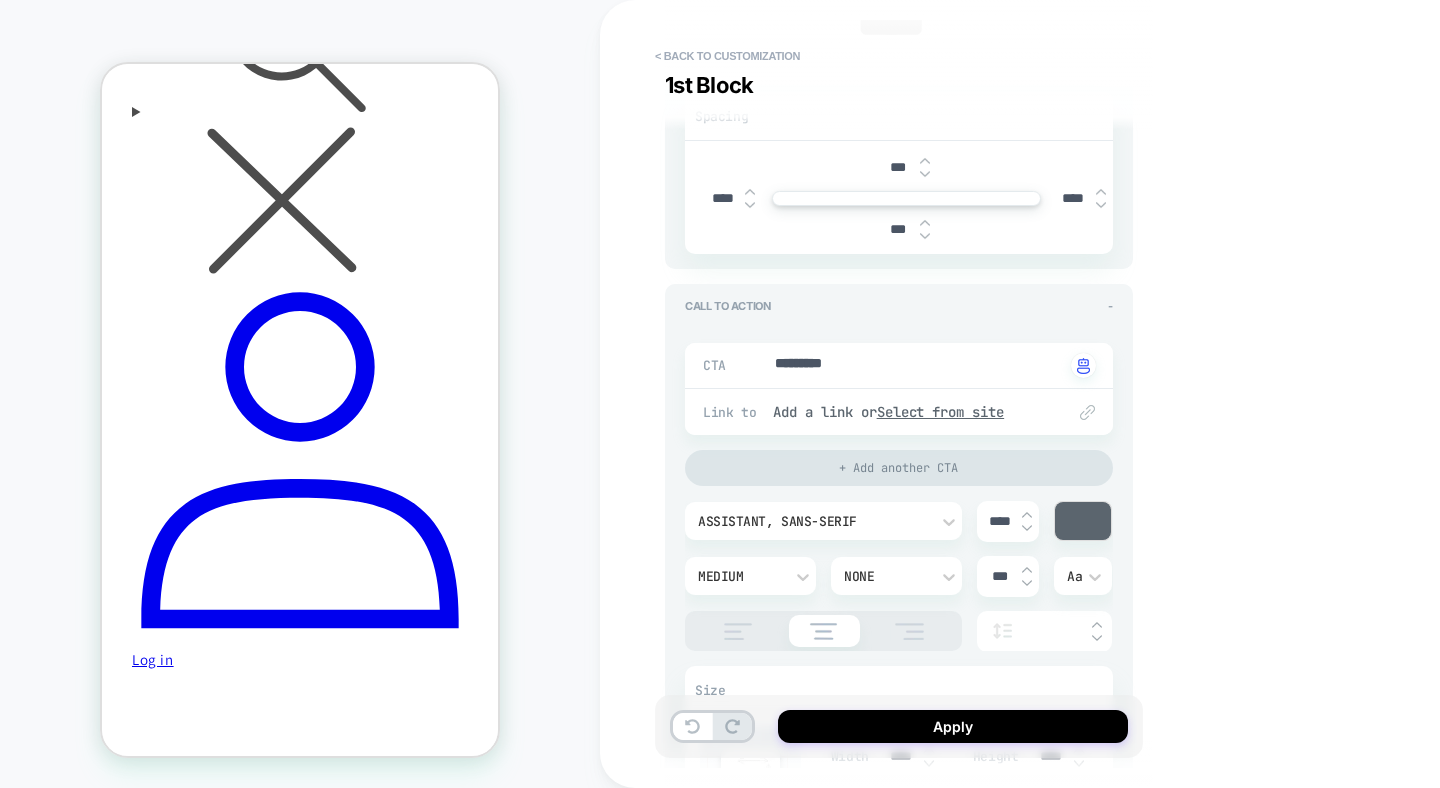 type on "****" 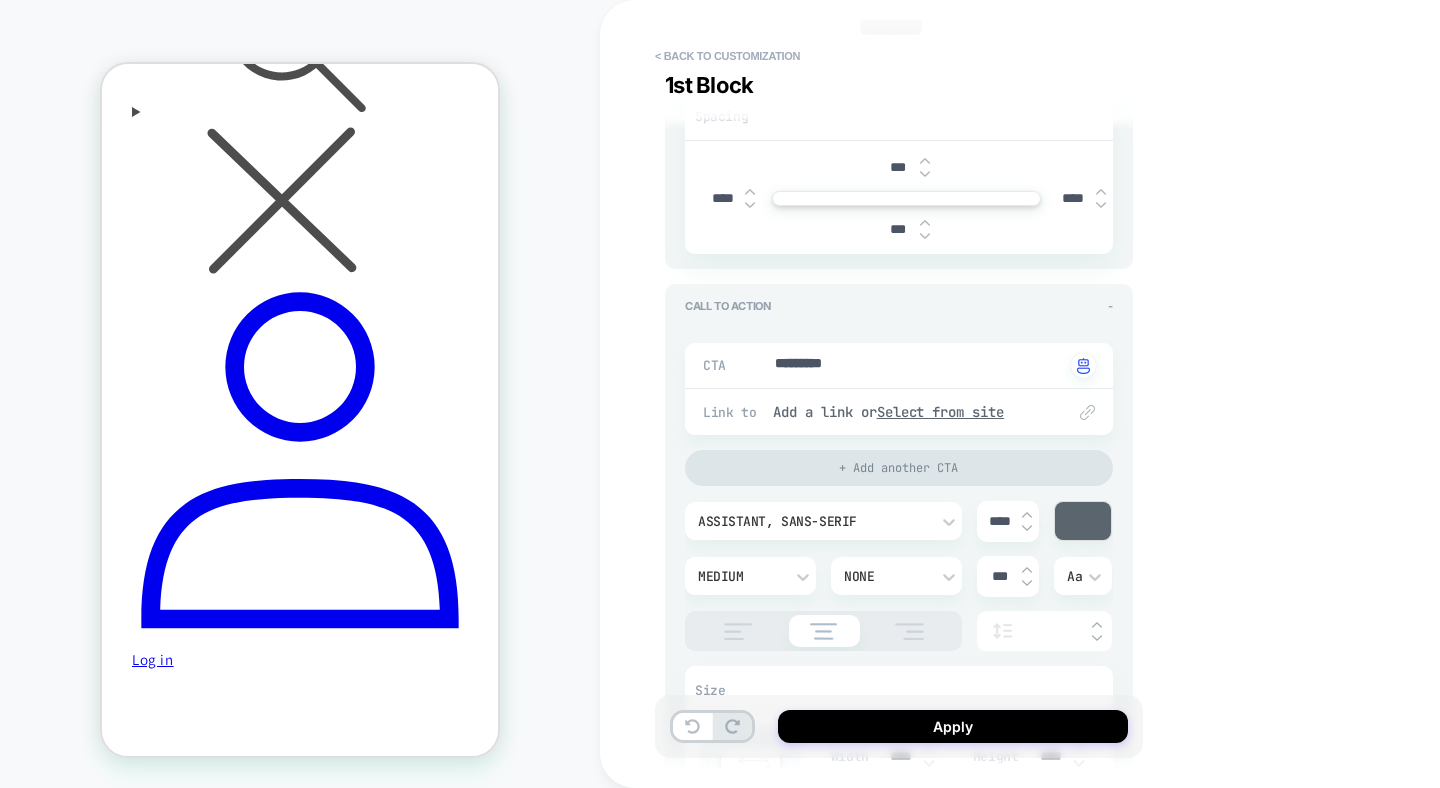 type on "****" 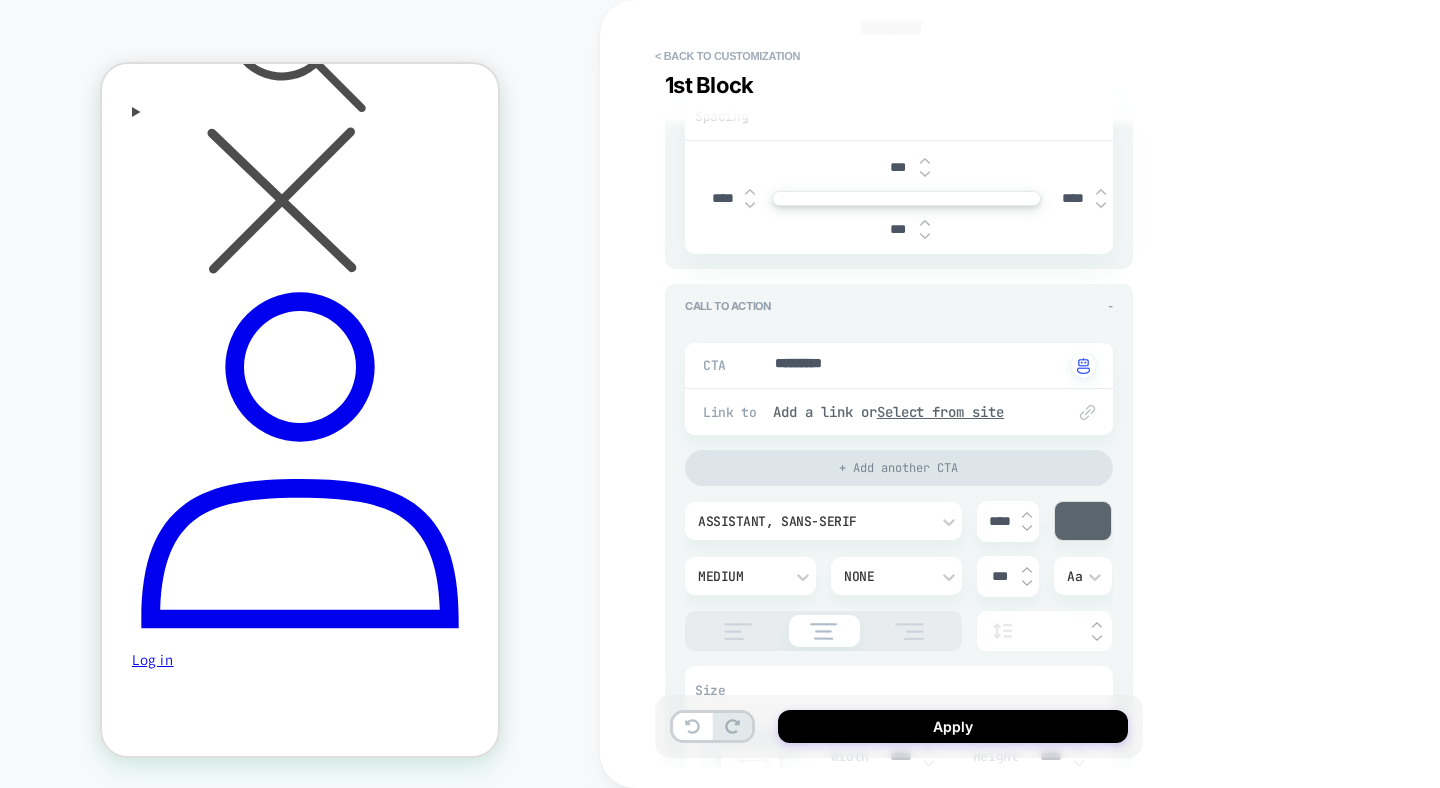 click at bounding box center (1101, 192) 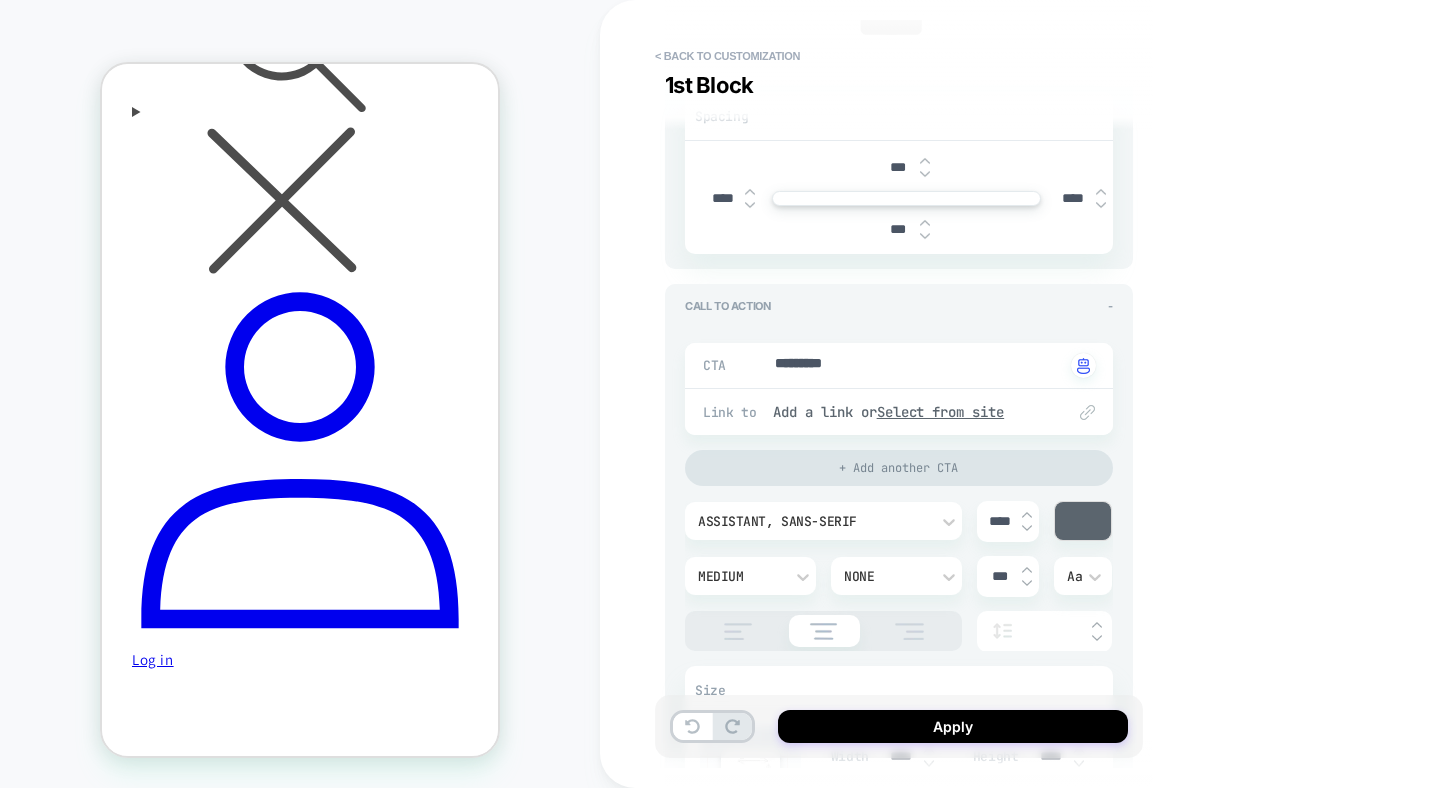 type on "****" 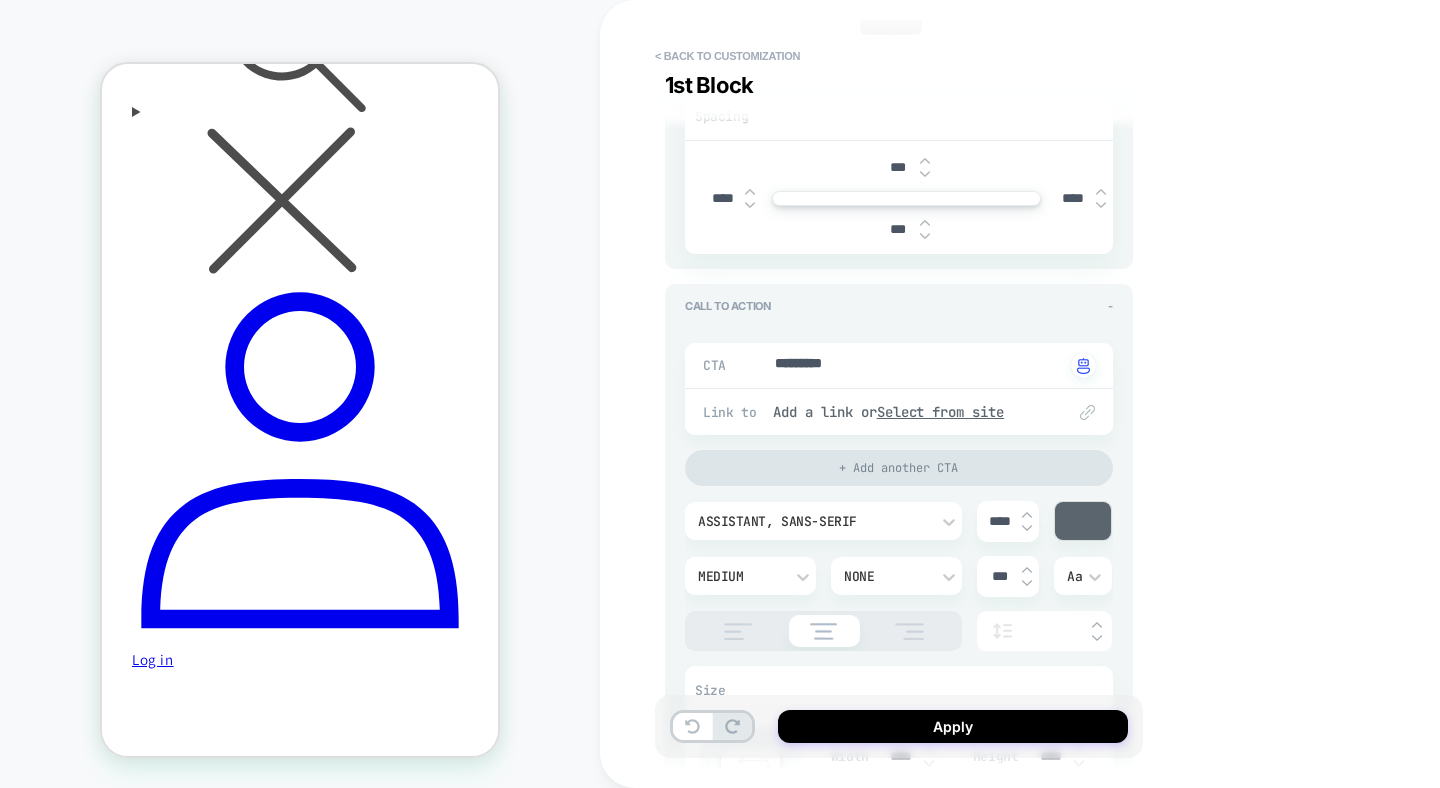click at bounding box center [750, 192] 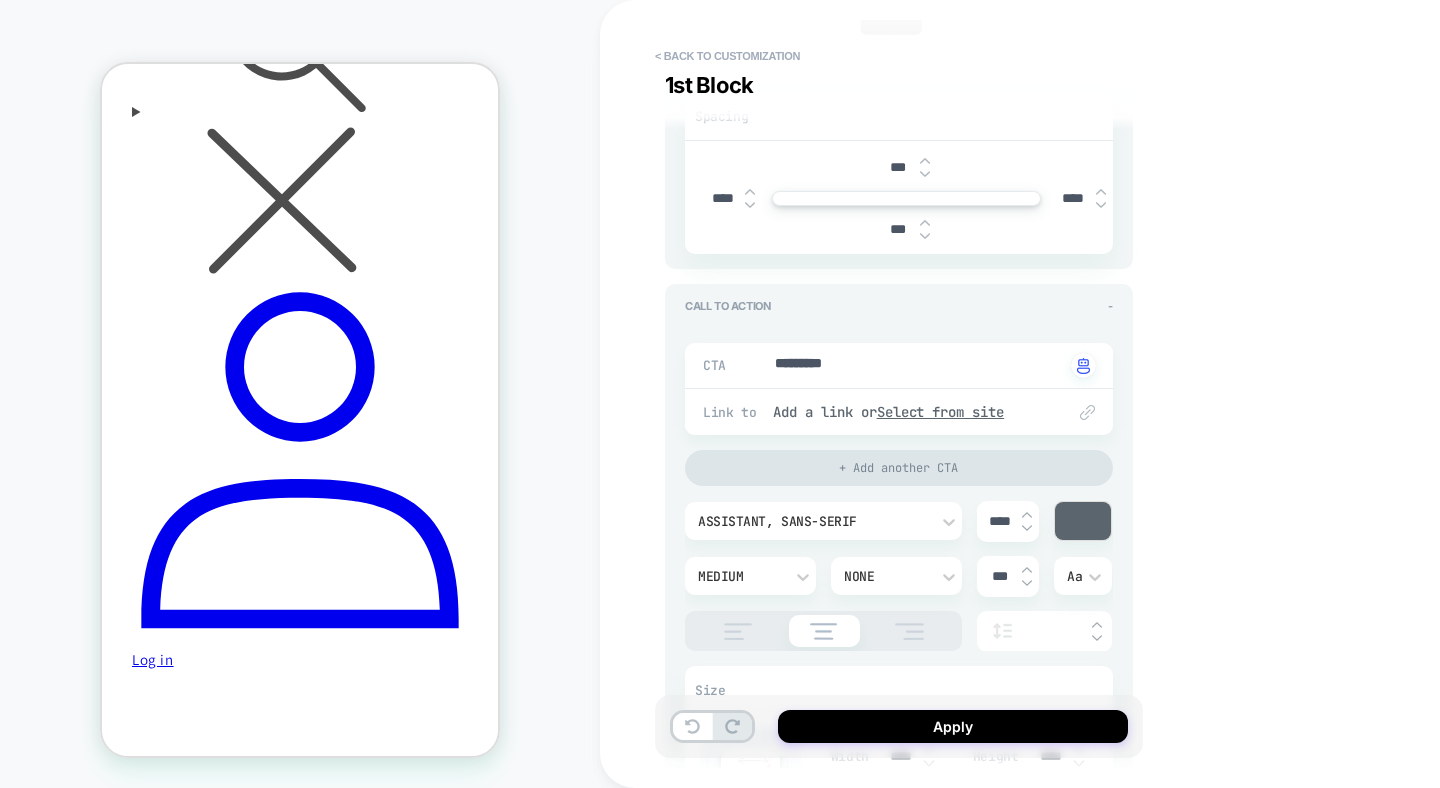 click at bounding box center [750, 192] 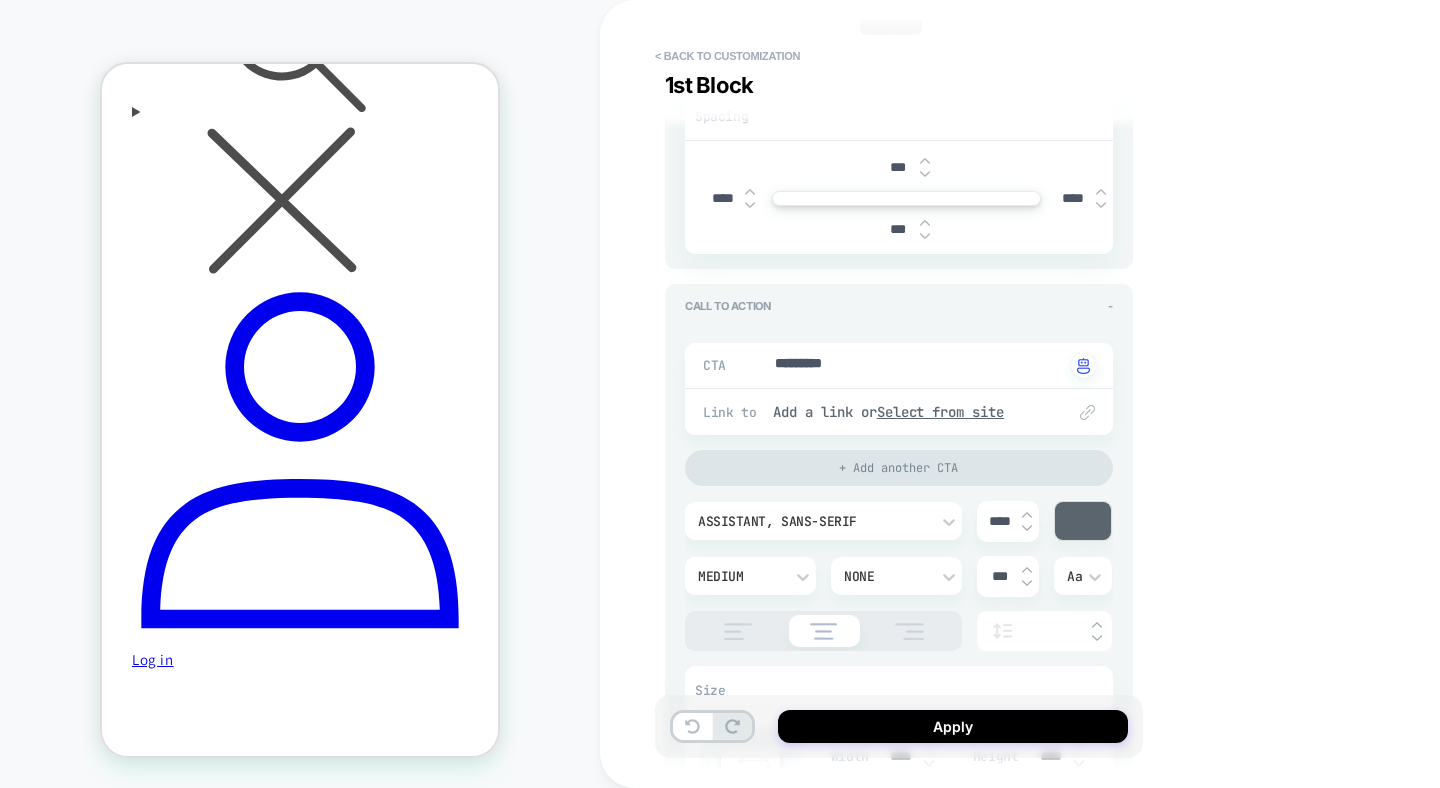 type on "*" 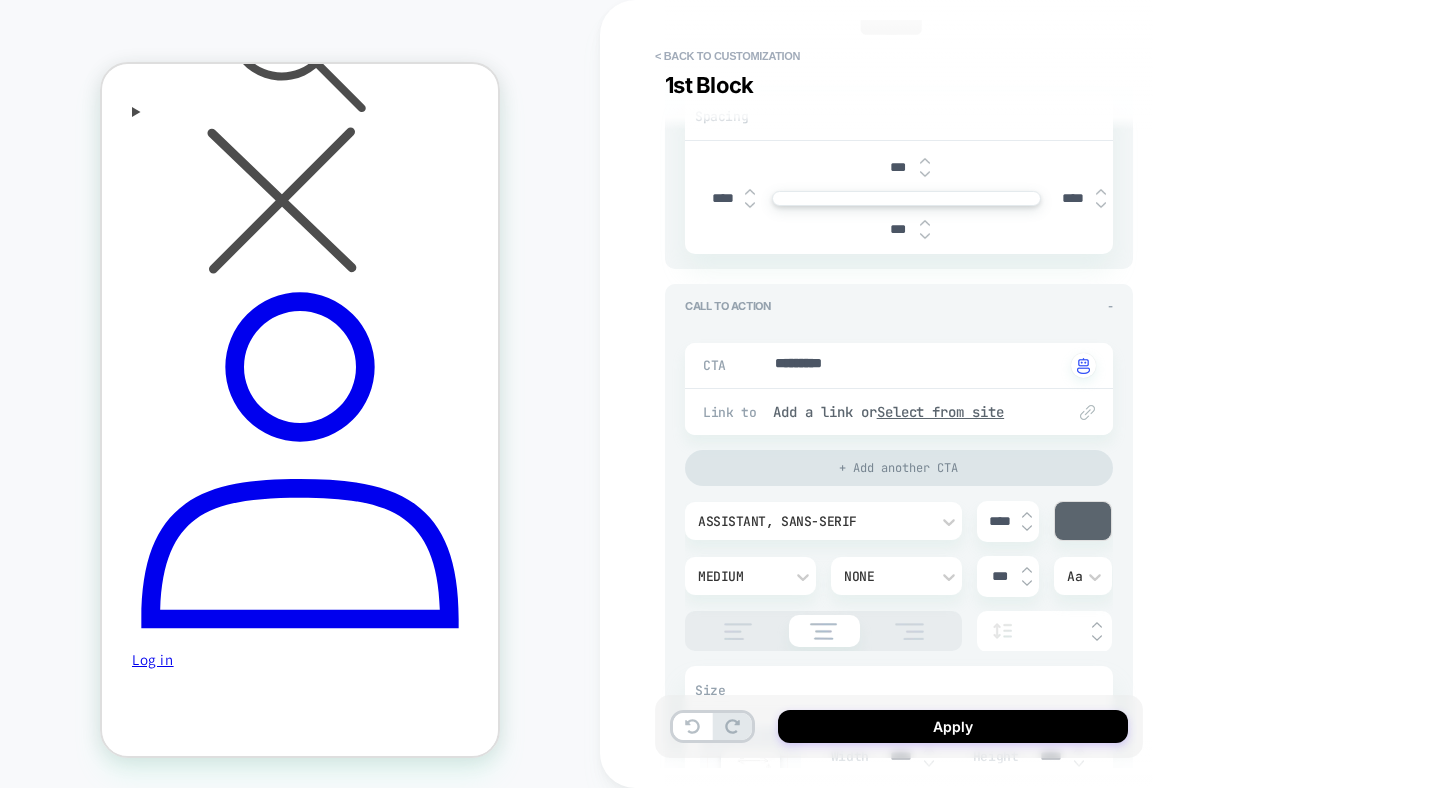click on "**********" at bounding box center [1040, 394] 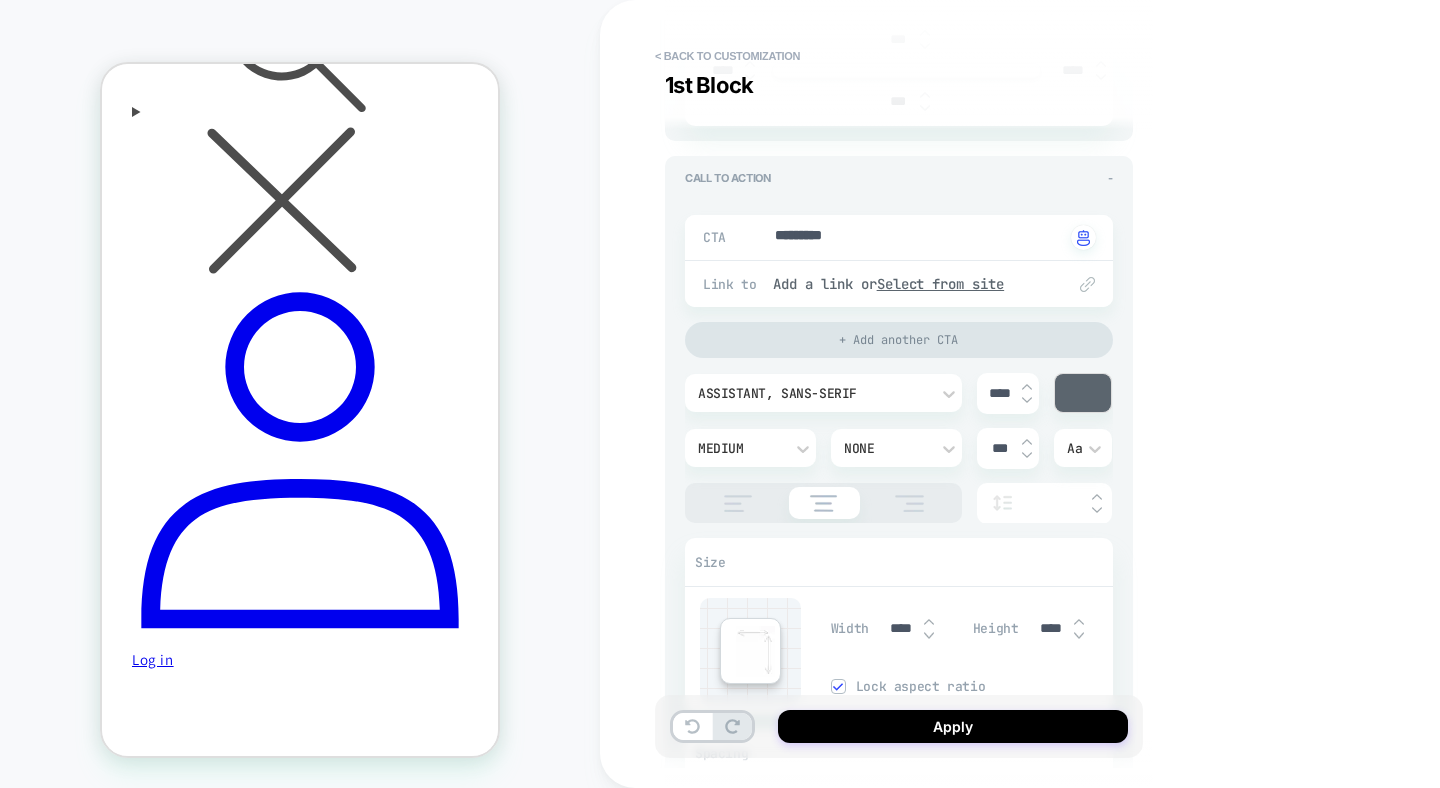 scroll, scrollTop: 1226, scrollLeft: 0, axis: vertical 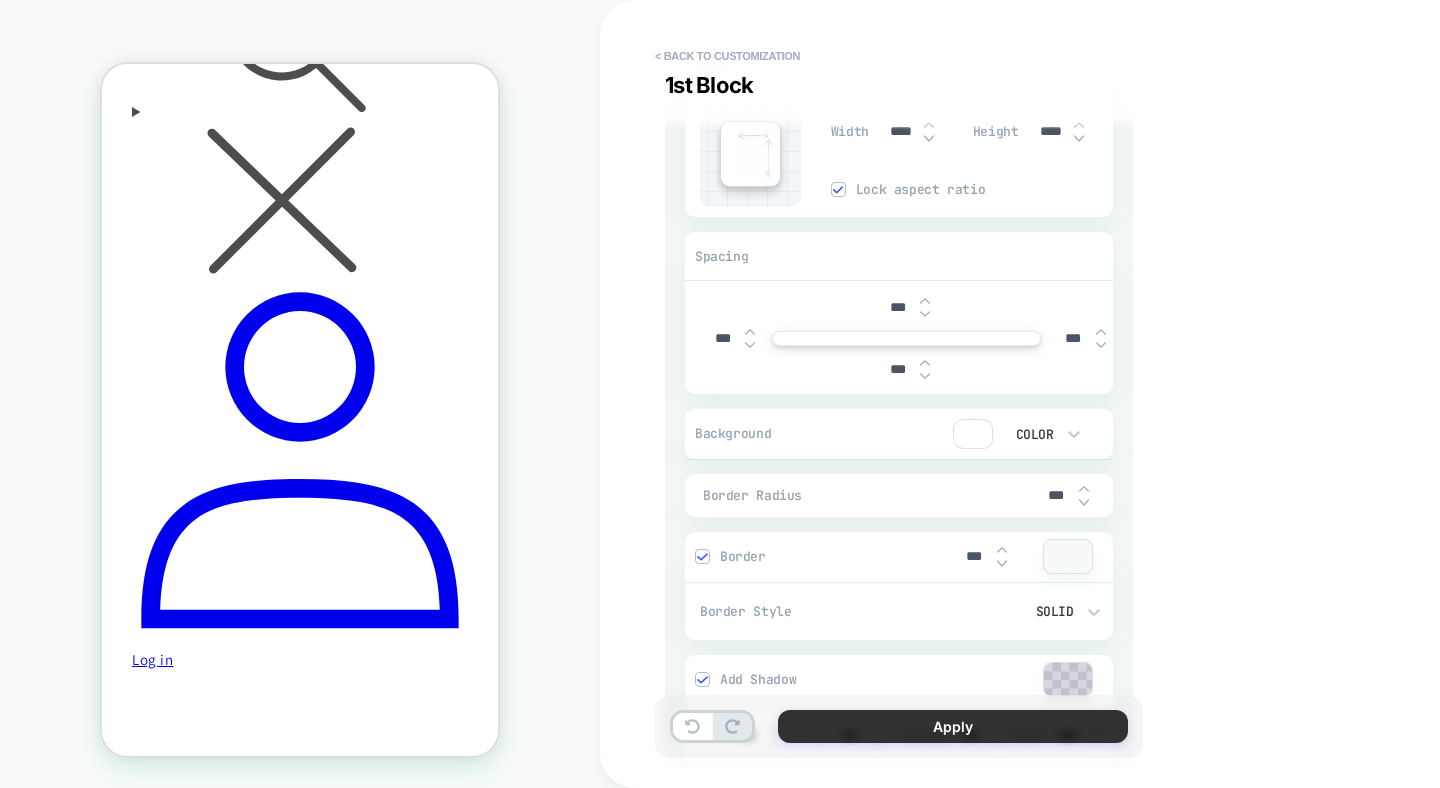 click on "Apply" at bounding box center (953, 726) 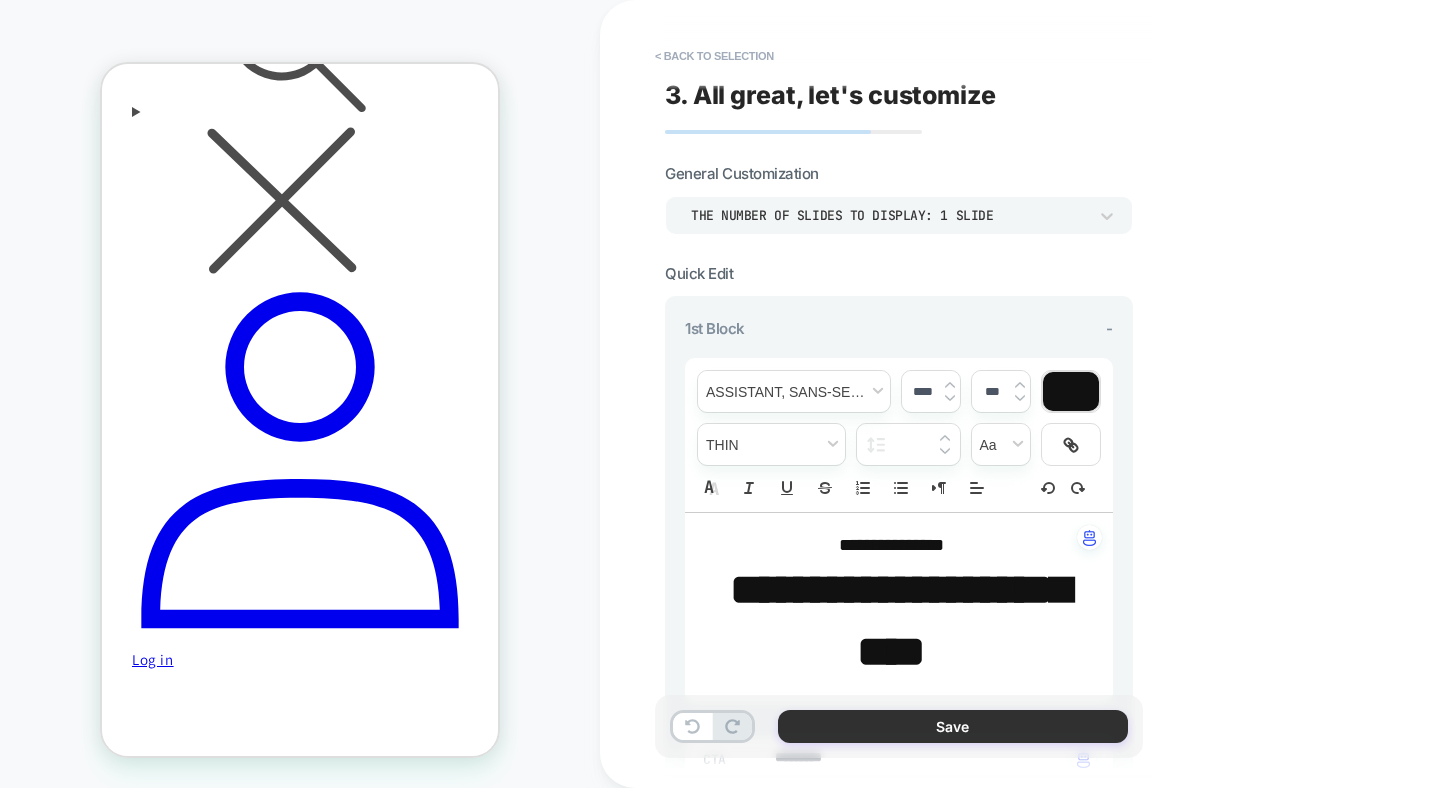 click on "Save" at bounding box center [953, 726] 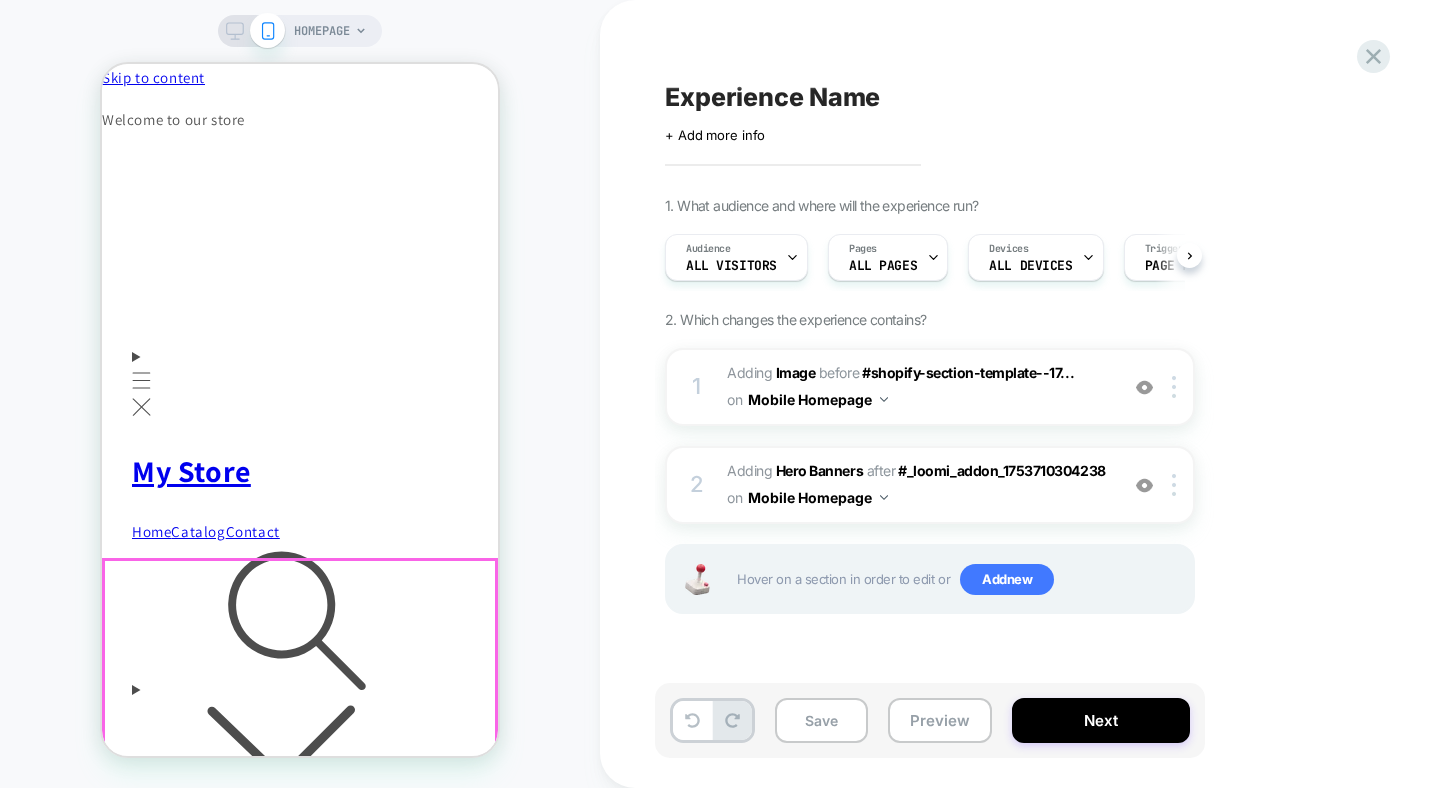scroll, scrollTop: 0, scrollLeft: 1, axis: horizontal 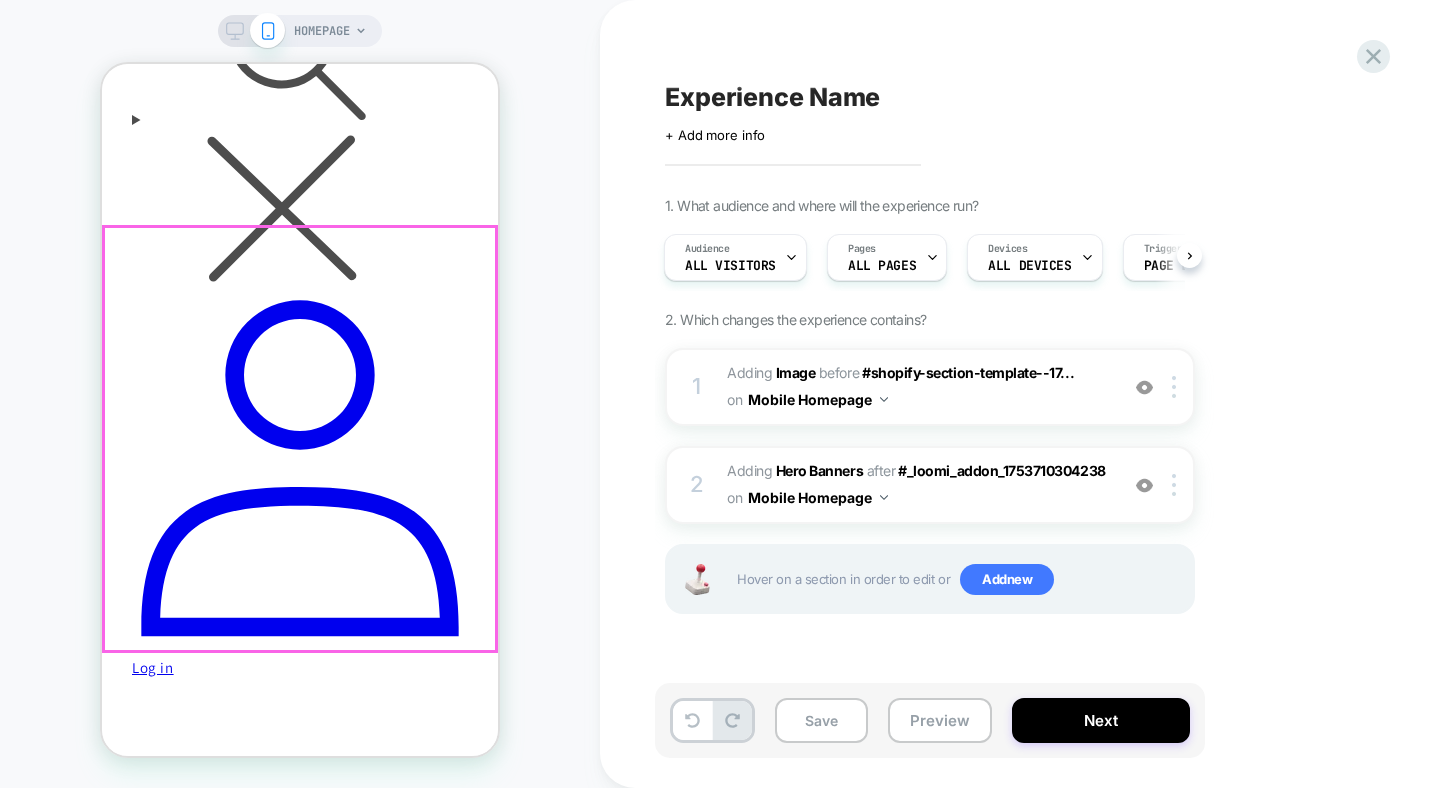 click on "60% off across the site﻿" at bounding box center (300, 2090) 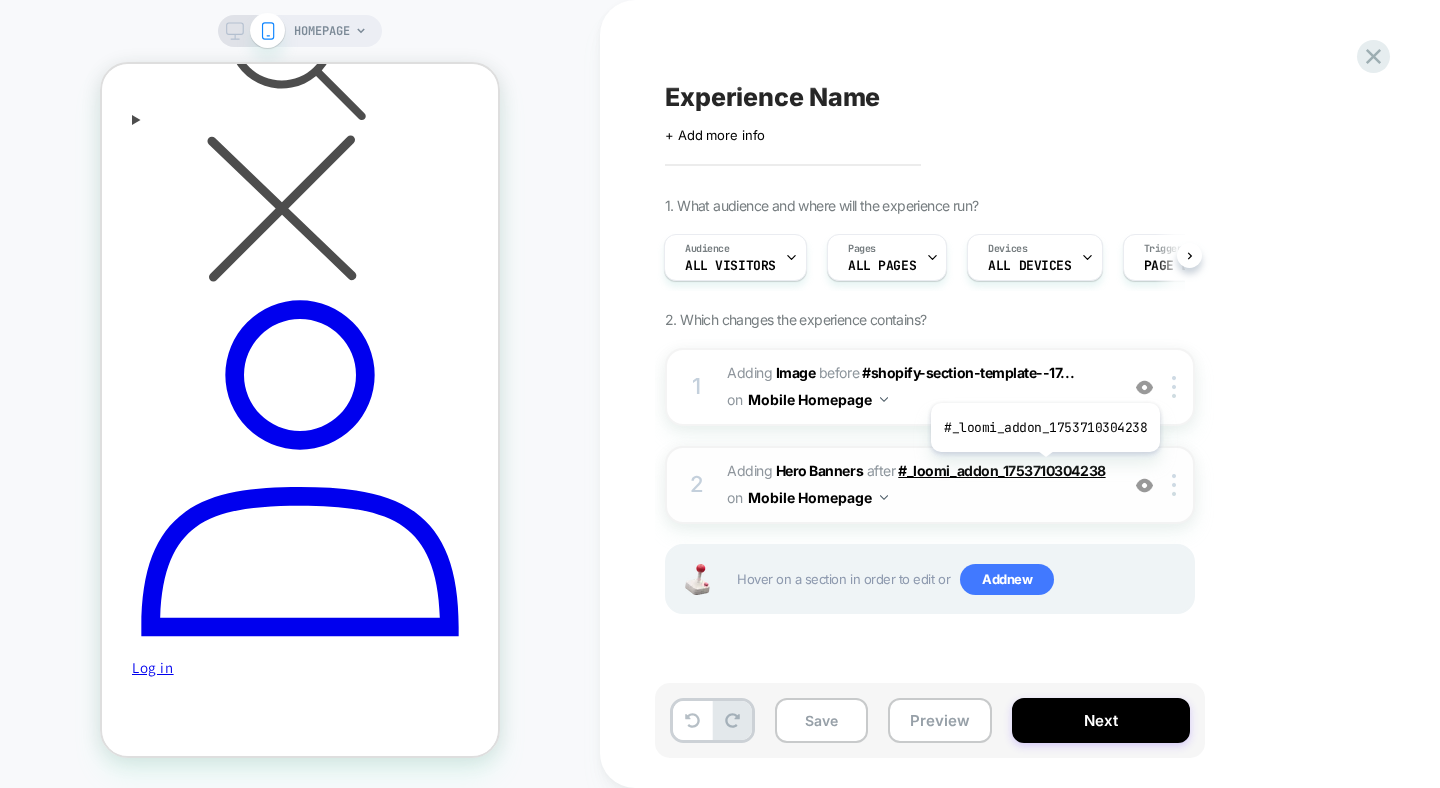 click on "#_loomi_addon_1753710304238" at bounding box center (1001, 470) 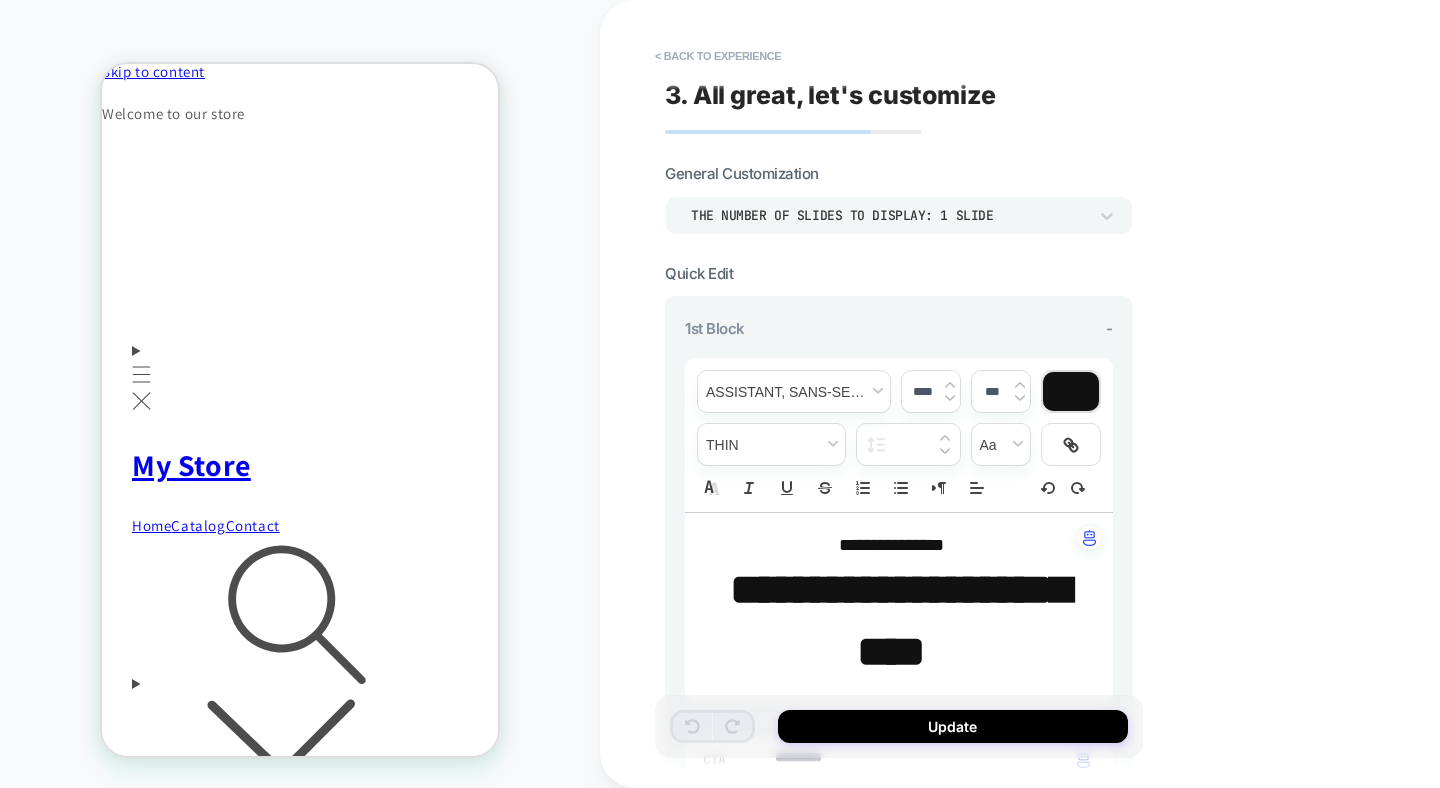 scroll, scrollTop: 598, scrollLeft: 0, axis: vertical 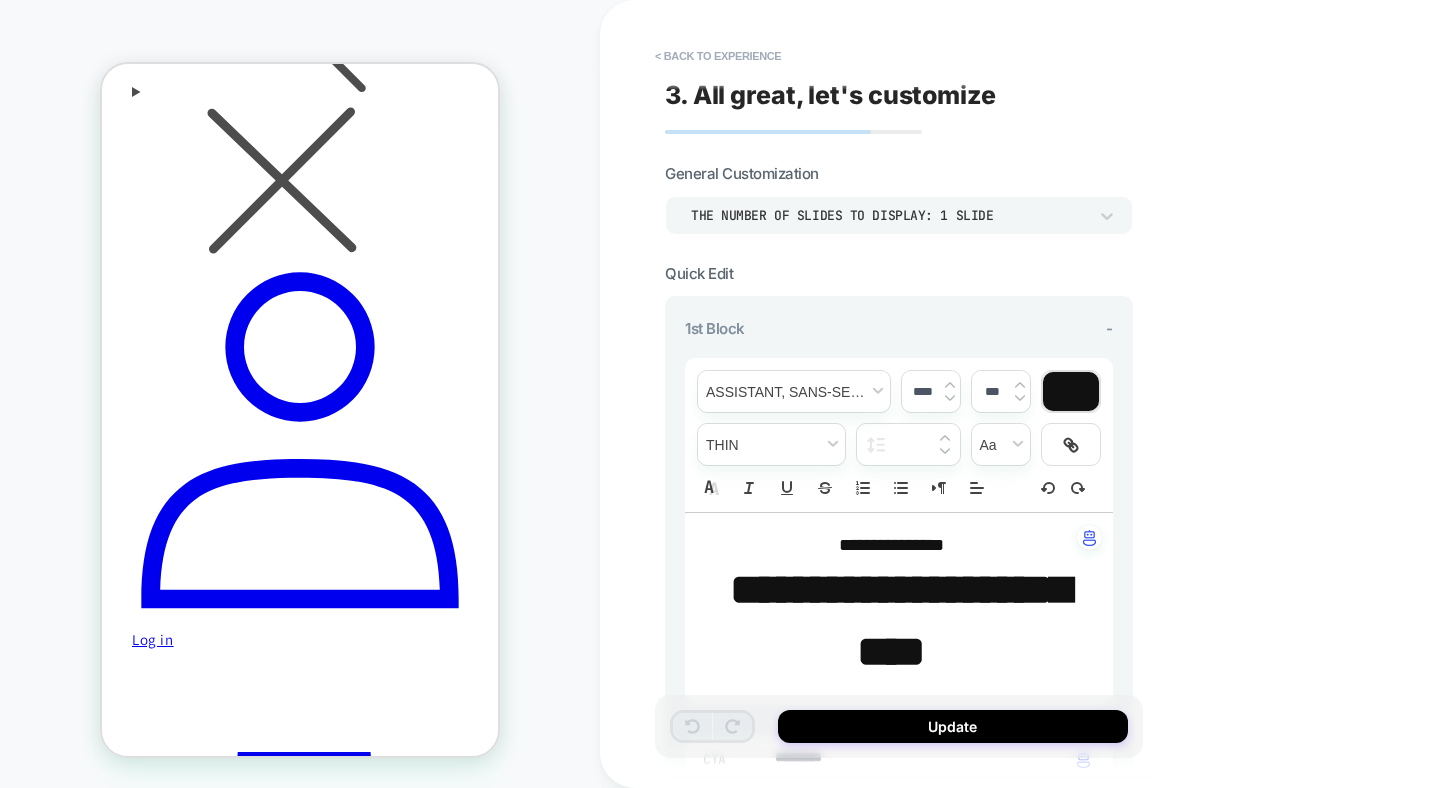 type on "*" 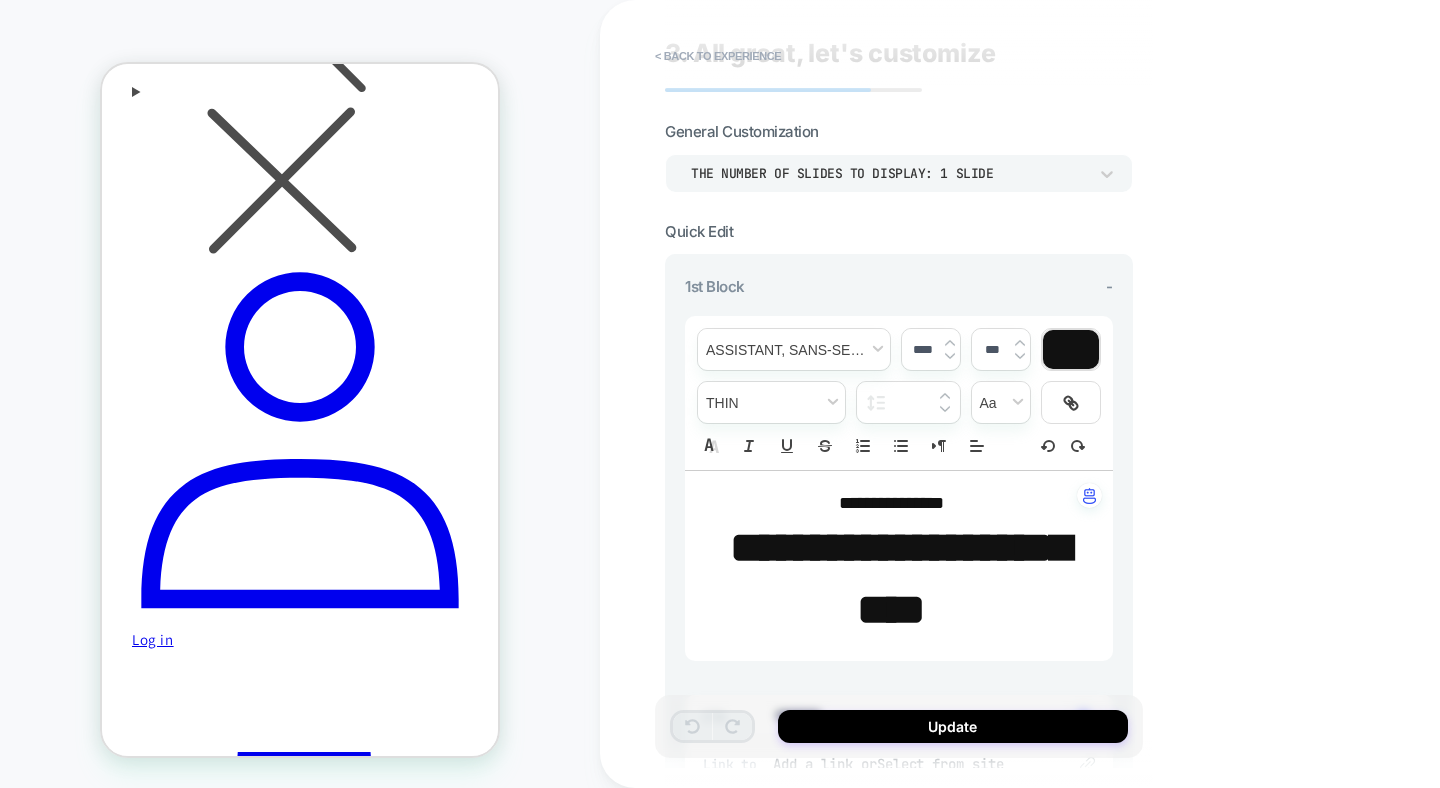 scroll, scrollTop: 55, scrollLeft: 0, axis: vertical 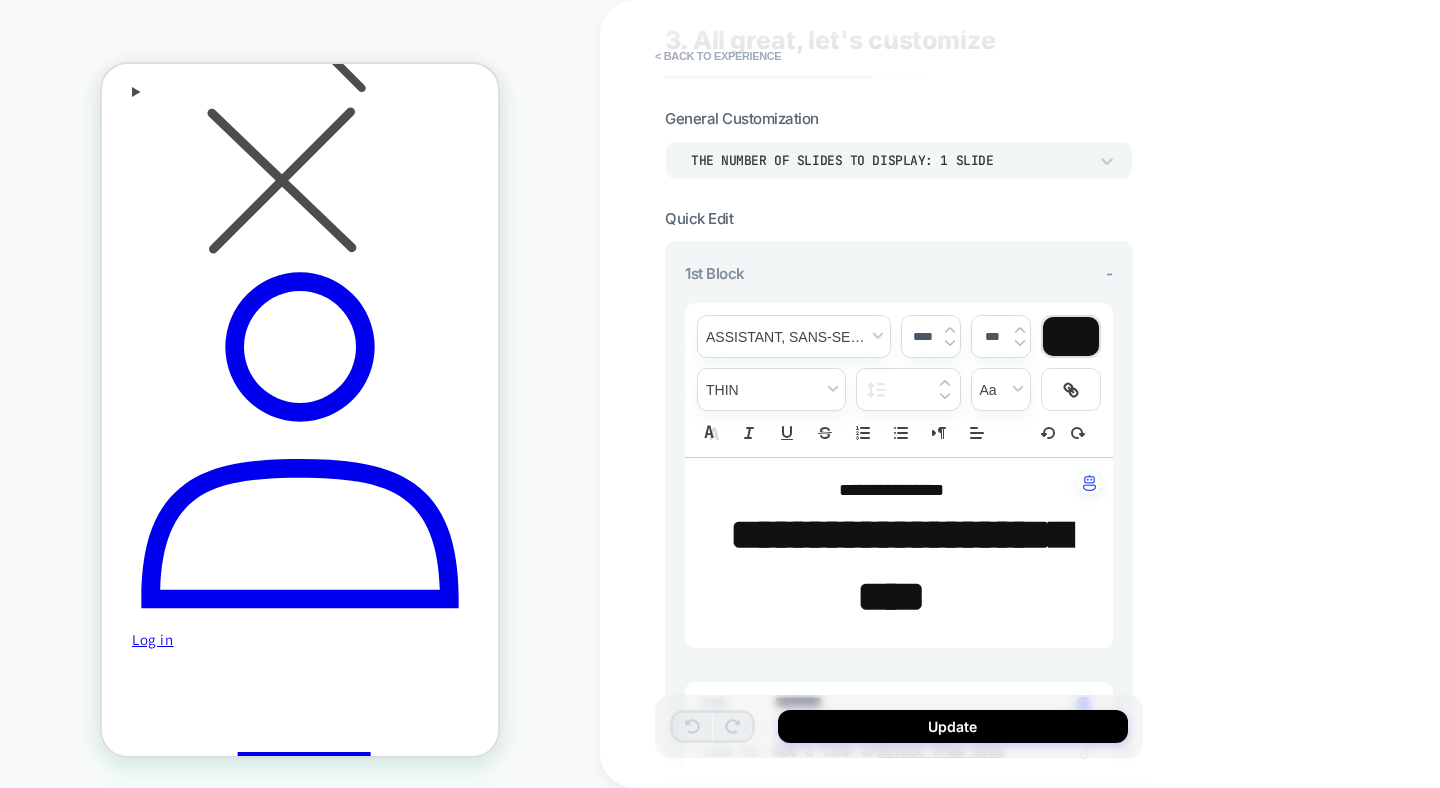 click on "**********" at bounding box center [900, 565] 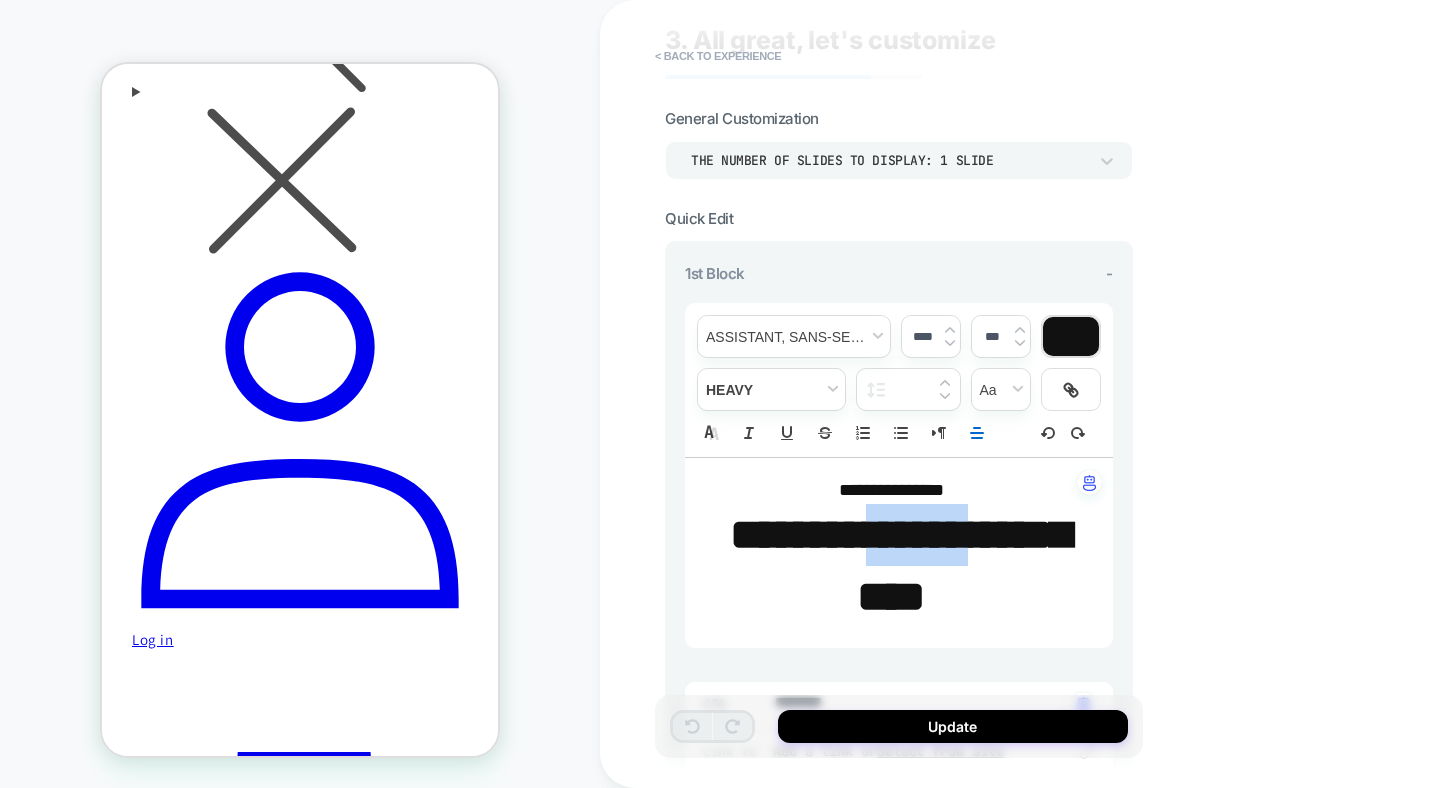 click on "**********" at bounding box center [900, 565] 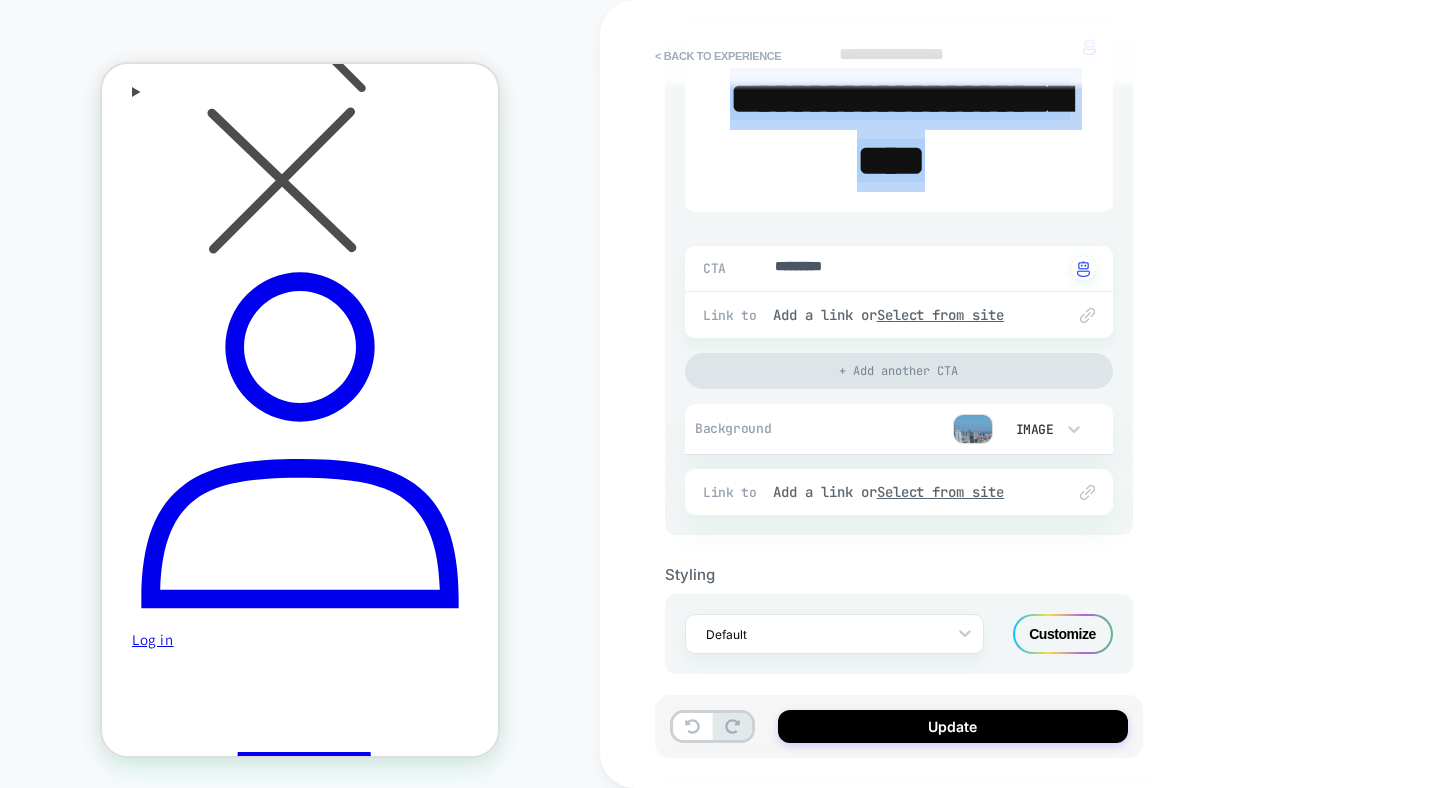 scroll, scrollTop: 490, scrollLeft: 0, axis: vertical 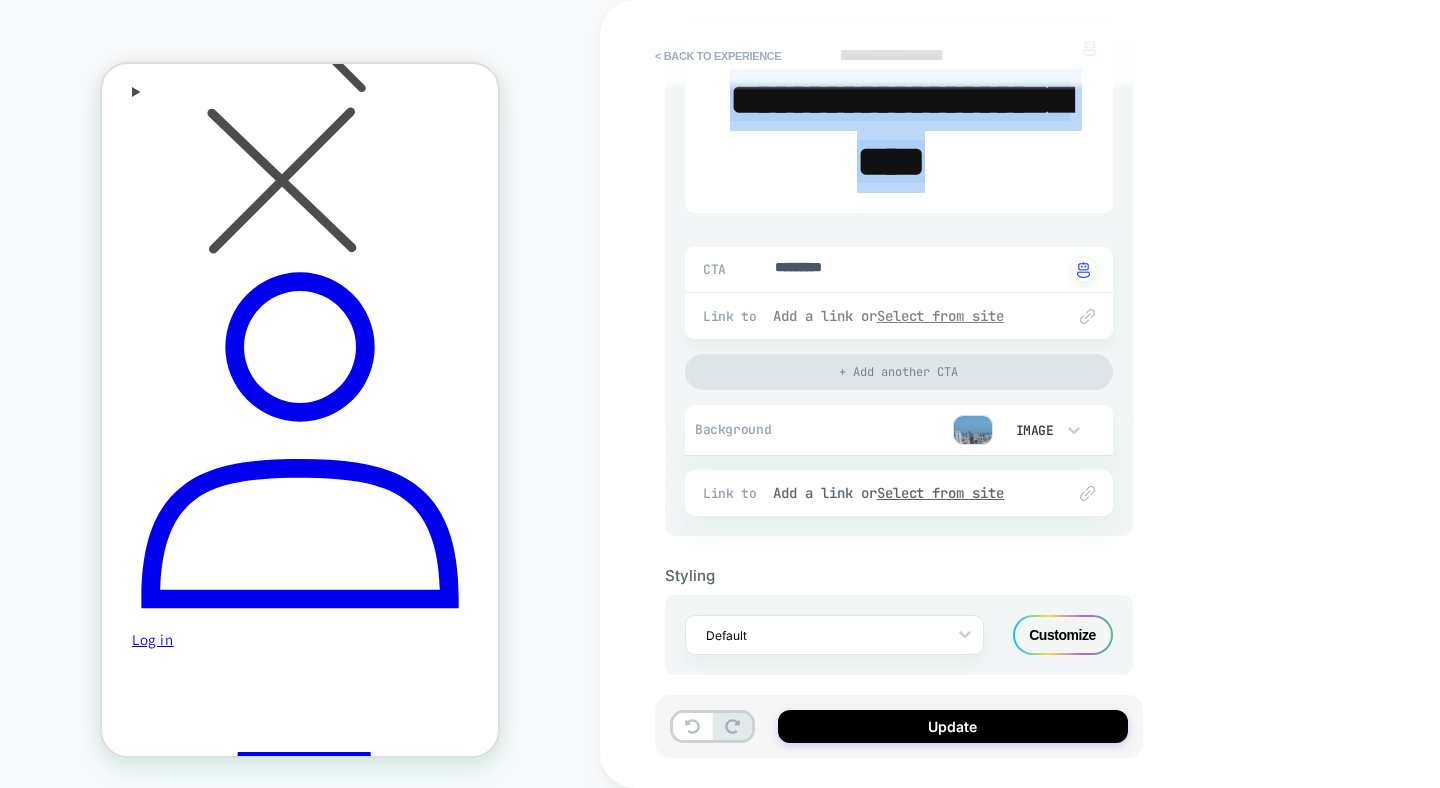 click on "Select from site" at bounding box center [941, 316] 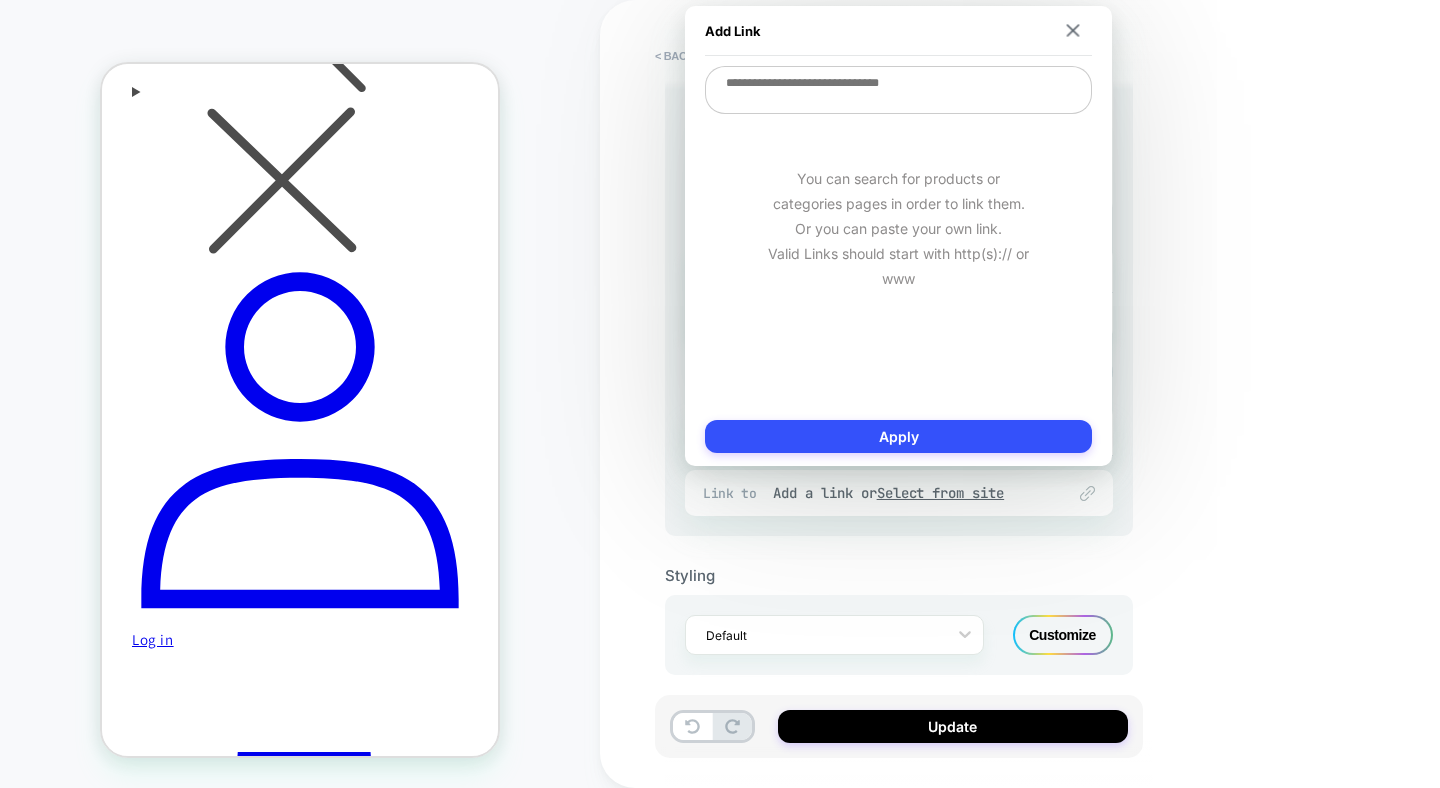 click at bounding box center [898, 90] 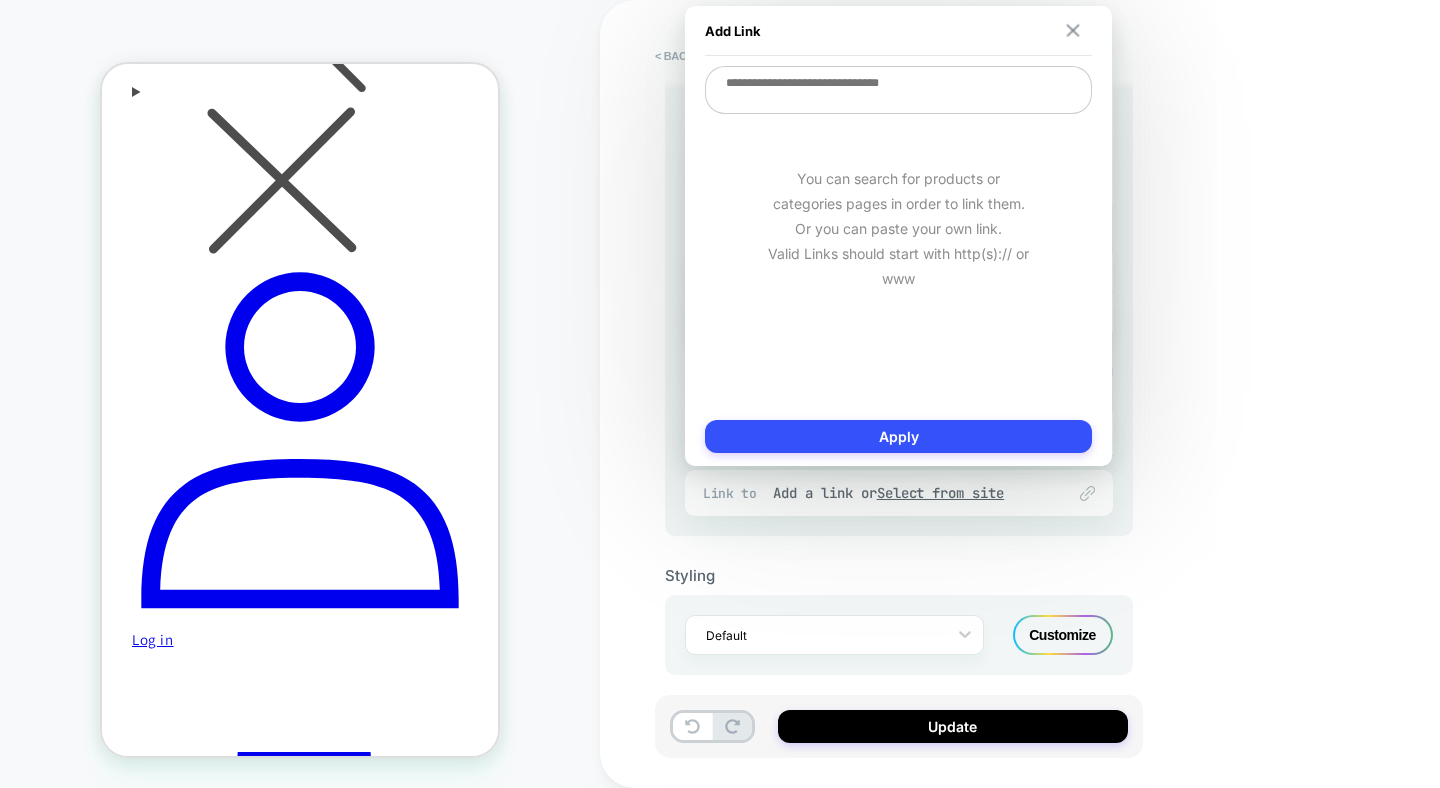 click at bounding box center [1073, 31] 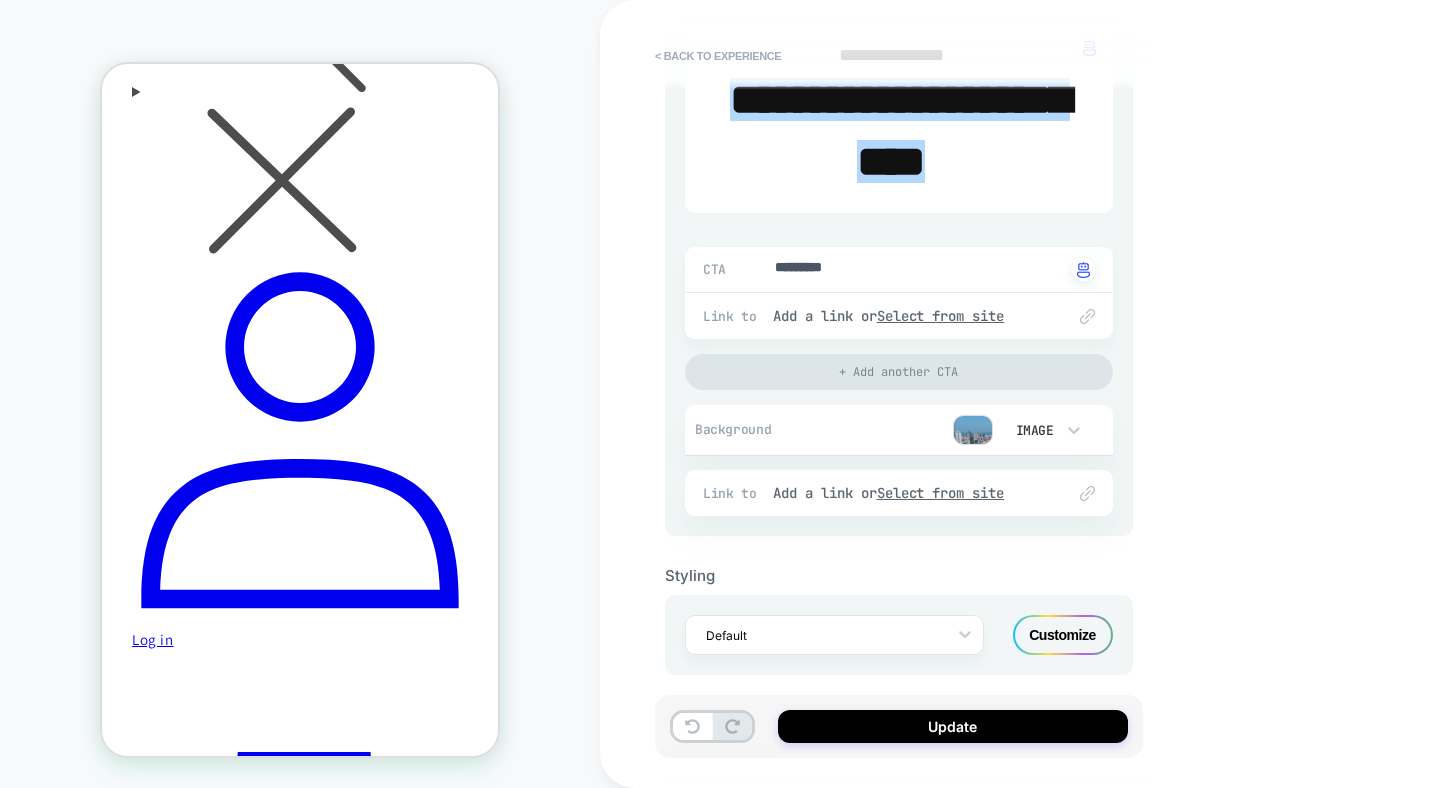 click at bounding box center [1087, 316] 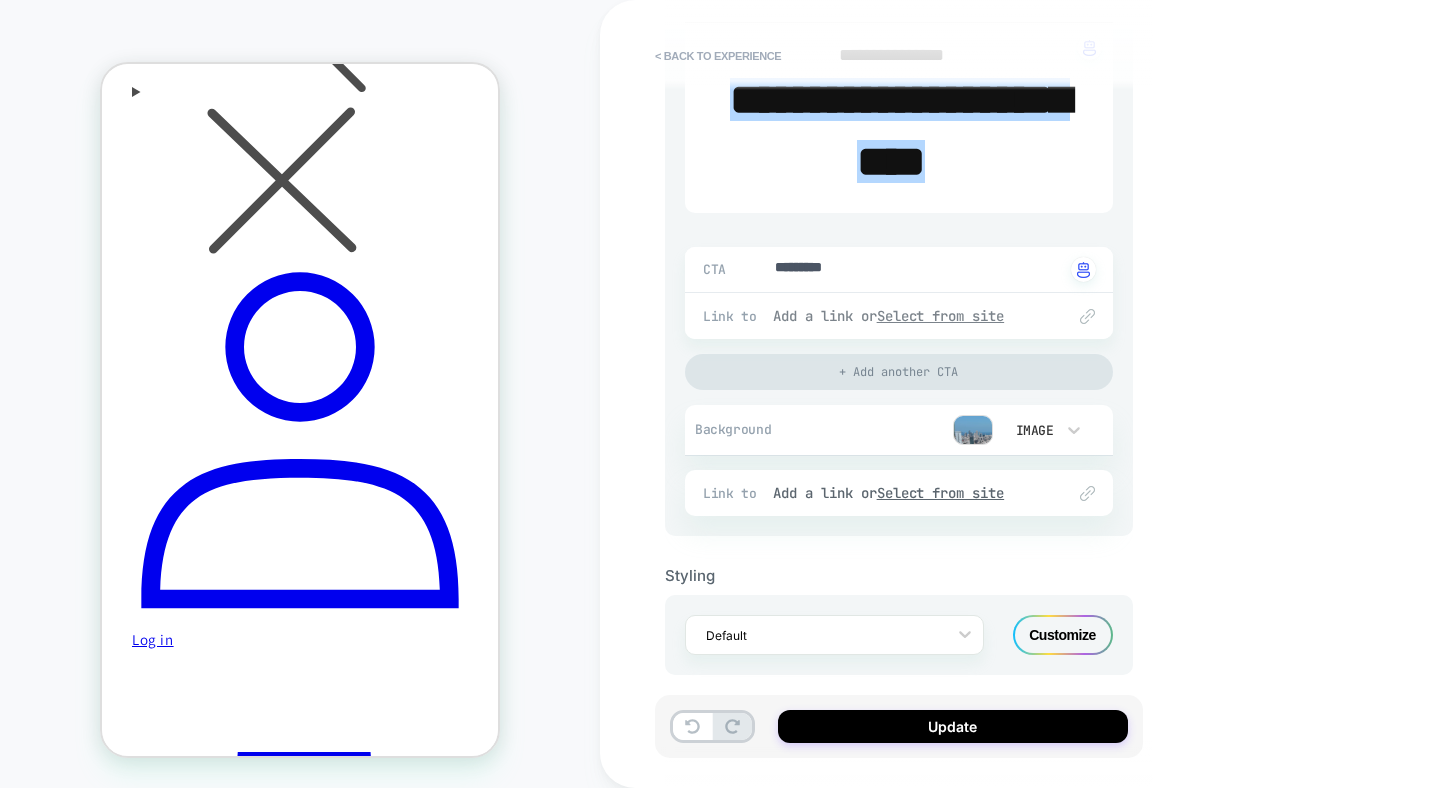 click on "Add a link or  Select from site" at bounding box center (909, 316) 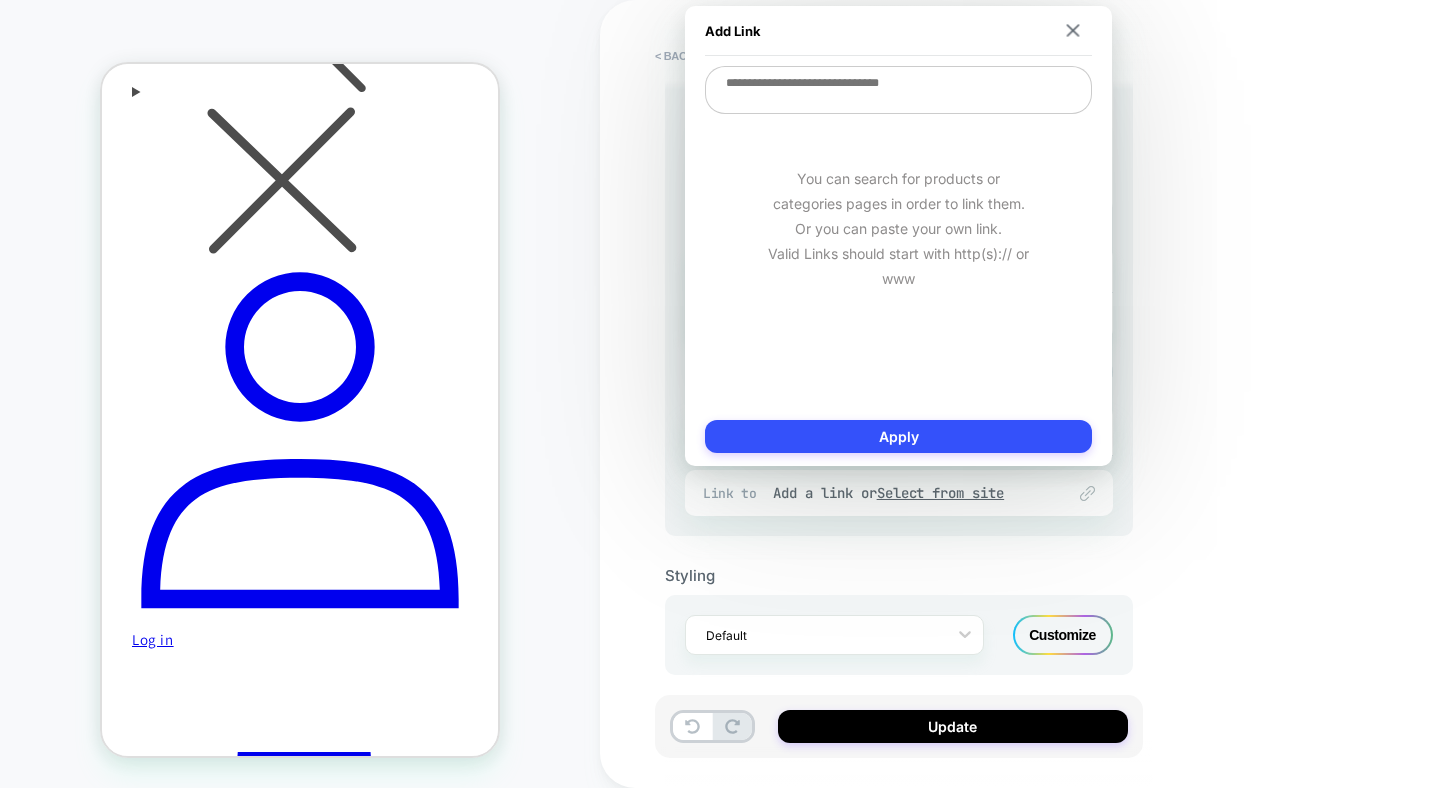 click at bounding box center (898, 90) 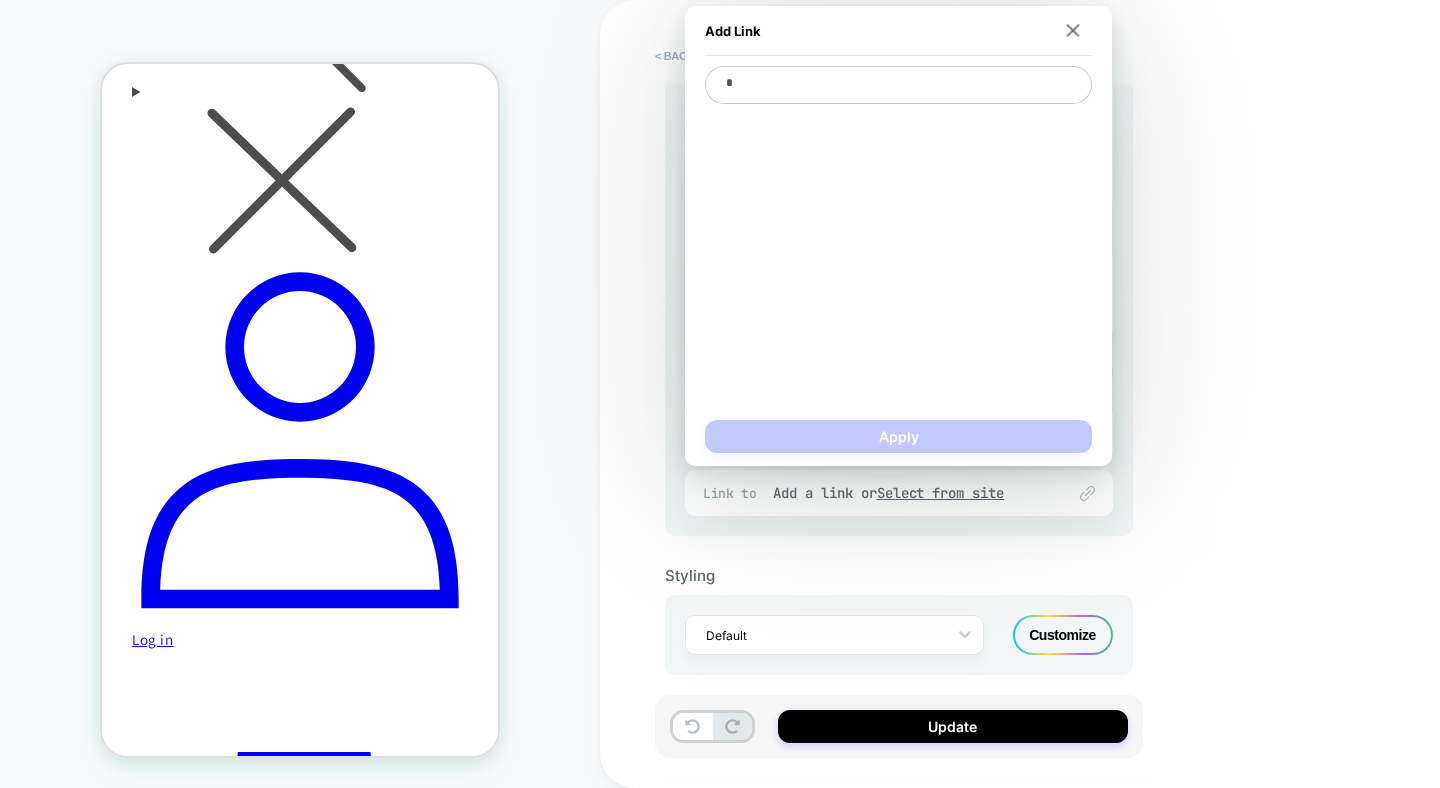 type on "*" 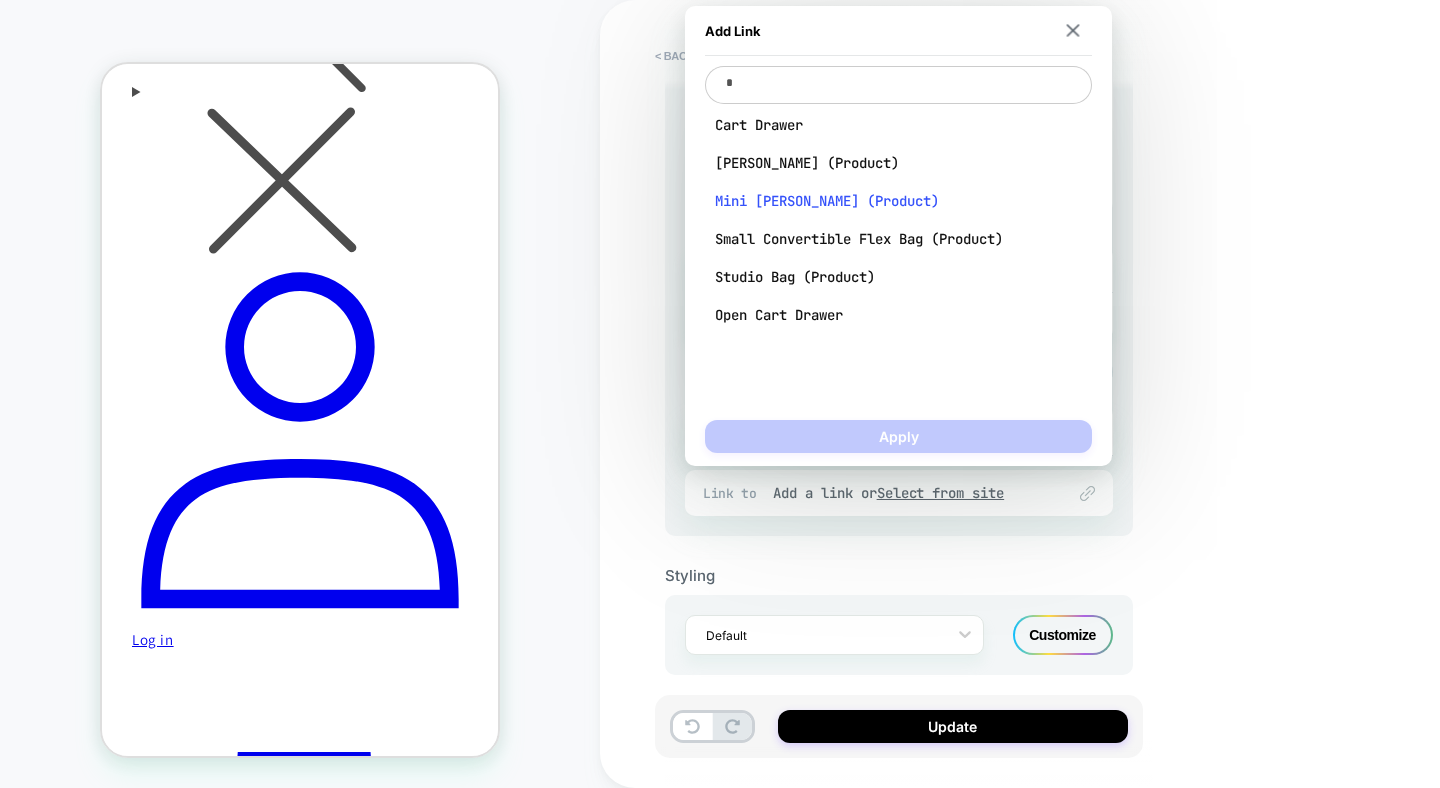 type on "*" 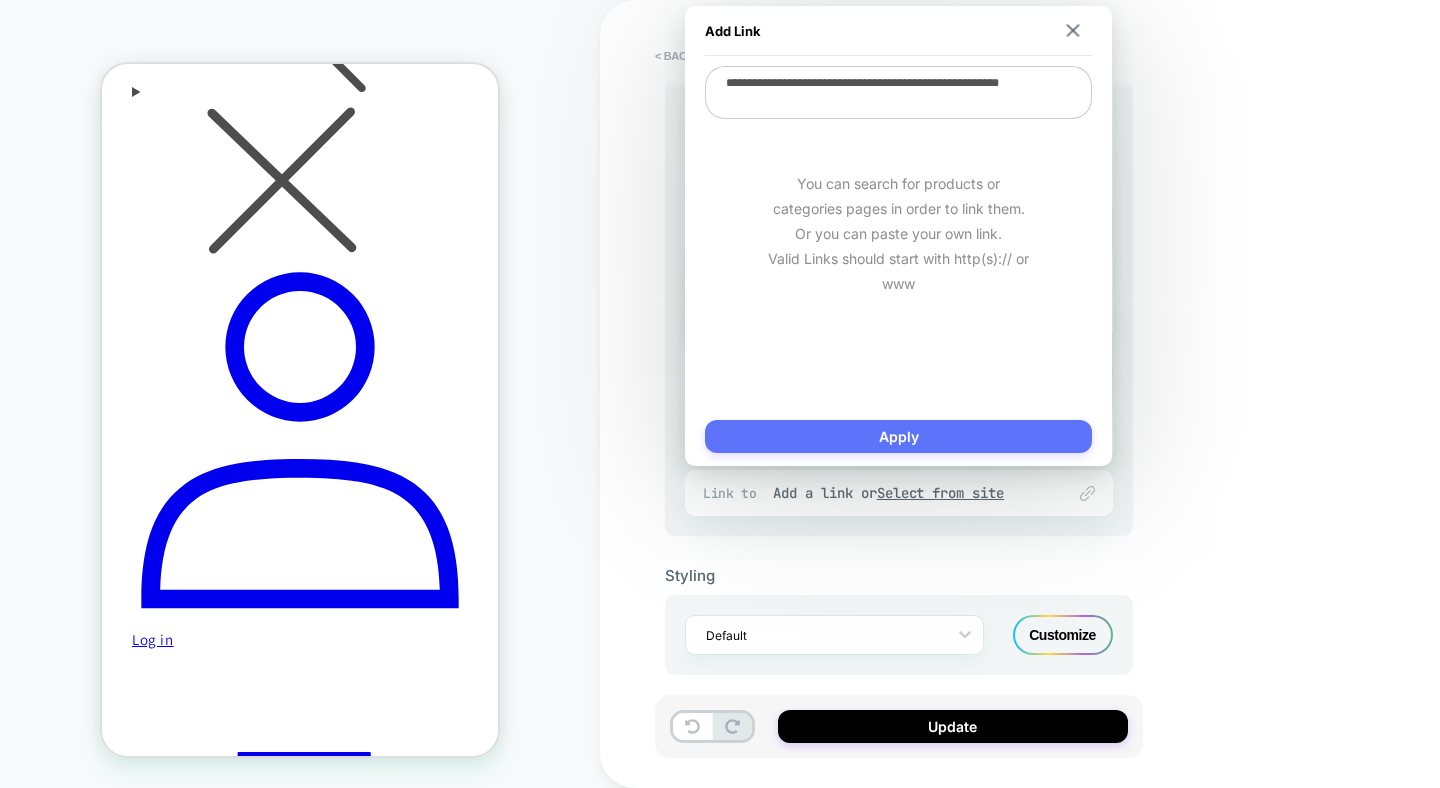 click on "Apply" at bounding box center (898, 436) 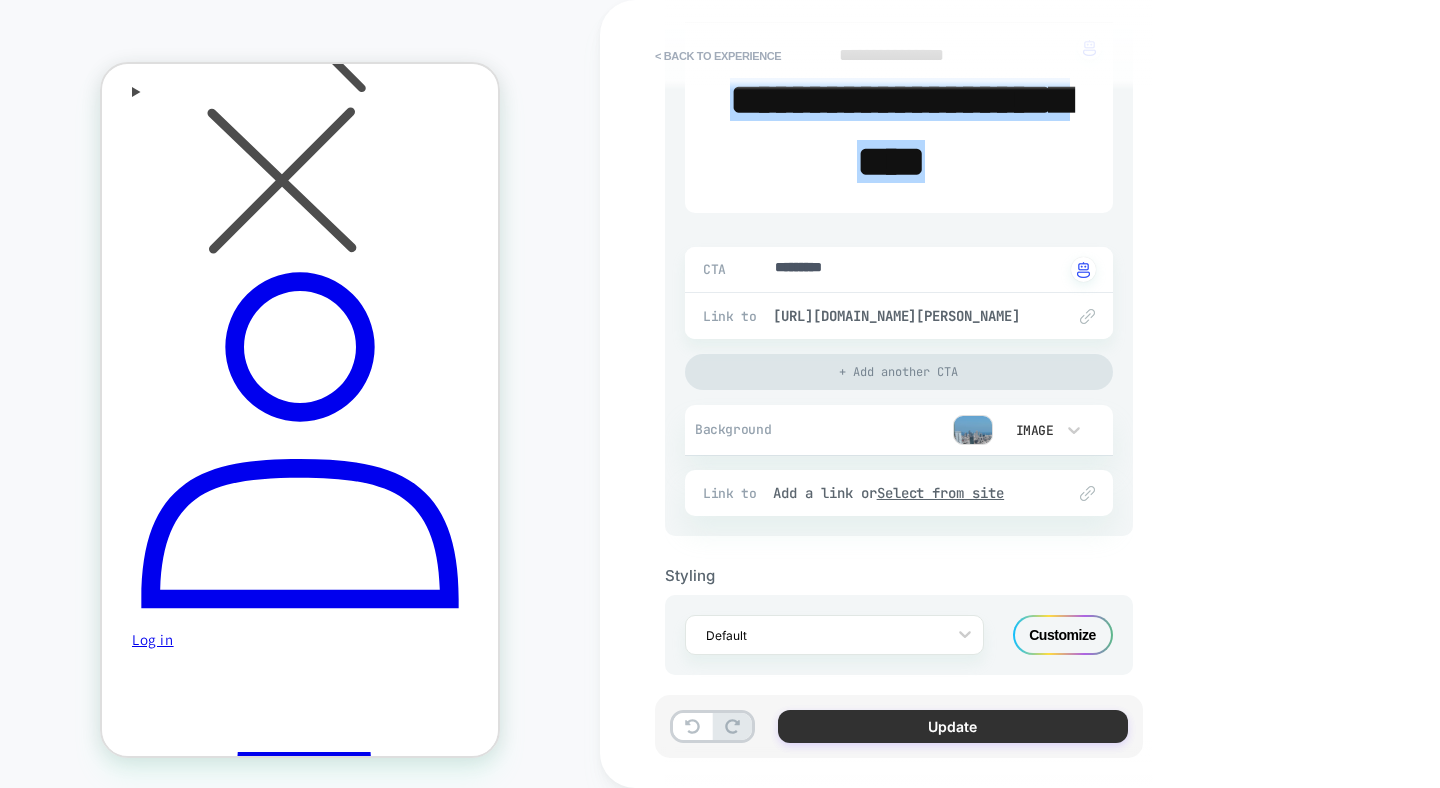 click on "Update" at bounding box center [953, 726] 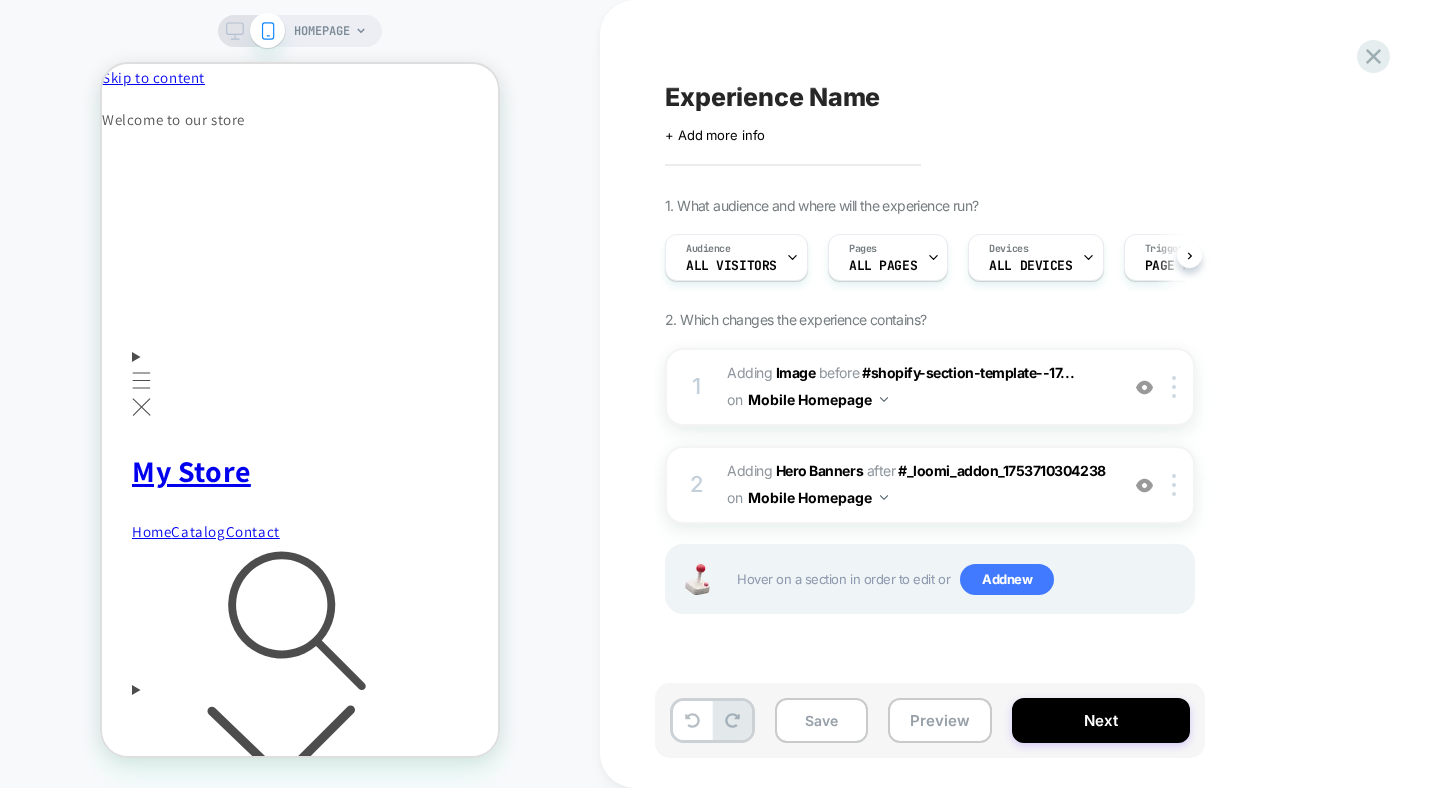 scroll, scrollTop: 0, scrollLeft: 1, axis: horizontal 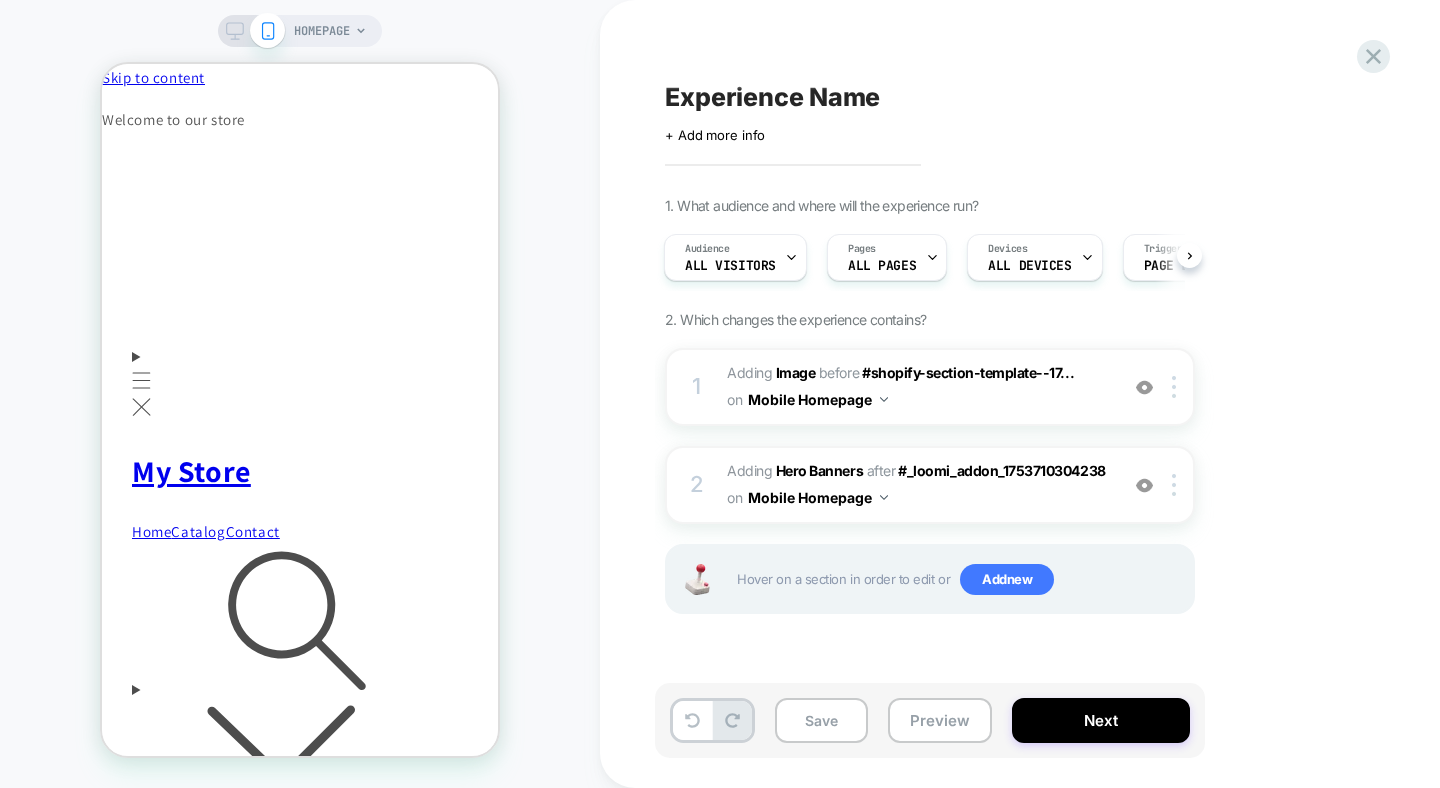 click on "1. What audience and where will the experience run? Audience All Visitors Pages ALL PAGES Devices ALL DEVICES Trigger Page Load 2. Which changes the experience contains? 1 #_loomi_addon_1753710304238 Adding   Image   BEFORE #shopify-section-template--17... #shopify-section-template--17949012984034__featured_collection   on Mobile Homepage Add Before Add After Duplicate Replace Position Copy CSS Selector Copy Widget Id Rename Copy to   Desktop Target   All Devices Delete 2 #_loomi_addon_1753710381282 Adding   Hero Banners   AFTER #_loomi_addon_1753710304238 #_loomi_addon_[PHONE_NUMBER]   on Mobile Homepage Add Before Add After Duplicate Replace Position Copy CSS Selector Copy Widget Id Rename Copy to   Desktop Target   All Devices Delete Hover on a section in order to edit or  Add  new" at bounding box center [1030, 430] 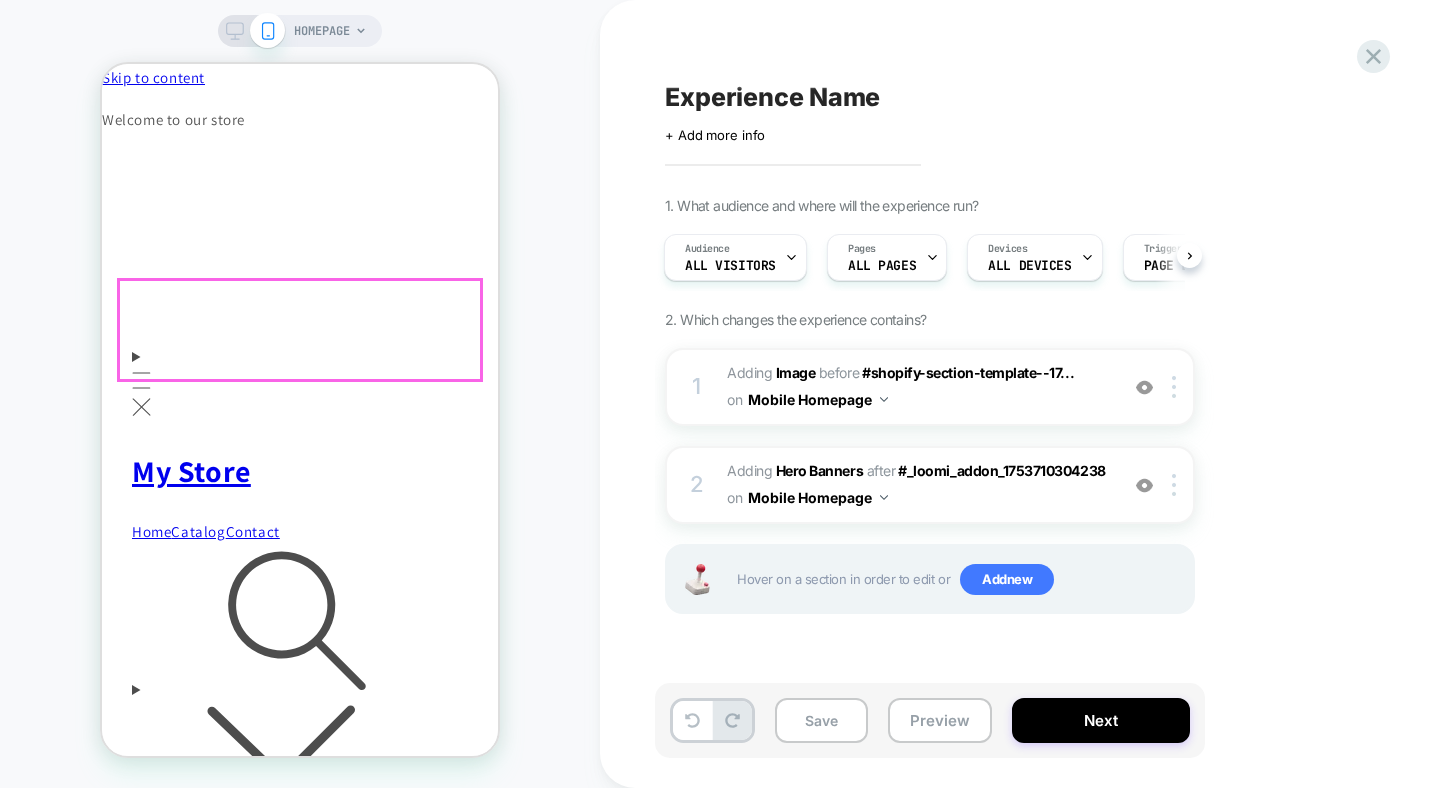 click on "Summer Sale. 25% OFF!" at bounding box center (300, 2159) 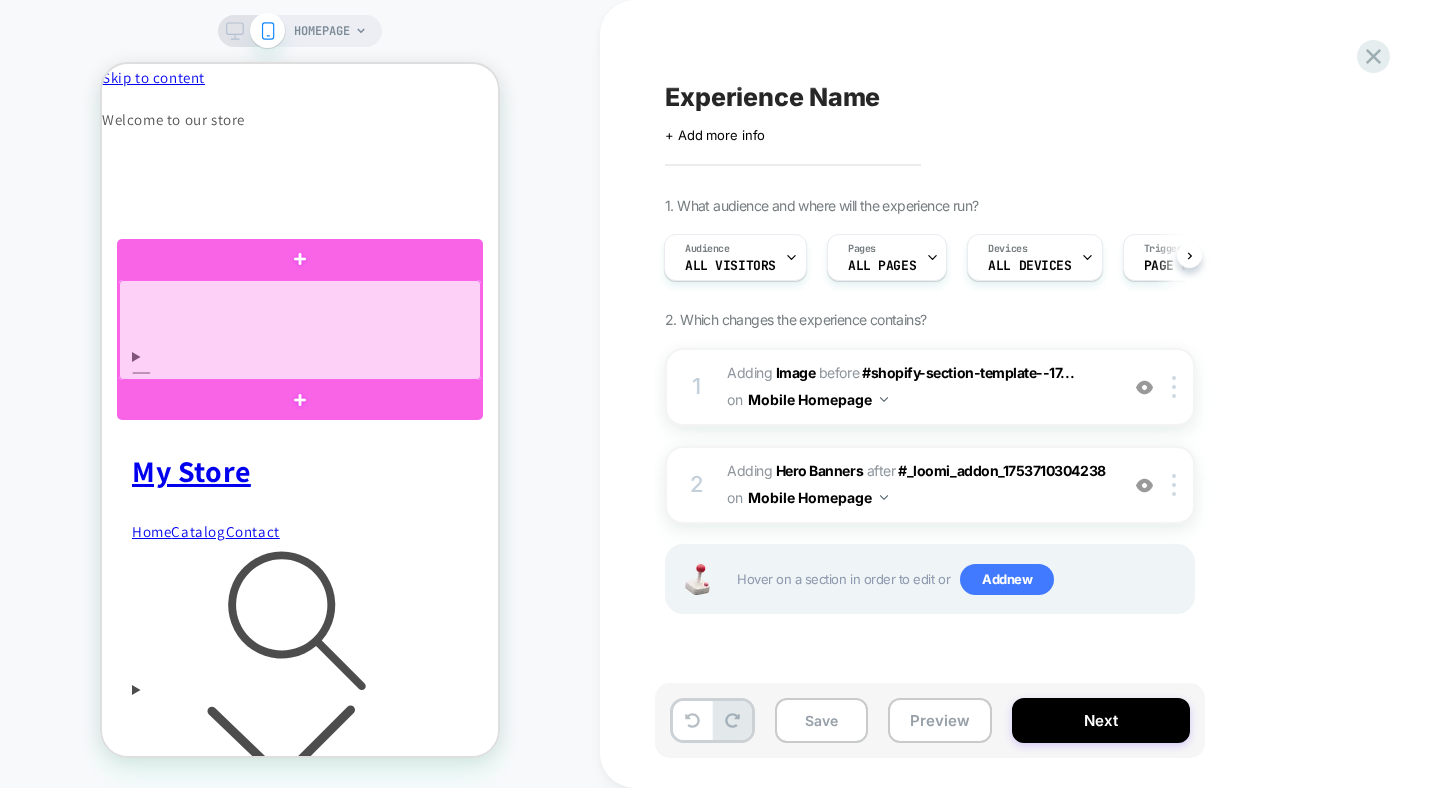 click at bounding box center (300, 330) 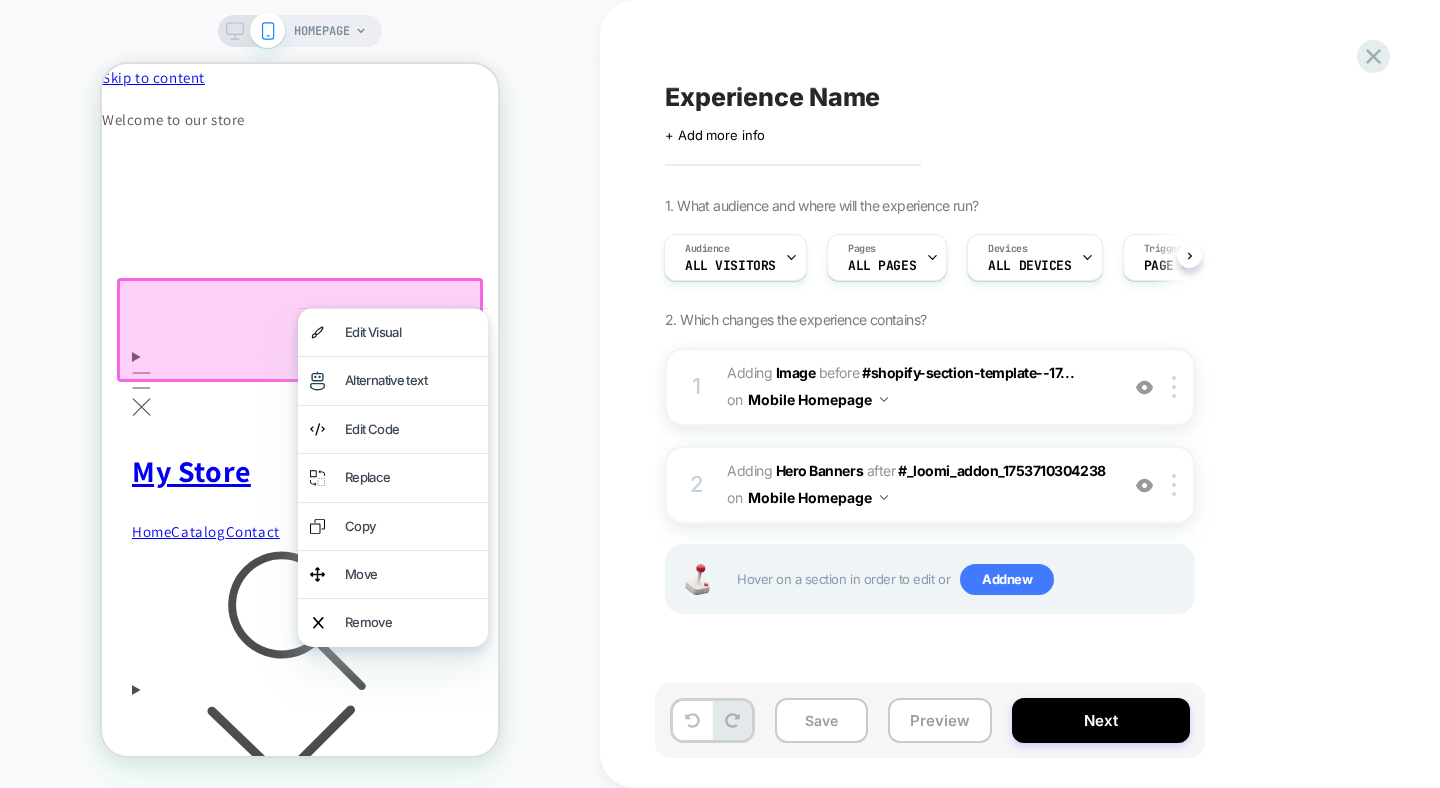 click on "HOMEPAGE" at bounding box center (300, 394) 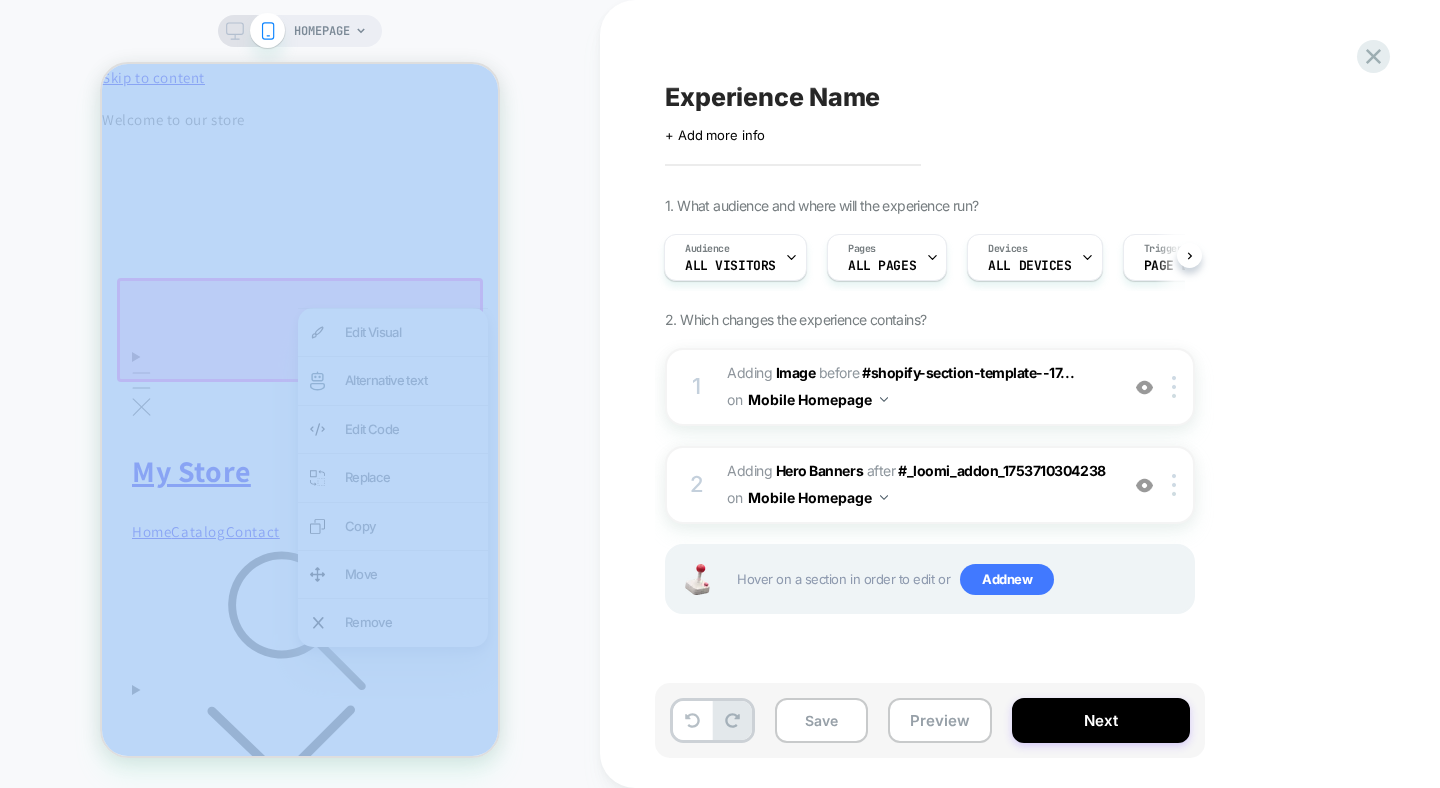 click on "HOMEPAGE Experience Name Click to edit experience details + Add more info 1. What audience and where will the experience run? Audience All Visitors Pages ALL PAGES Devices ALL DEVICES Trigger Page Load 2. Which changes the experience contains? 1 #_loomi_addon_1753710304238 Adding   Image   BEFORE #shopify-section-template--17... #shopify-section-template--17949012984034__featured_collection   on Mobile Homepage Add Before Add After Duplicate Replace Position Copy CSS Selector Copy Widget Id Rename Copy to   Desktop Target   All Devices Delete 2 #_loomi_addon_1753710381282 Adding   Hero Banners   AFTER #_loomi_addon_1753710304238 #_loomi_addon_[PHONE_NUMBER]   on Mobile Homepage Add Before Add After Duplicate Replace Position Copy CSS Selector Copy Widget Id Rename Copy to   Desktop Target   All Devices Delete Hover on a section in order to edit or  Add  new Save Preview Next" at bounding box center [720, 394] 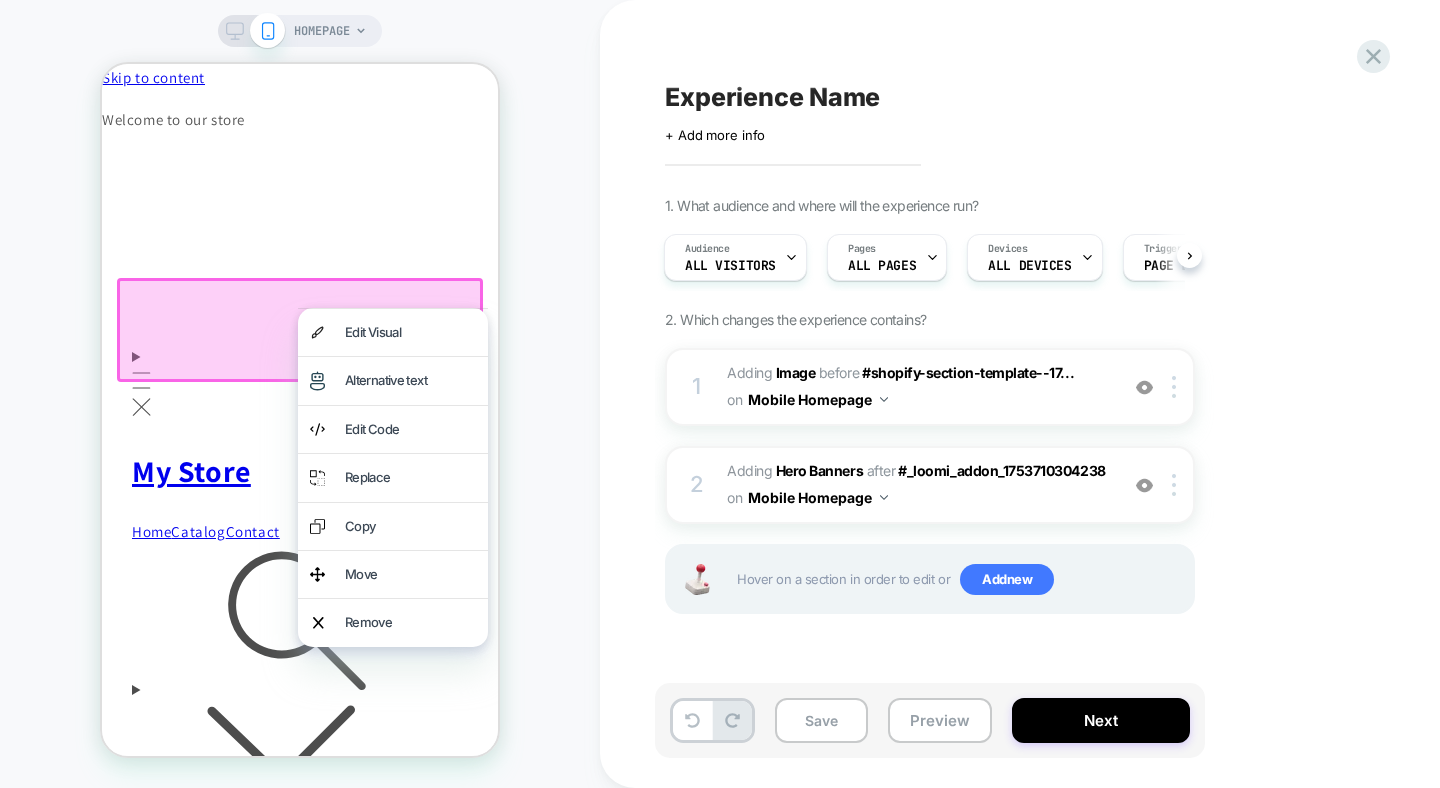 click on "Experience Name Click to edit experience details + Add more info 1. What audience and where will the experience run? Audience All Visitors Pages ALL PAGES Devices ALL DEVICES Trigger Page Load 2. Which changes the experience contains? 1 #_loomi_addon_1753710304238 Adding   Image   BEFORE #shopify-section-template--17... #shopify-section-template--17949012984034__featured_collection   on Mobile Homepage Add Before Add After Duplicate Replace Position Copy CSS Selector Copy Widget Id Rename Copy to   Desktop Target   All Devices Delete 2 #_loomi_addon_1753710381282 Adding   Hero Banners   AFTER #_loomi_addon_1753710304238 #_loomi_addon_[PHONE_NUMBER]   on Mobile Homepage Add Before Add After Duplicate Replace Position Copy CSS Selector Copy Widget Id Rename Copy to   Desktop Target   All Devices Delete Hover on a section in order to edit or  Add  new" at bounding box center (1030, 394) 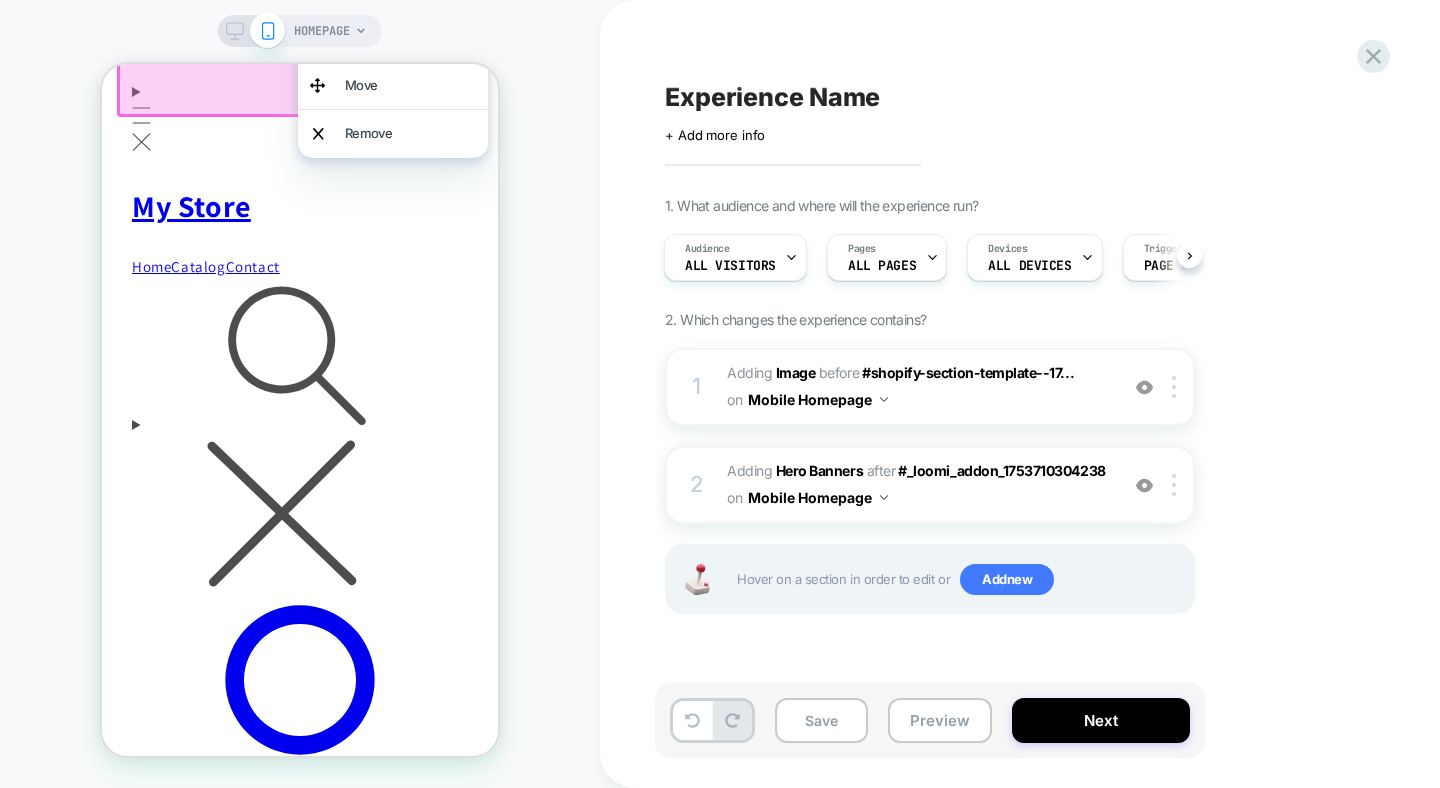 scroll, scrollTop: 656, scrollLeft: 0, axis: vertical 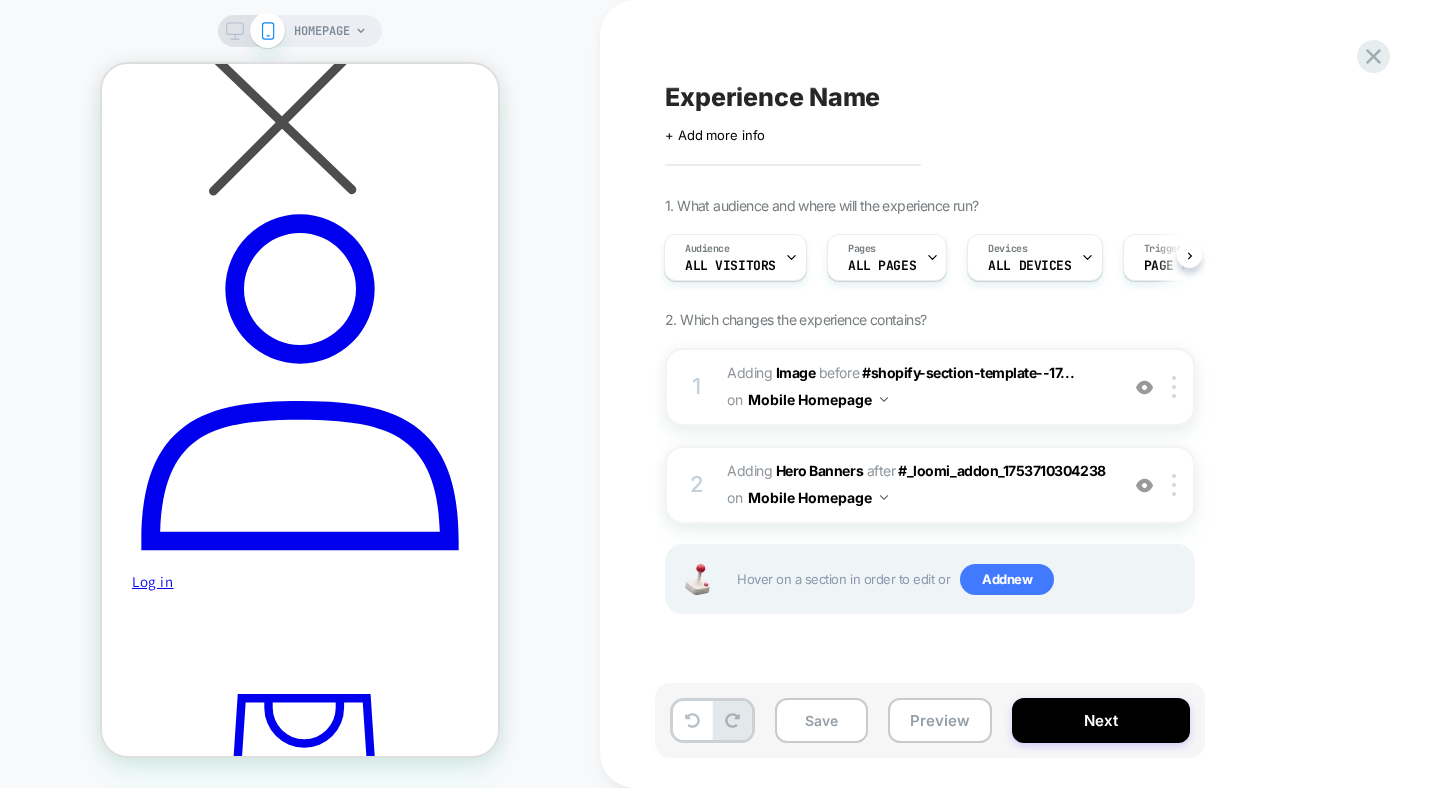 click on "60% off across the site﻿" at bounding box center [300, 2005] 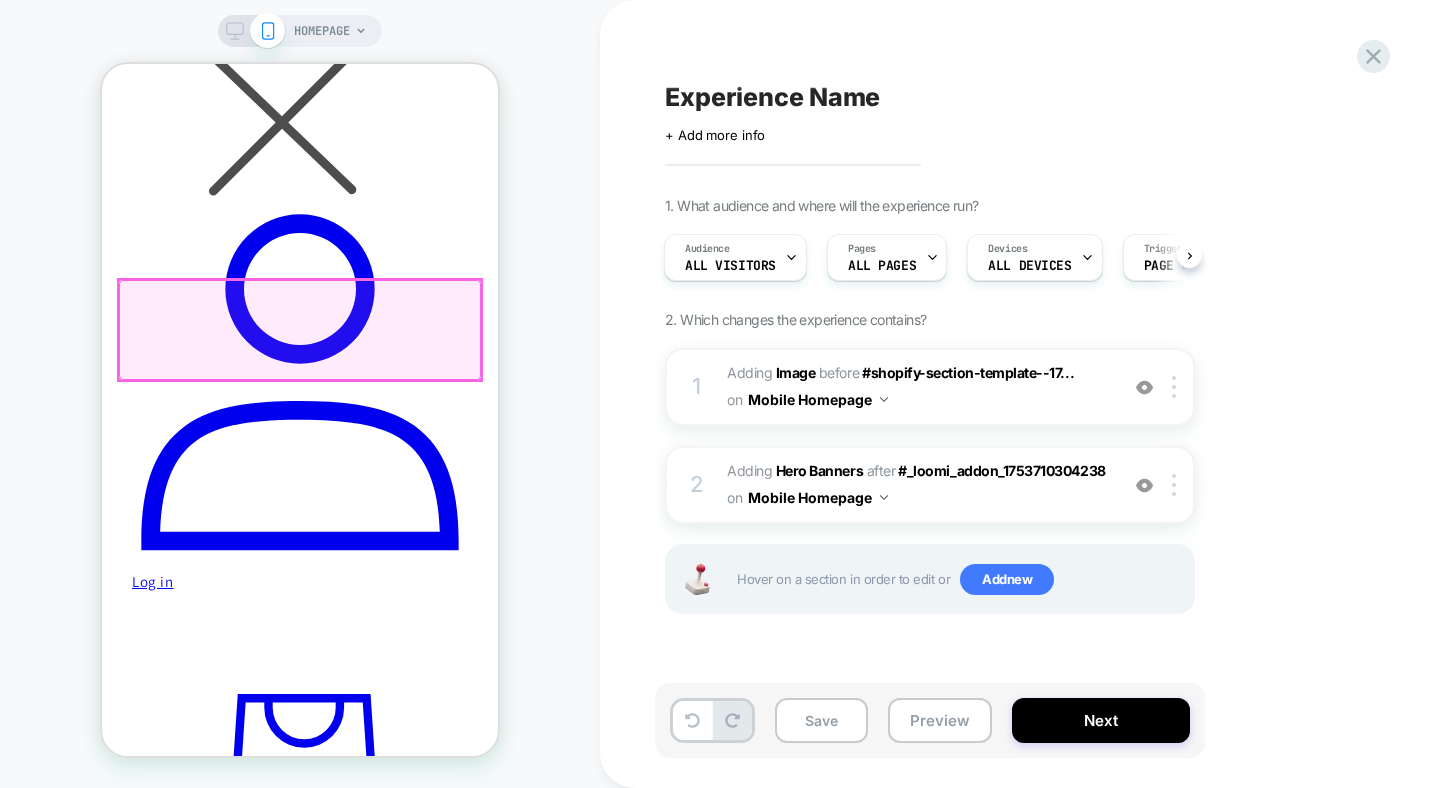 click at bounding box center [300, 330] 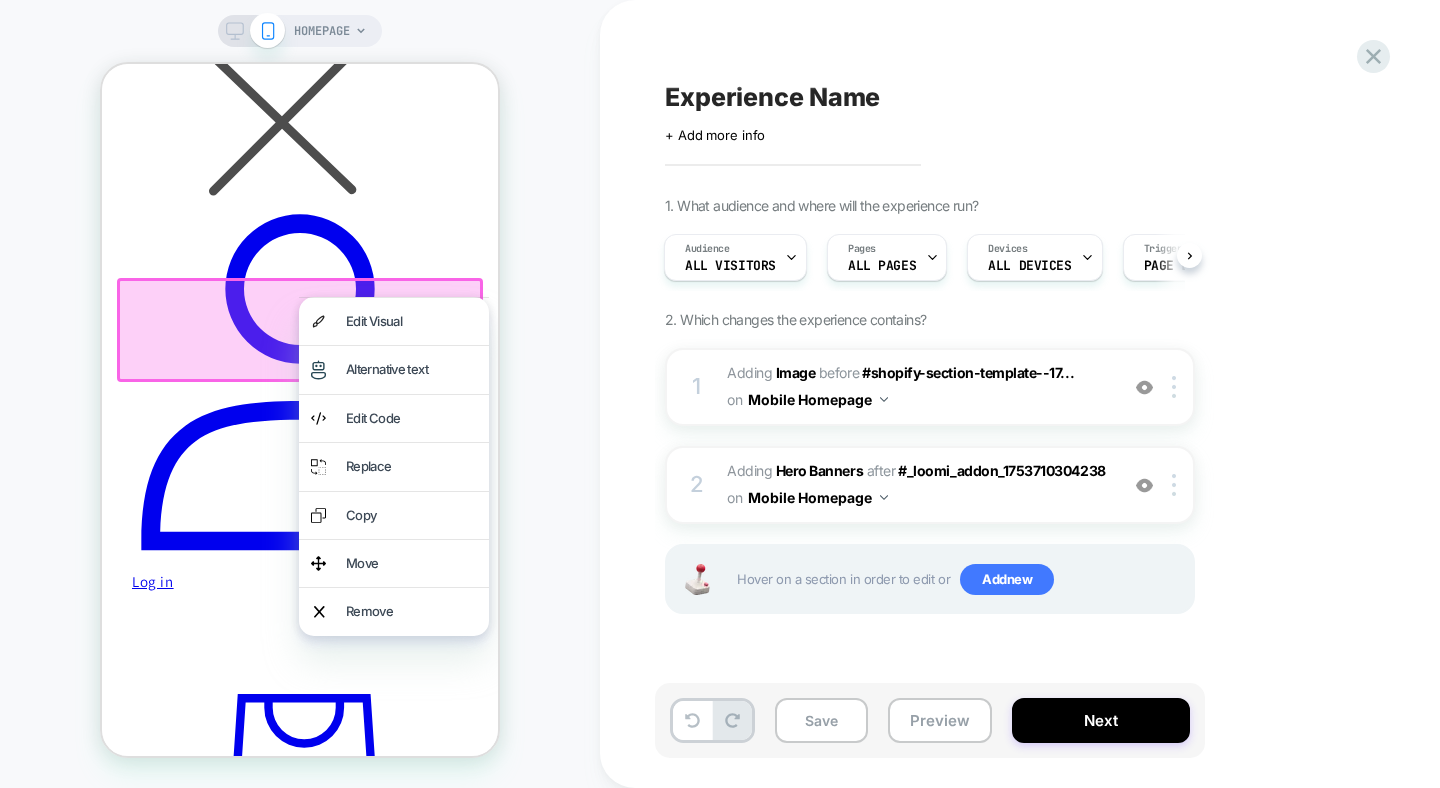 click at bounding box center (300, 330) 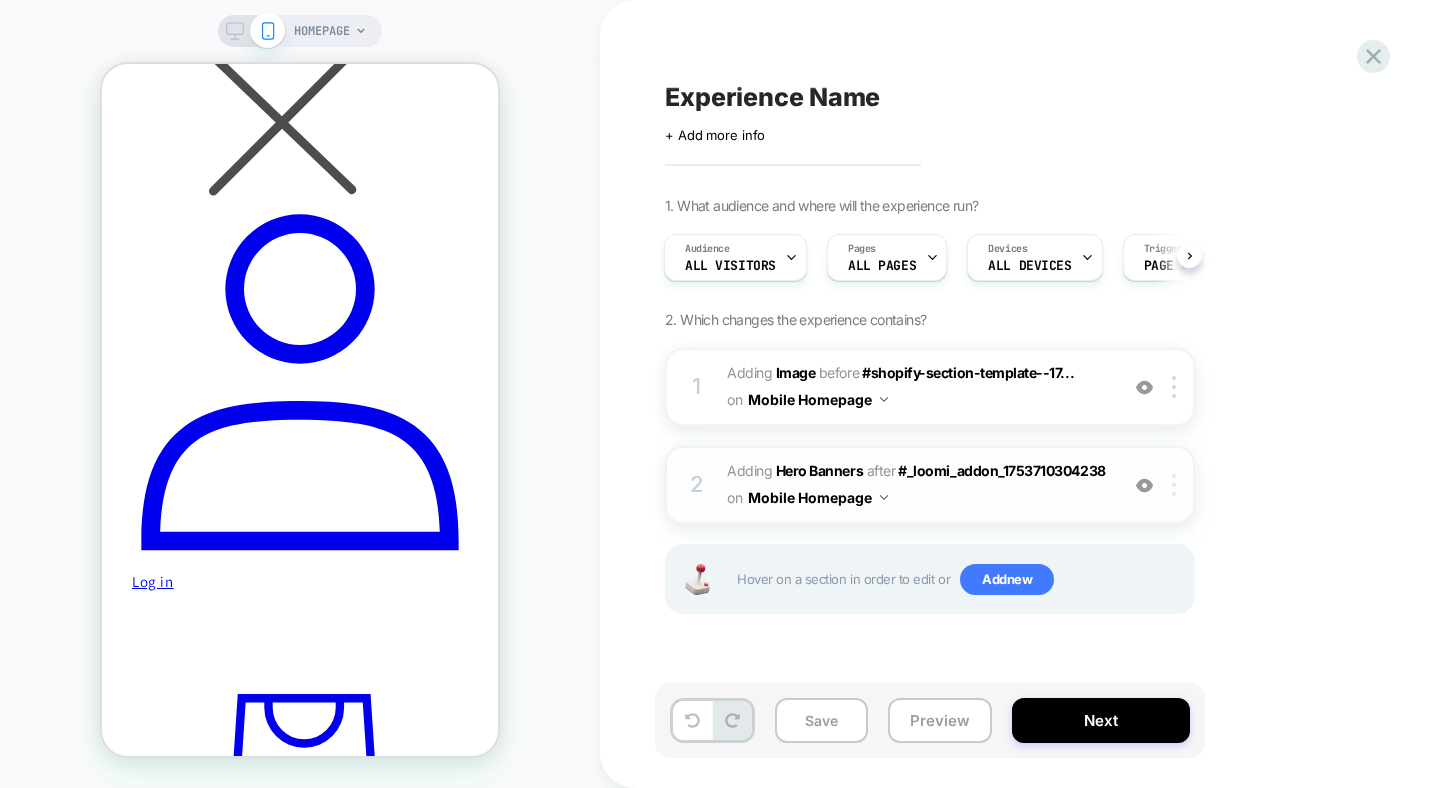 click at bounding box center [1177, 485] 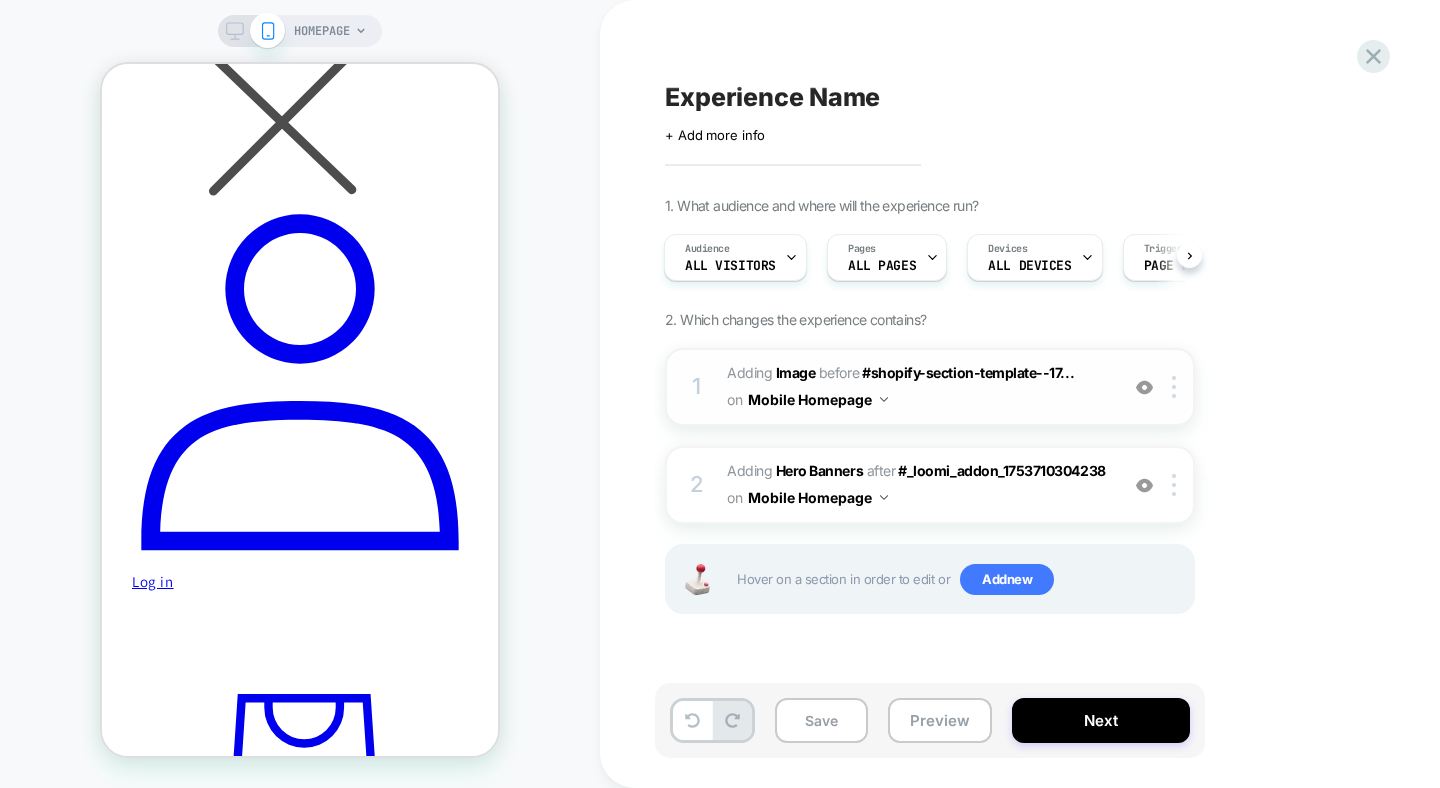 click on "1 #_loomi_addon_1753710304238 Adding   Image   BEFORE #shopify-section-template--17... #shopify-section-template--17949012984034__featured_collection   on Mobile Homepage Add Before Add After Duplicate Replace Position Copy CSS Selector Copy Widget Id Rename Copy to   Desktop Target   All Devices Delete" at bounding box center [930, 387] 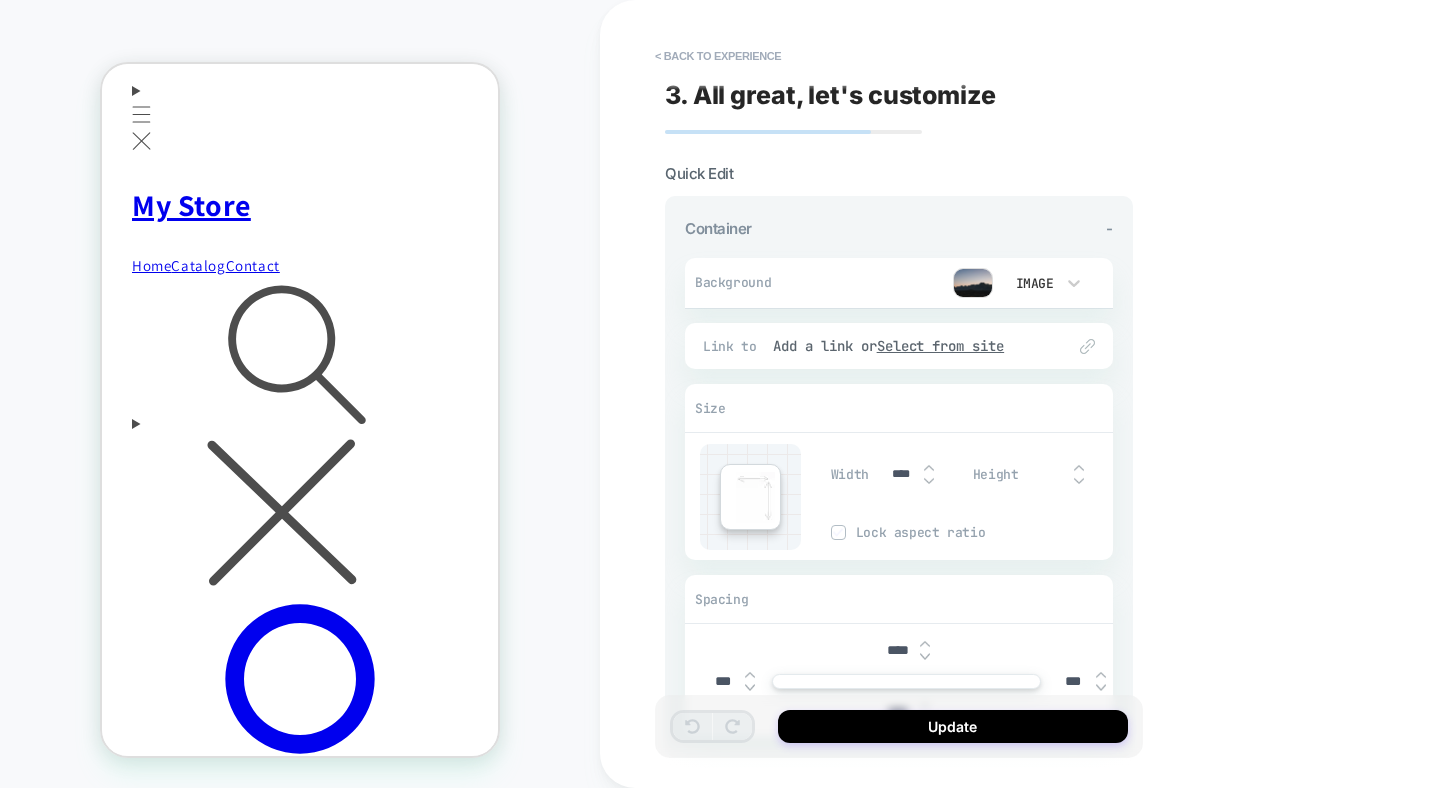 scroll, scrollTop: 256, scrollLeft: 0, axis: vertical 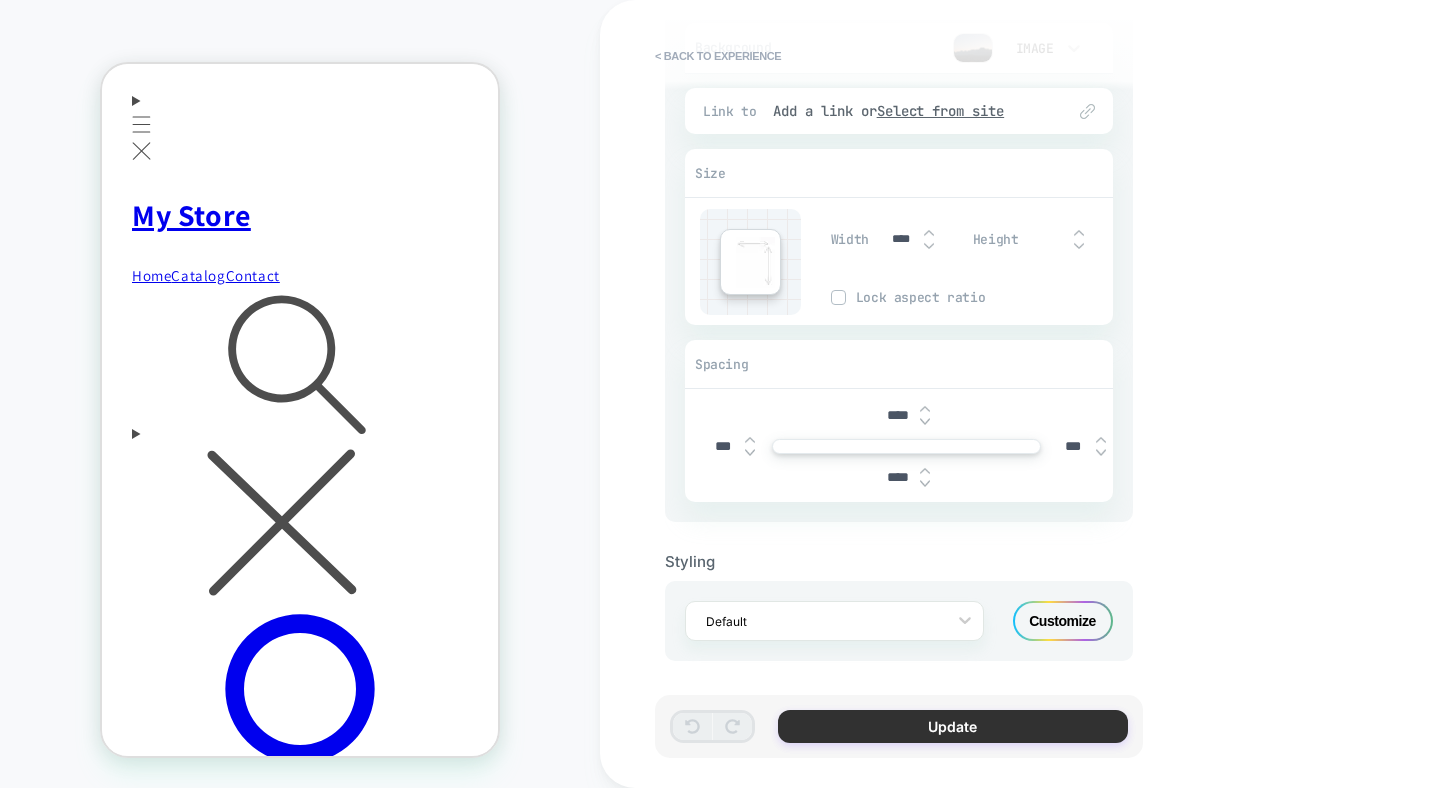 click on "Update" at bounding box center (953, 726) 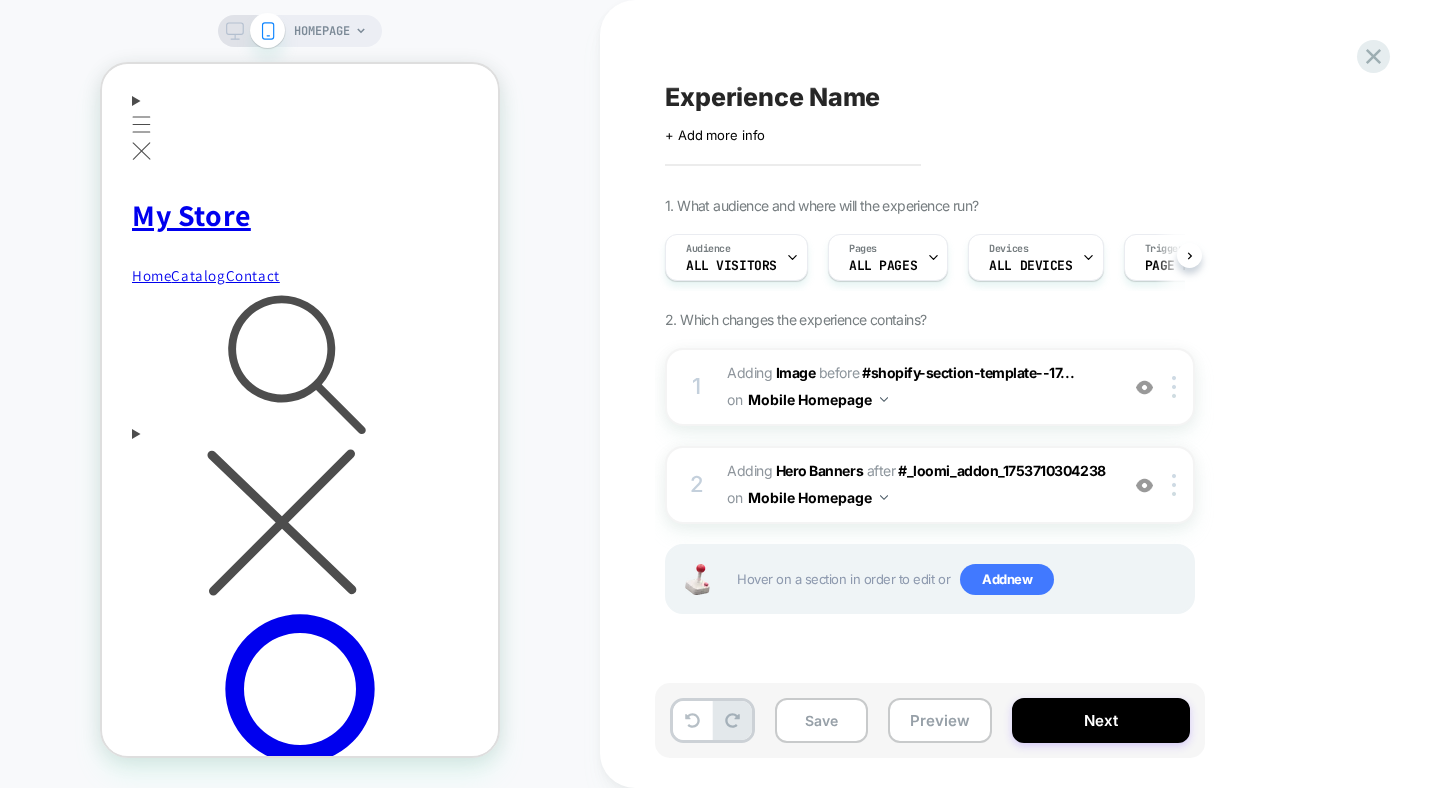 scroll, scrollTop: 0, scrollLeft: 1, axis: horizontal 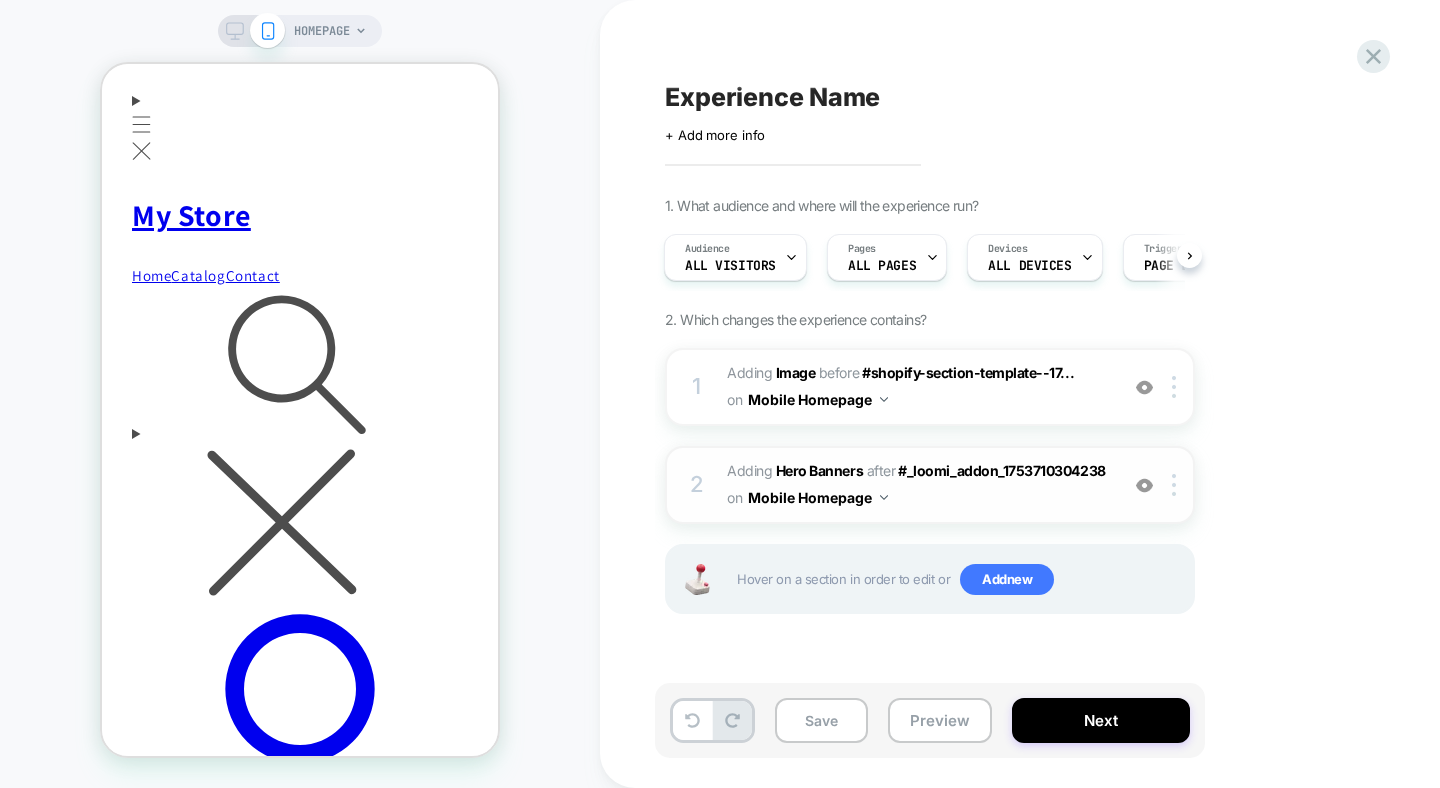 click on "AFTER" at bounding box center (881, 470) 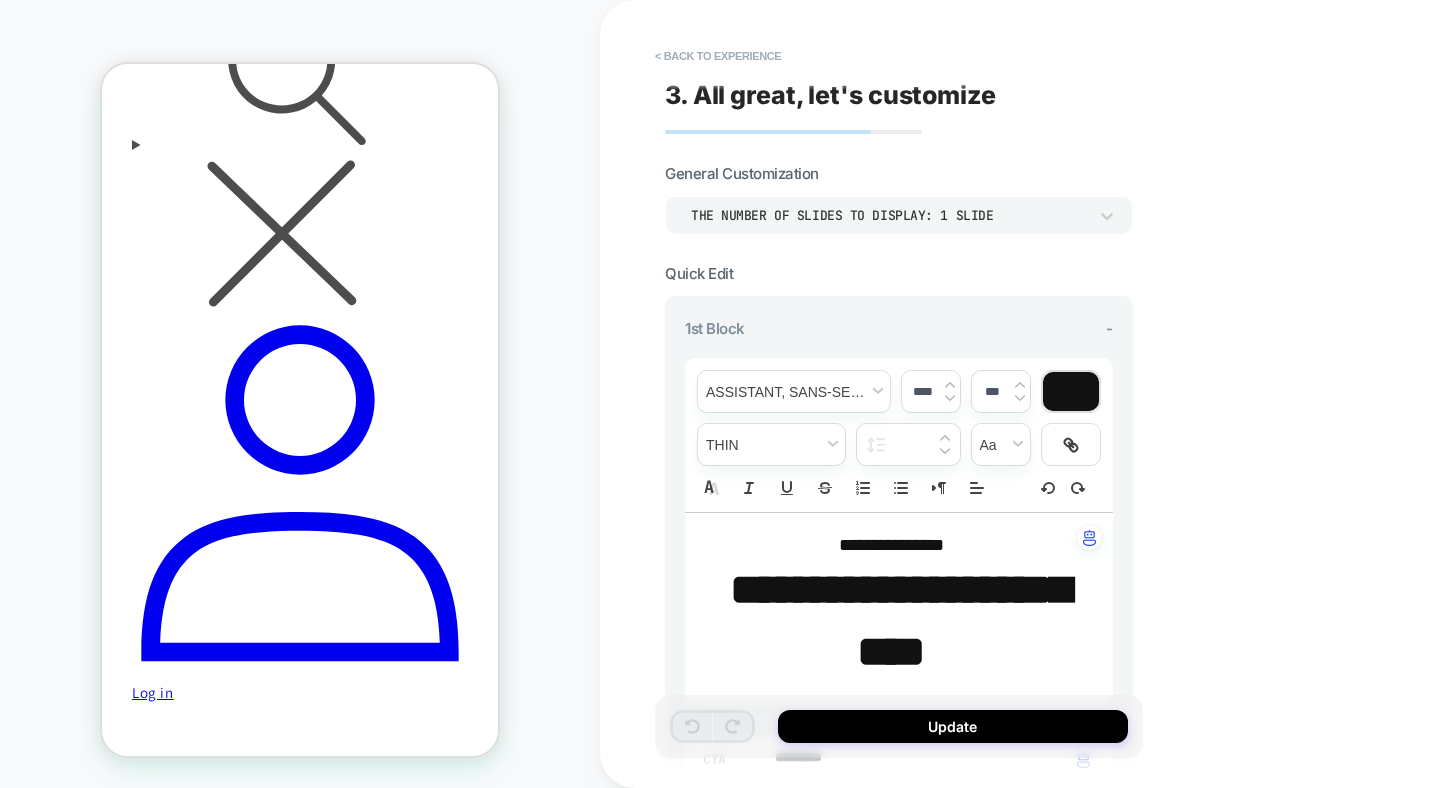 scroll, scrollTop: 598, scrollLeft: 0, axis: vertical 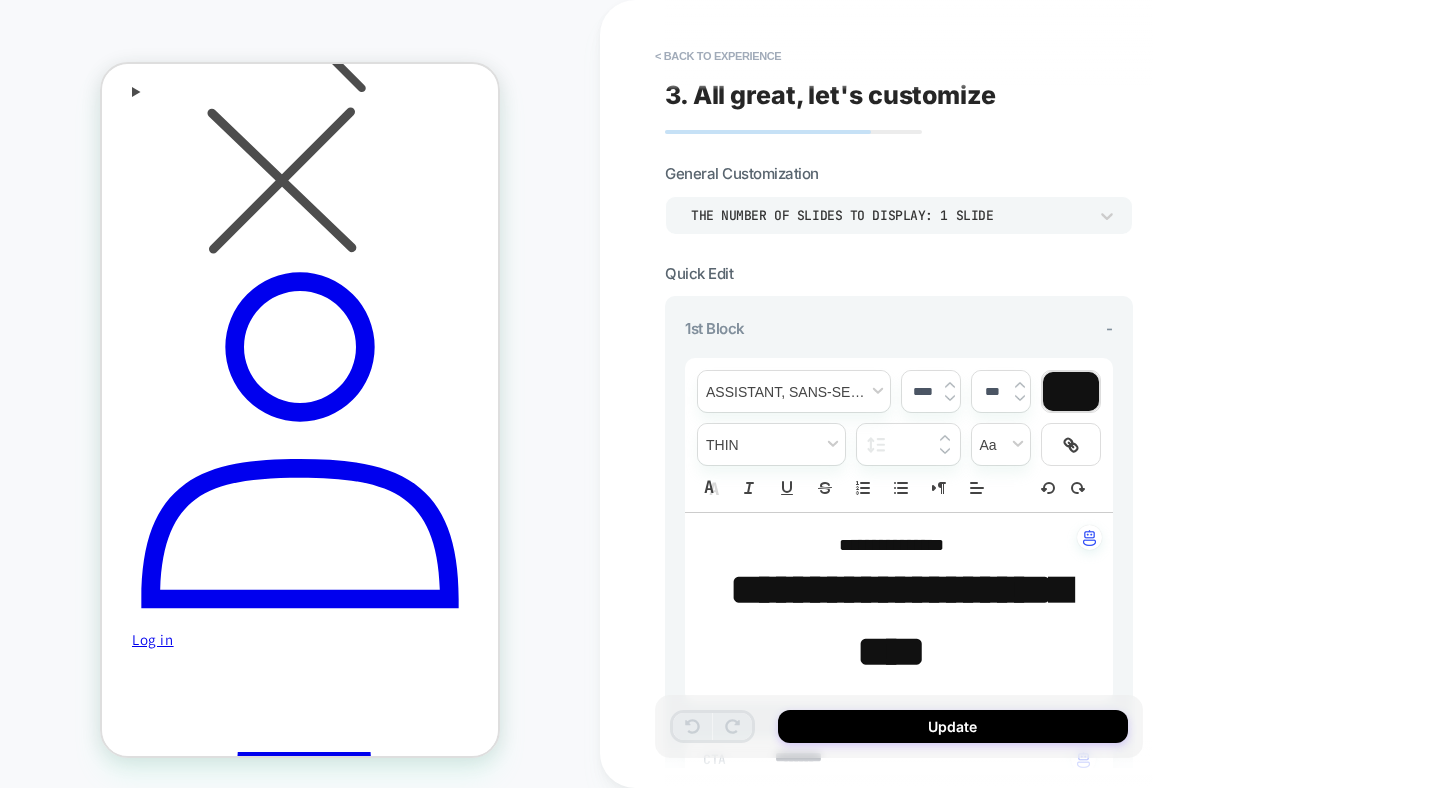 click on "**********" at bounding box center [900, 620] 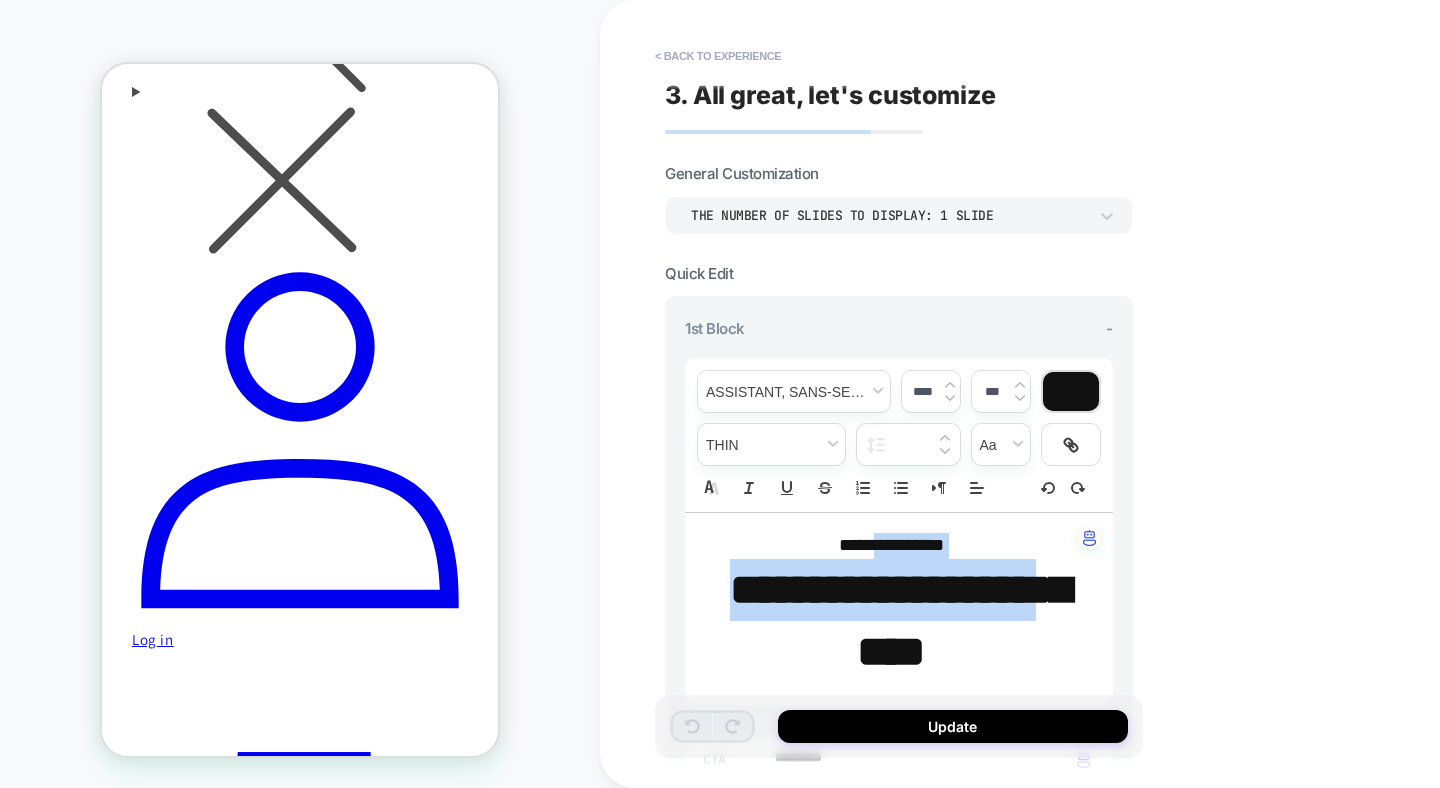 drag, startPoint x: 870, startPoint y: 530, endPoint x: 884, endPoint y: 677, distance: 147.66516 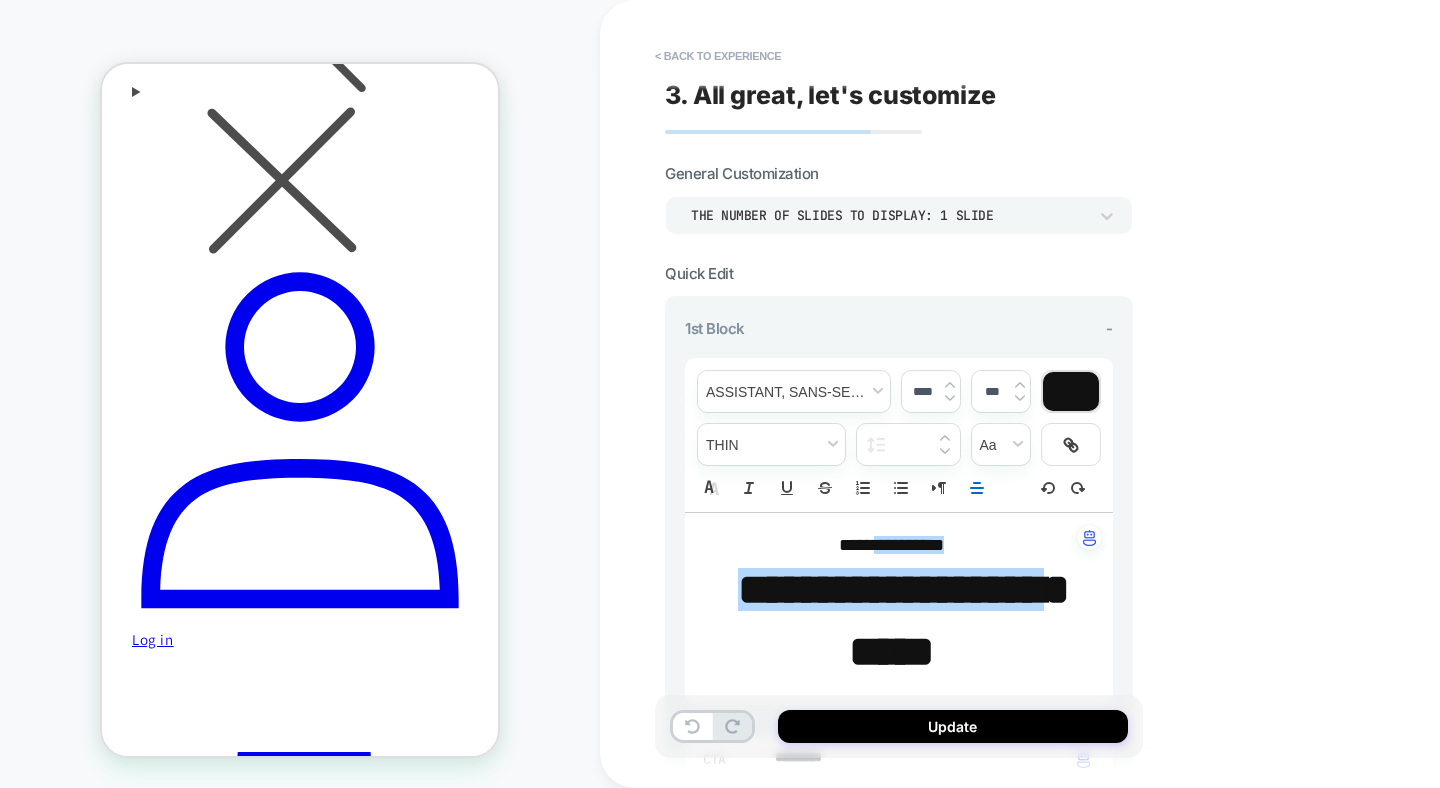 click on "**********" at bounding box center [891, 621] 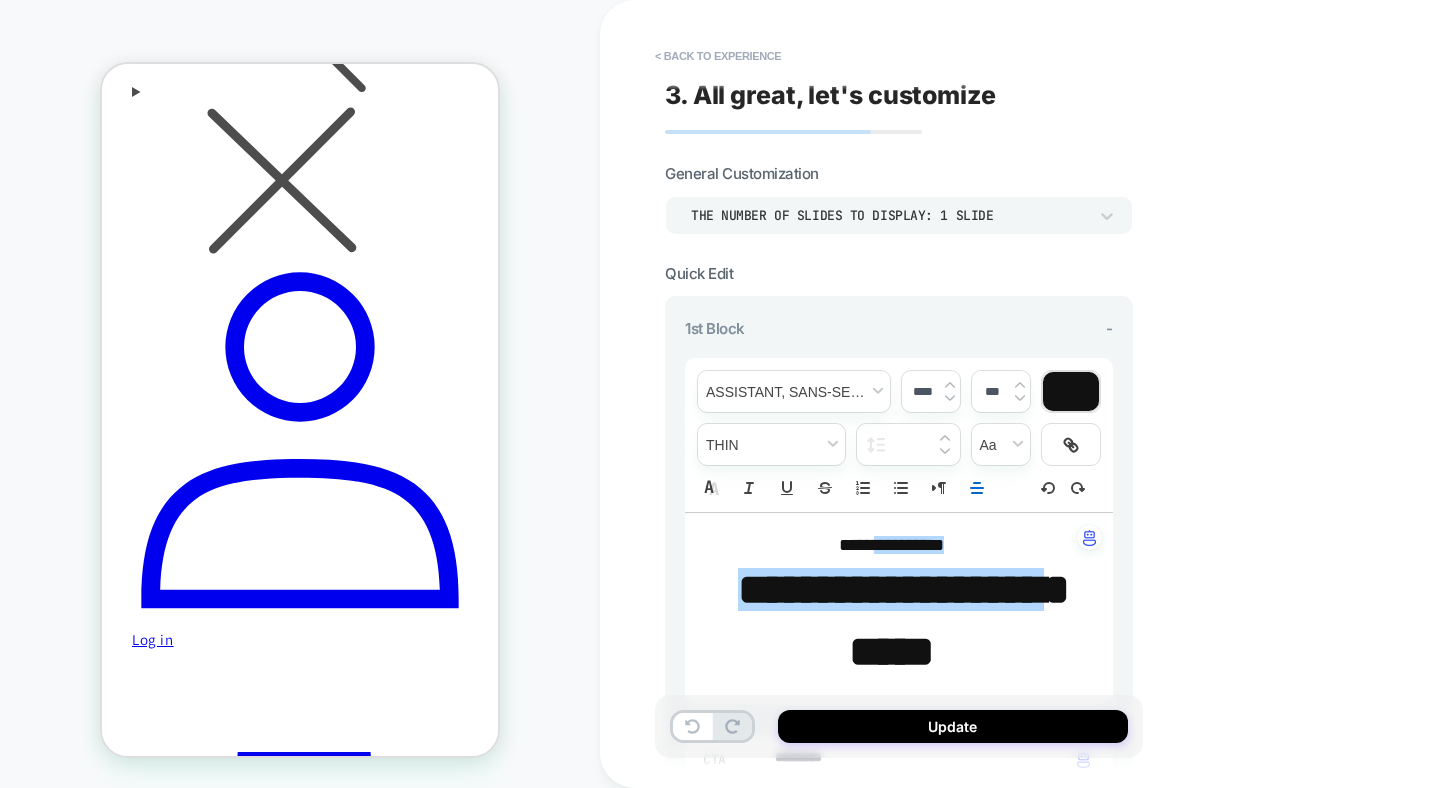 type on "*" 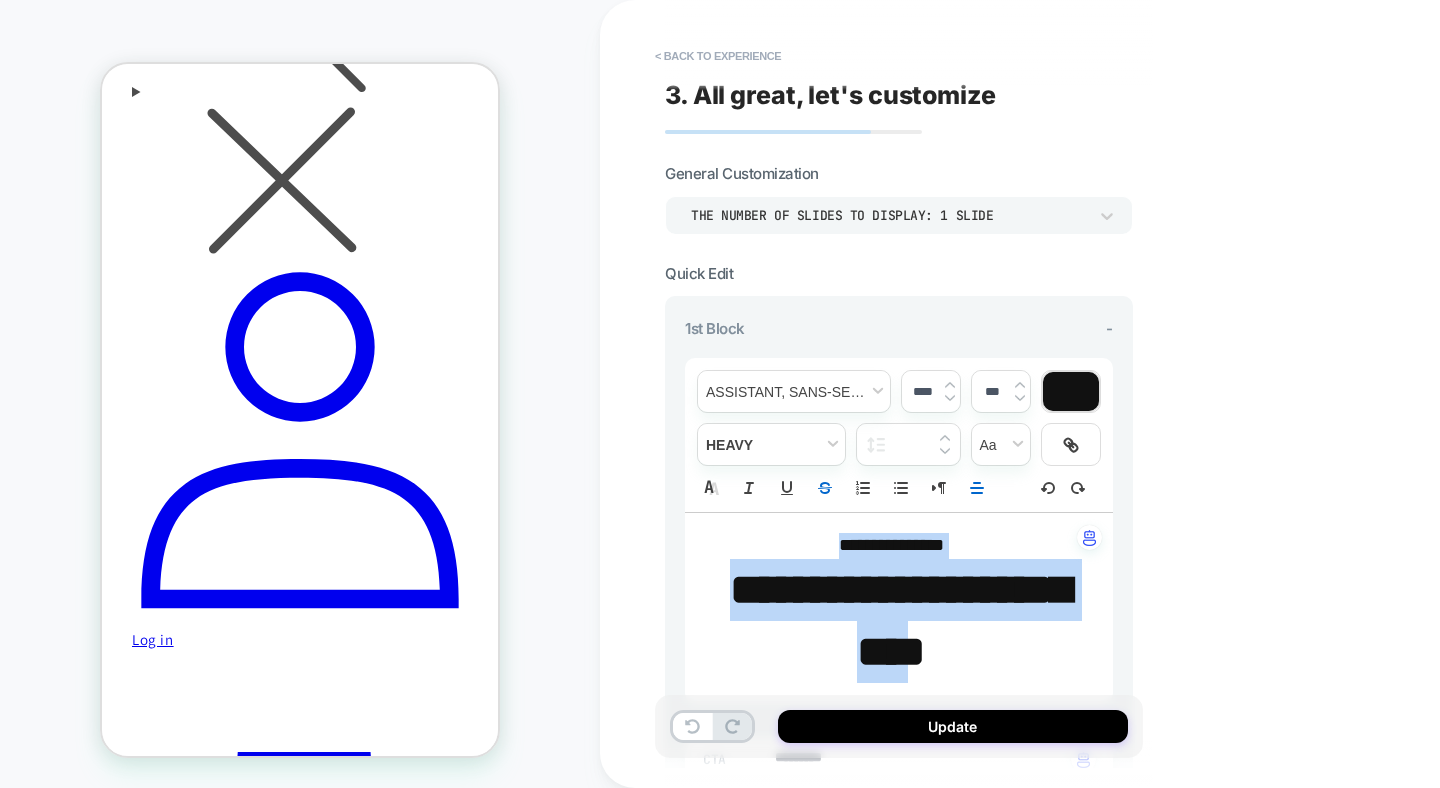 drag, startPoint x: 964, startPoint y: 658, endPoint x: 810, endPoint y: 490, distance: 227.90349 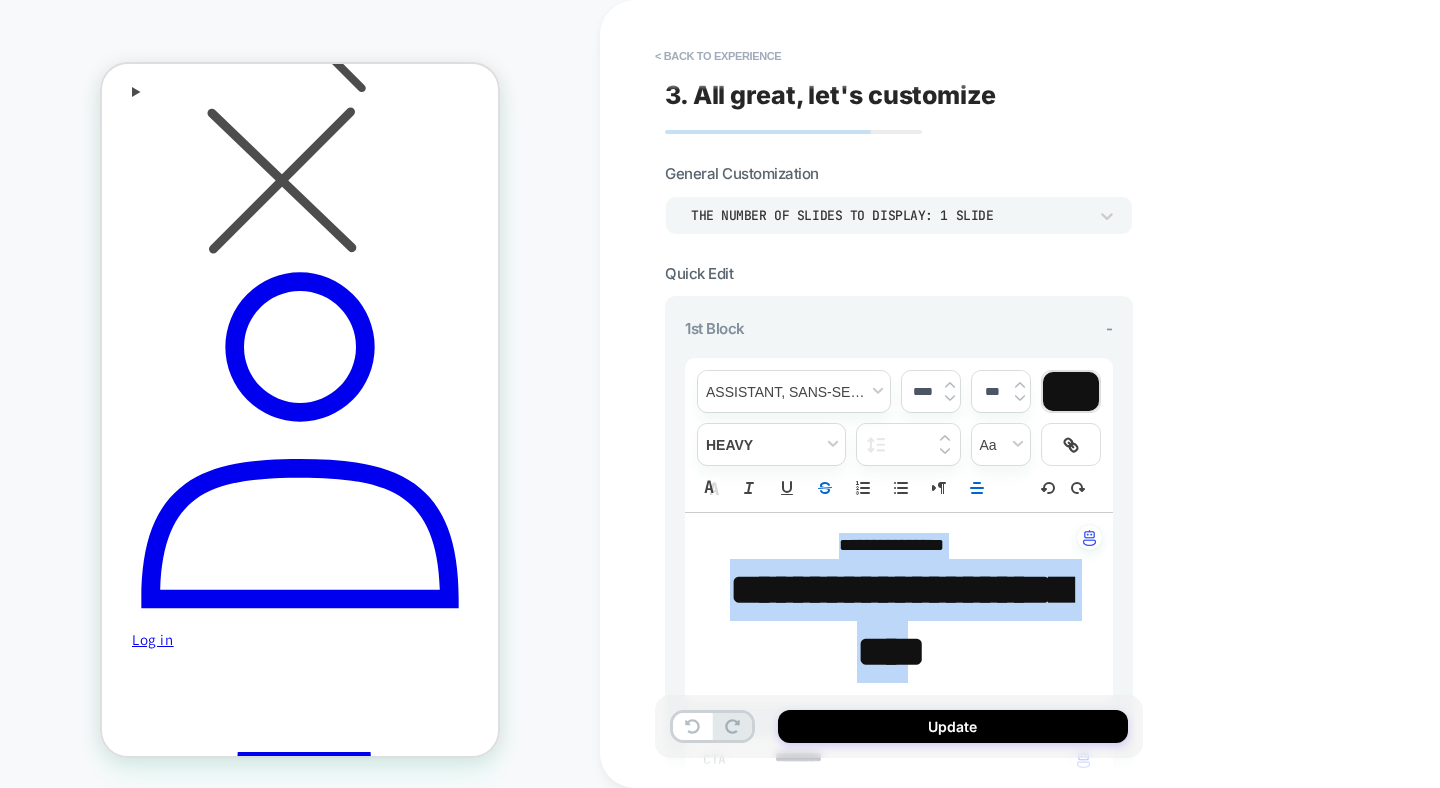 click on "**********" at bounding box center (899, 530) 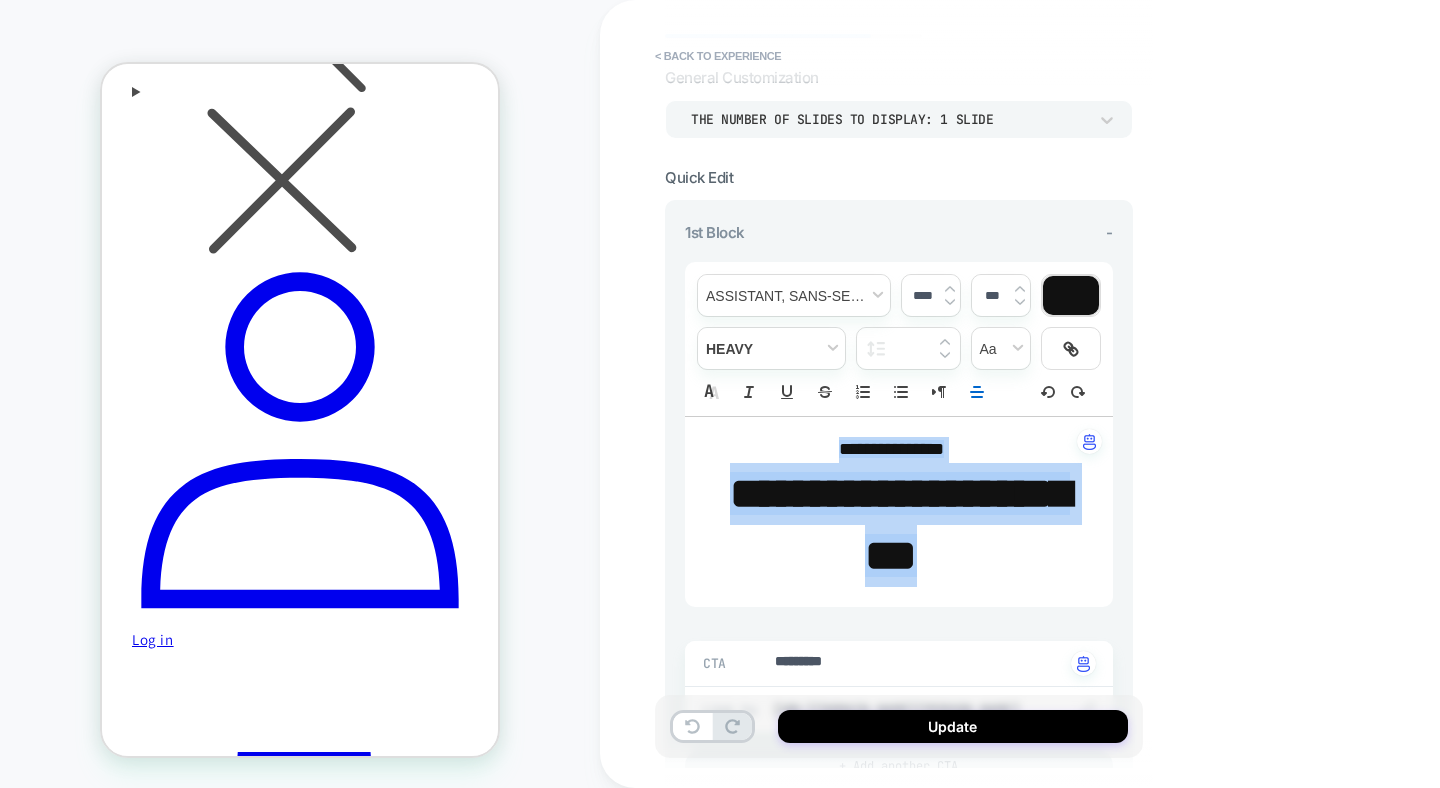 scroll, scrollTop: 111, scrollLeft: 0, axis: vertical 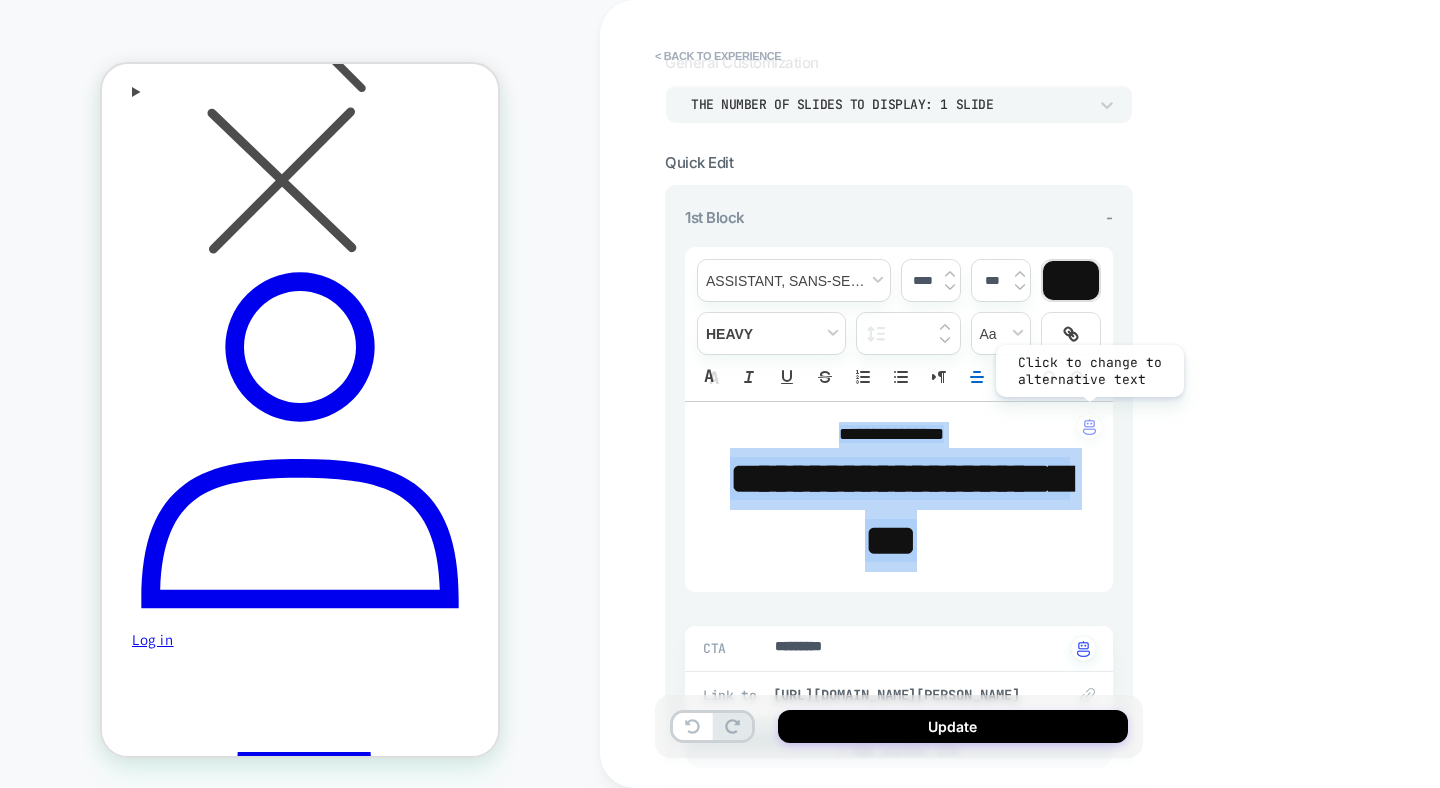 click at bounding box center [1089, 427] 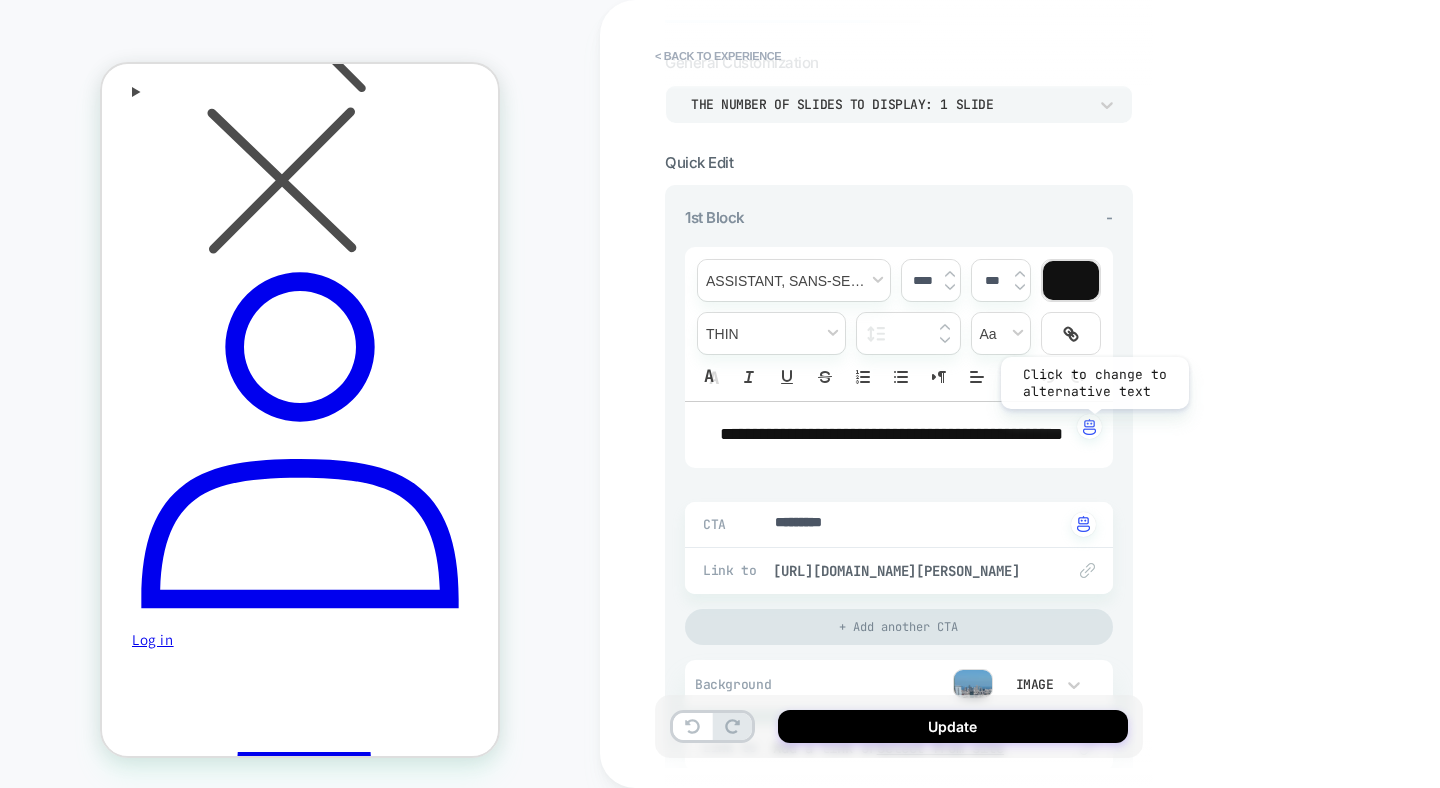 type on "*" 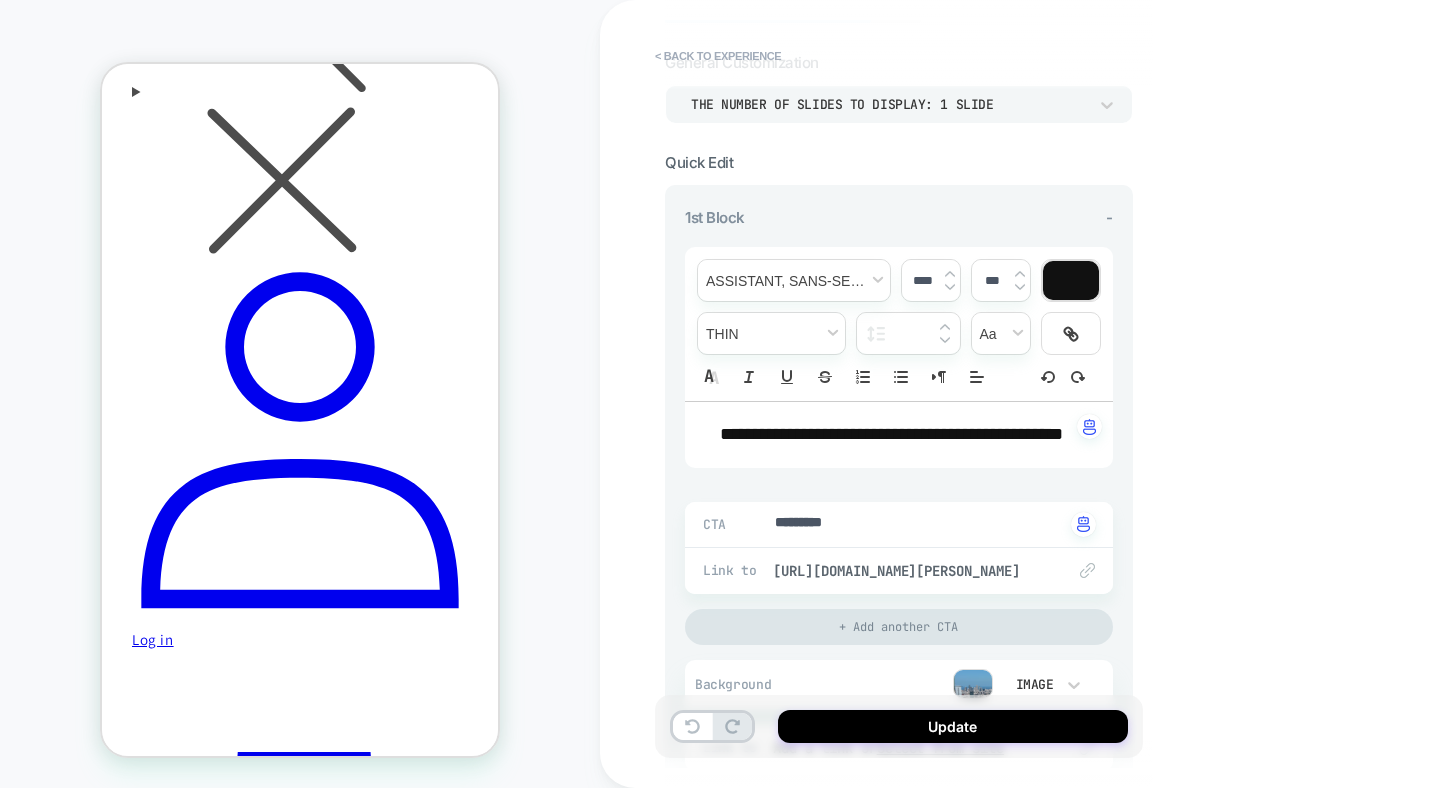 click on "**********" at bounding box center (891, 434) 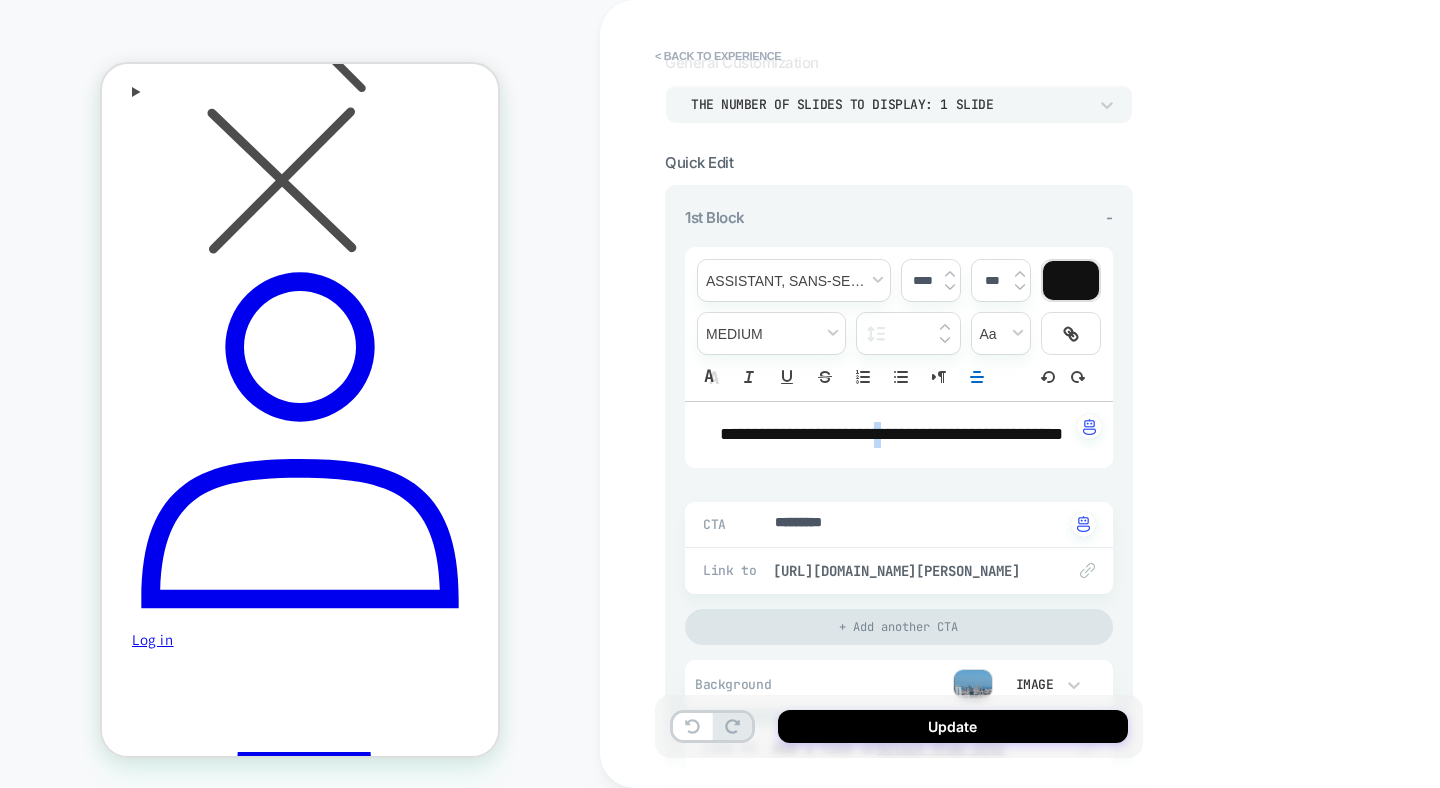 click on "**********" at bounding box center [891, 434] 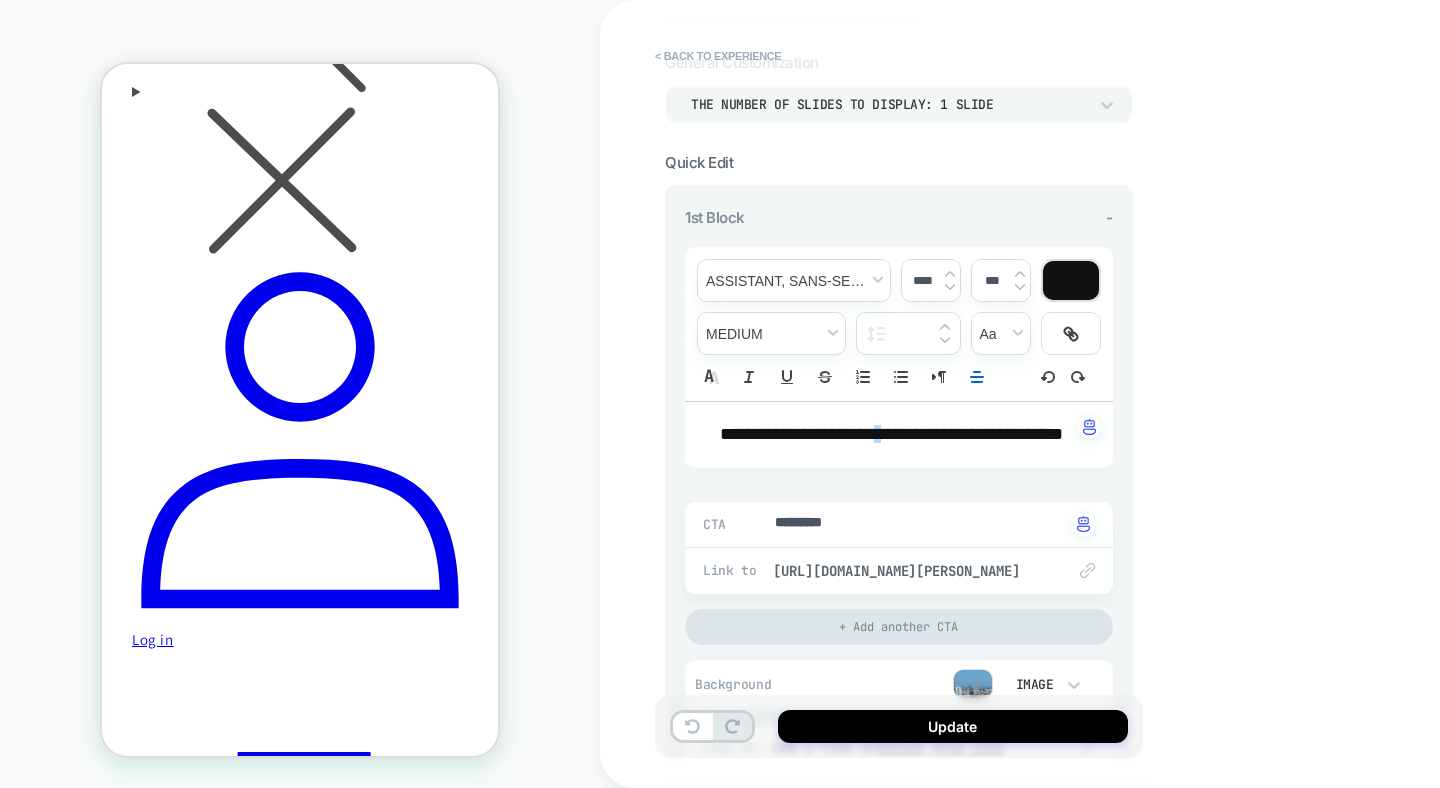 click on "**********" at bounding box center [797, 434] 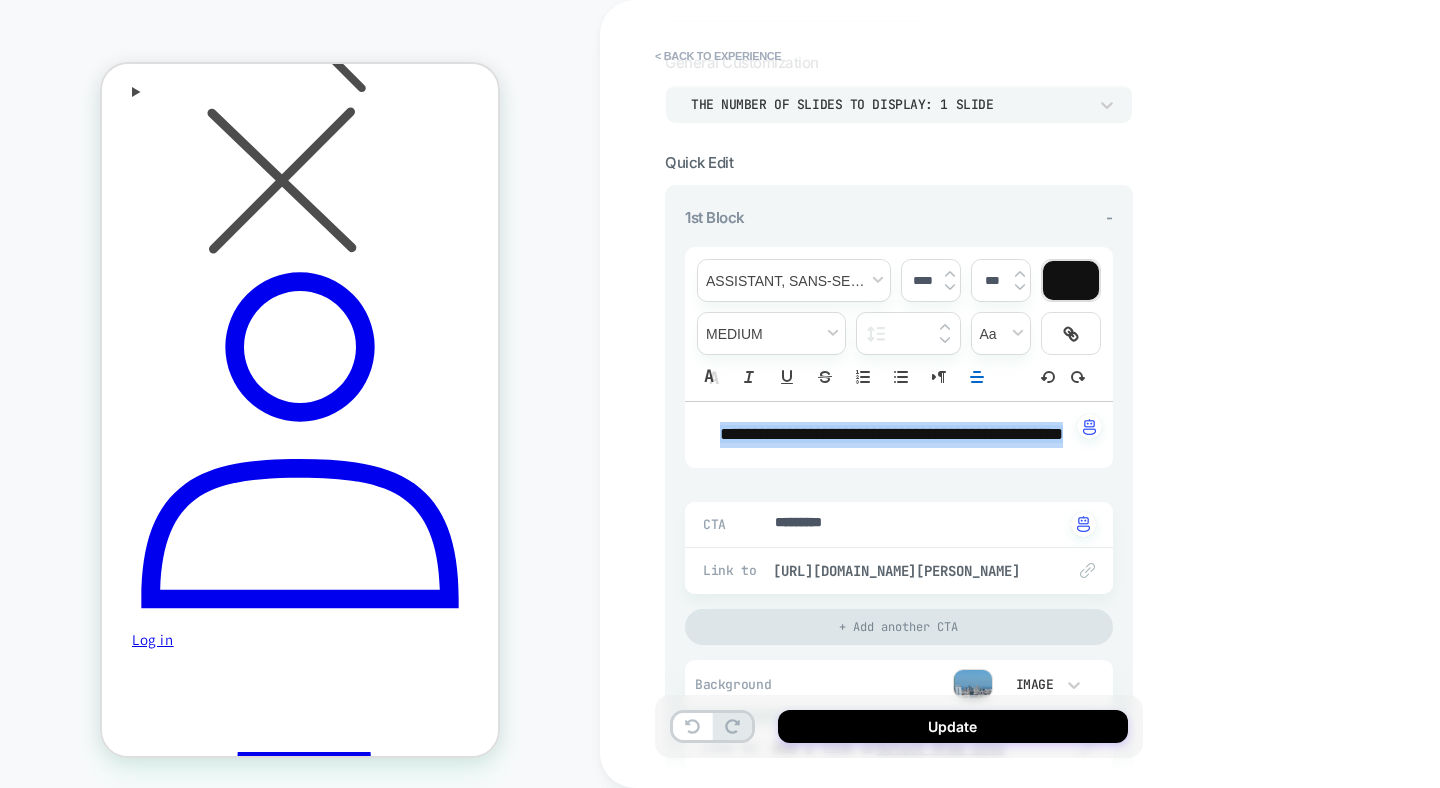 click 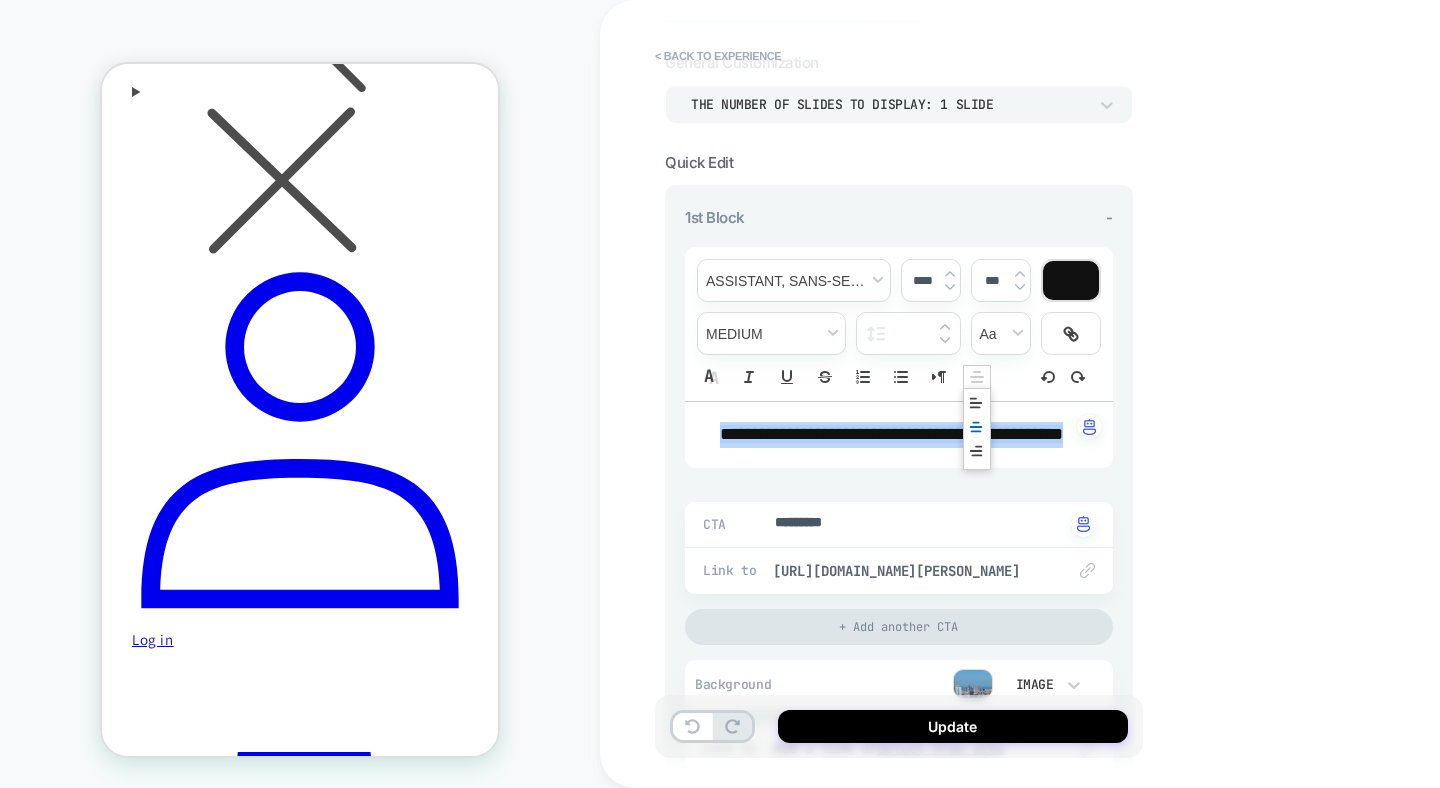 click 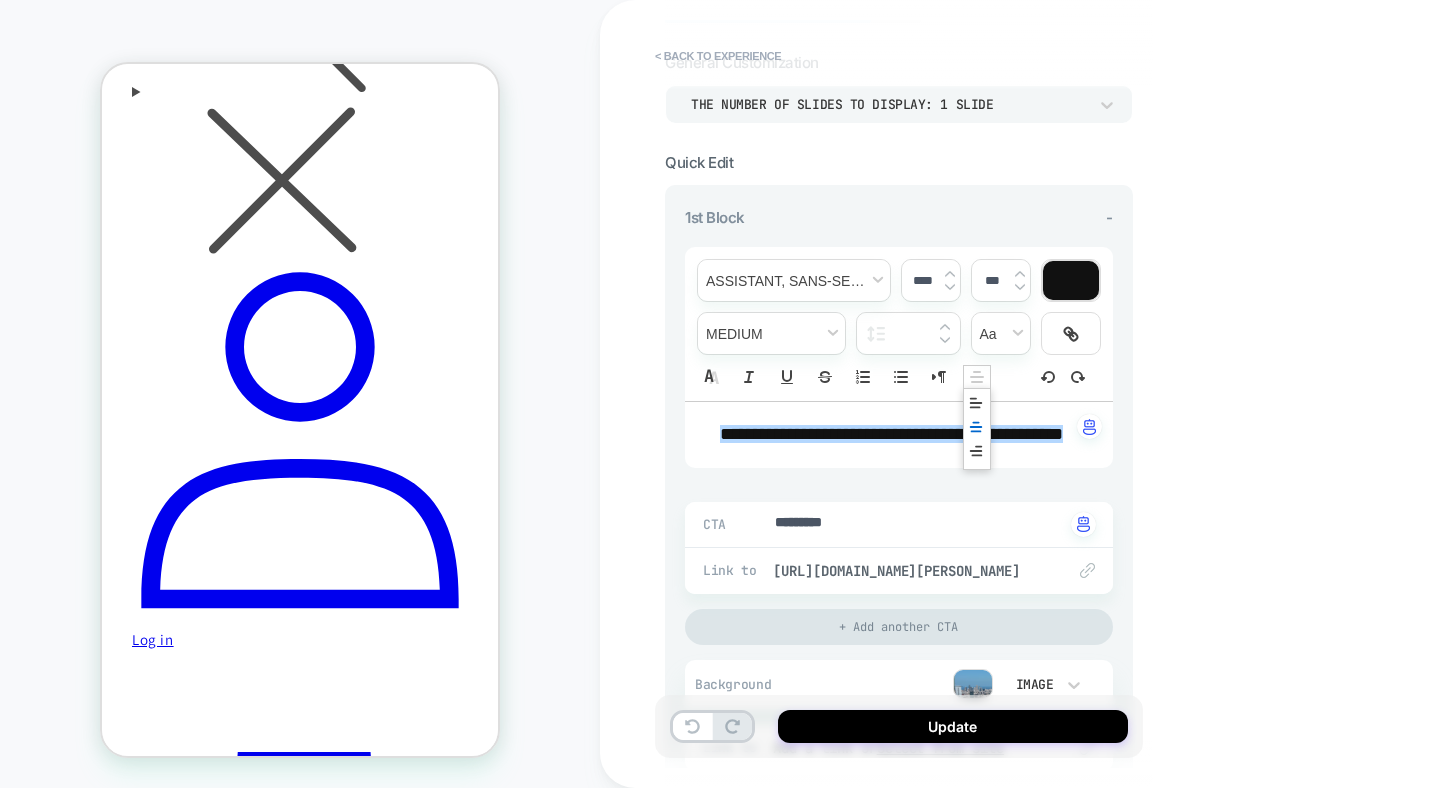 click on "**********" at bounding box center [891, 435] 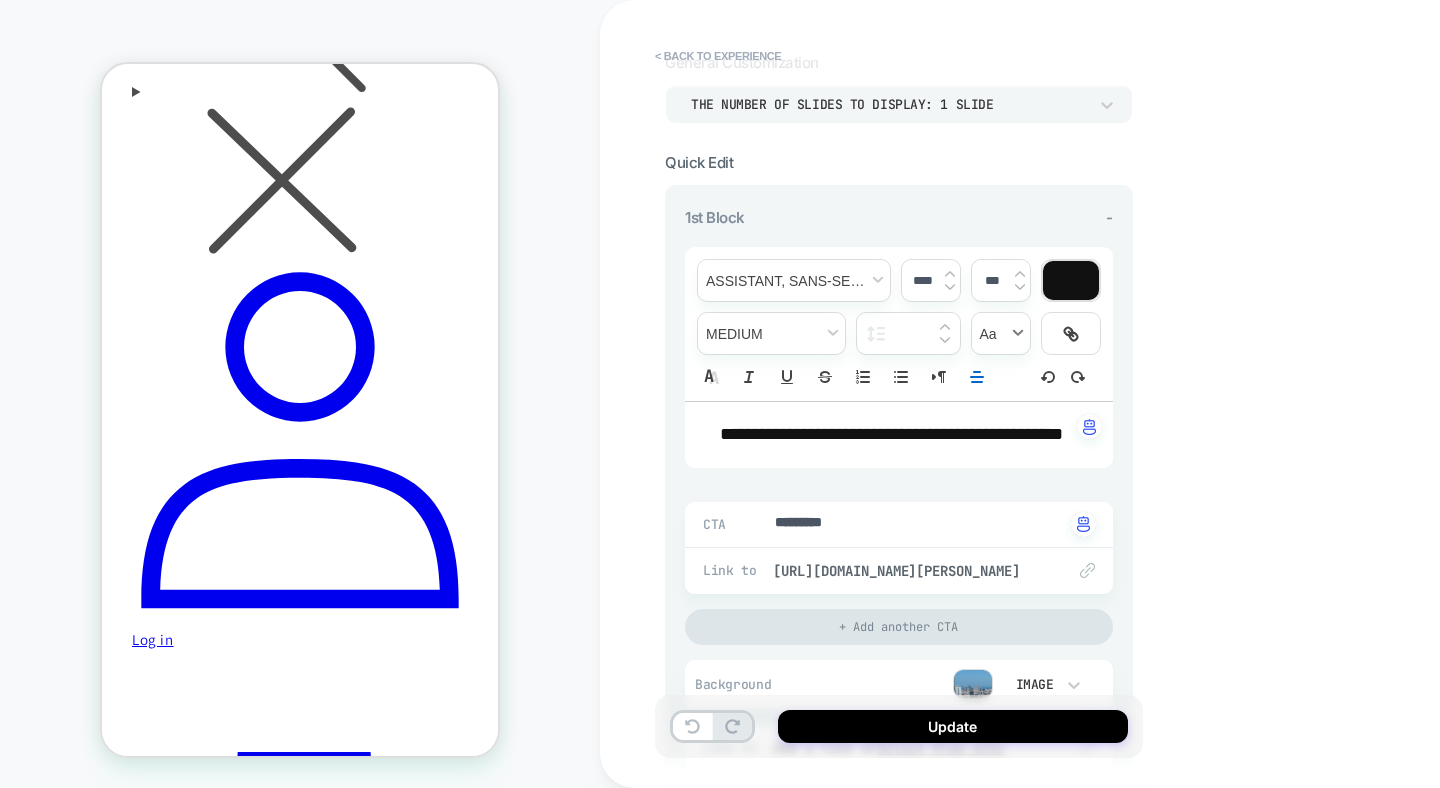 click at bounding box center (1001, 333) 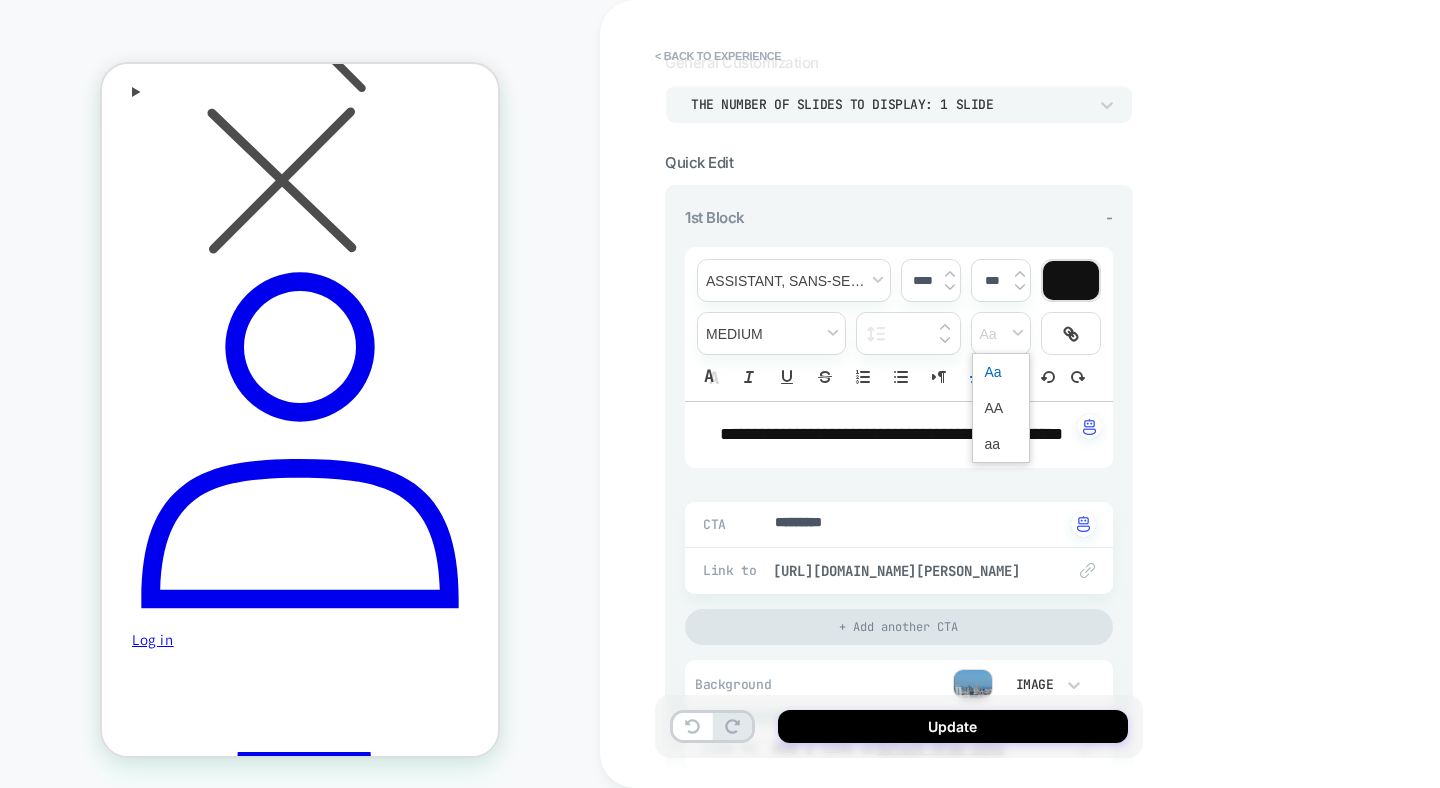 click on "**********" at bounding box center (891, 434) 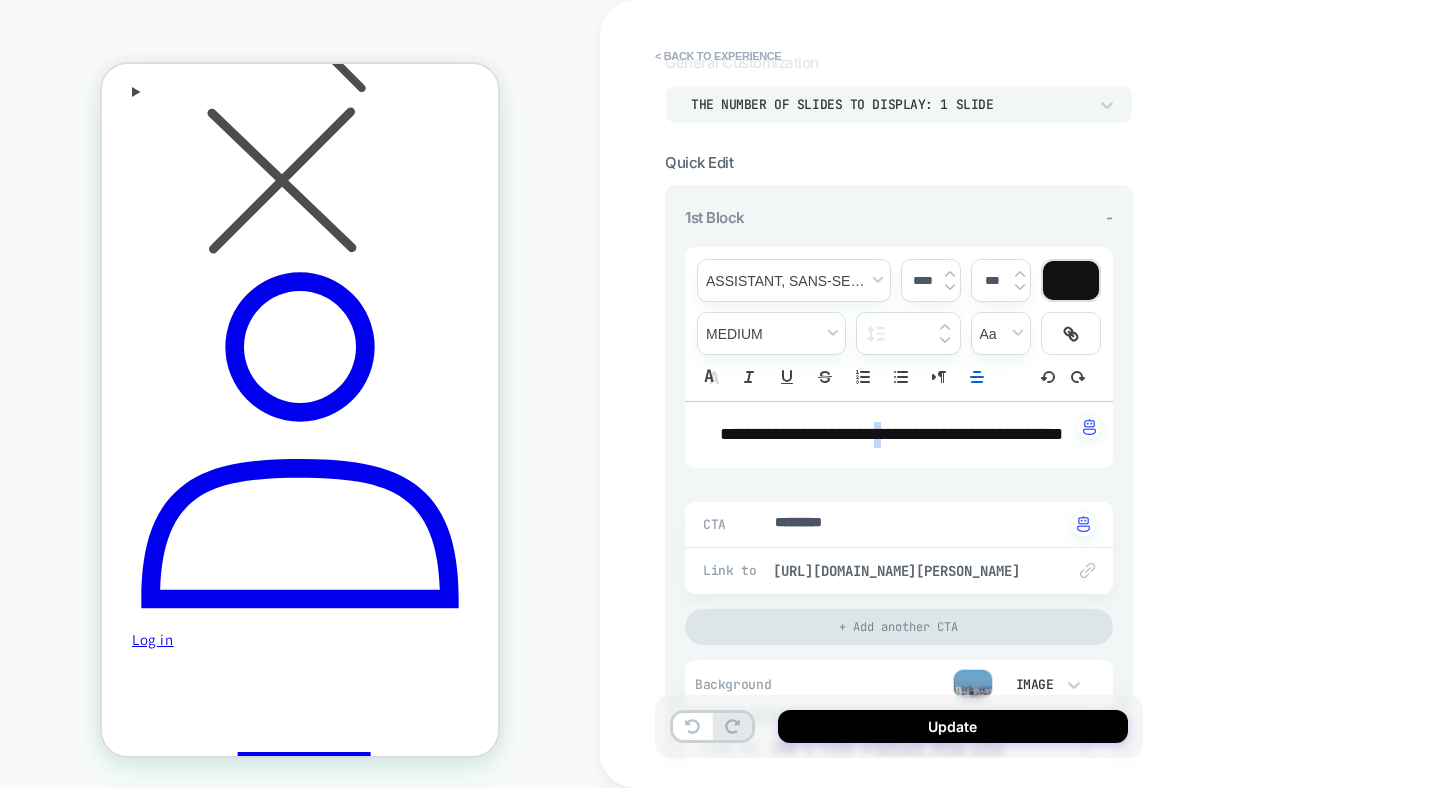 click on "**********" at bounding box center [891, 434] 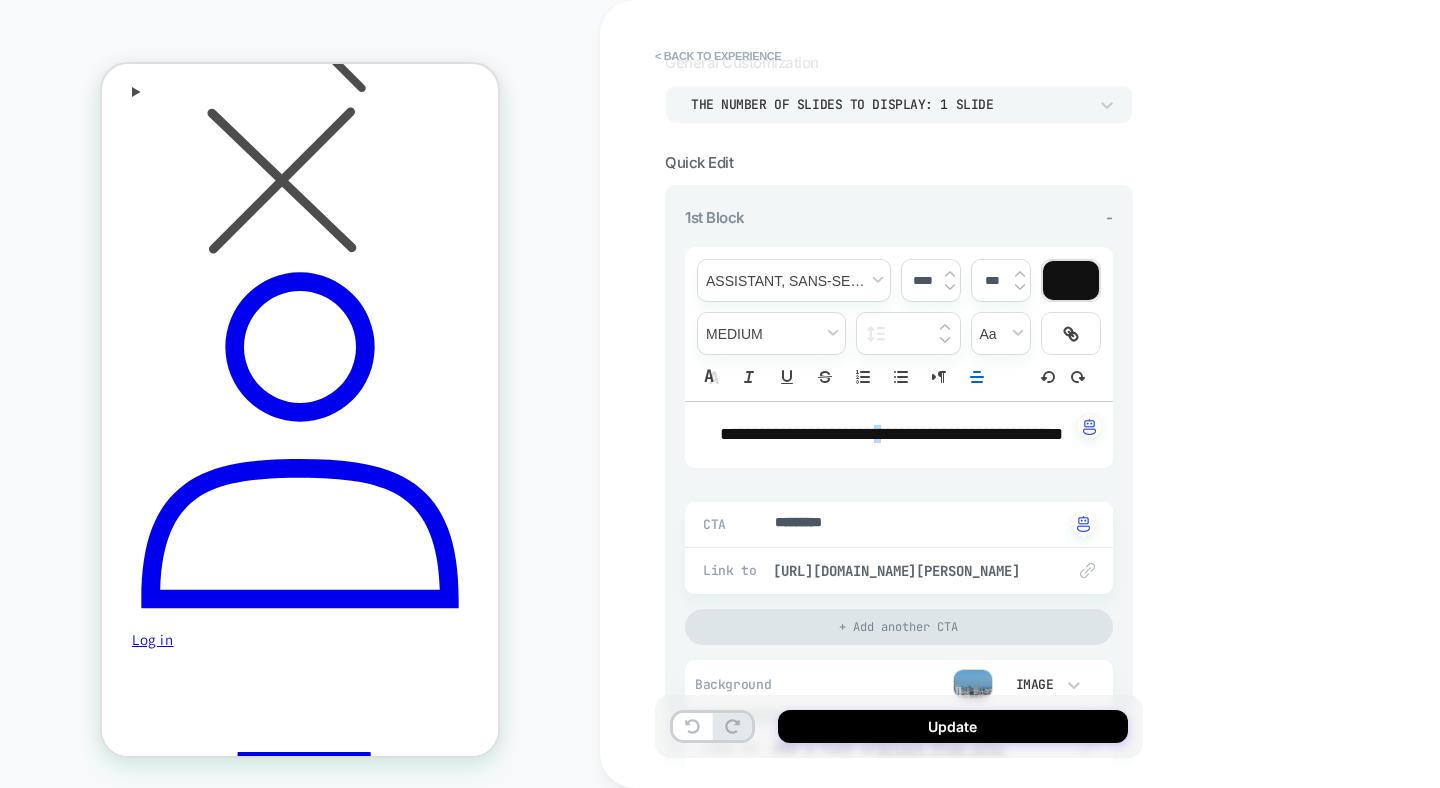 click on "**********" at bounding box center [797, 434] 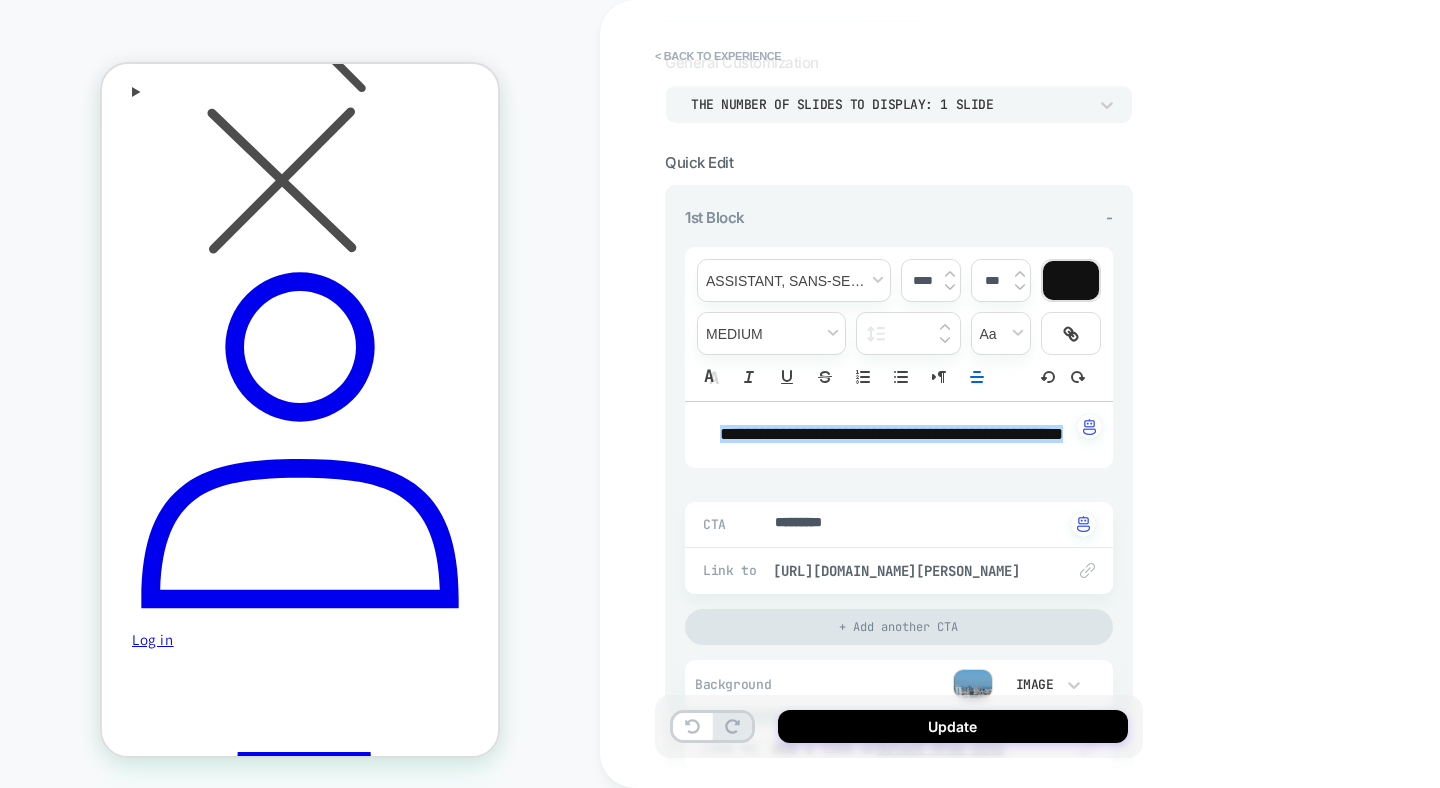 click on "**********" at bounding box center [899, 435] 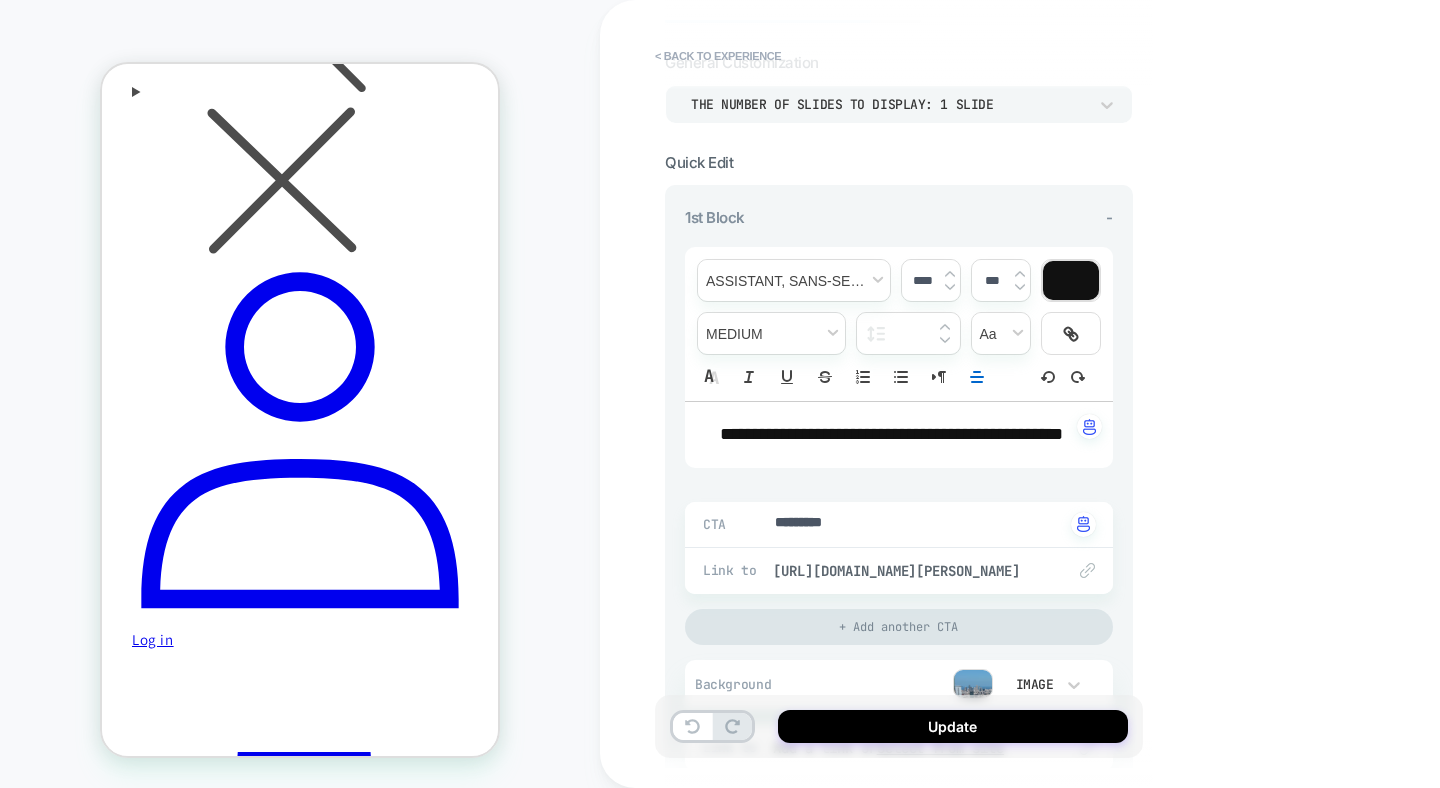 click on "**********" at bounding box center [891, 434] 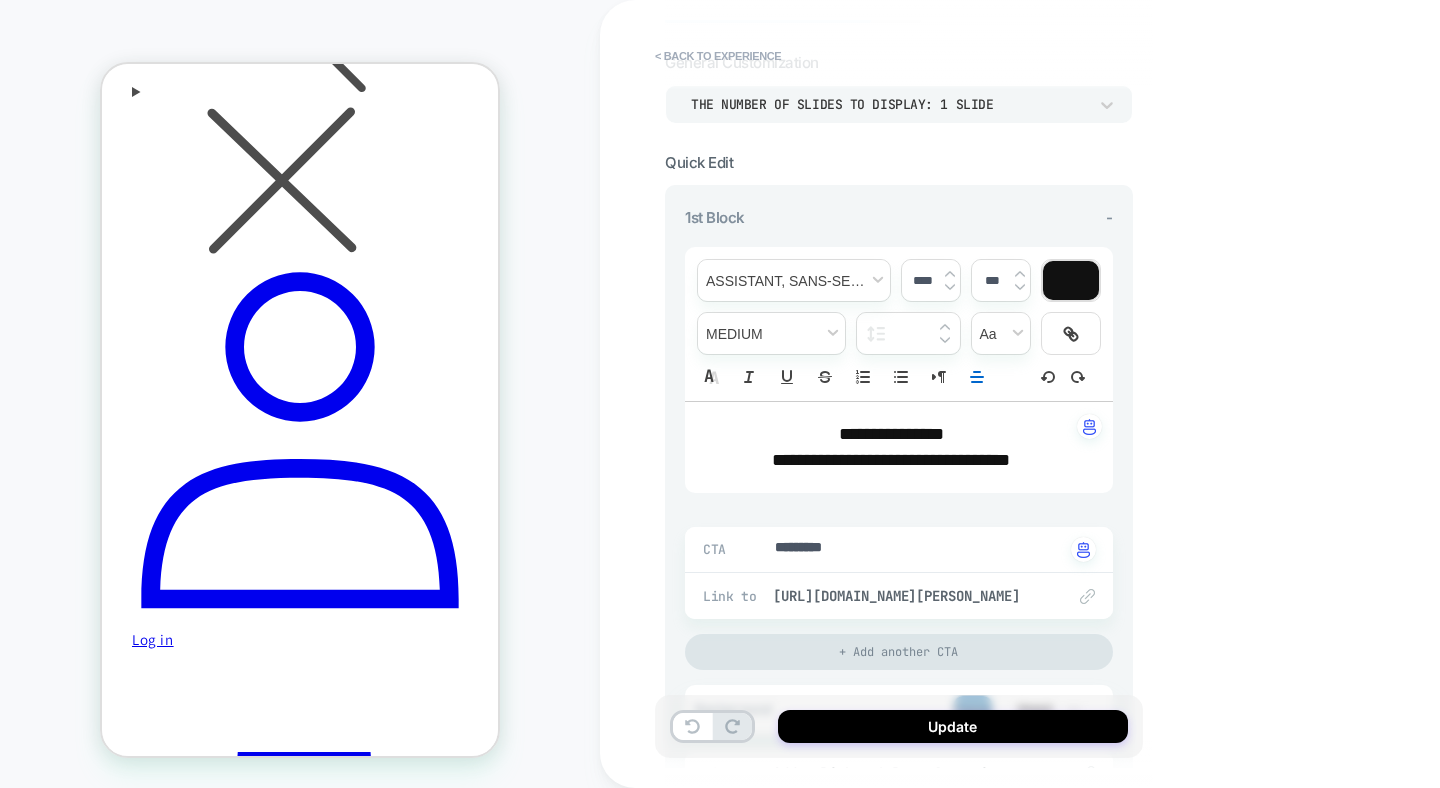 click on "**********" at bounding box center (891, 460) 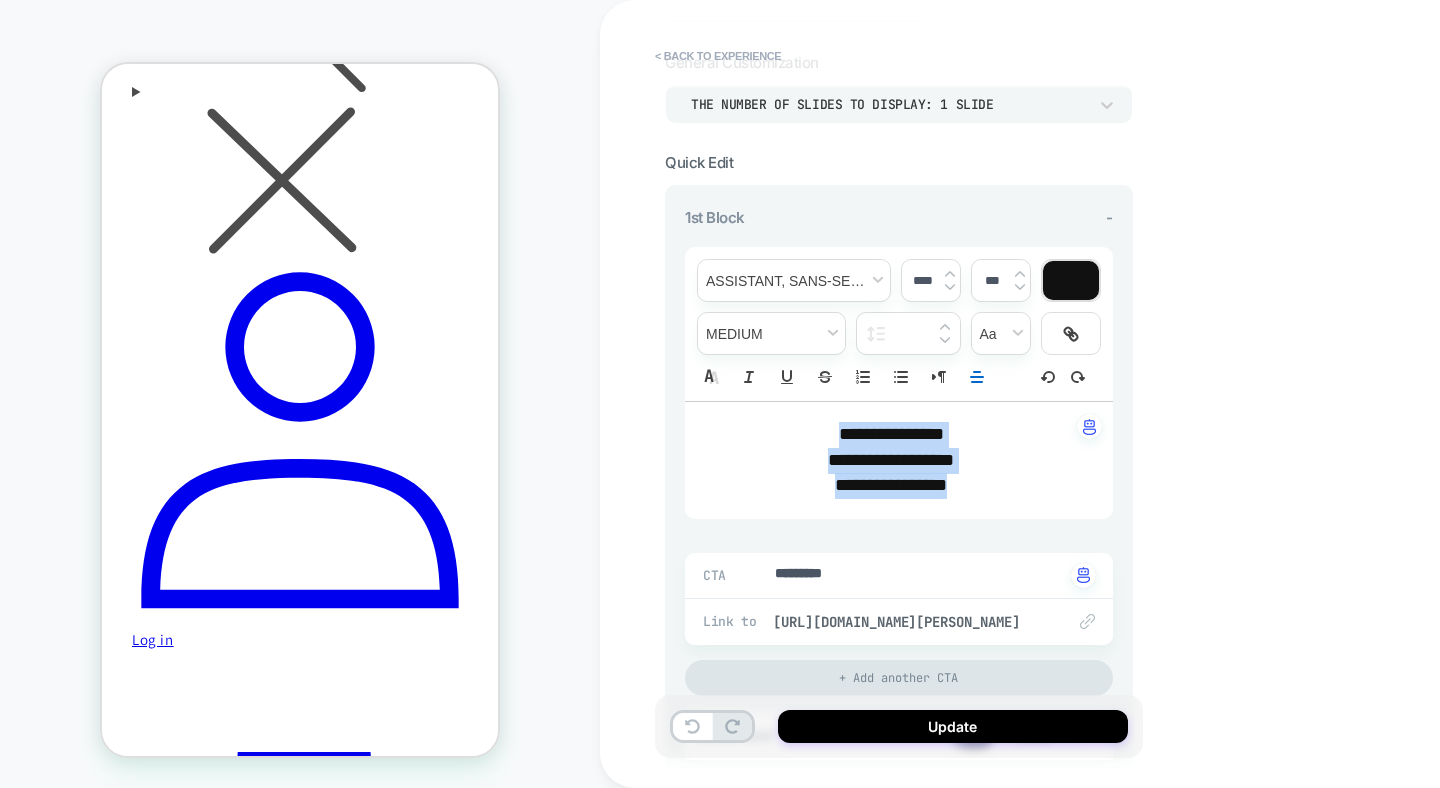 drag, startPoint x: 1019, startPoint y: 498, endPoint x: 819, endPoint y: 388, distance: 228.25424 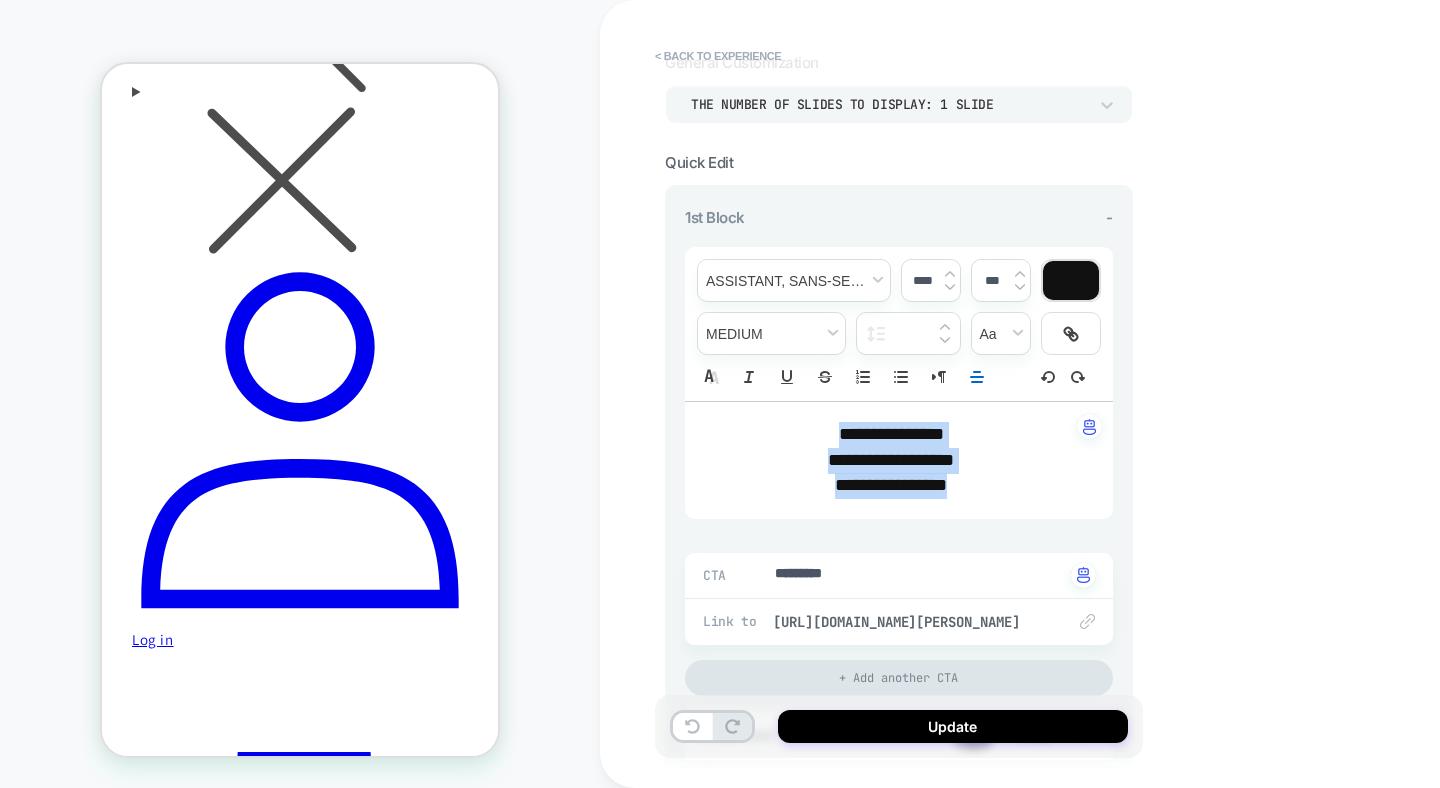 click on "**********" at bounding box center [899, 383] 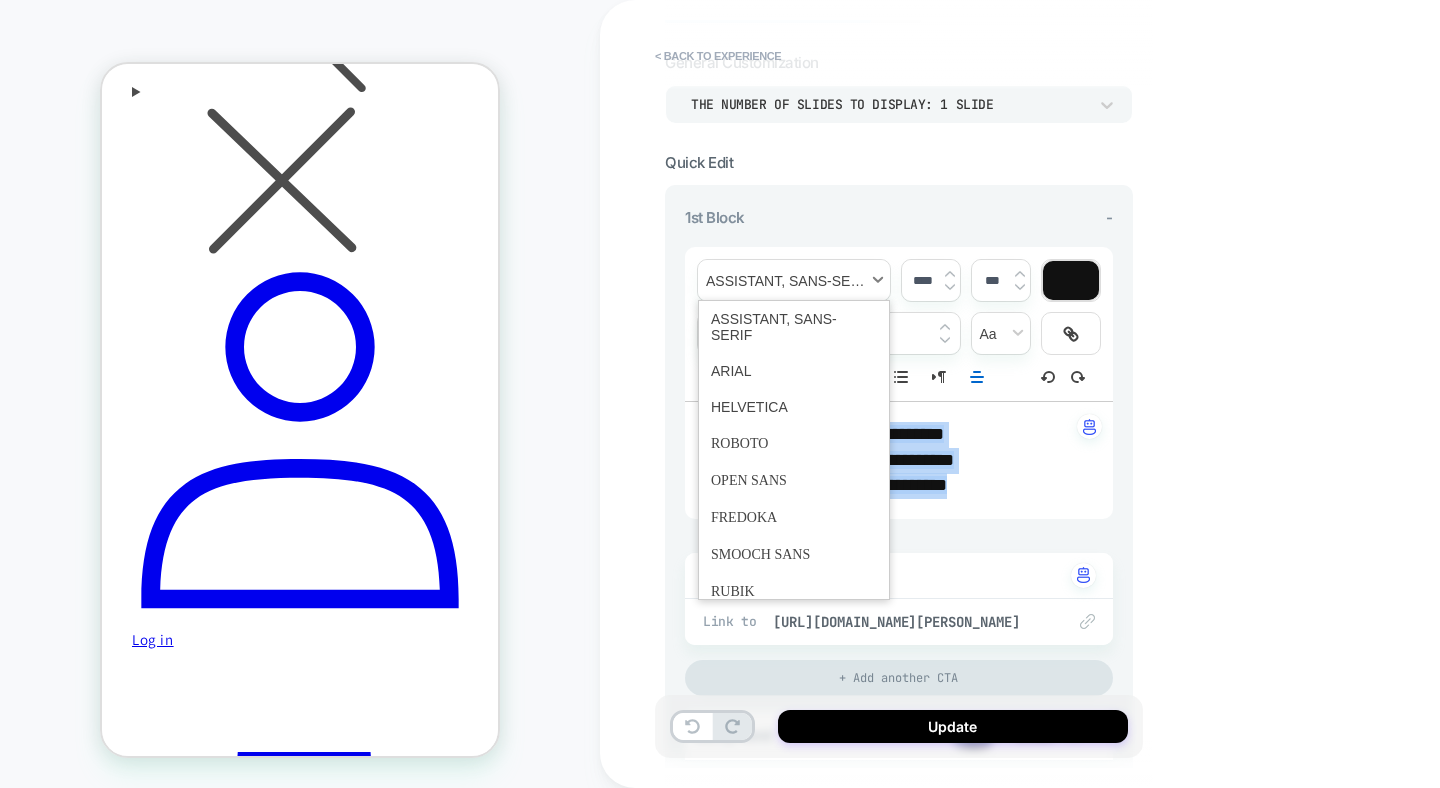 click at bounding box center [794, 280] 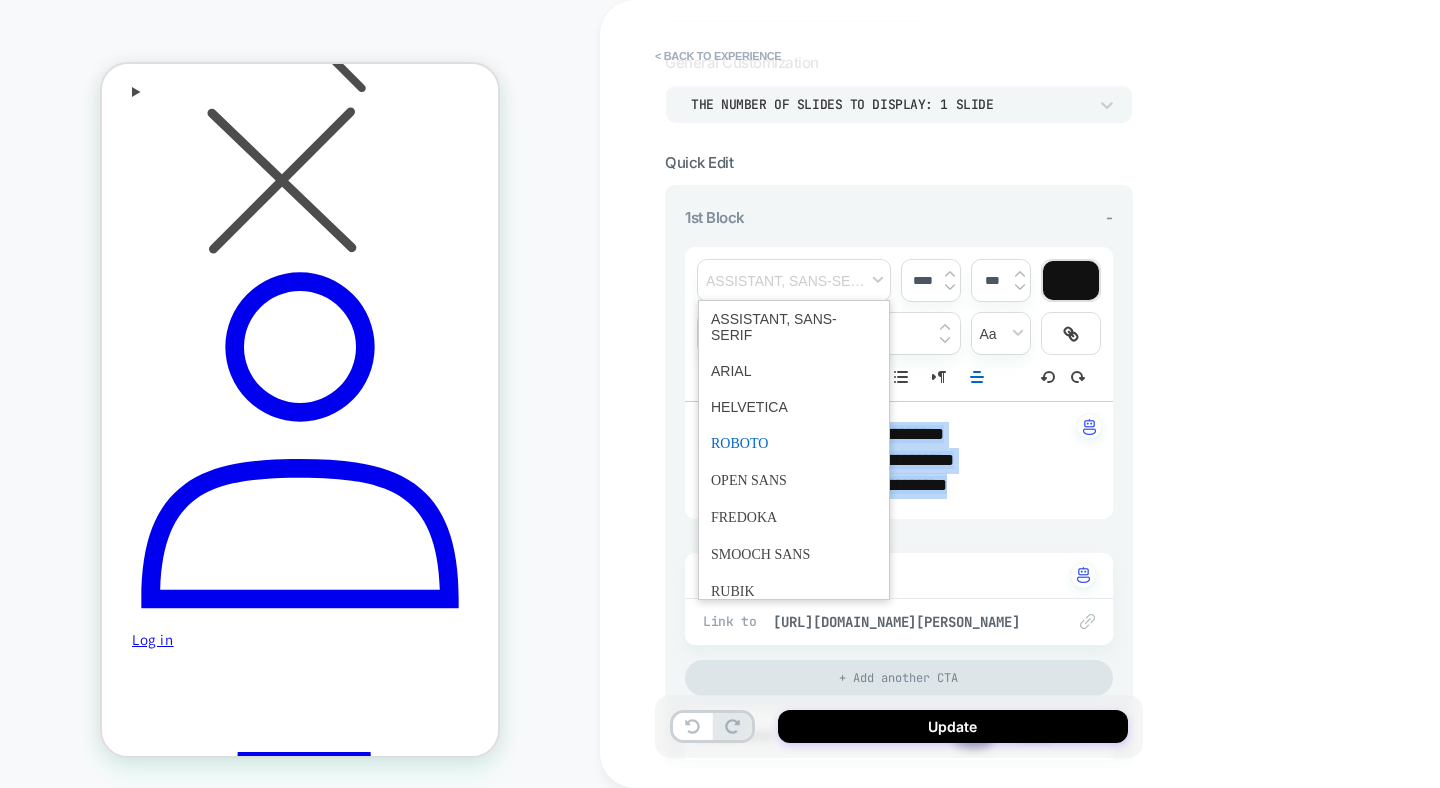 click at bounding box center (794, 443) 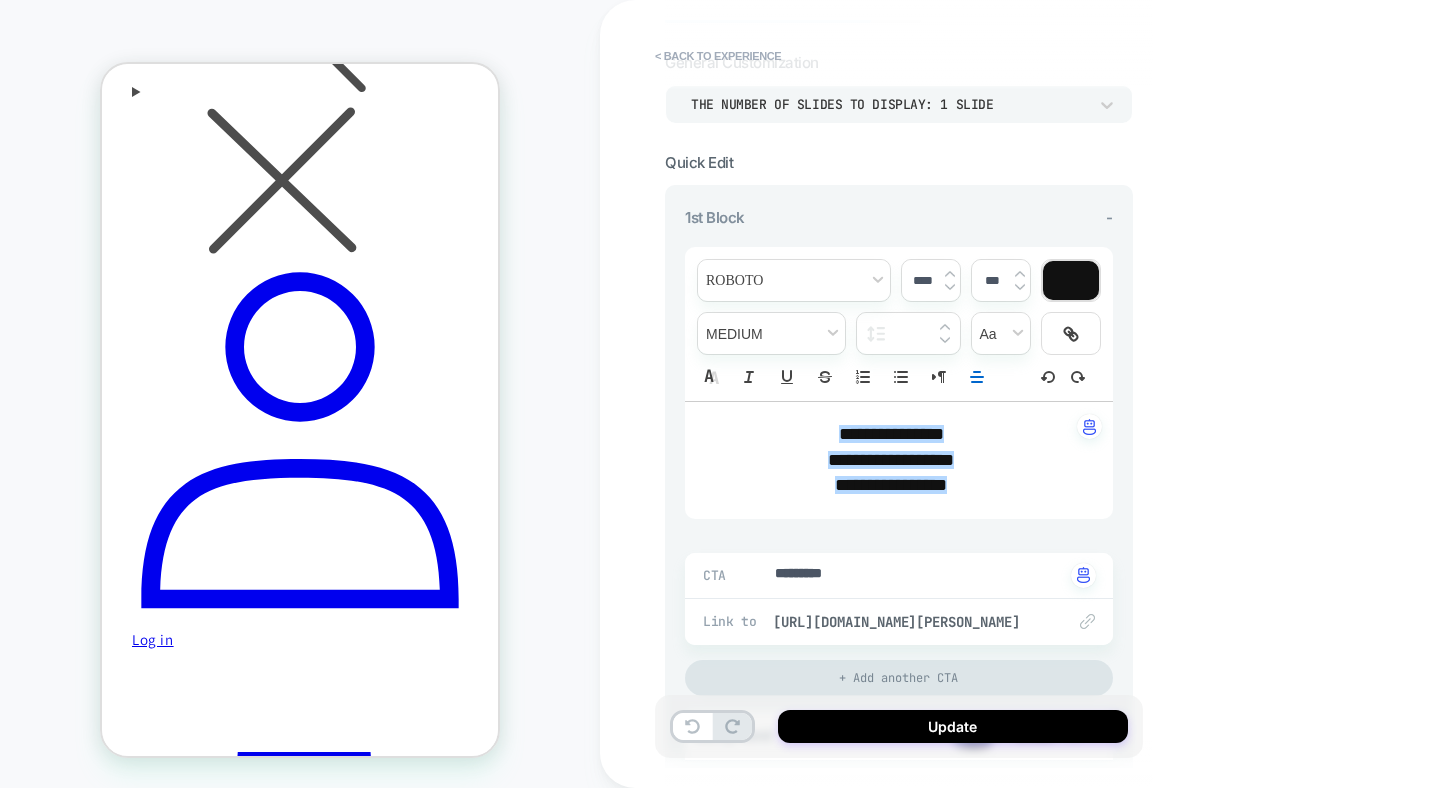 click on "**********" at bounding box center [891, 460] 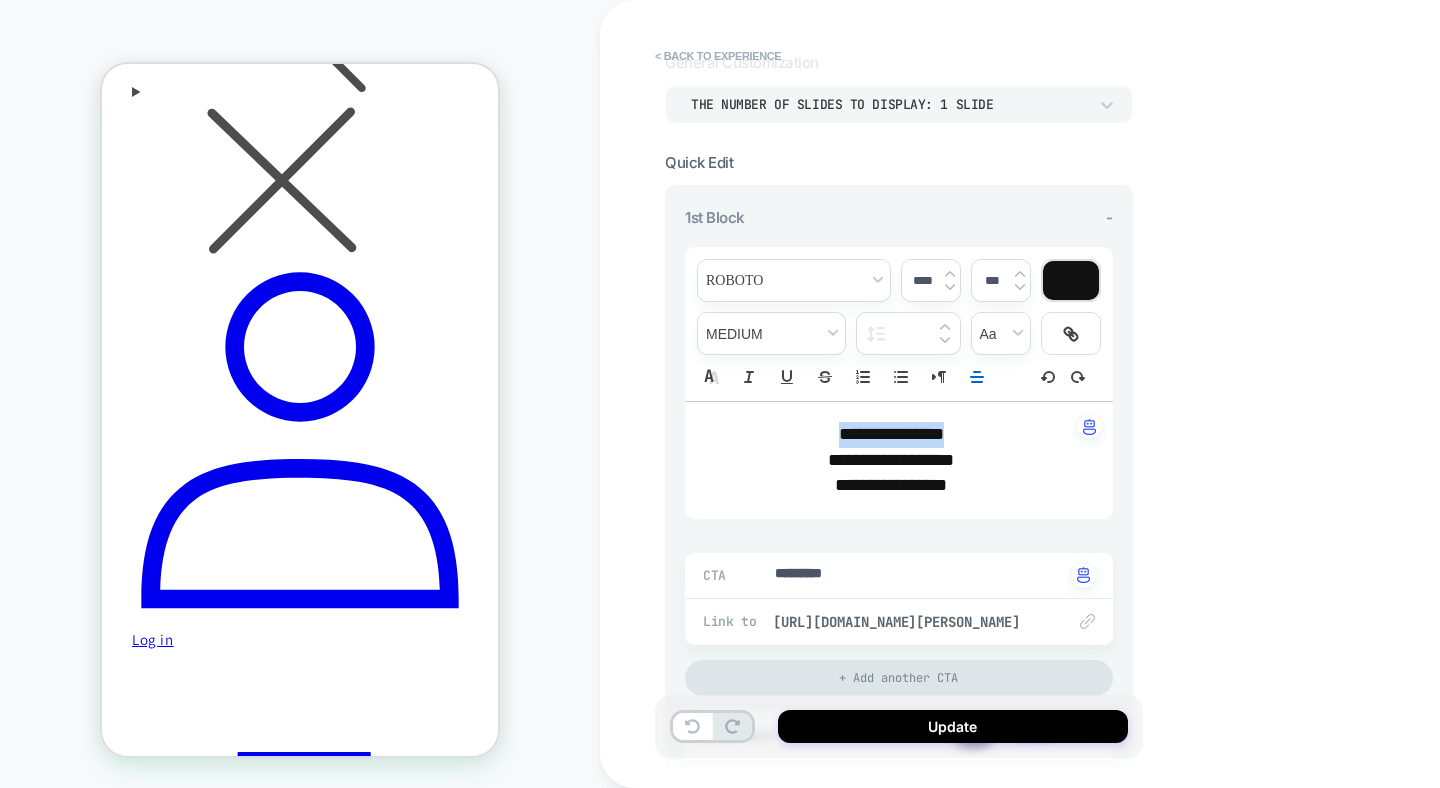 drag, startPoint x: 961, startPoint y: 431, endPoint x: 806, endPoint y: 434, distance: 155.02902 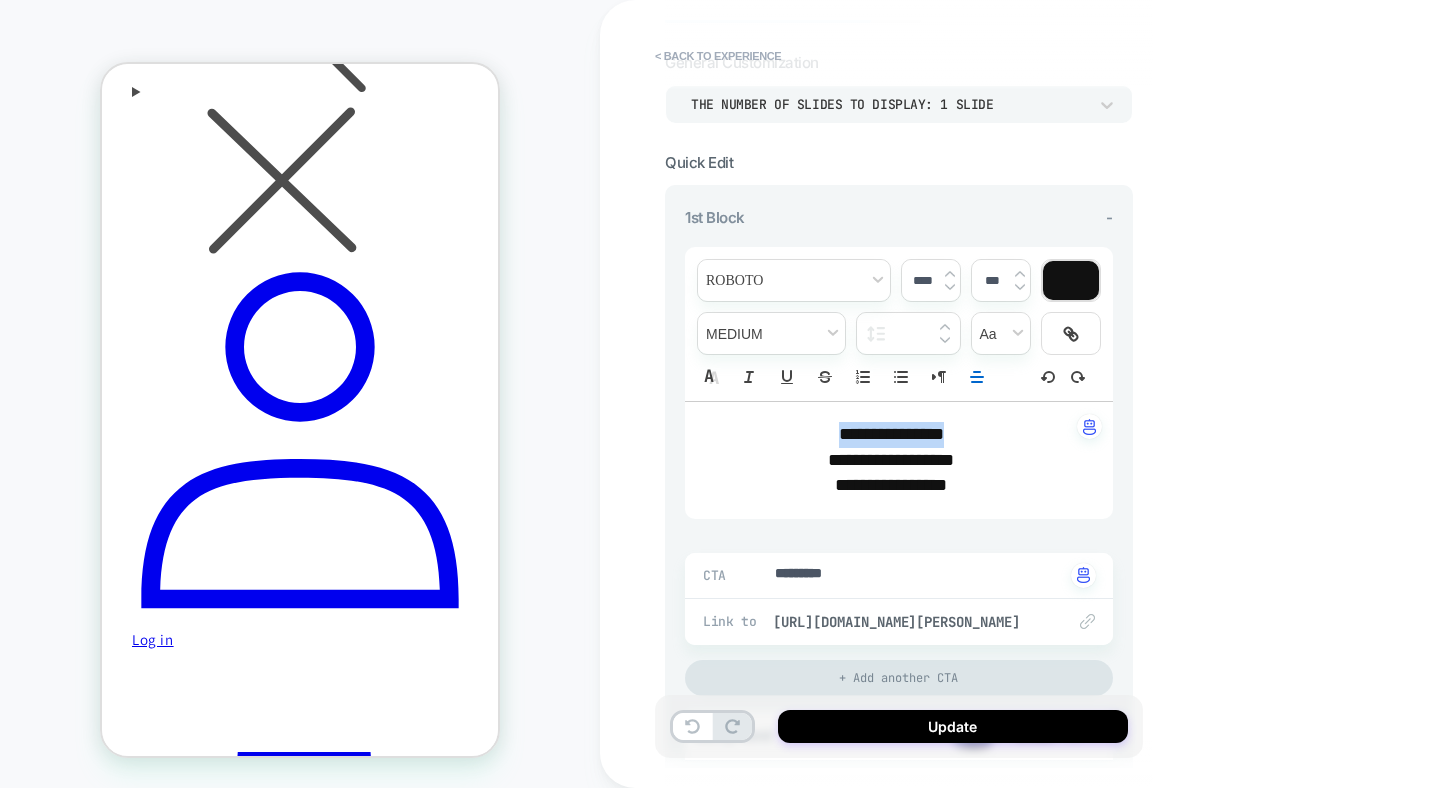 click on "**********" at bounding box center [891, 435] 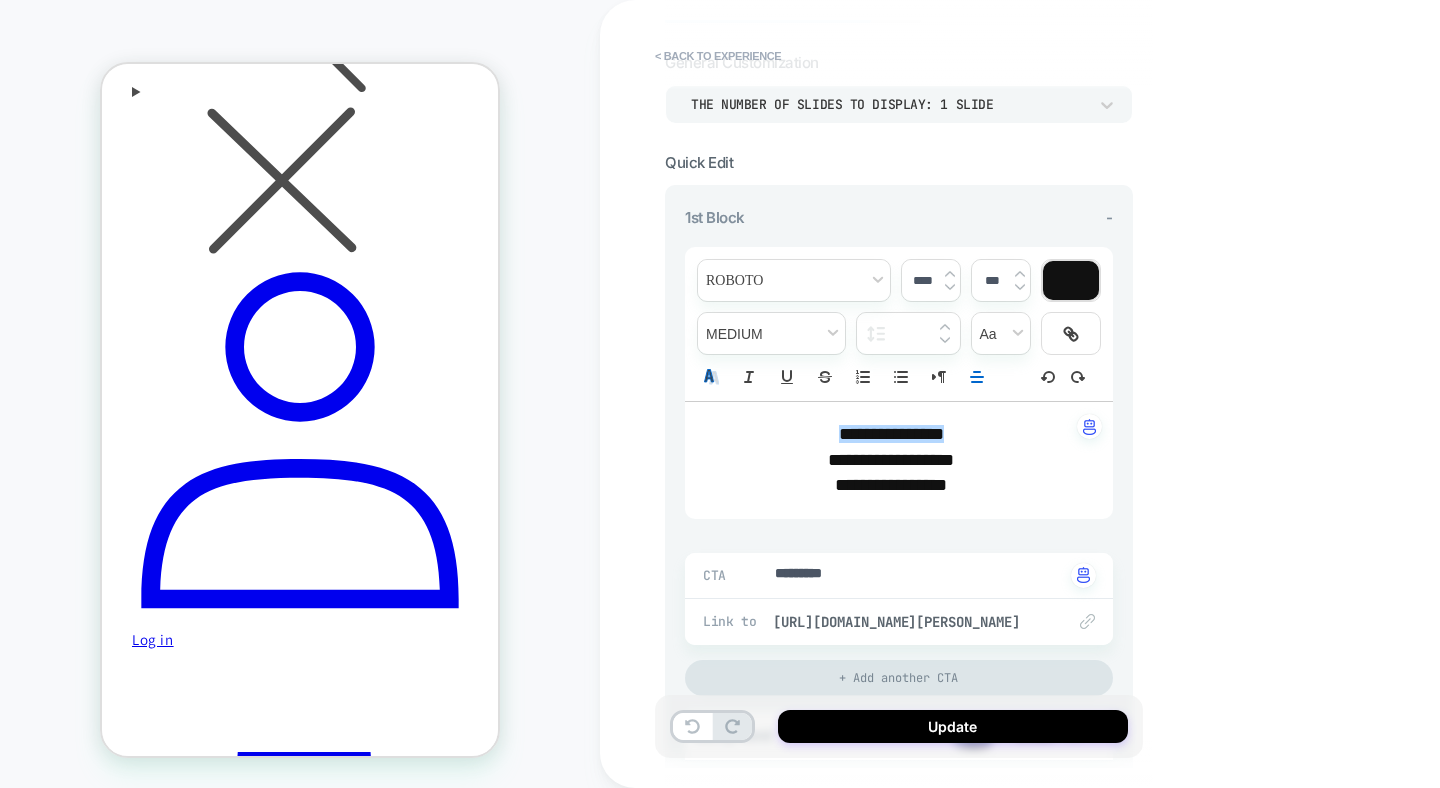click 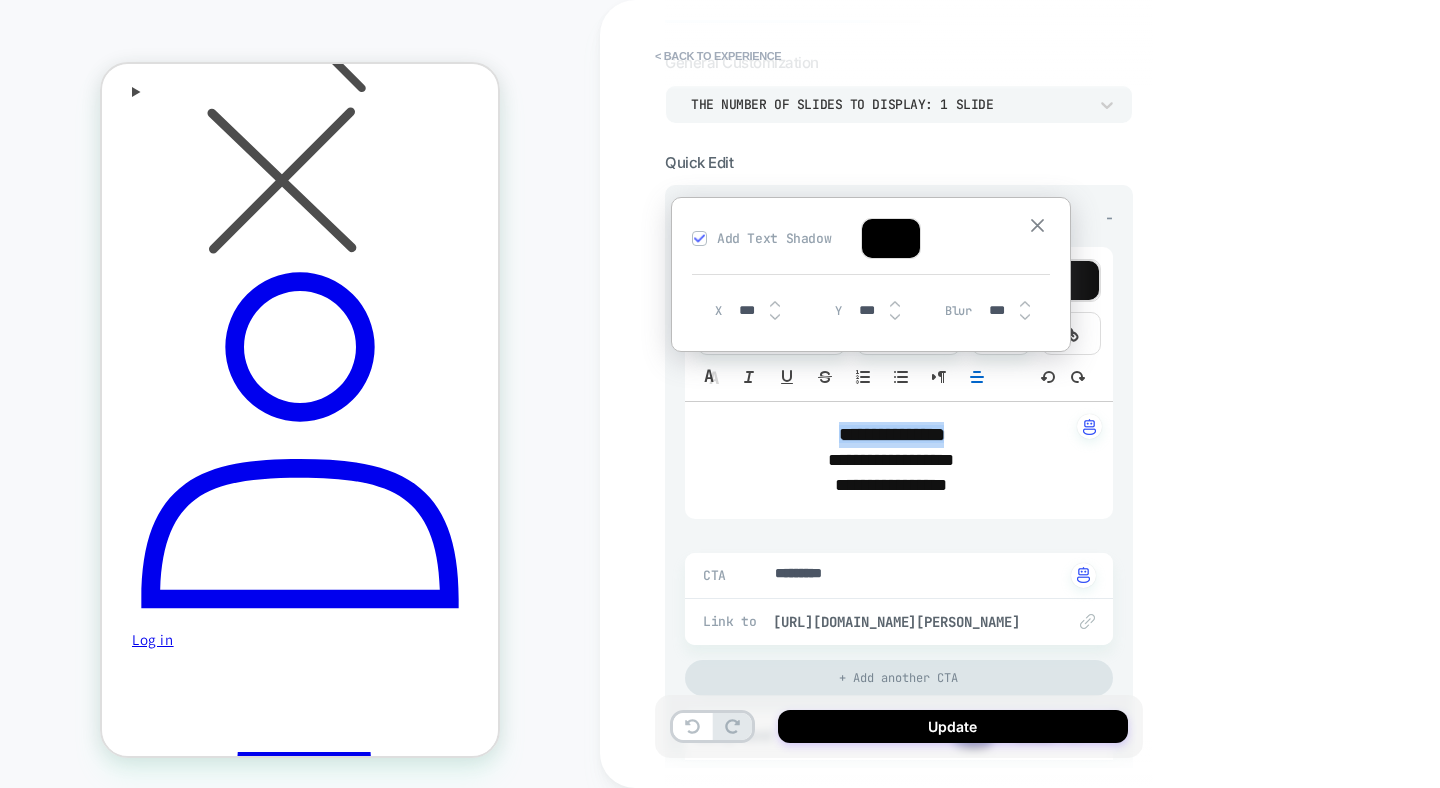 click at bounding box center (1037, 226) 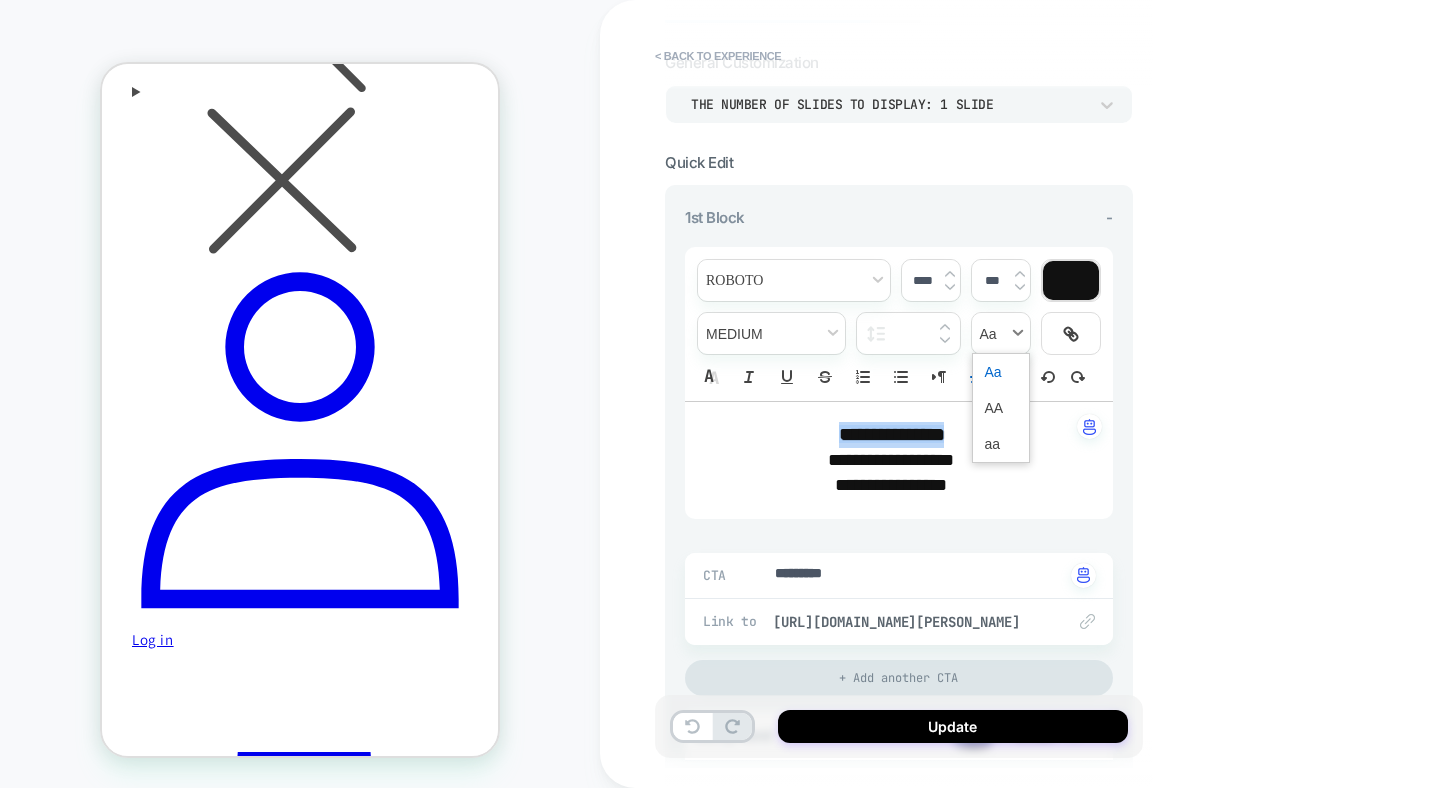click at bounding box center [1001, 333] 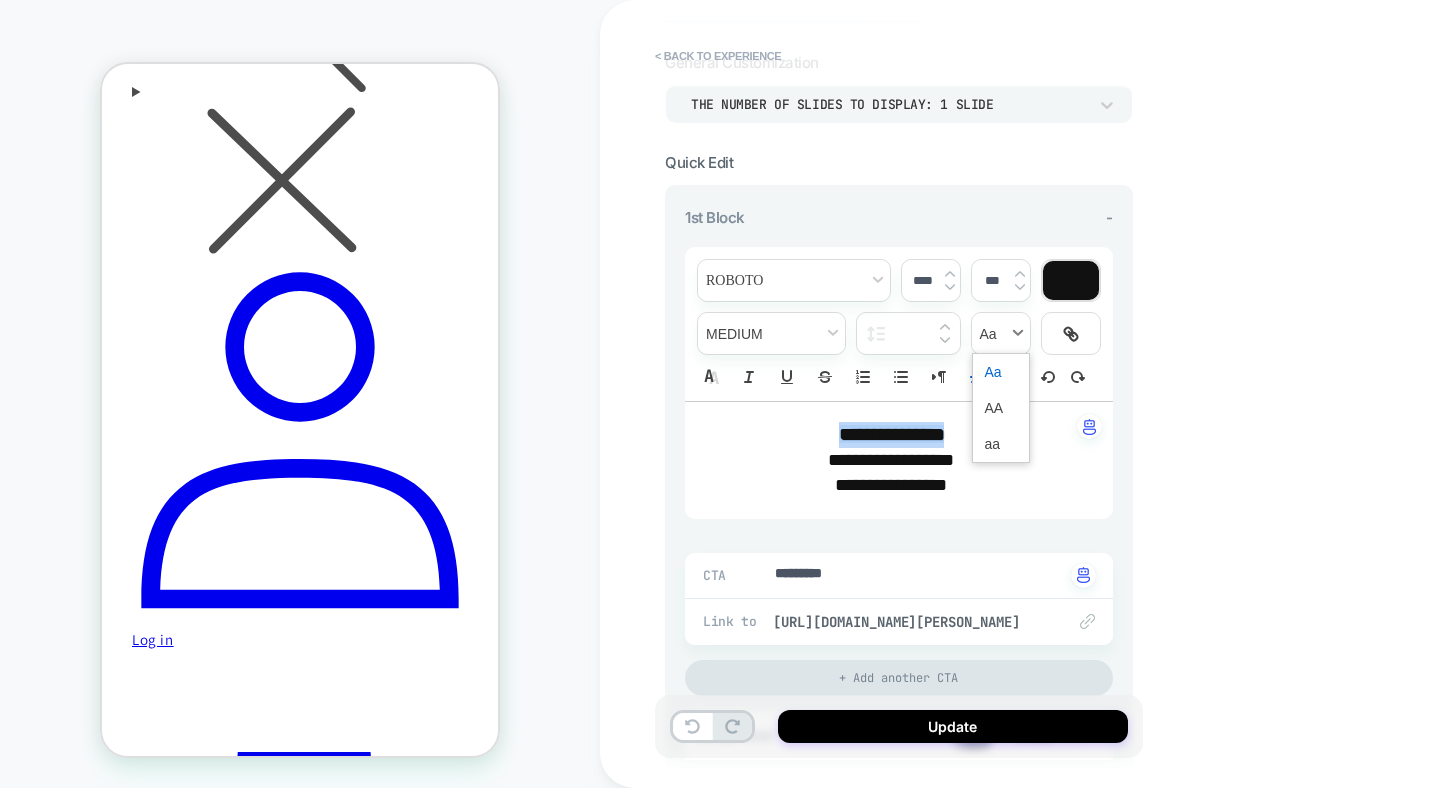 click at bounding box center (1001, 333) 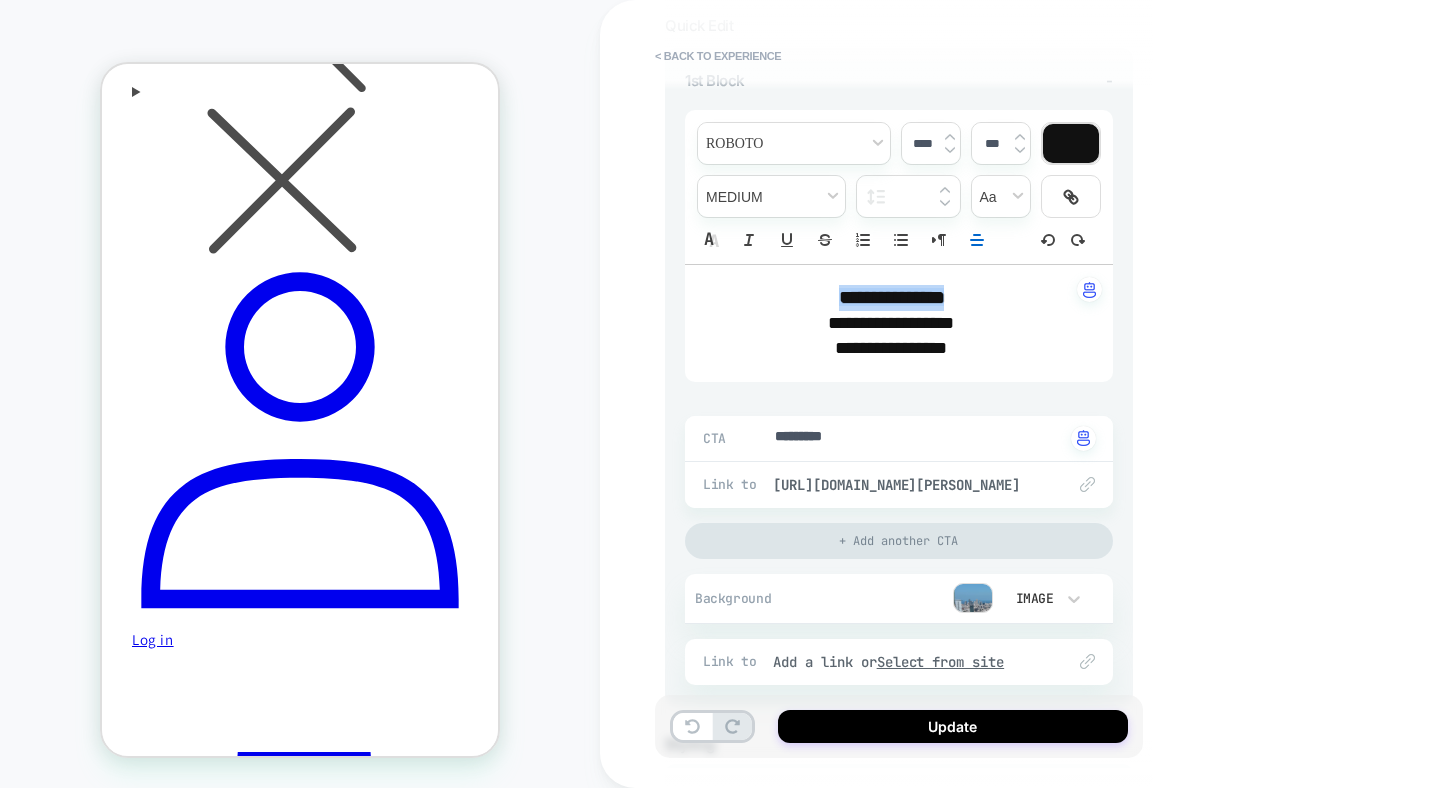 scroll, scrollTop: 269, scrollLeft: 0, axis: vertical 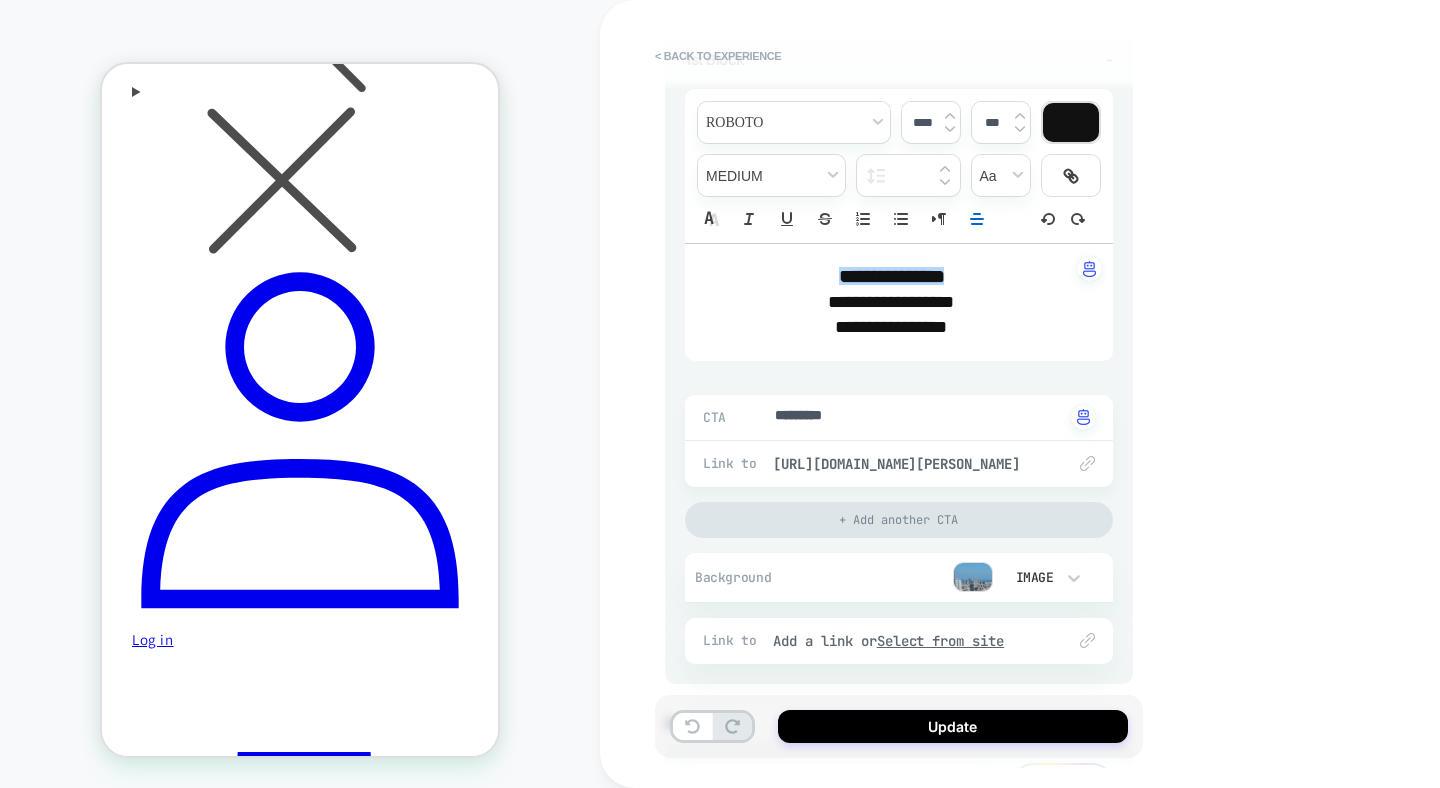 click on "**********" at bounding box center [1040, 394] 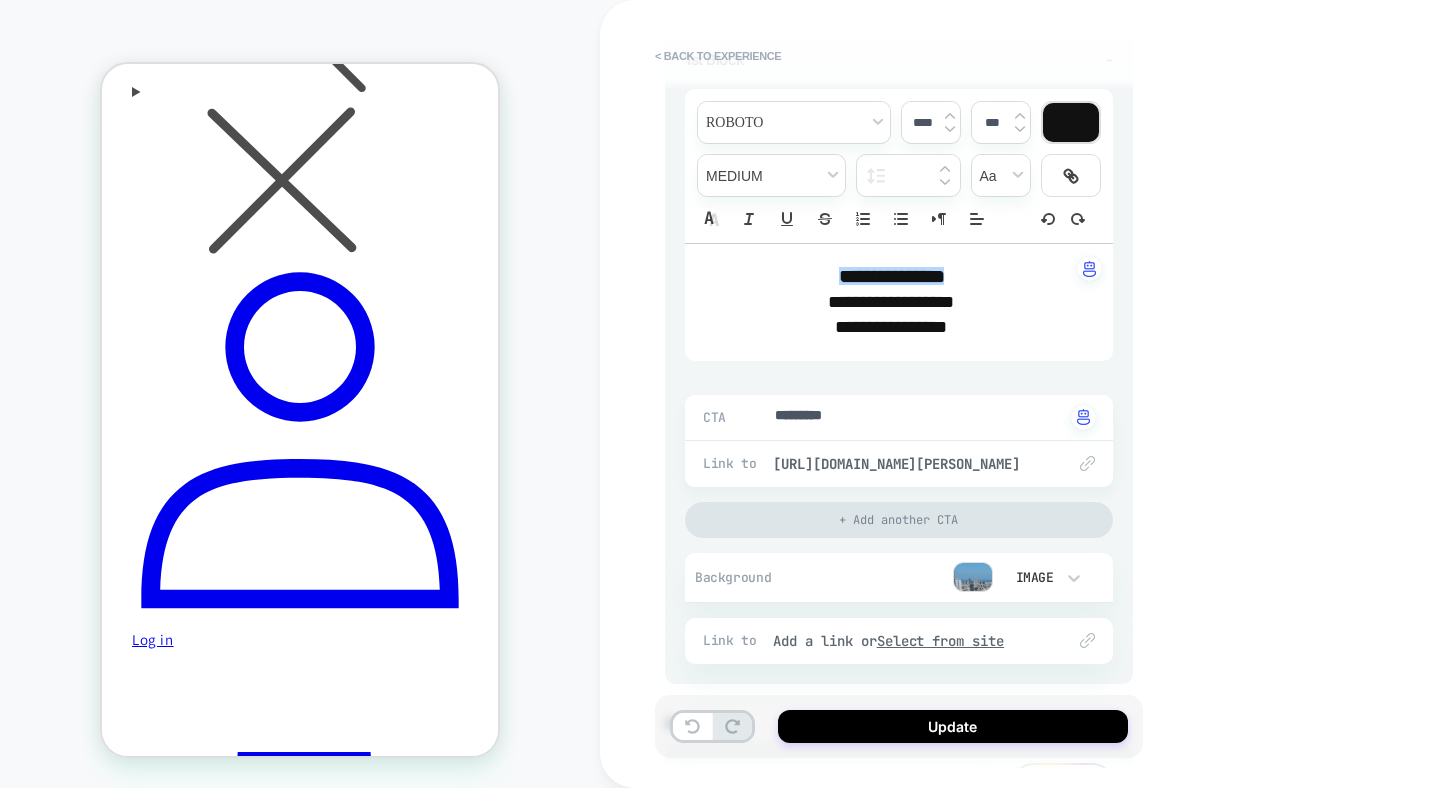 click on "**********" at bounding box center [891, 302] 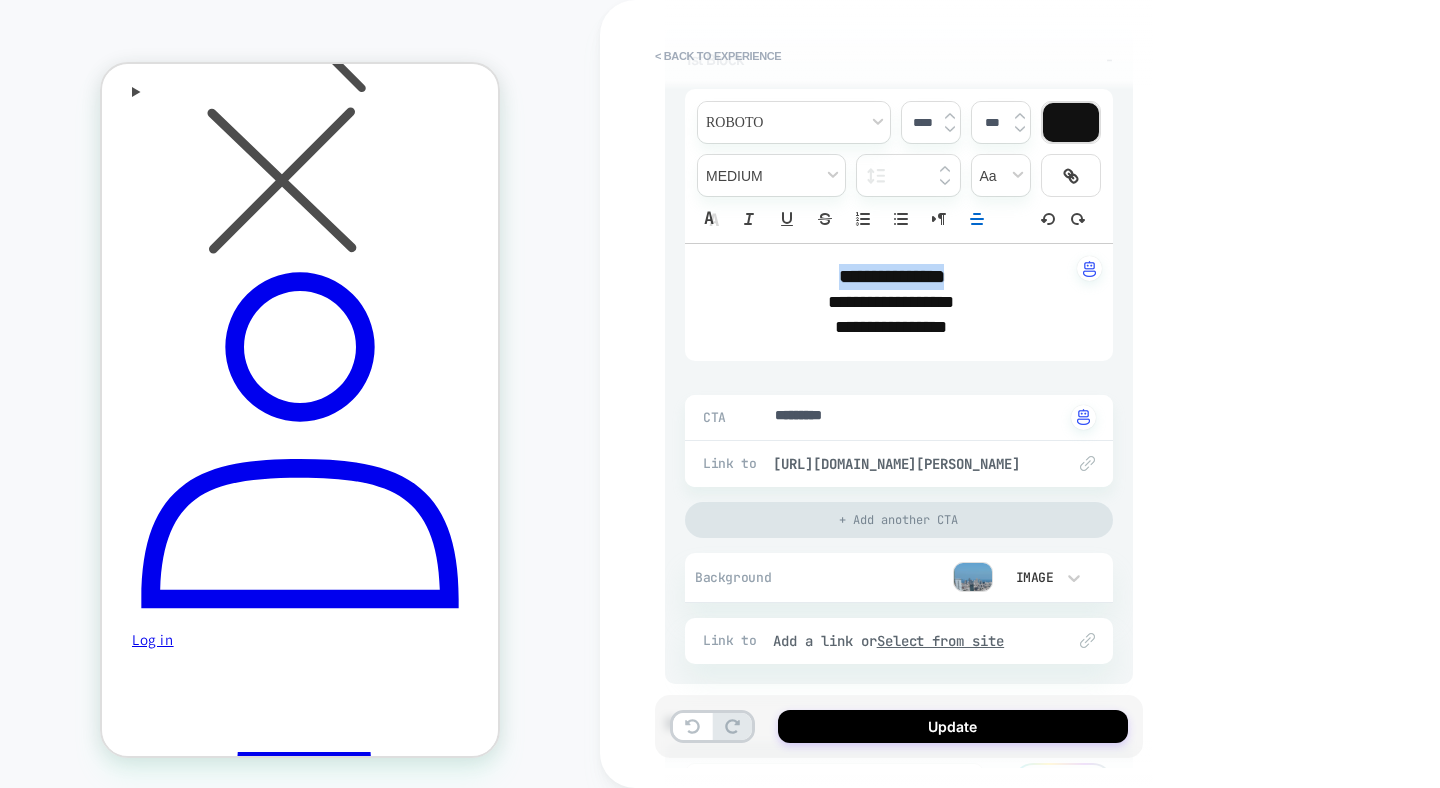 drag, startPoint x: 945, startPoint y: 271, endPoint x: 767, endPoint y: 271, distance: 178 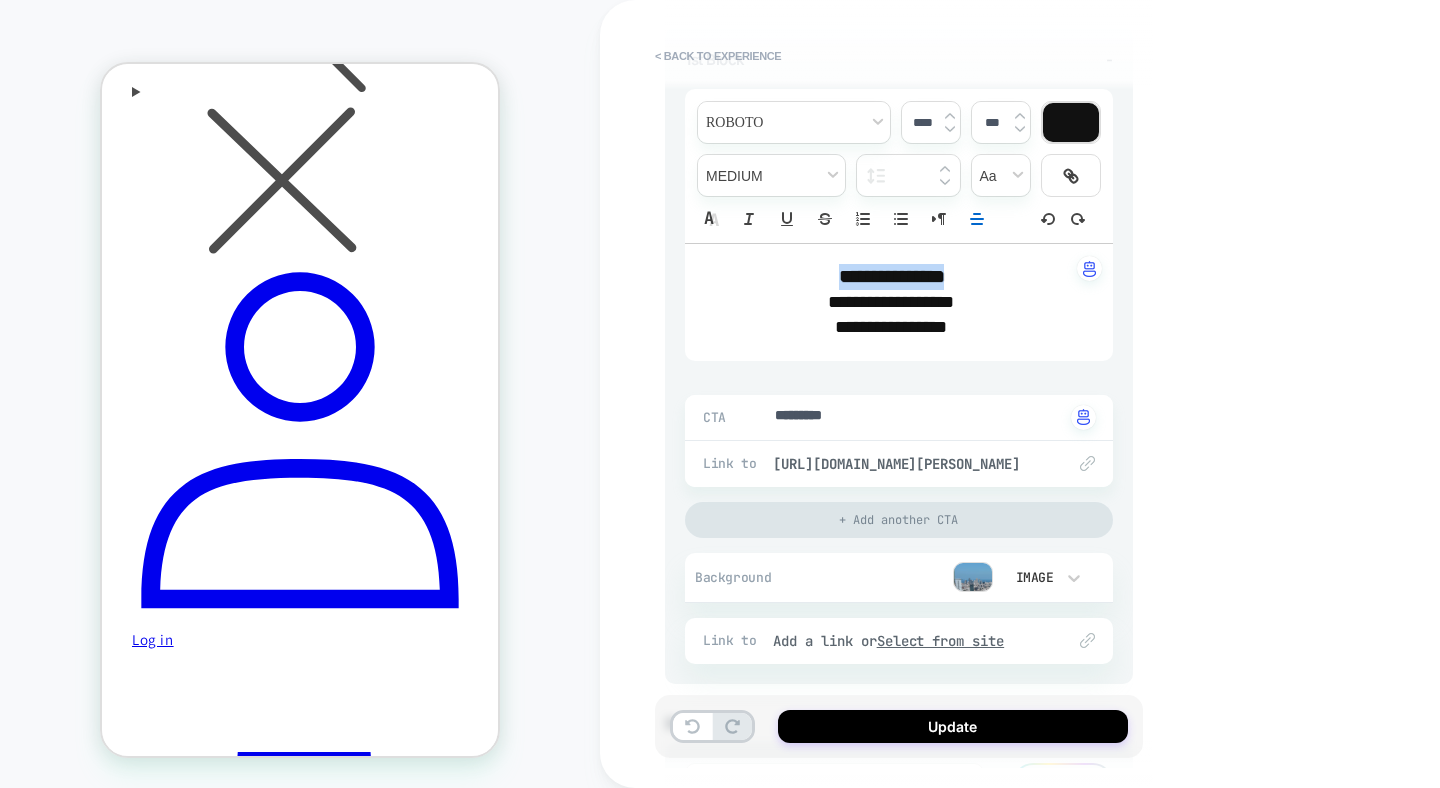 click on "**********" at bounding box center (891, 277) 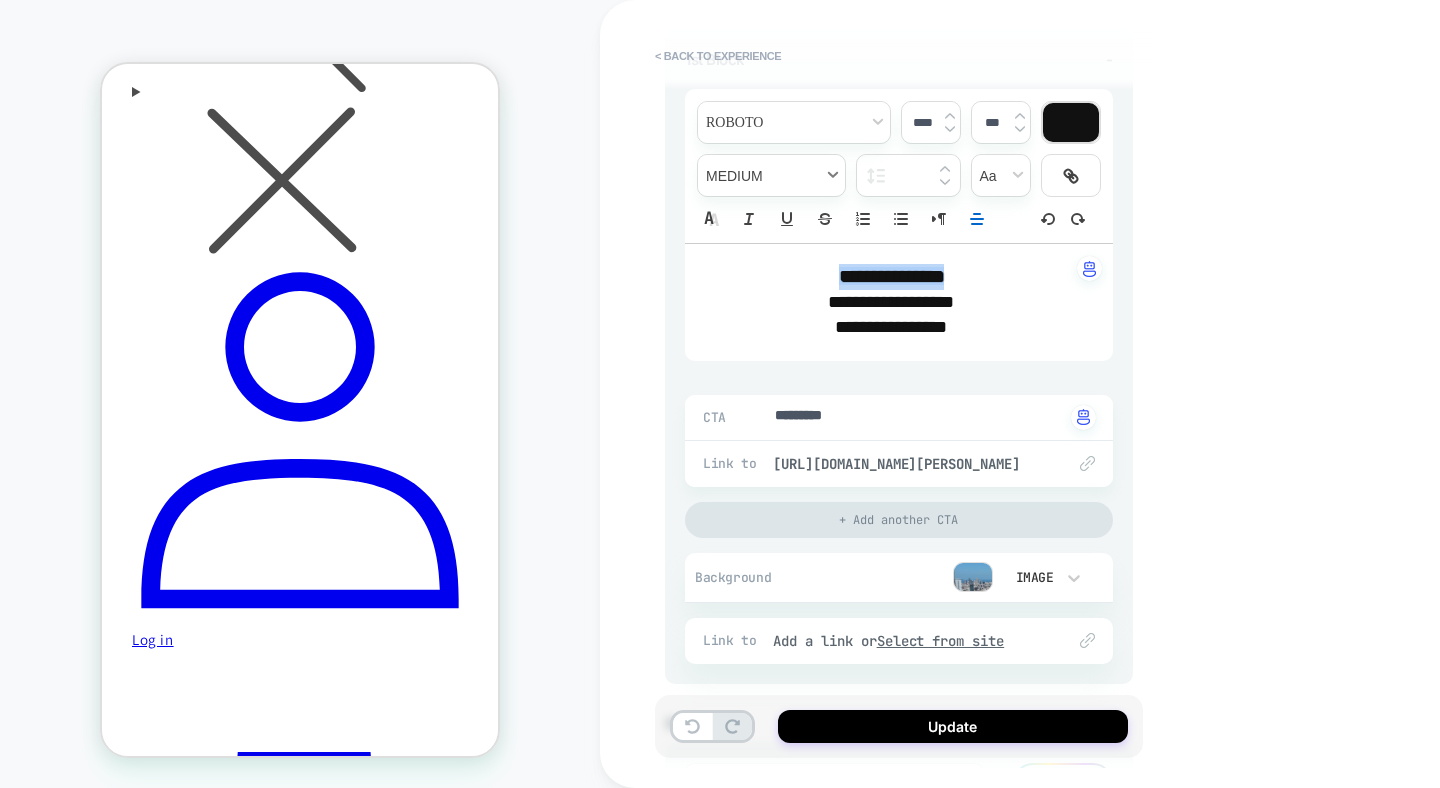 click at bounding box center [771, 175] 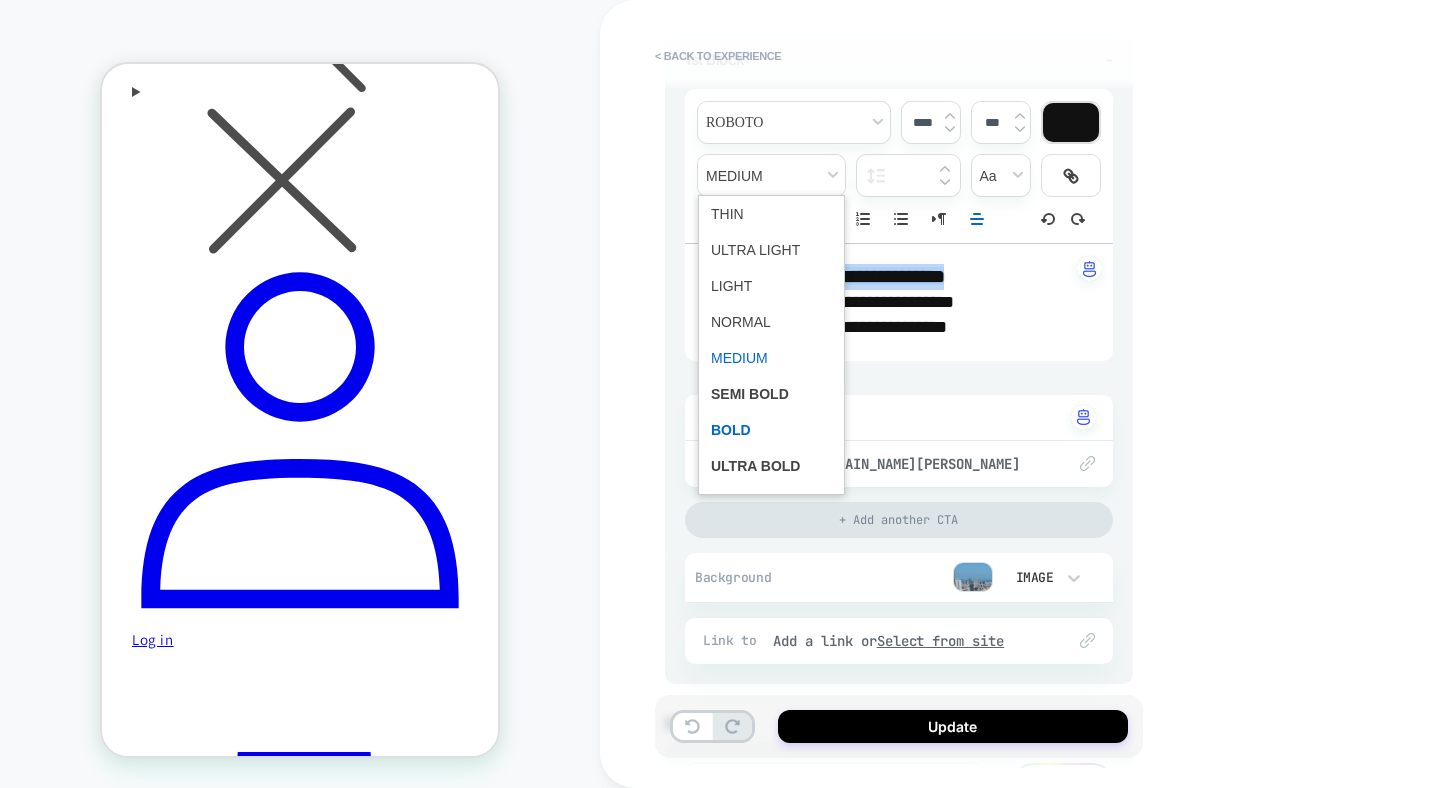 click at bounding box center [771, 430] 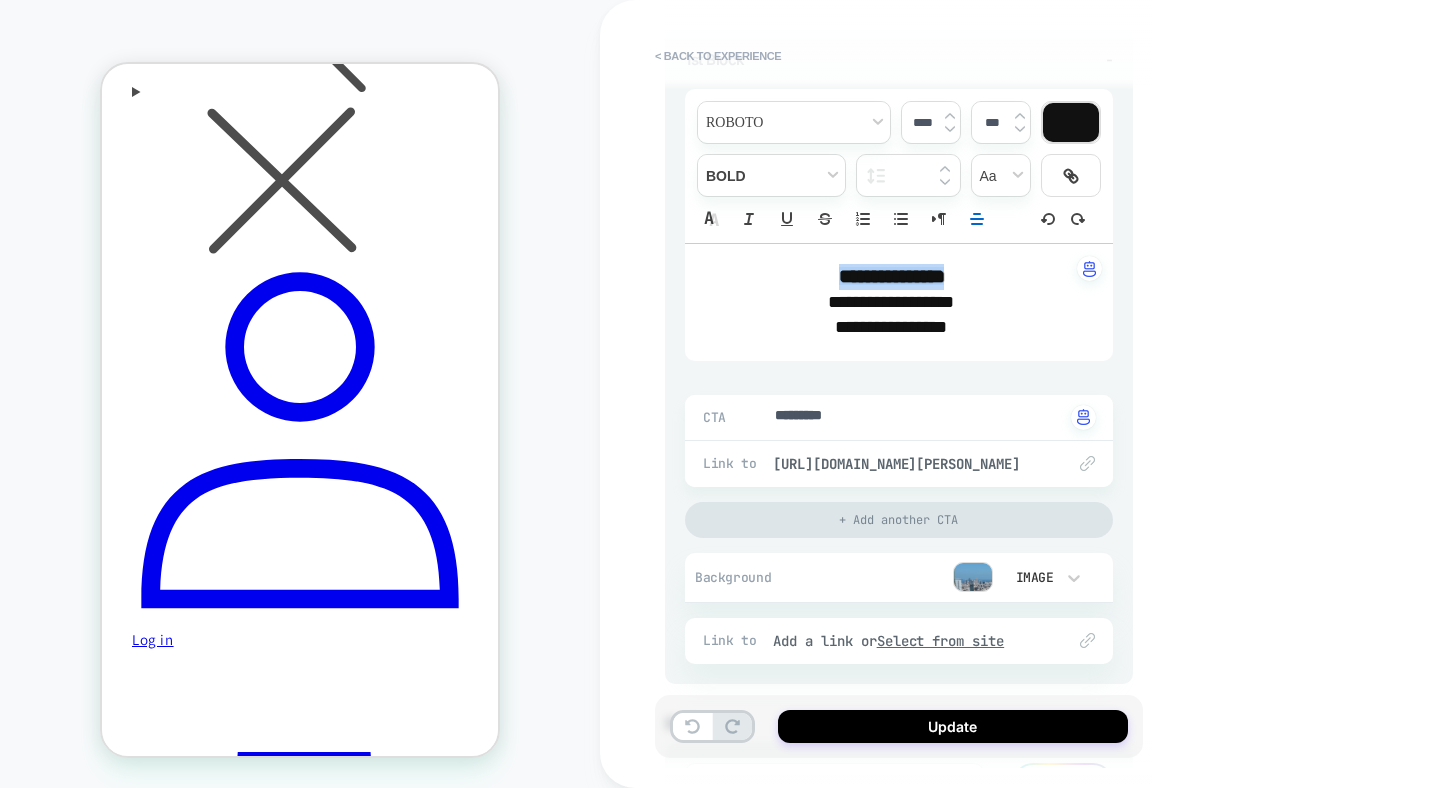 click at bounding box center (950, 116) 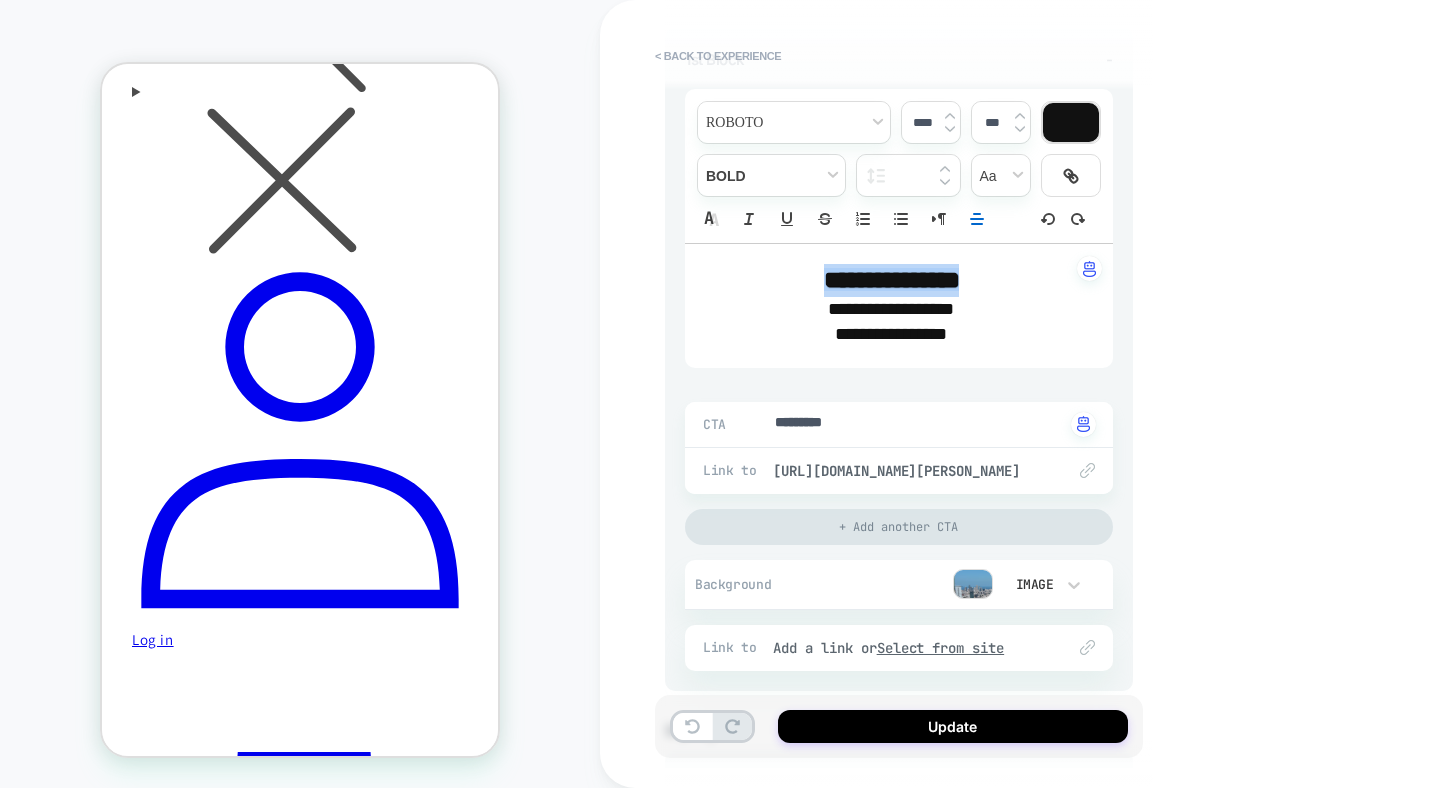 type on "*" 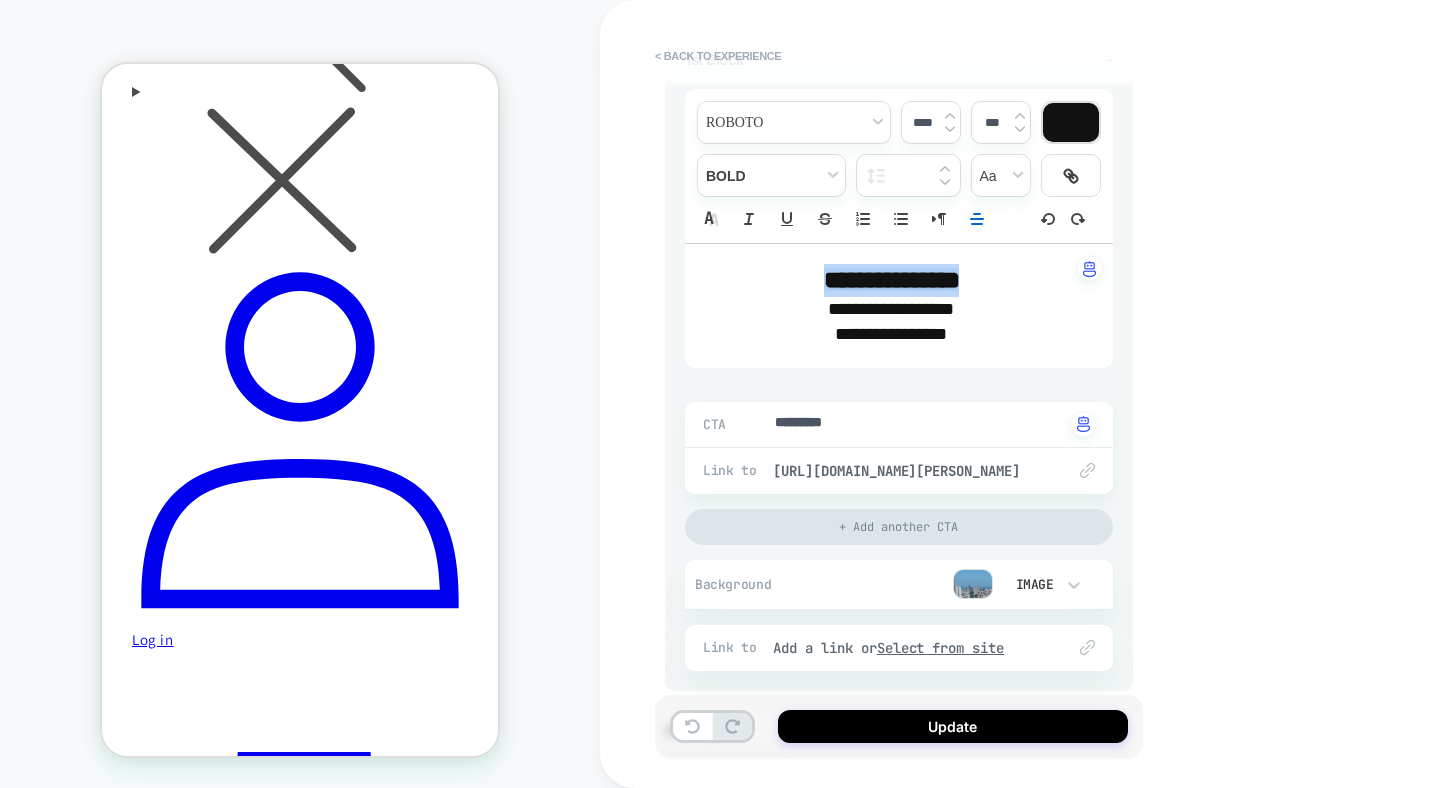 click at bounding box center [950, 116] 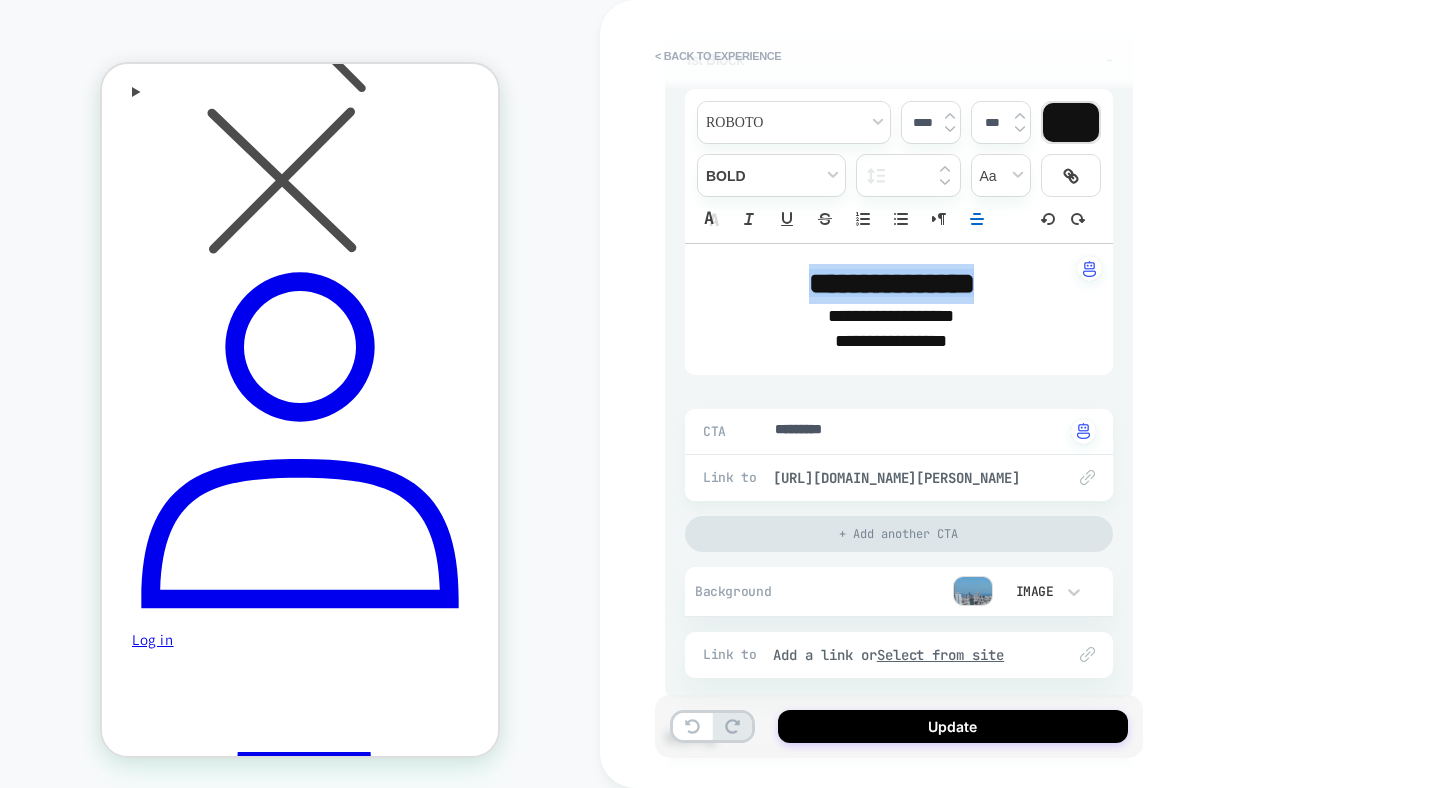 click at bounding box center (950, 116) 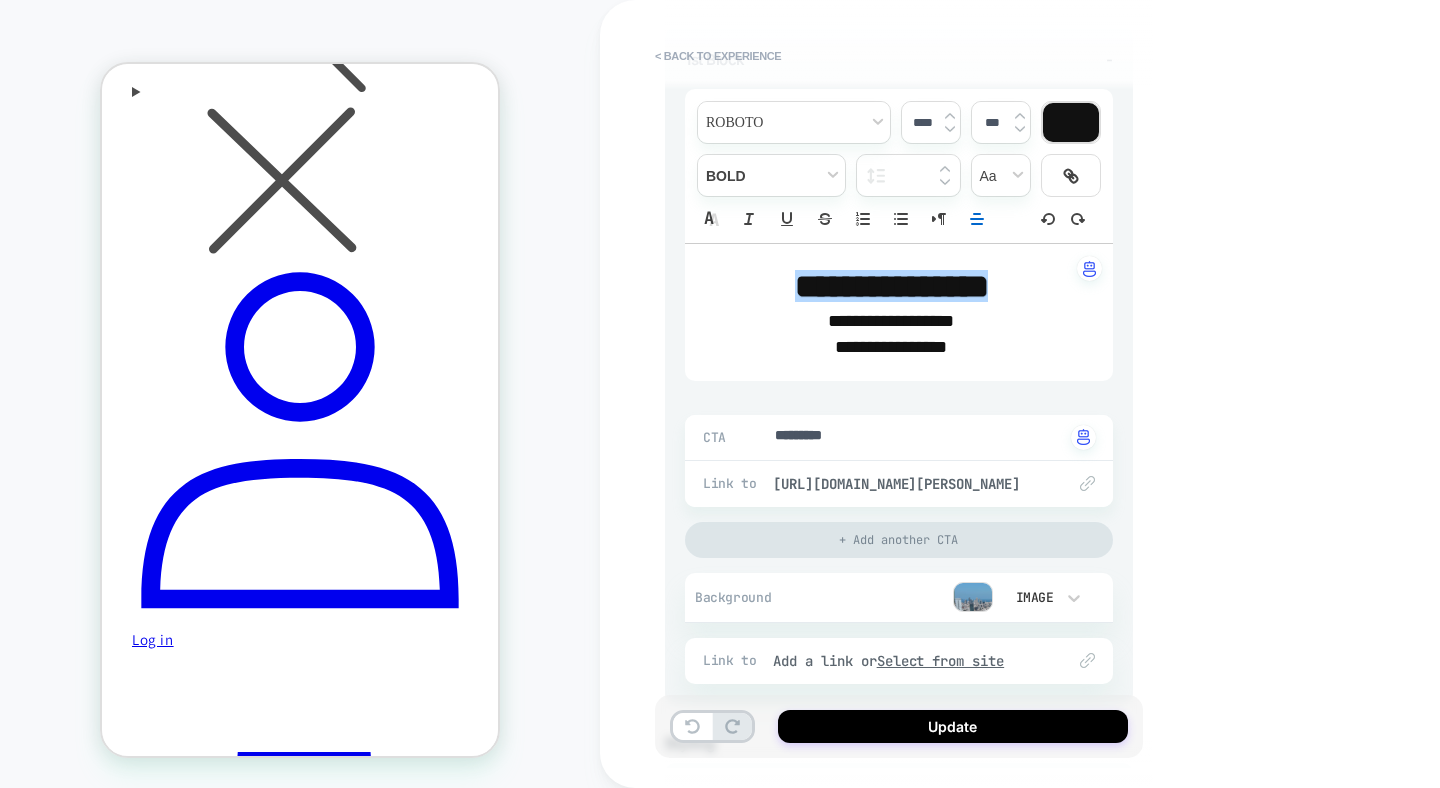 click on "**********" at bounding box center (1040, 394) 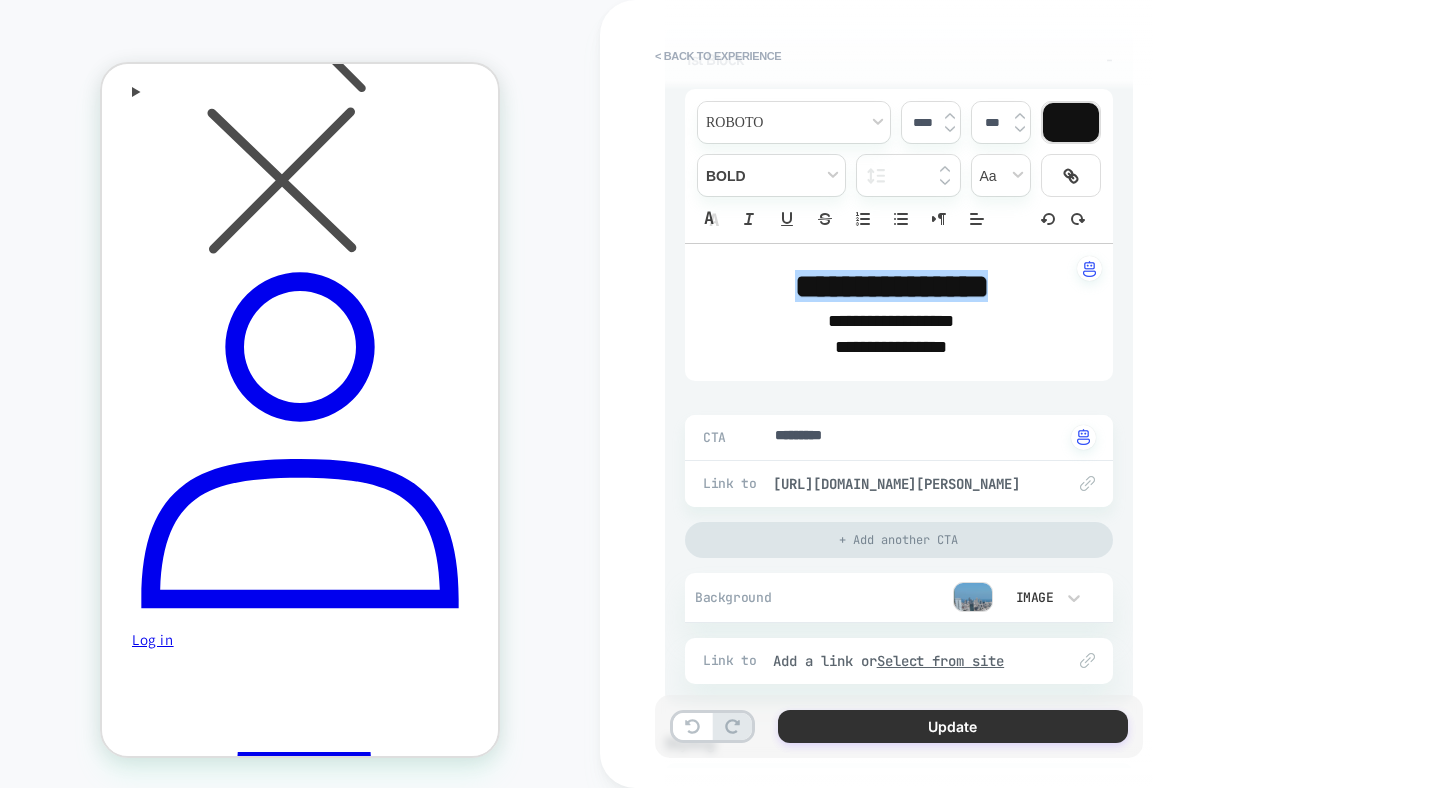 click on "Update" at bounding box center [953, 726] 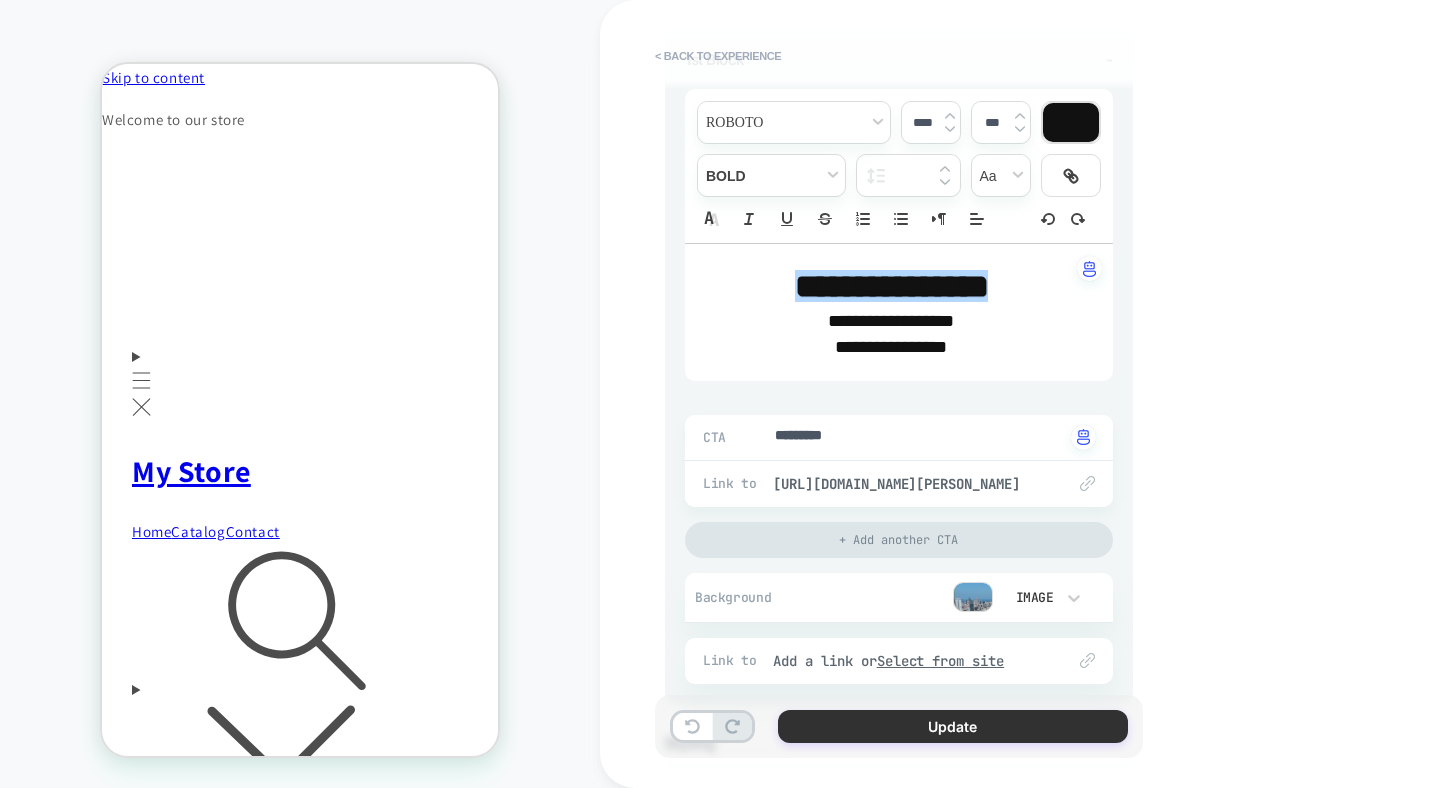 type on "*" 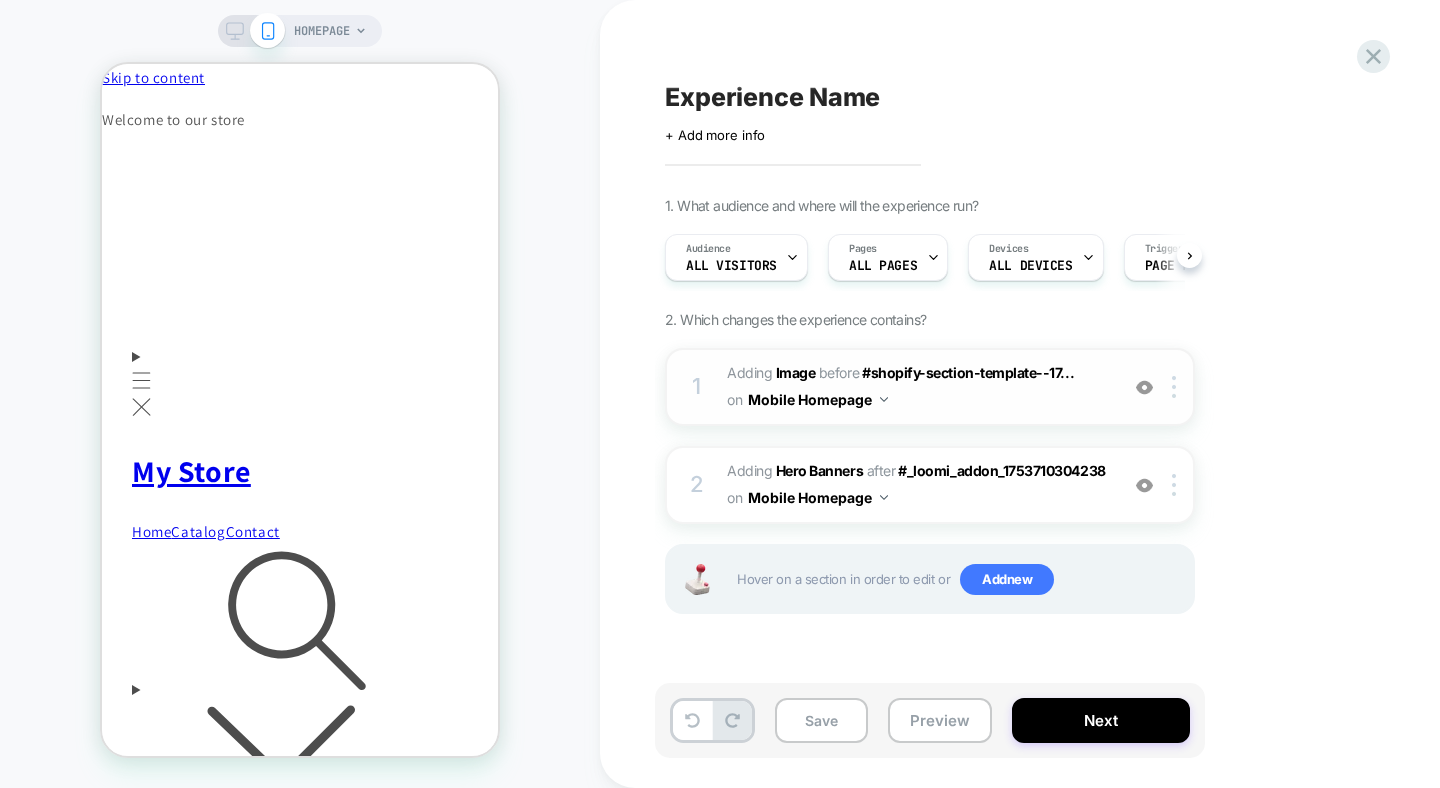 scroll, scrollTop: 0, scrollLeft: 1, axis: horizontal 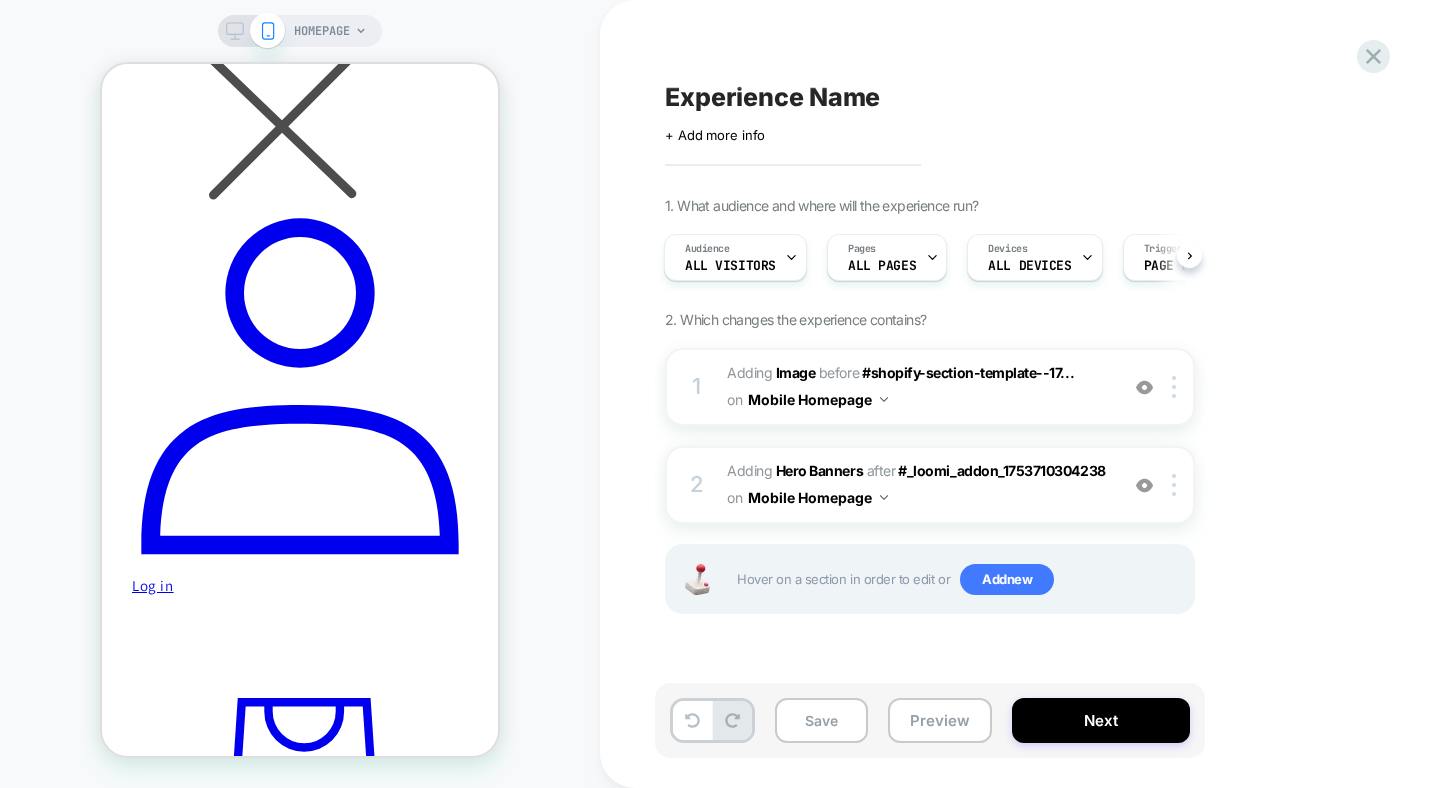 click at bounding box center [251, 31] 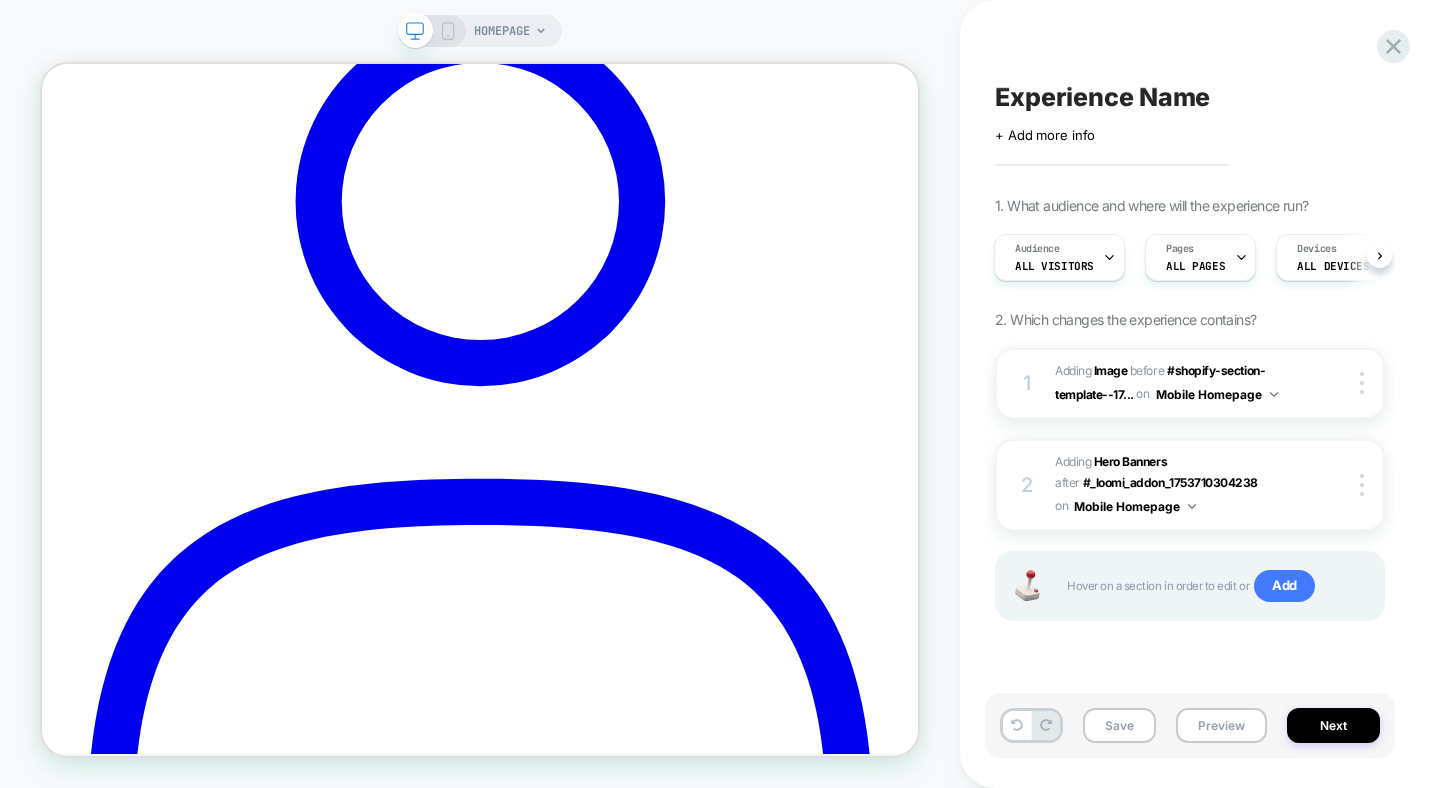 scroll, scrollTop: 0, scrollLeft: 0, axis: both 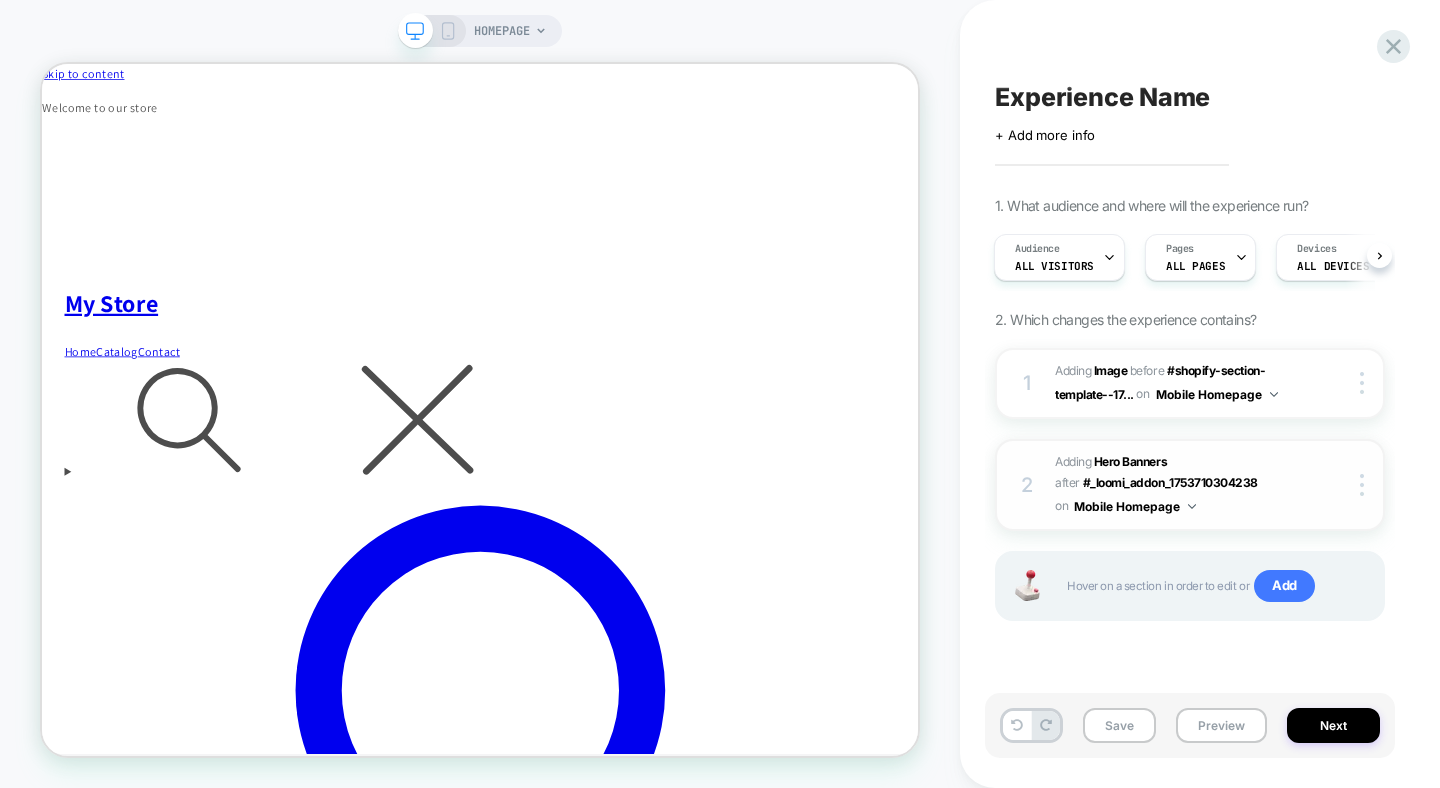 click on "2 #_loomi_addon_1753710381282 Adding   Hero Banners   AFTER #_loomi_addon_1753710304238 #_loomi_addon_[PHONE_NUMBER]   on Mobile Homepage Copy CSS Selector Copy Widget Id Rename Copy to   Desktop Target   All Devices Delete" at bounding box center (1190, 485) 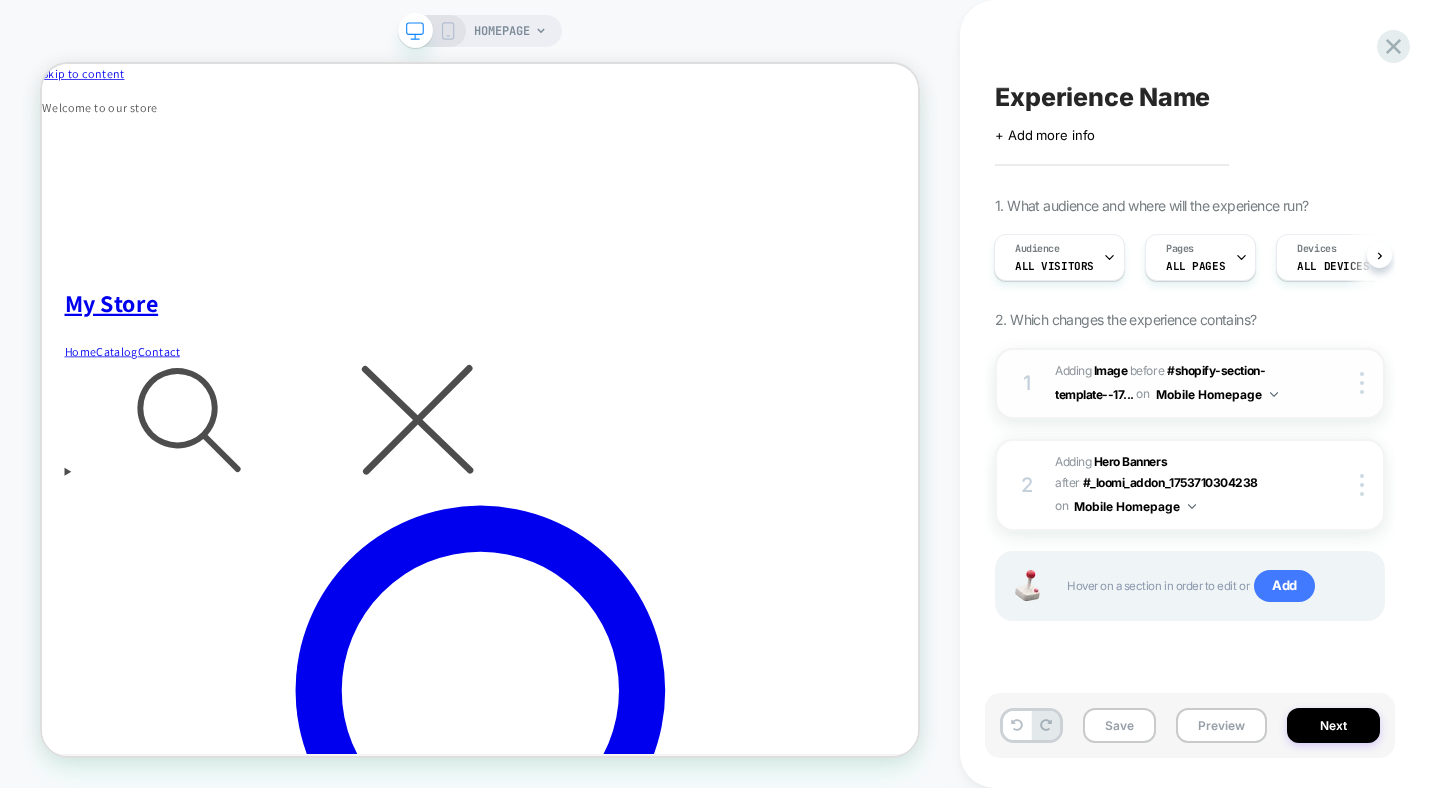click at bounding box center (1345, 383) 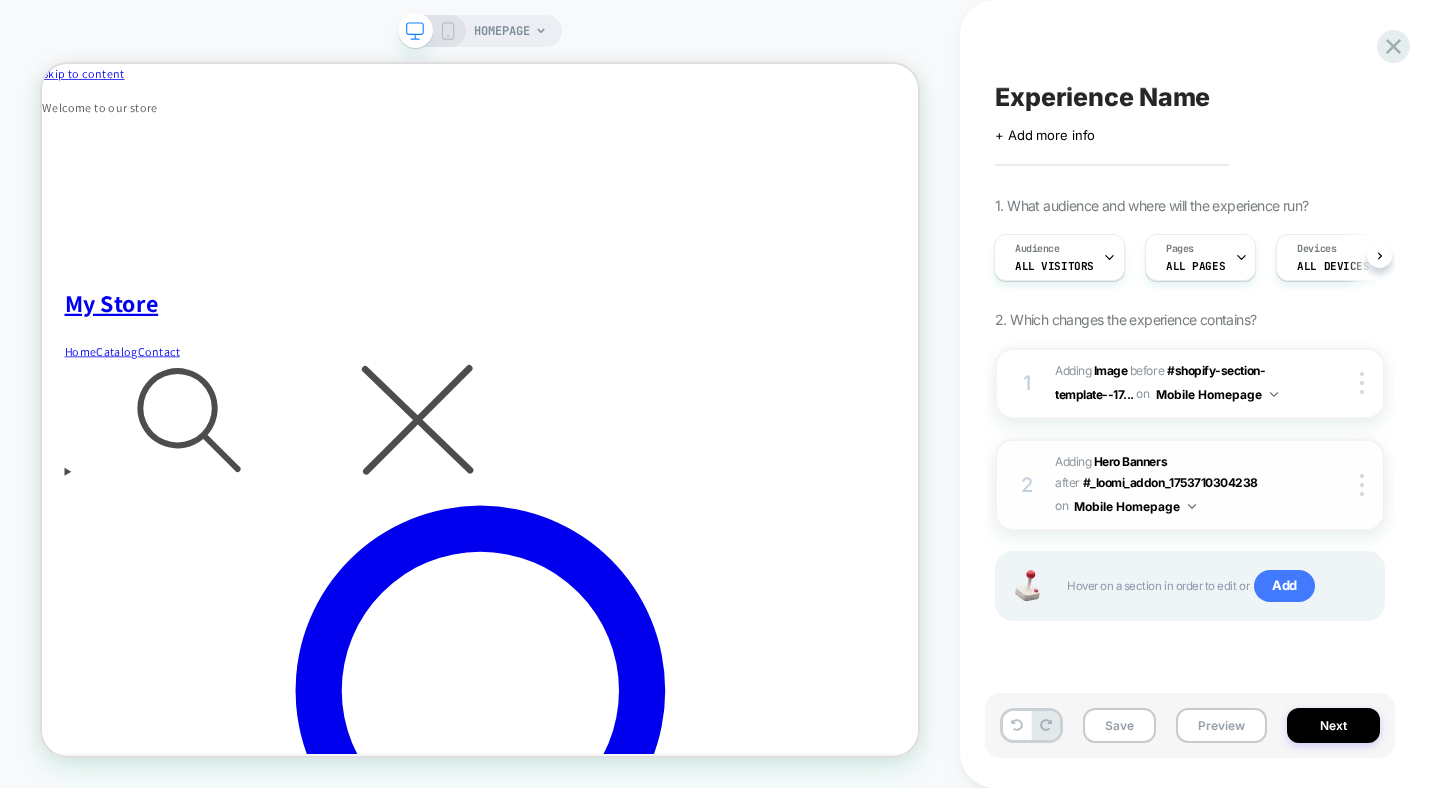 click on "Mobile Homepage" at bounding box center (1135, 506) 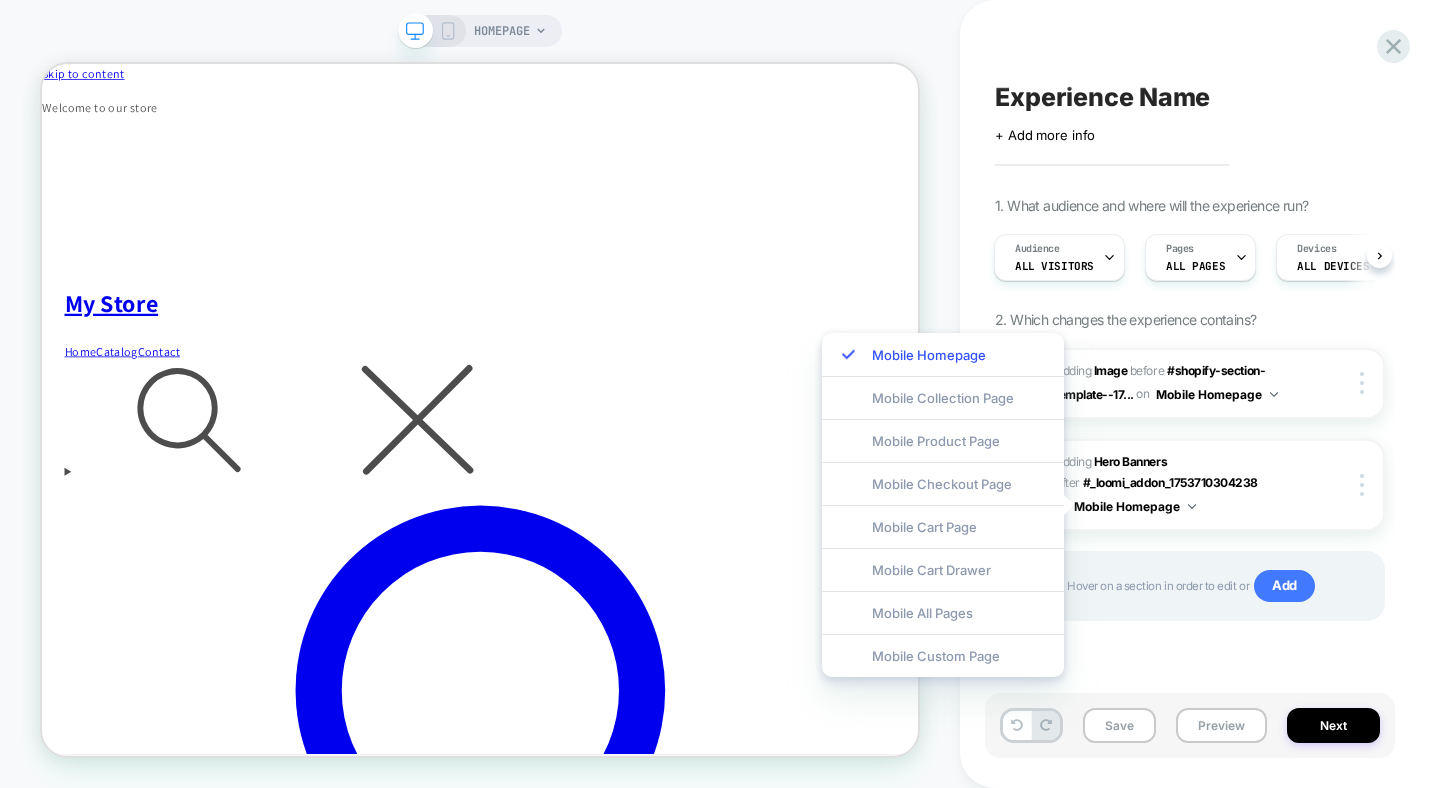 click on "Experience Name Click to edit experience details + Add more info 1. What audience and where will the experience run? Audience All Visitors Pages ALL PAGES Devices ALL DEVICES Trigger Page Load 2. Which changes the experience contains? 1 #_loomi_addon_1753710304238 Adding   Image   BEFORE #shopify-section-template--17... #shopify-section-template--17949012984034__featured_collection   on Mobile Homepage Copy CSS Selector Copy Widget Id Rename Copy to   Desktop Target   All Devices Delete 2 #_loomi_addon_1753710381282 Adding   Hero Banners   AFTER #_loomi_addon_1753710304238 #_loomi_addon_[PHONE_NUMBER]   on Mobile Homepage Copy CSS Selector Copy Widget Id Rename Copy to   Desktop Target   All Devices Delete Hover on a section in order to edit or  Add" at bounding box center (1190, 394) 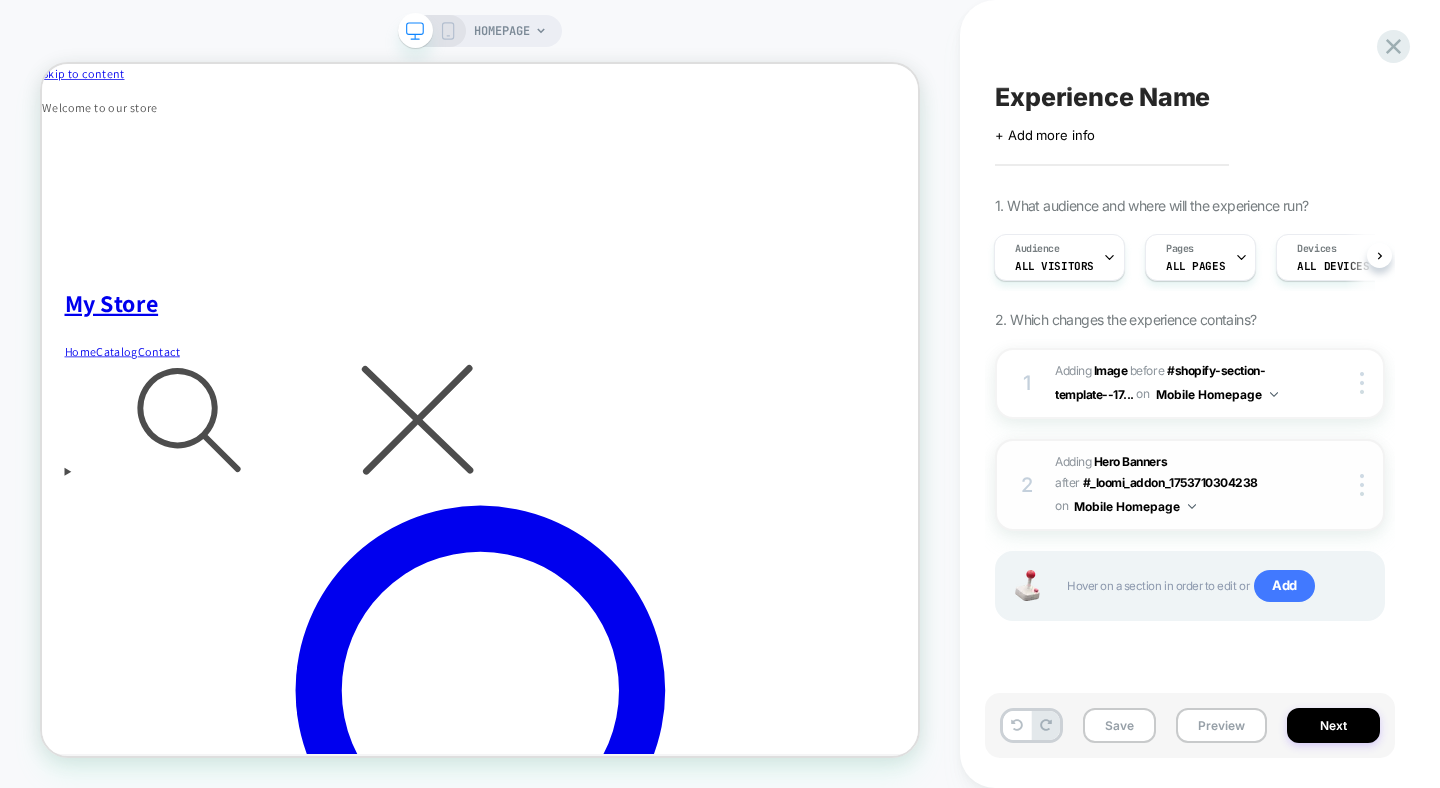 click on "Mobile Homepage" at bounding box center (1135, 506) 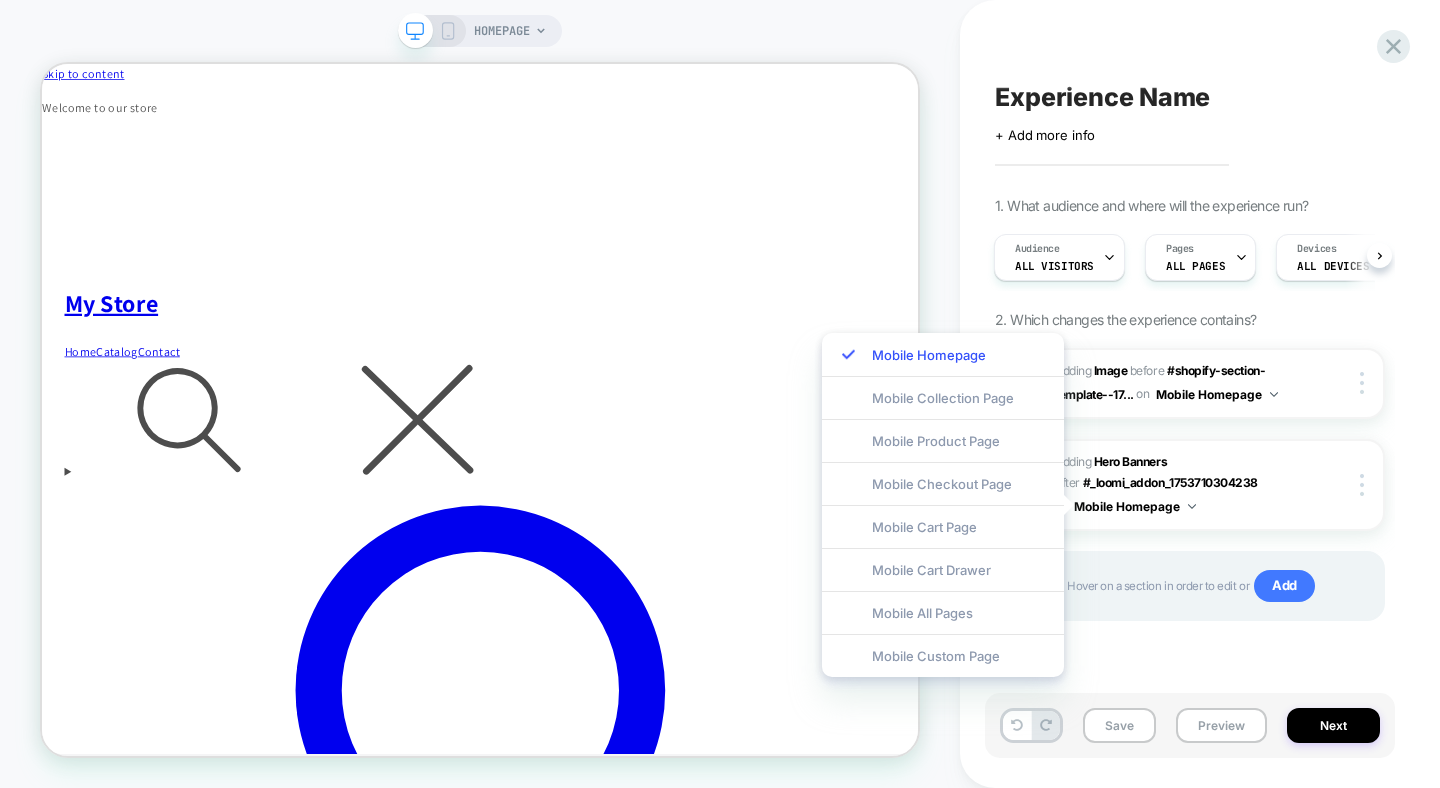 click on "1. What audience and where will the experience run? Audience All Visitors Pages ALL PAGES Devices ALL DEVICES Trigger Page Load 2. Which changes the experience contains? 1 #_loomi_addon_1753710304238 Adding   Image   BEFORE #shopify-section-template--17... #shopify-section-template--17949012984034__featured_collection   on Mobile Homepage Copy CSS Selector Copy Widget Id Rename Copy to   Desktop Target   All Devices Delete 2 #_loomi_addon_1753710381282 Adding   Hero Banners   AFTER #_loomi_addon_1753710304238 #_loomi_addon_[PHONE_NUMBER]   on Mobile Homepage Copy CSS Selector Copy Widget Id Rename Copy to   Desktop Target   All Devices Delete Hover on a section in order to edit or  Add" at bounding box center [1190, 434] 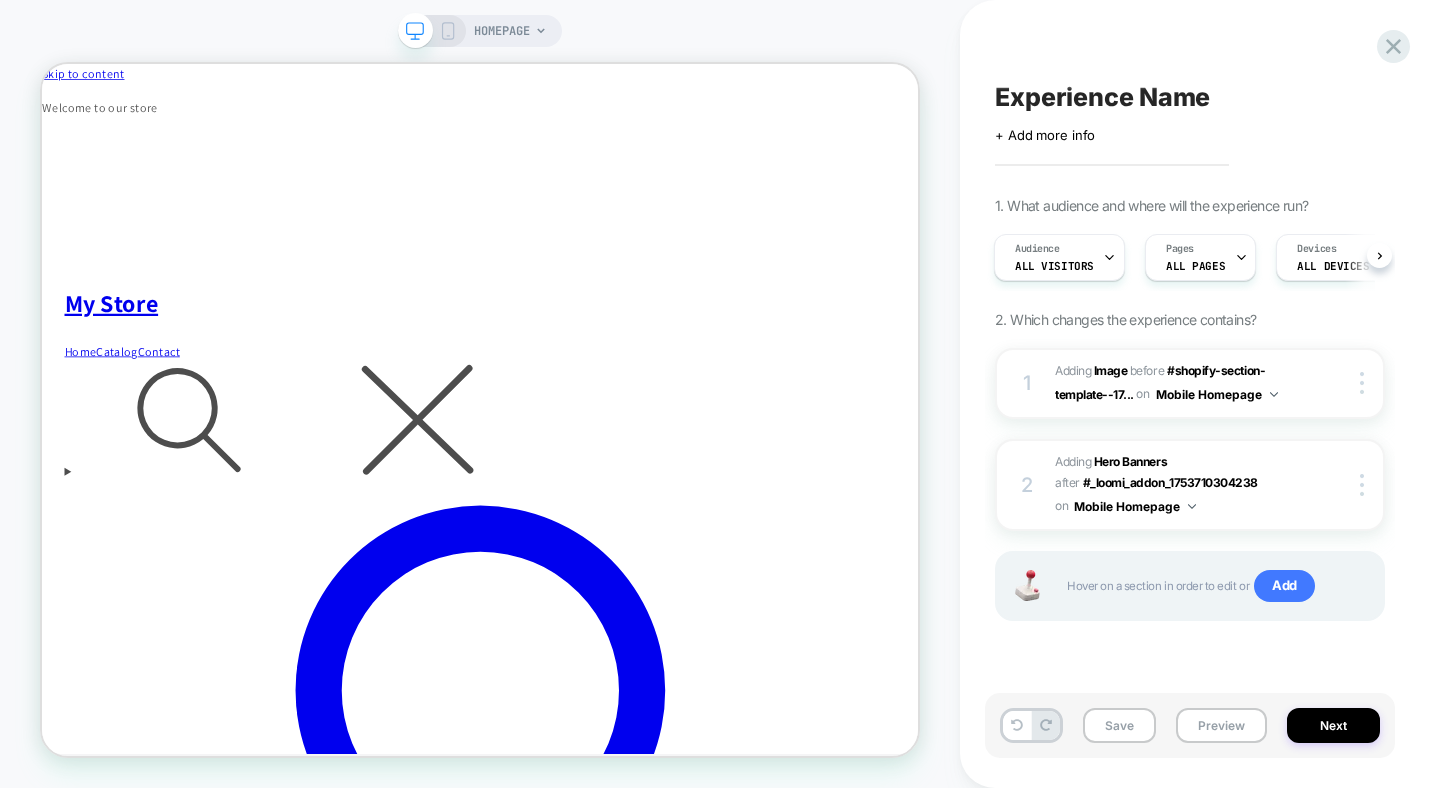 click 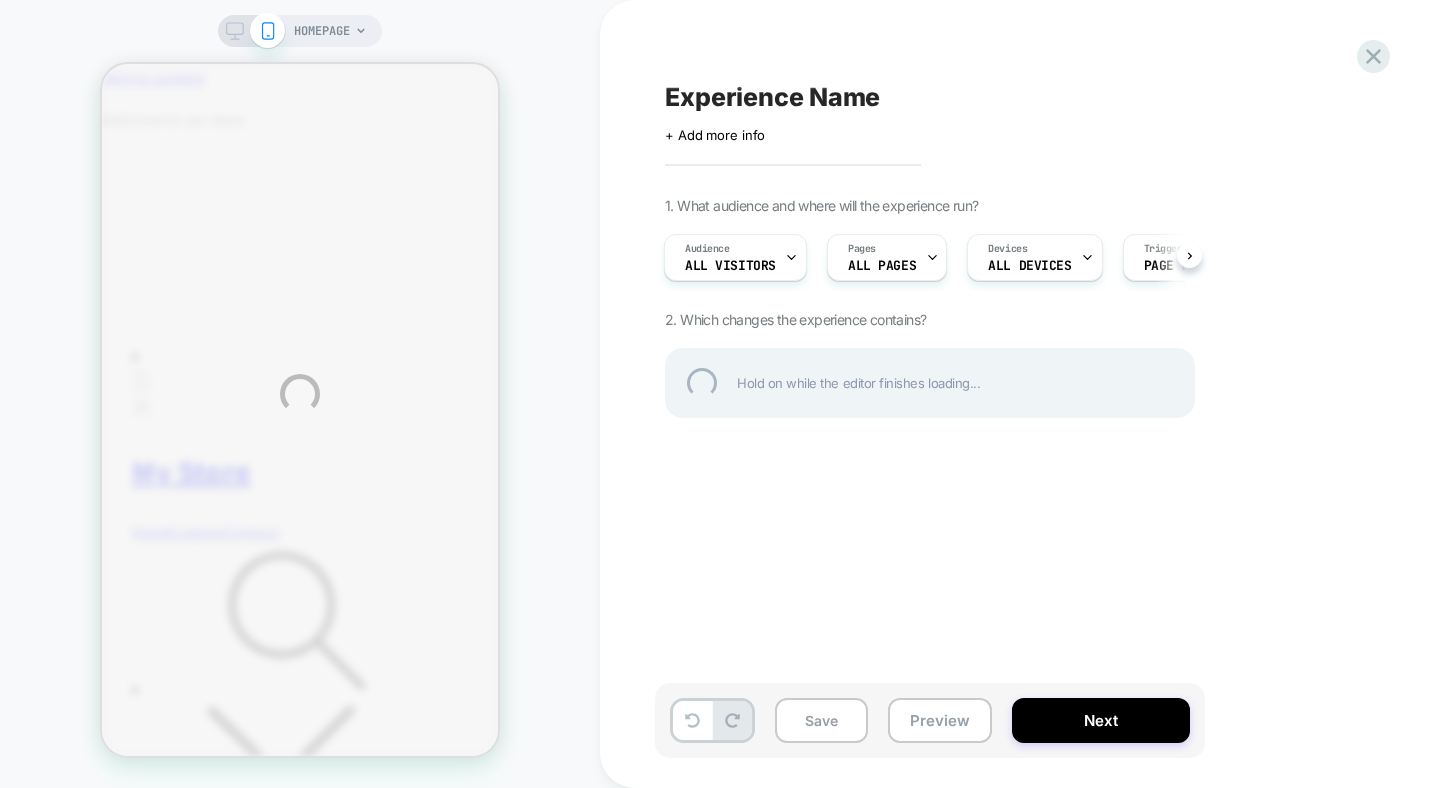 scroll, scrollTop: 0, scrollLeft: 0, axis: both 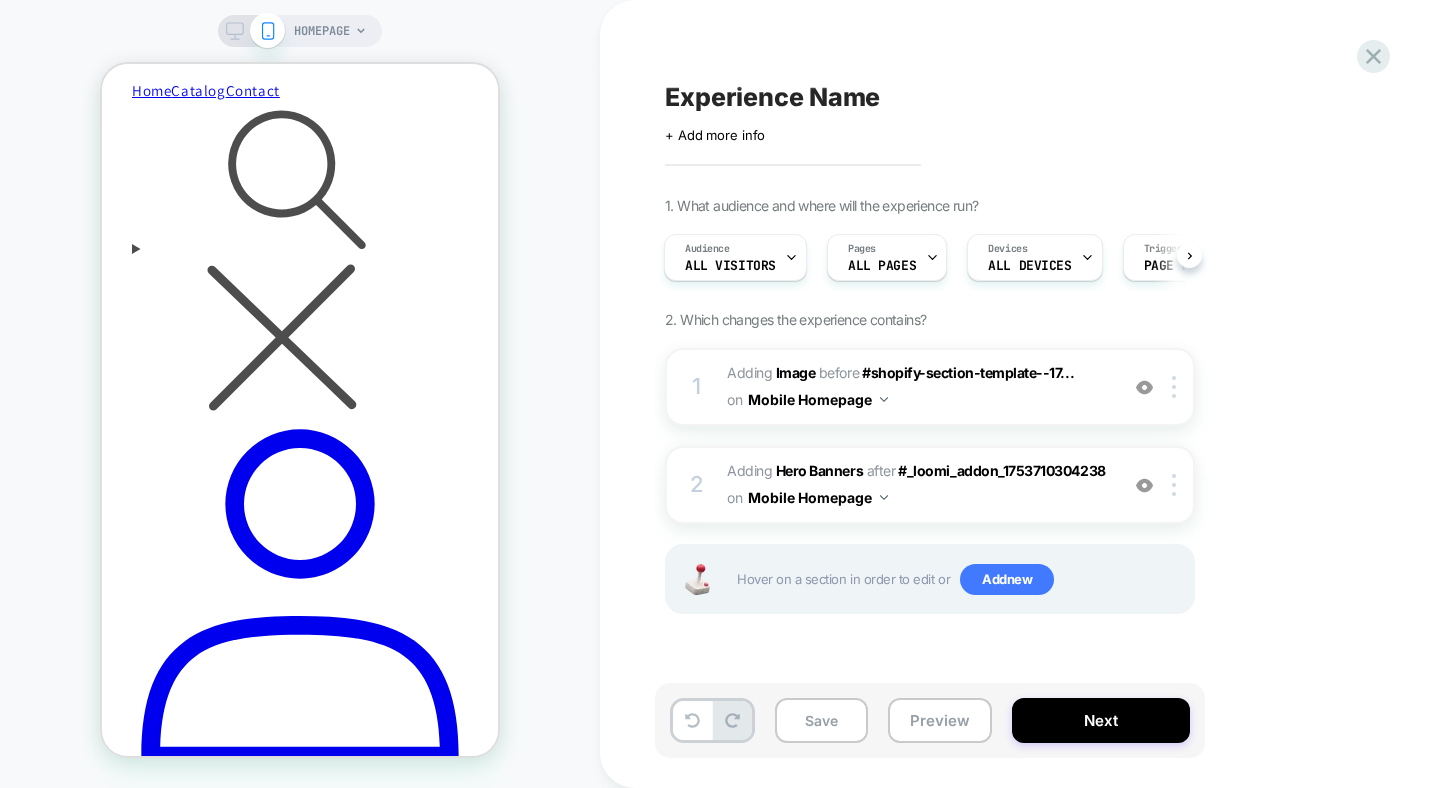 click on "HOMEPAGE" at bounding box center (300, 394) 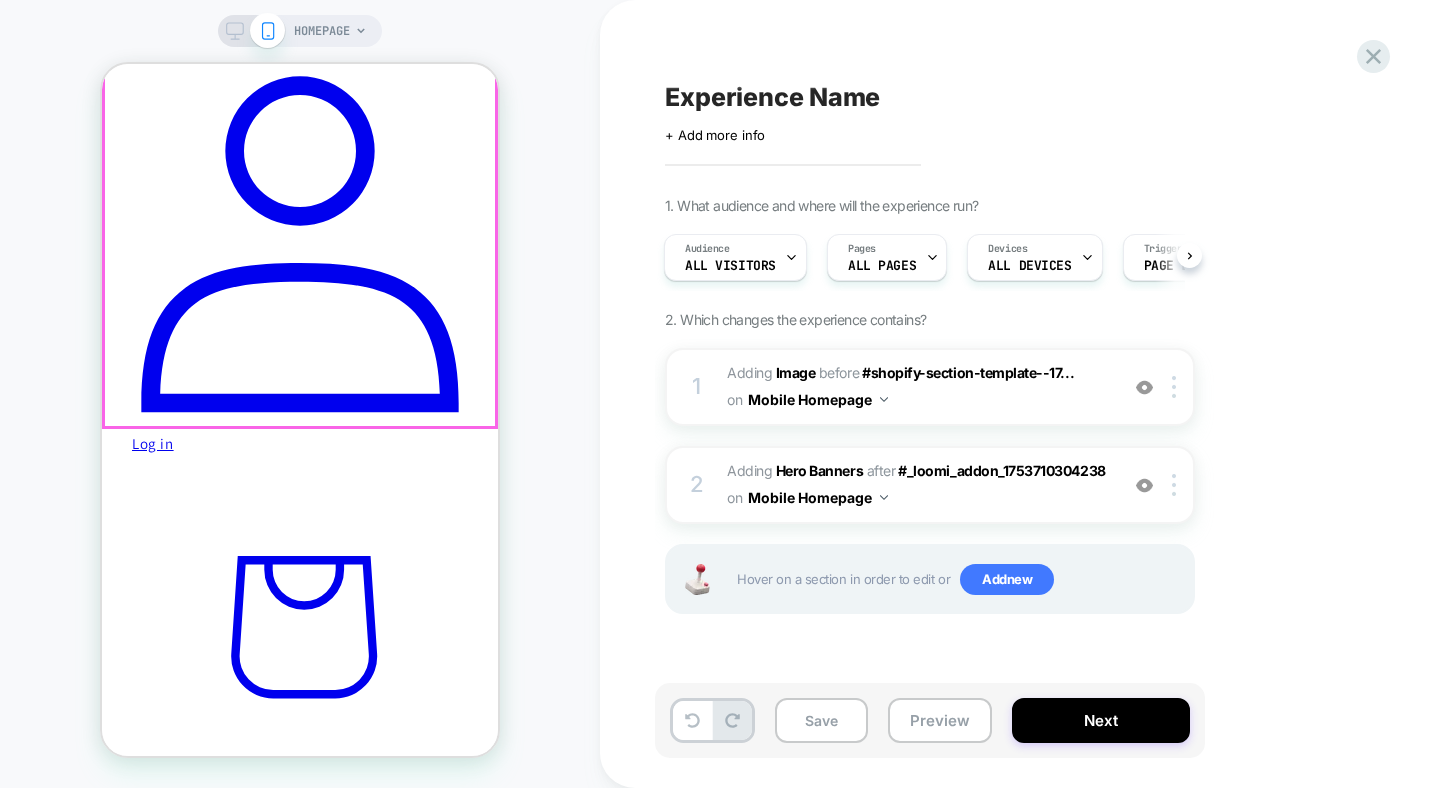 scroll, scrollTop: 966, scrollLeft: 0, axis: vertical 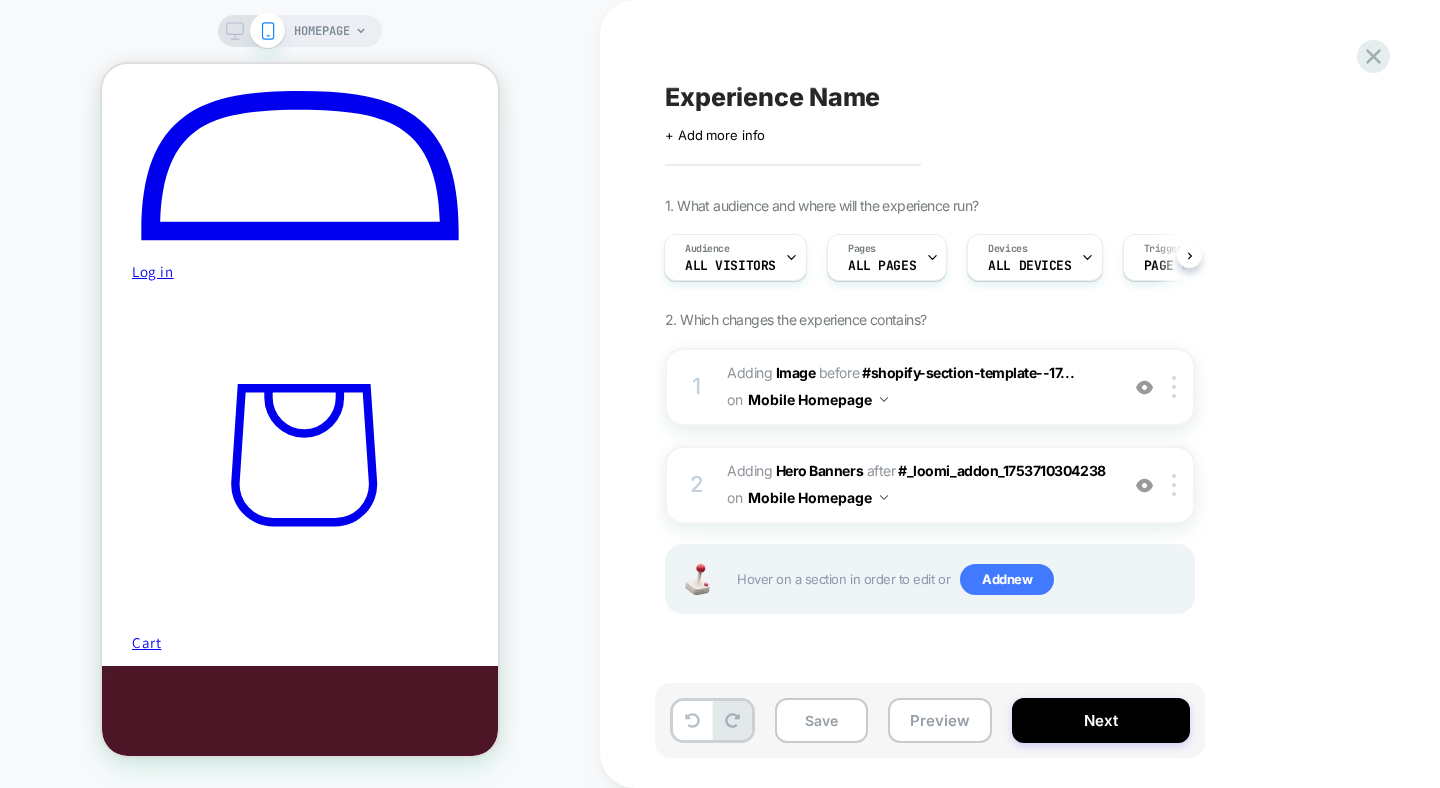 click on "HOMEPAGE" at bounding box center [300, 394] 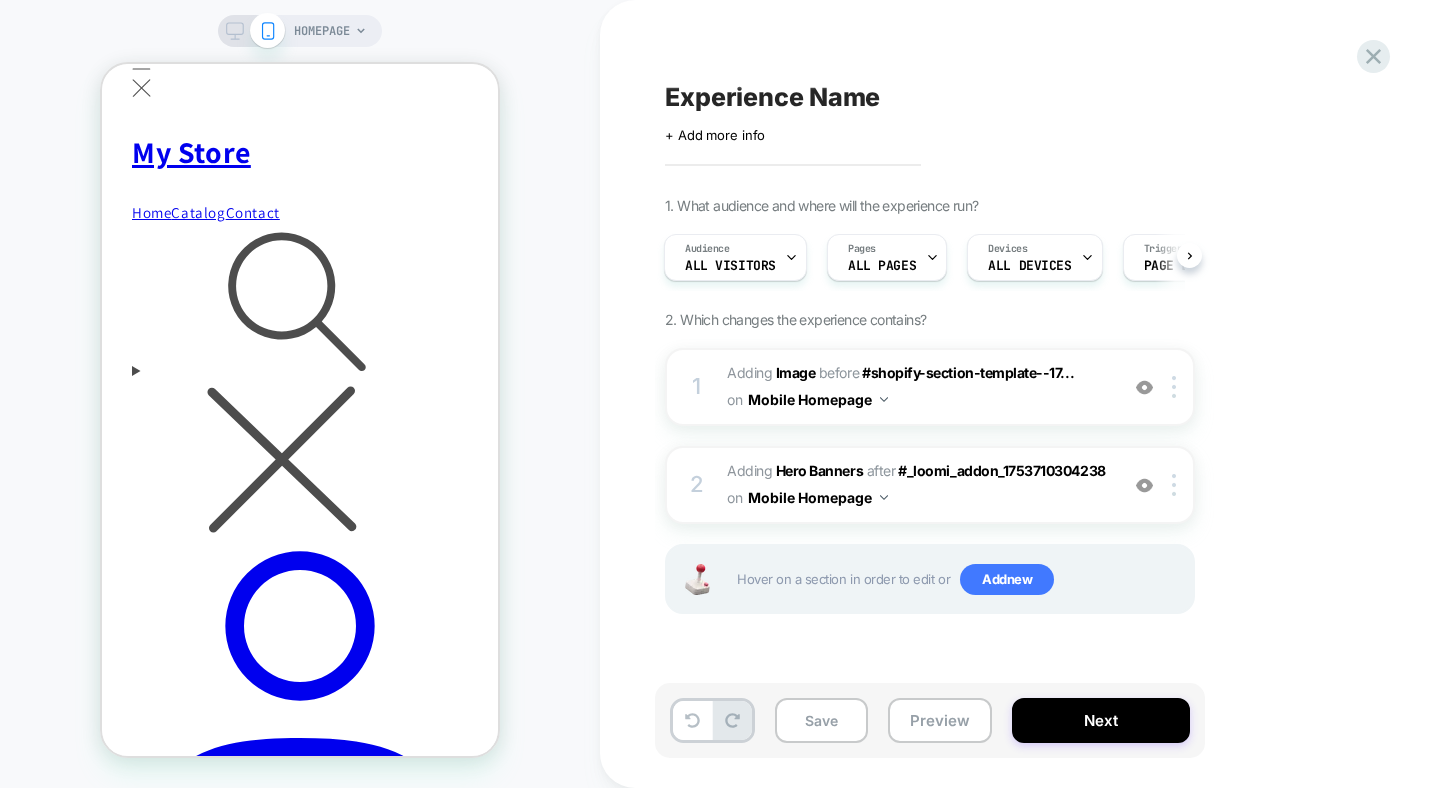 scroll, scrollTop: 0, scrollLeft: 0, axis: both 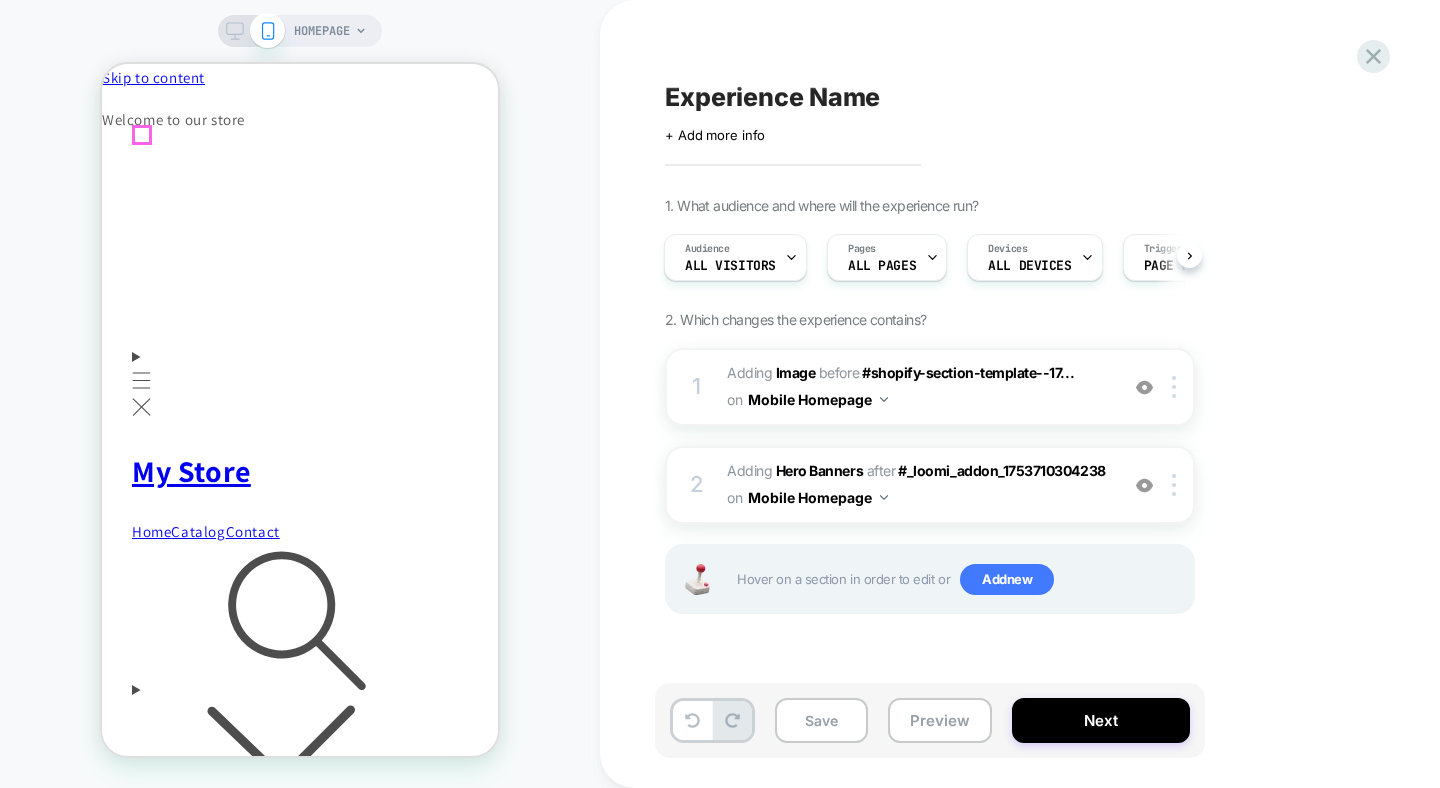 click 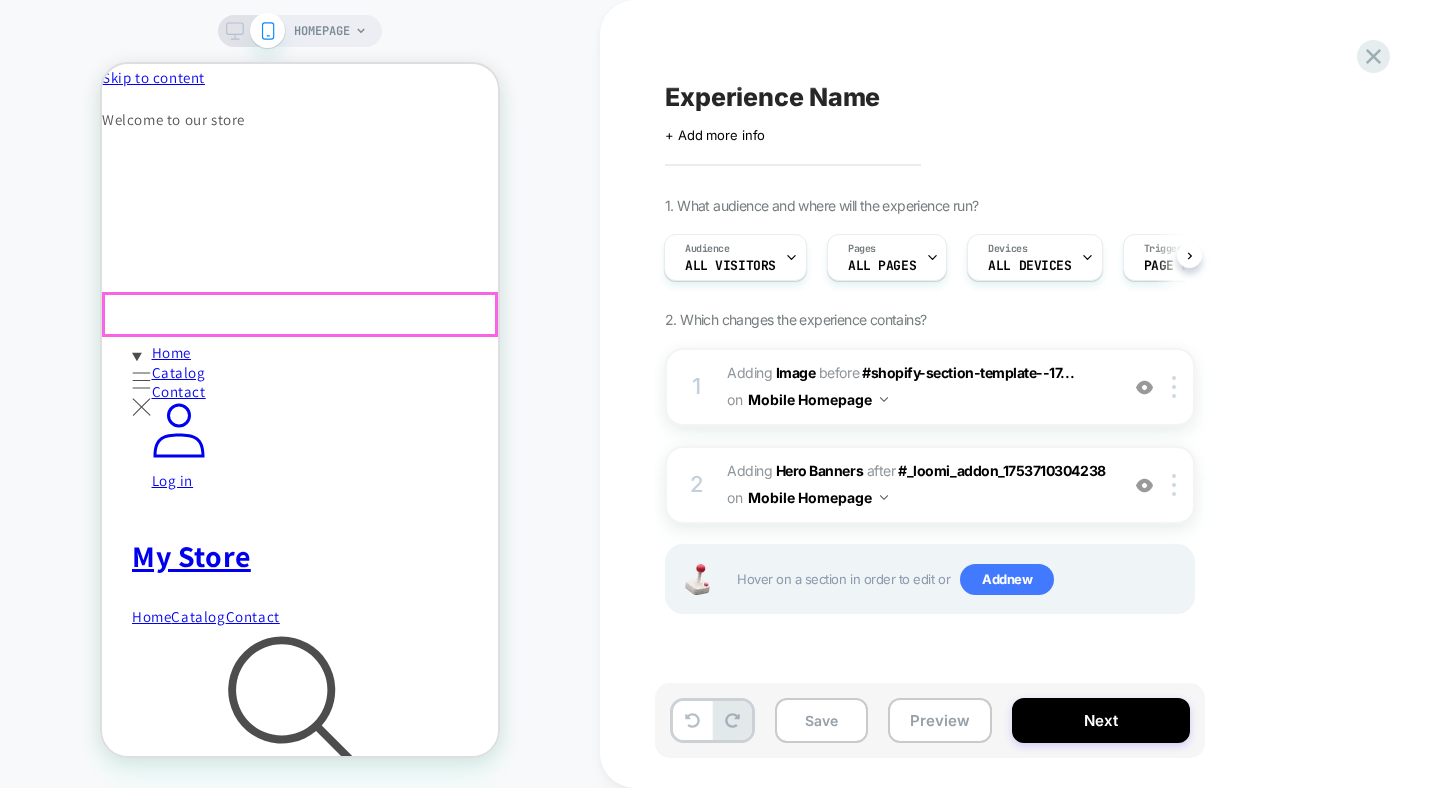 click on "Contact" at bounding box center [179, 392] 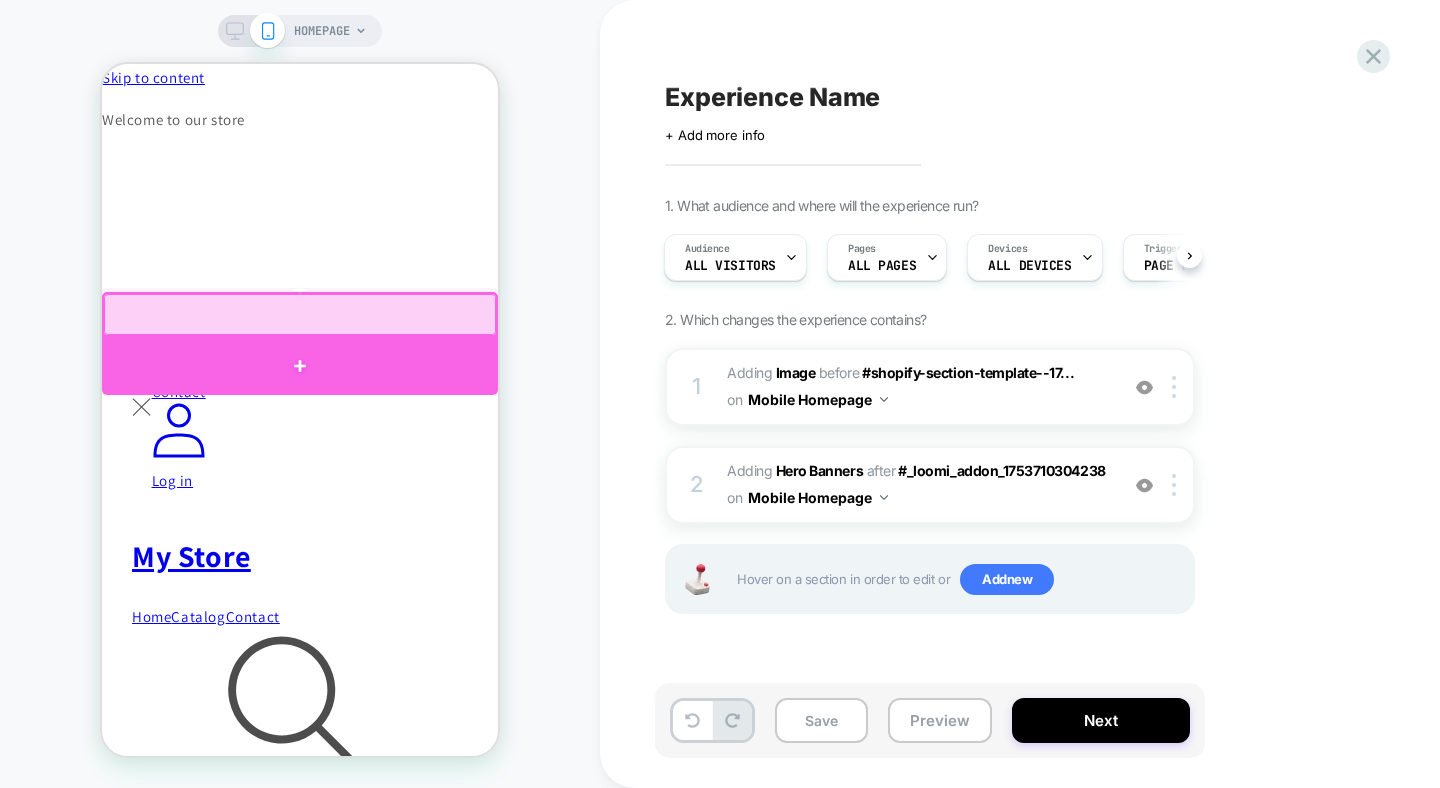 click at bounding box center [300, 366] 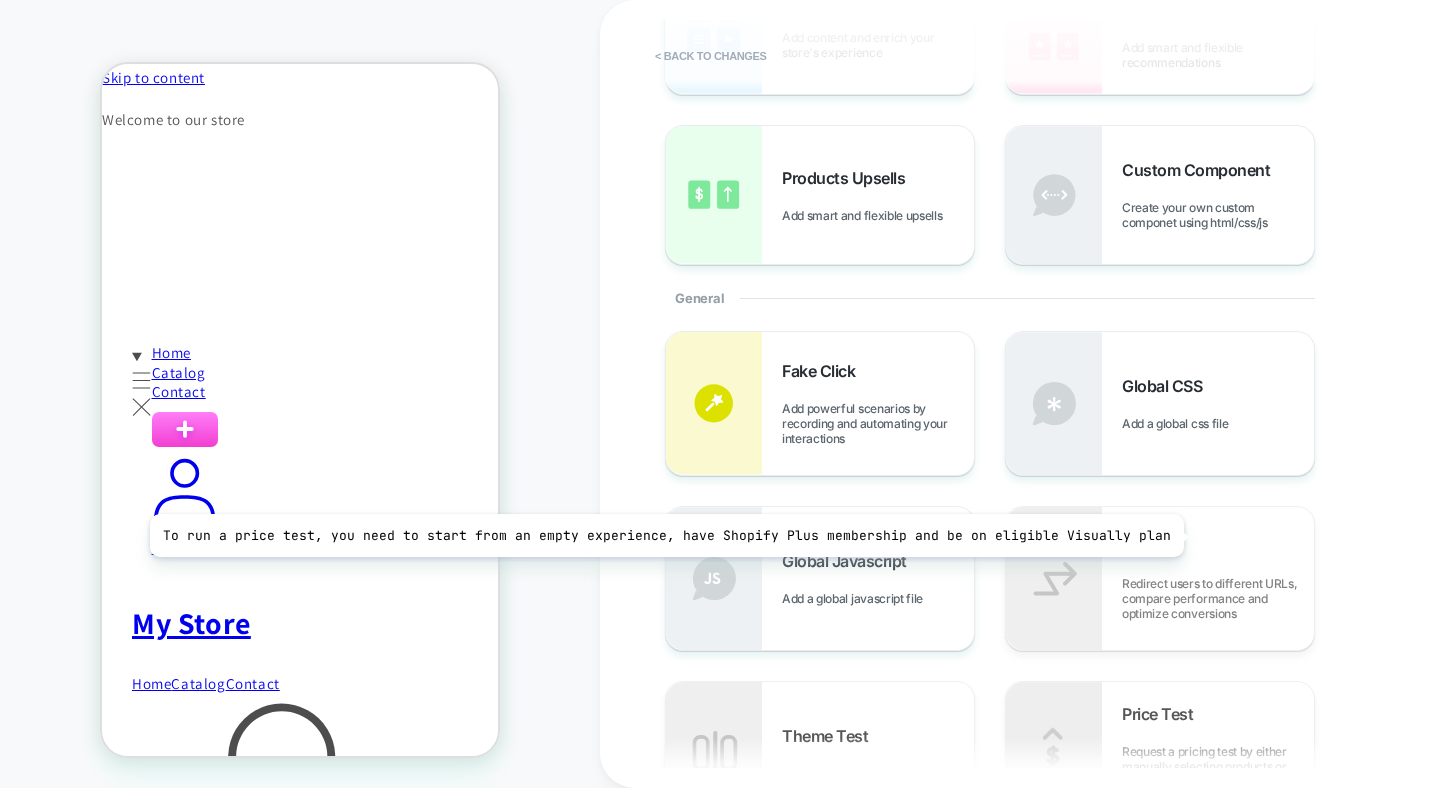 scroll, scrollTop: 0, scrollLeft: 0, axis: both 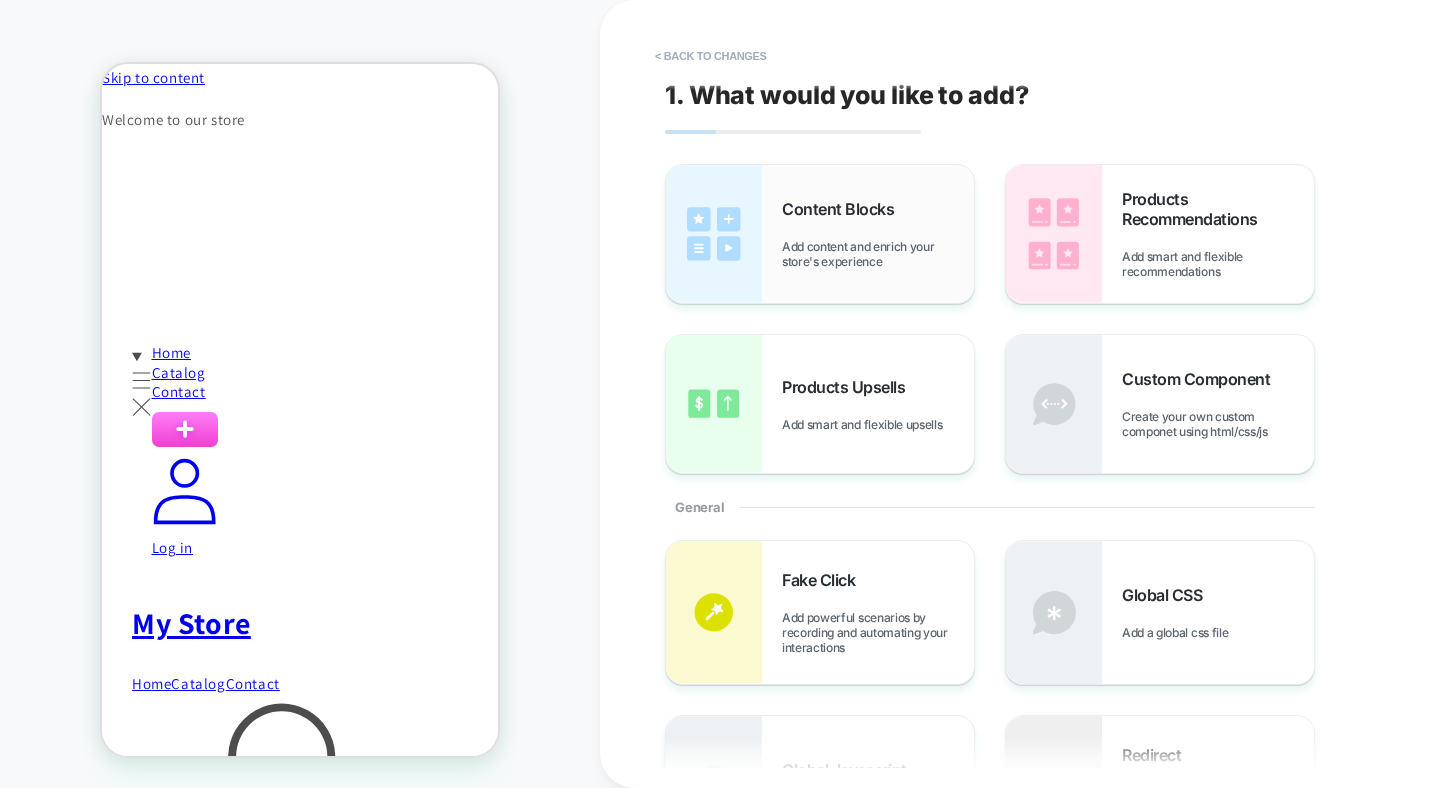 click on "Add content and enrich your store's experience" at bounding box center (878, 254) 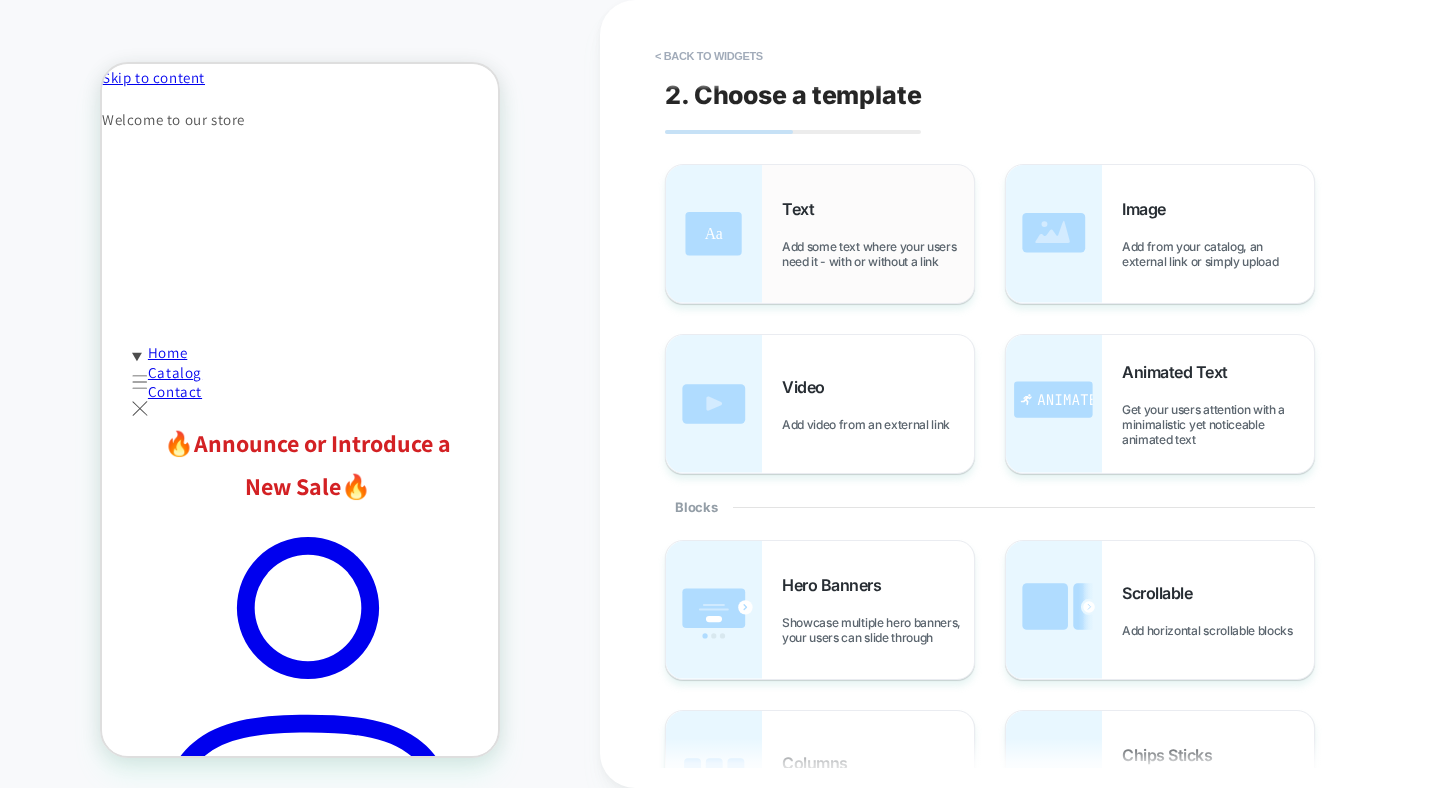 click on "Text Add some text where your users need it - with or without a link" at bounding box center (878, 234) 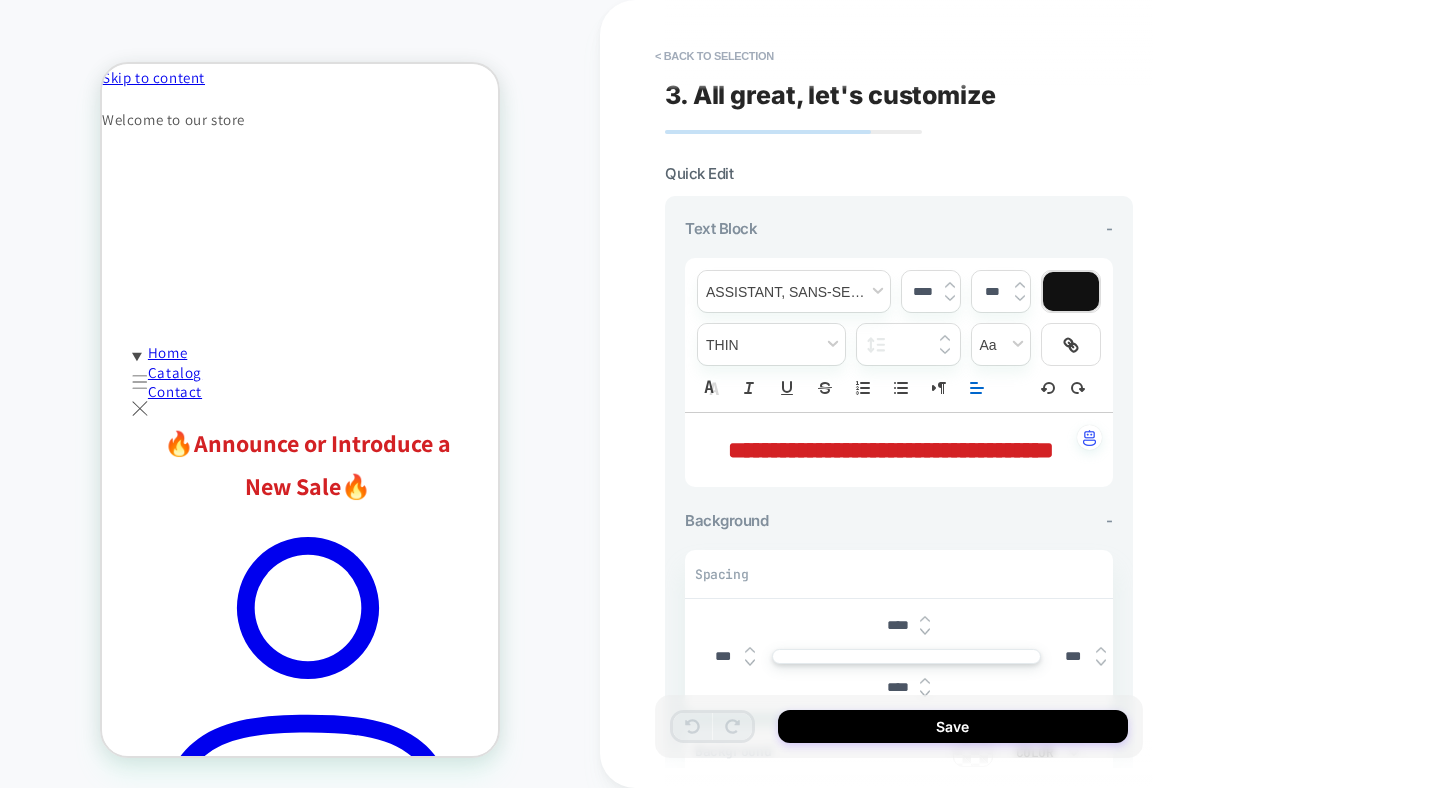 click at bounding box center (977, 388) 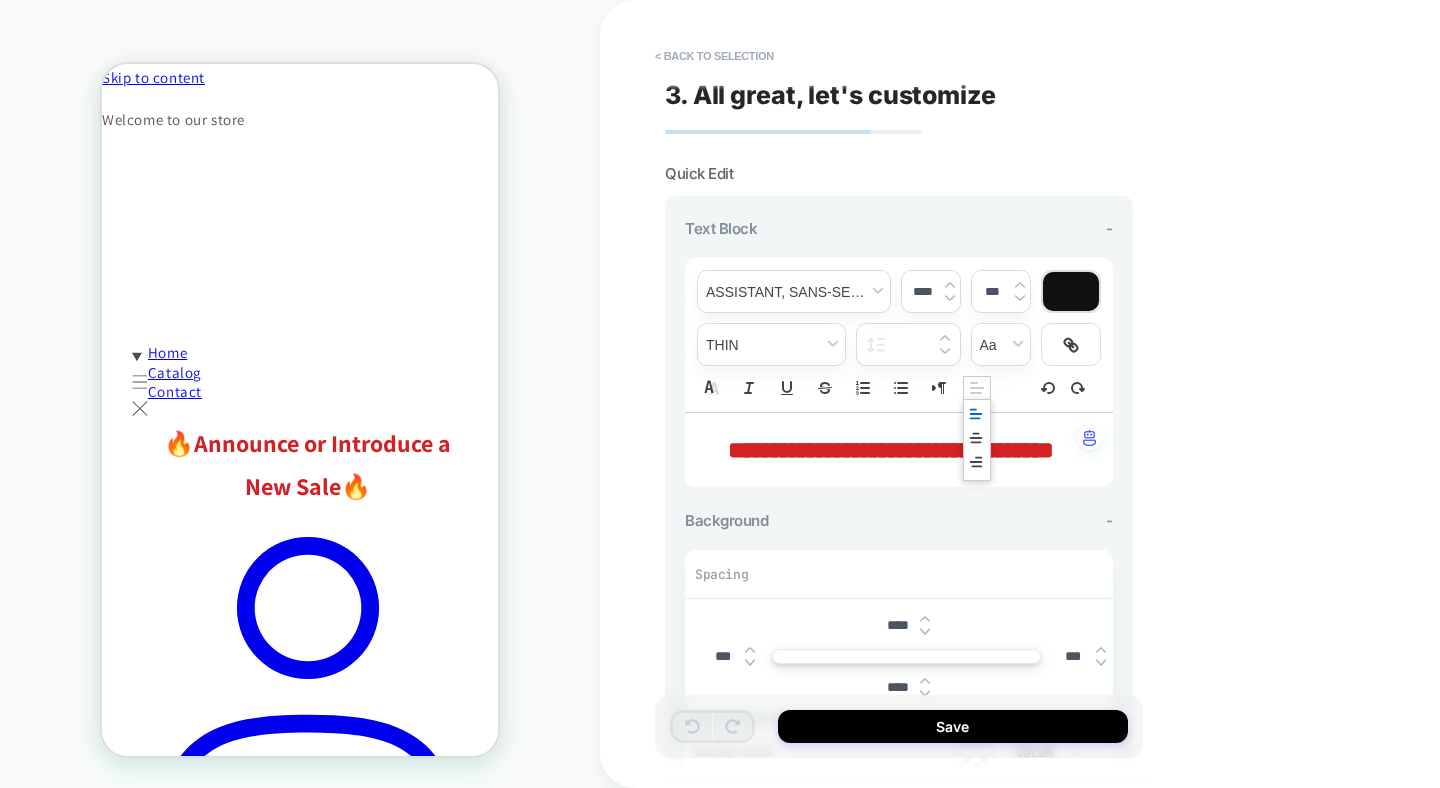 click 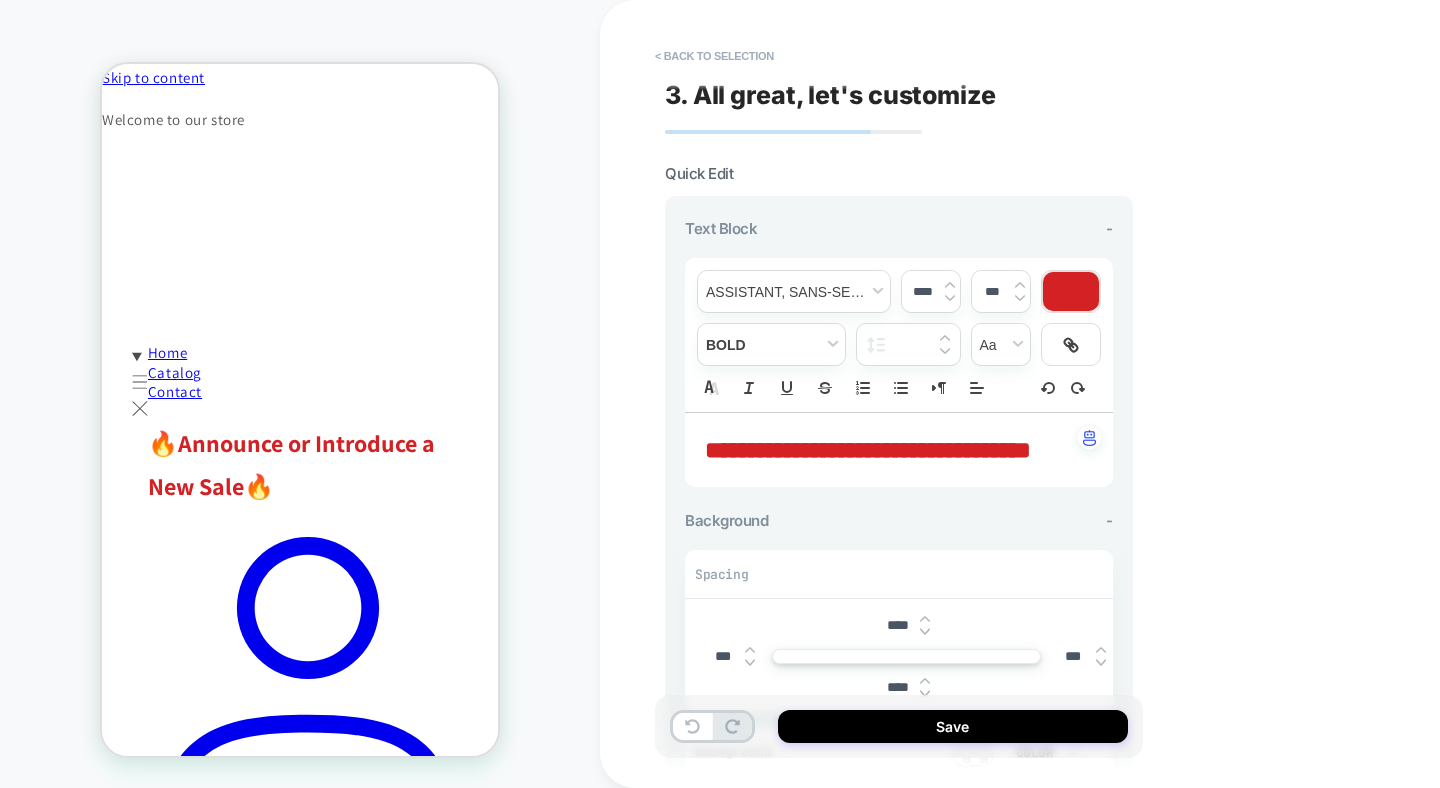 click on "****" at bounding box center [931, 291] 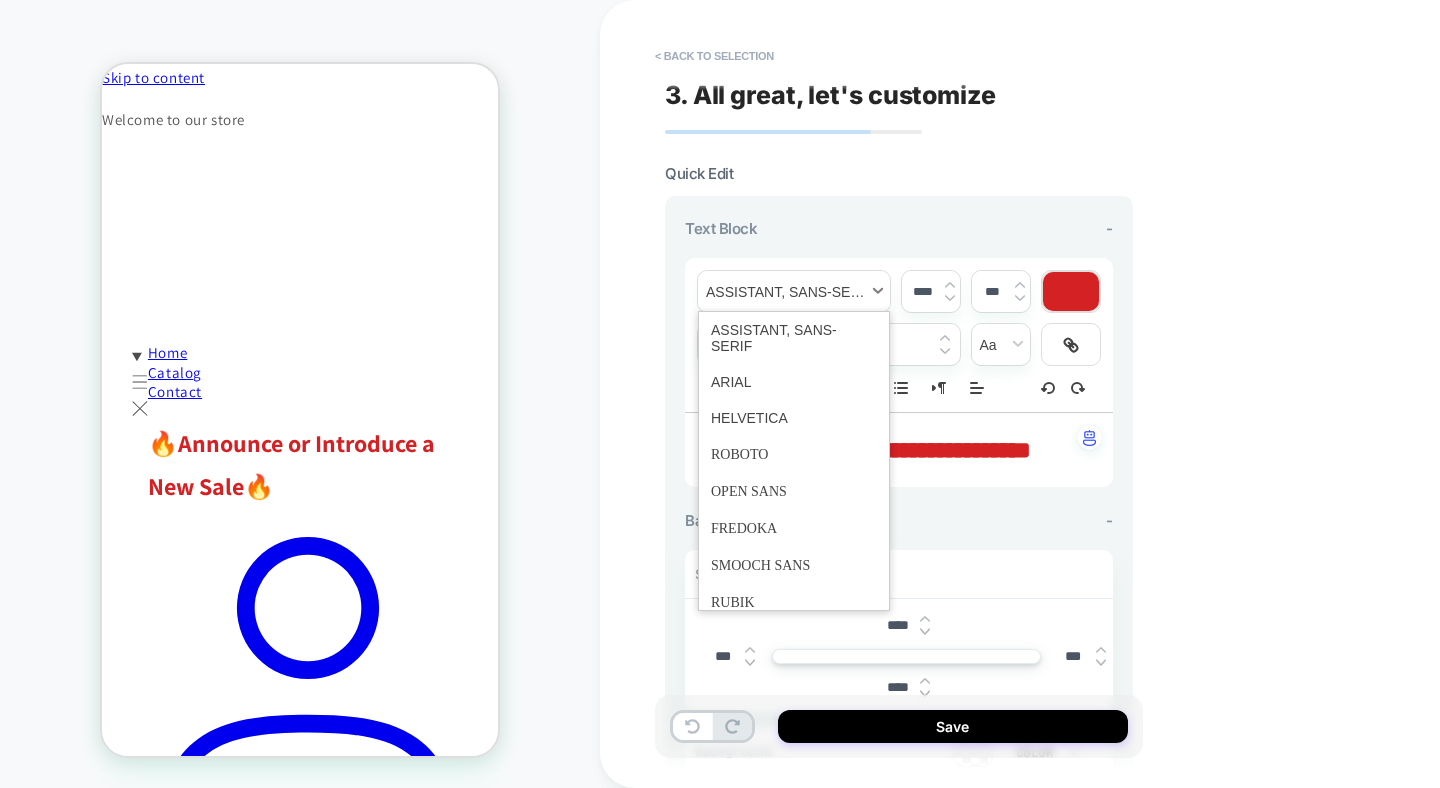 click at bounding box center [794, 291] 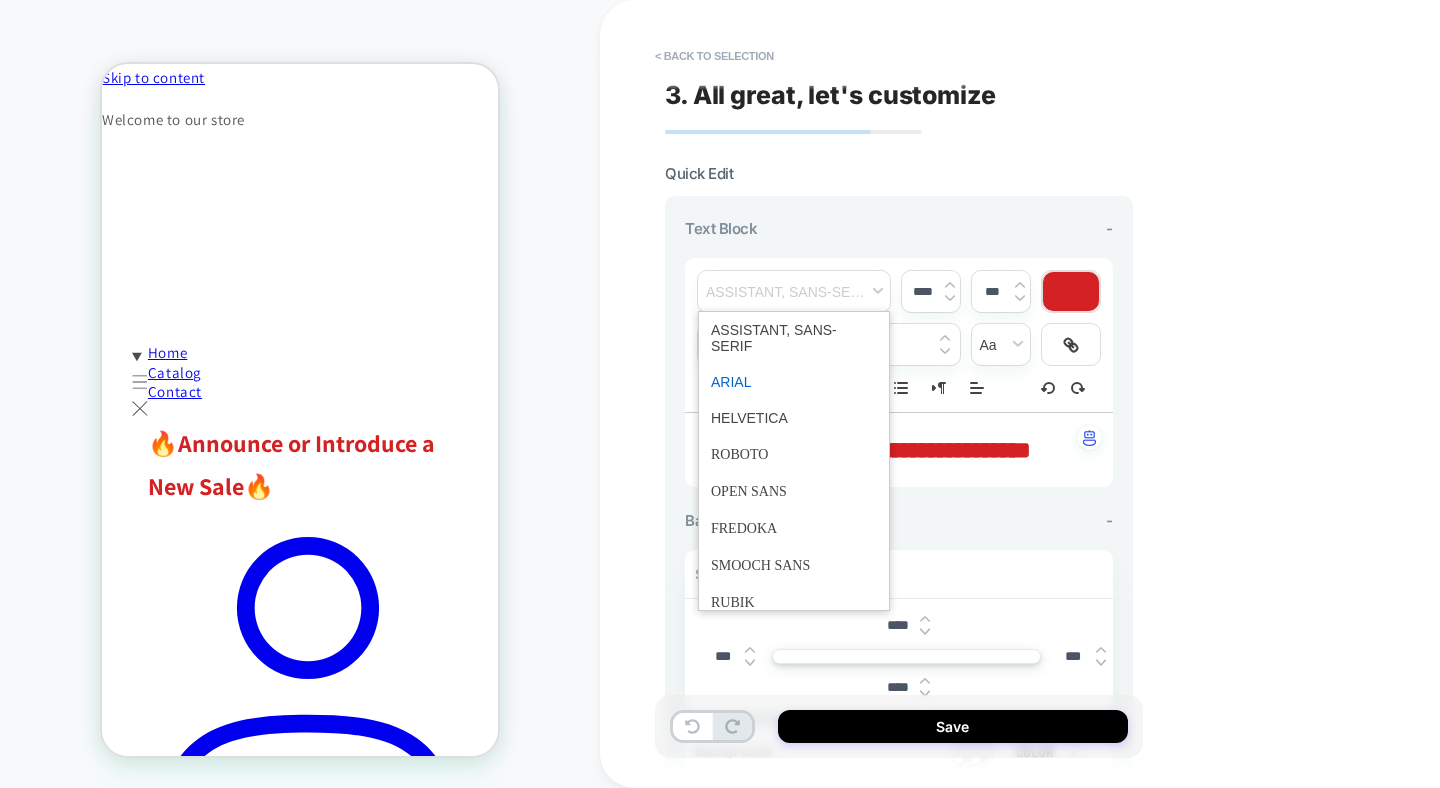 click at bounding box center [794, 382] 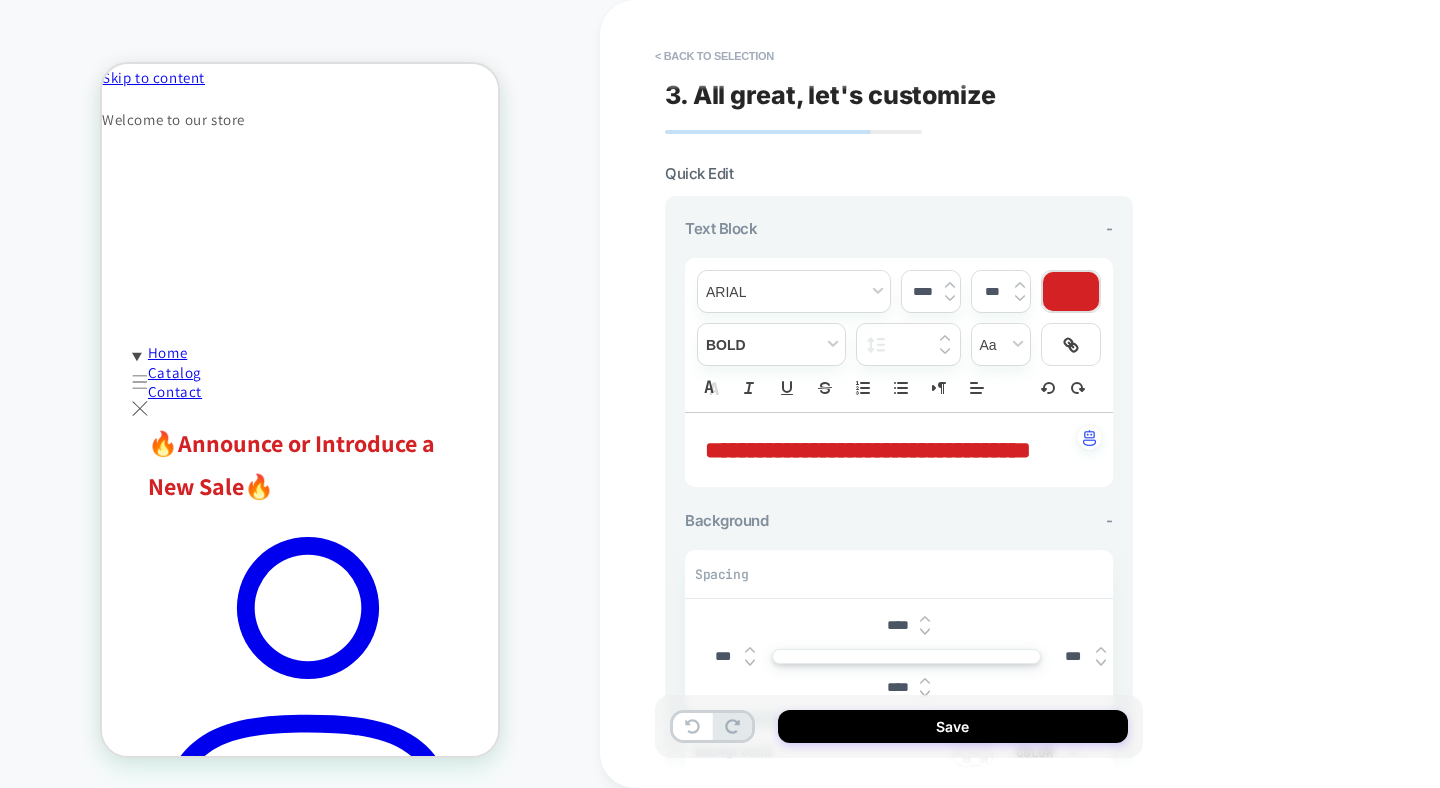 click at bounding box center (1071, 291) 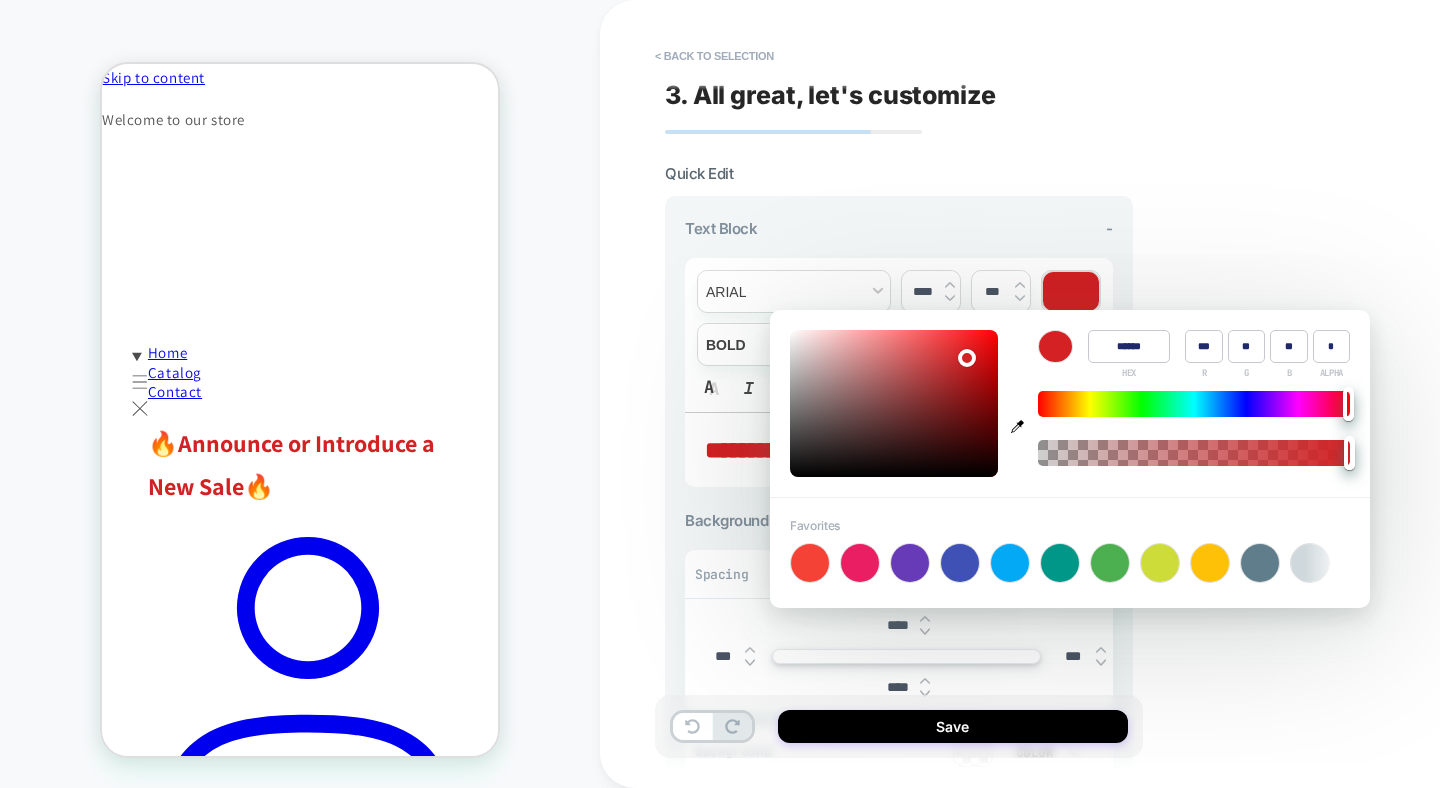 type on "******" 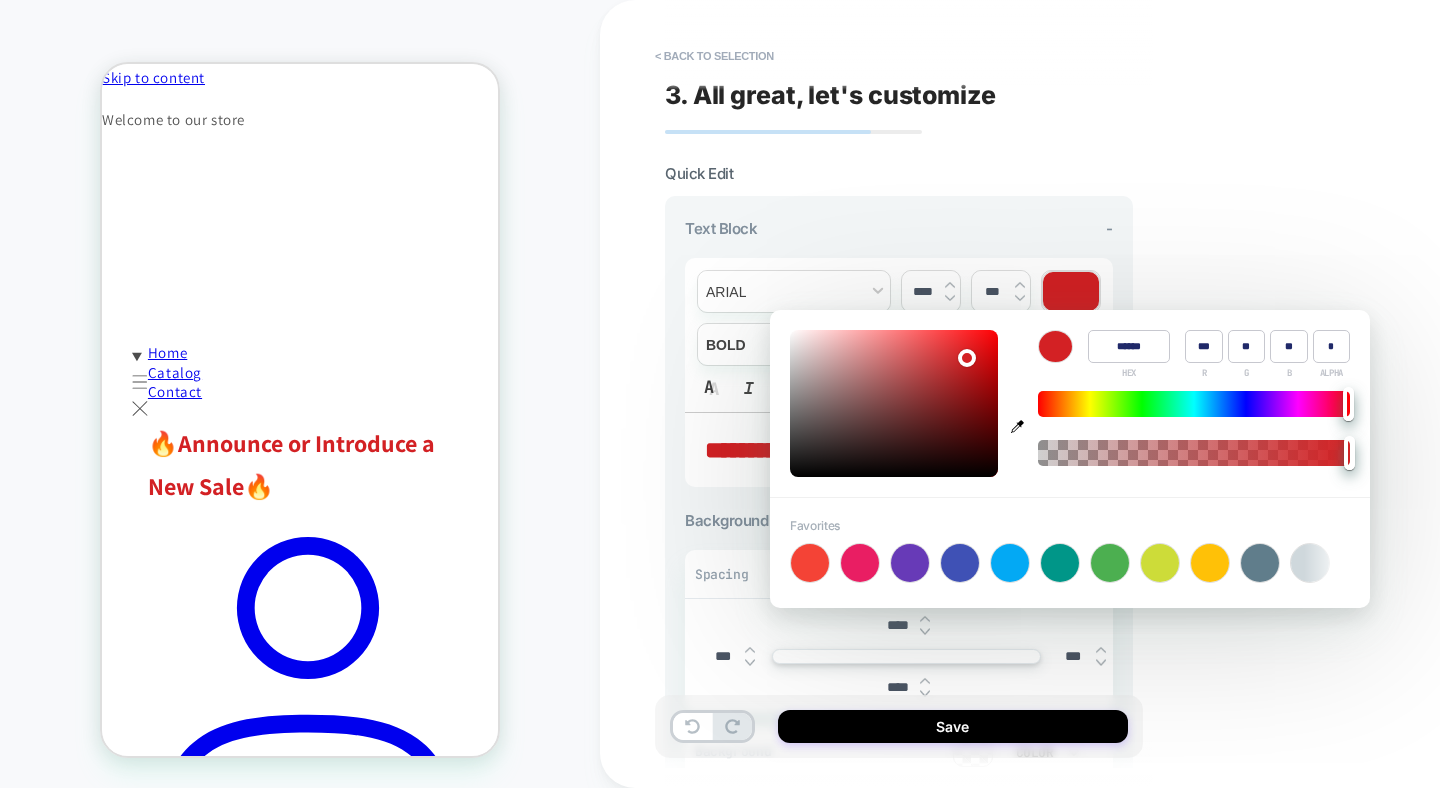 type on "**" 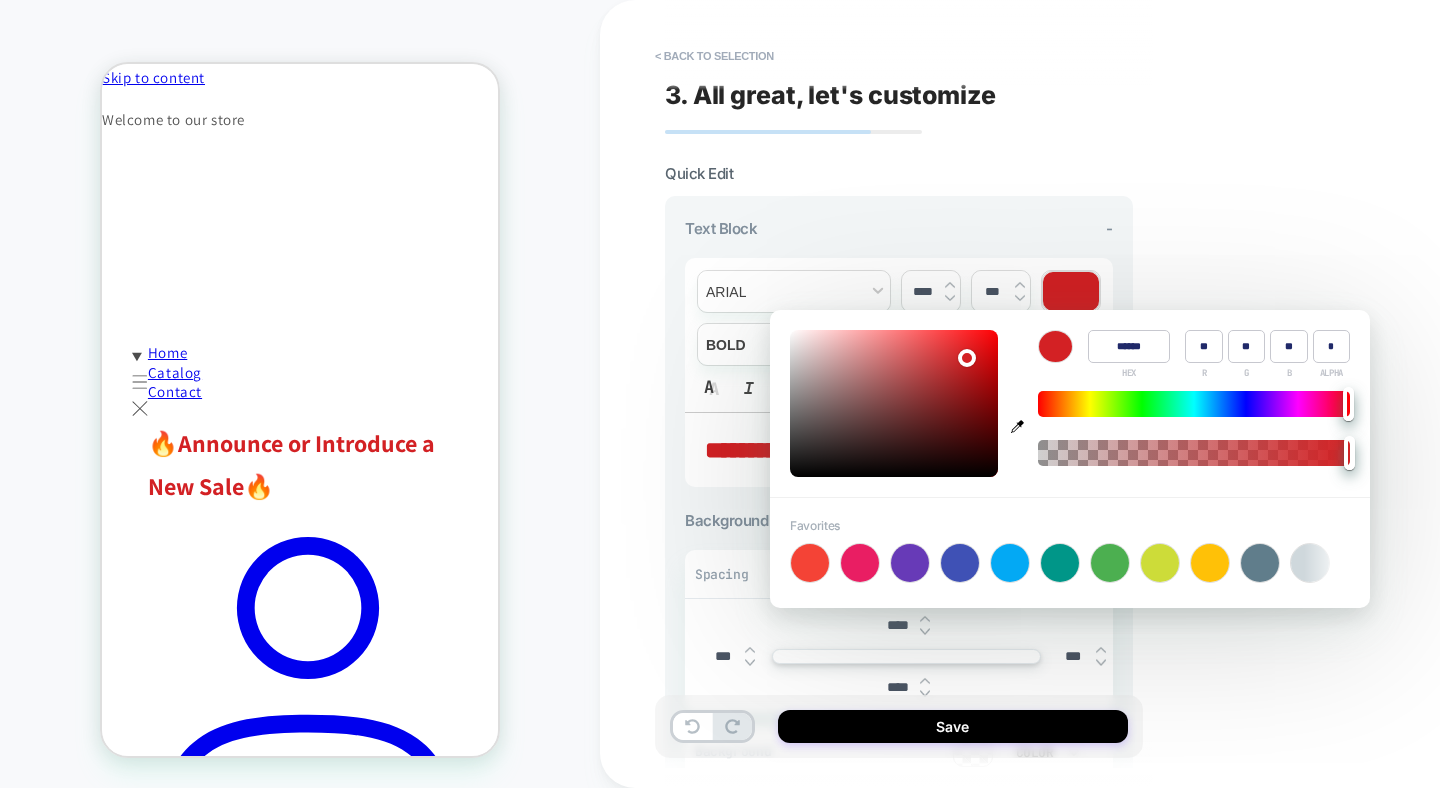 type on "******" 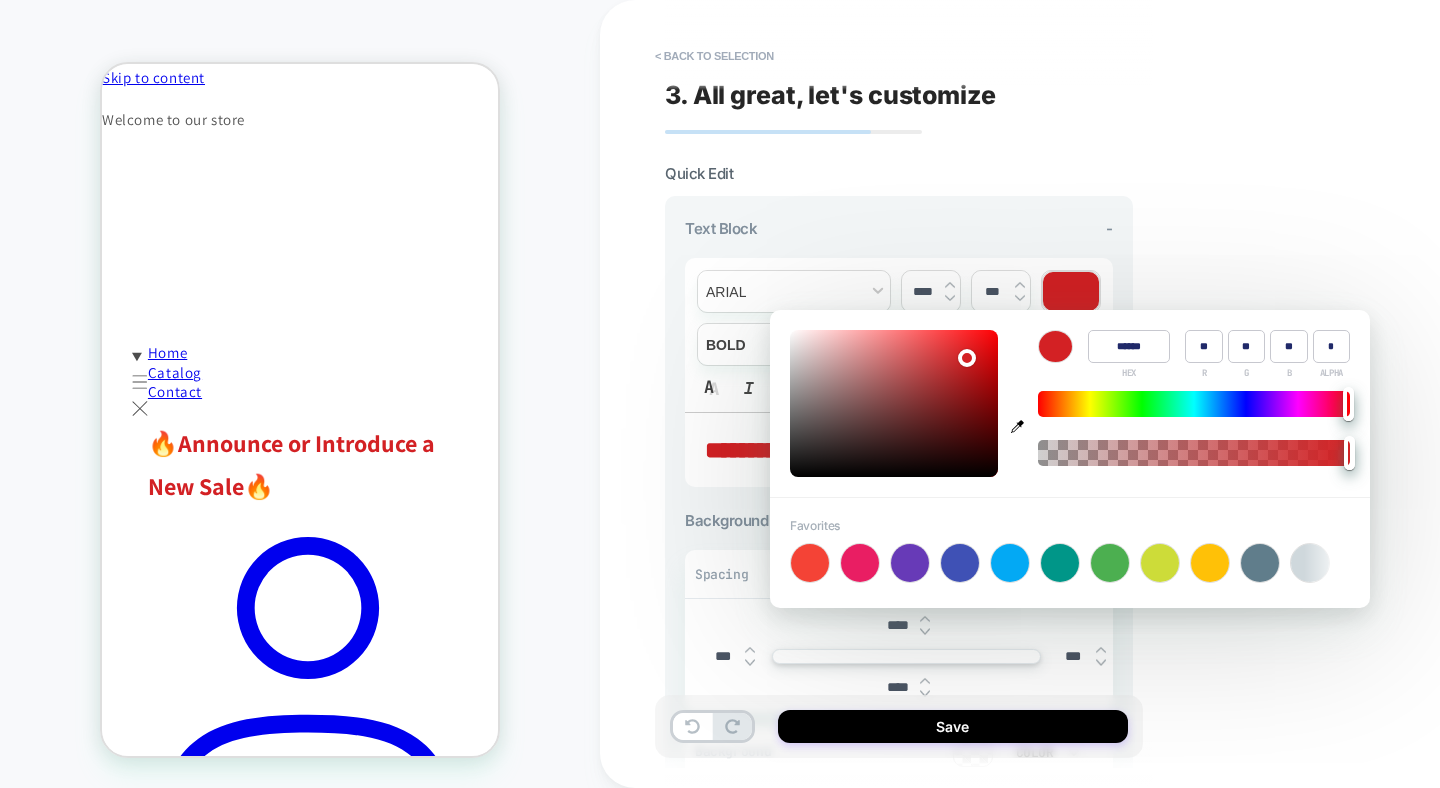 type on "******" 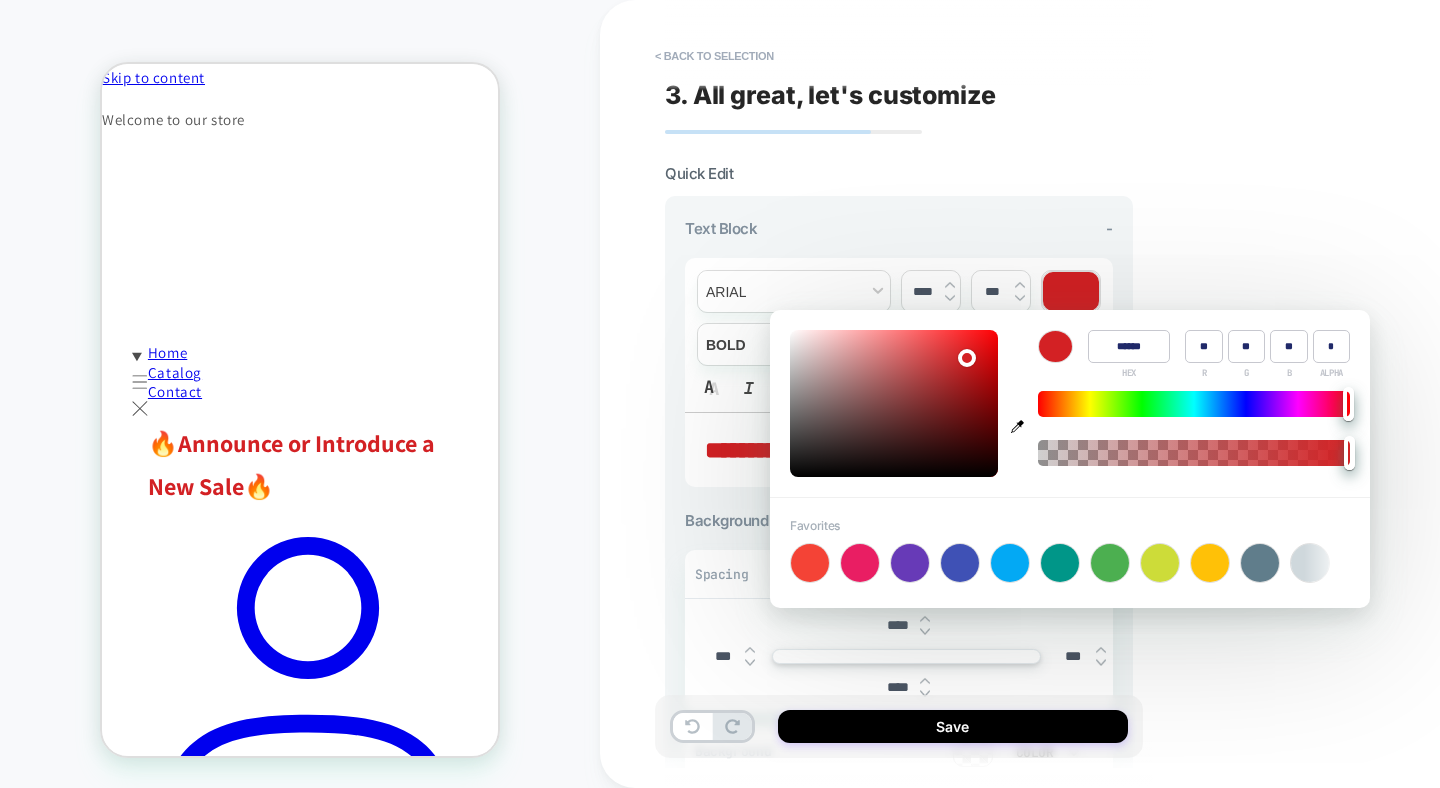 type on "******" 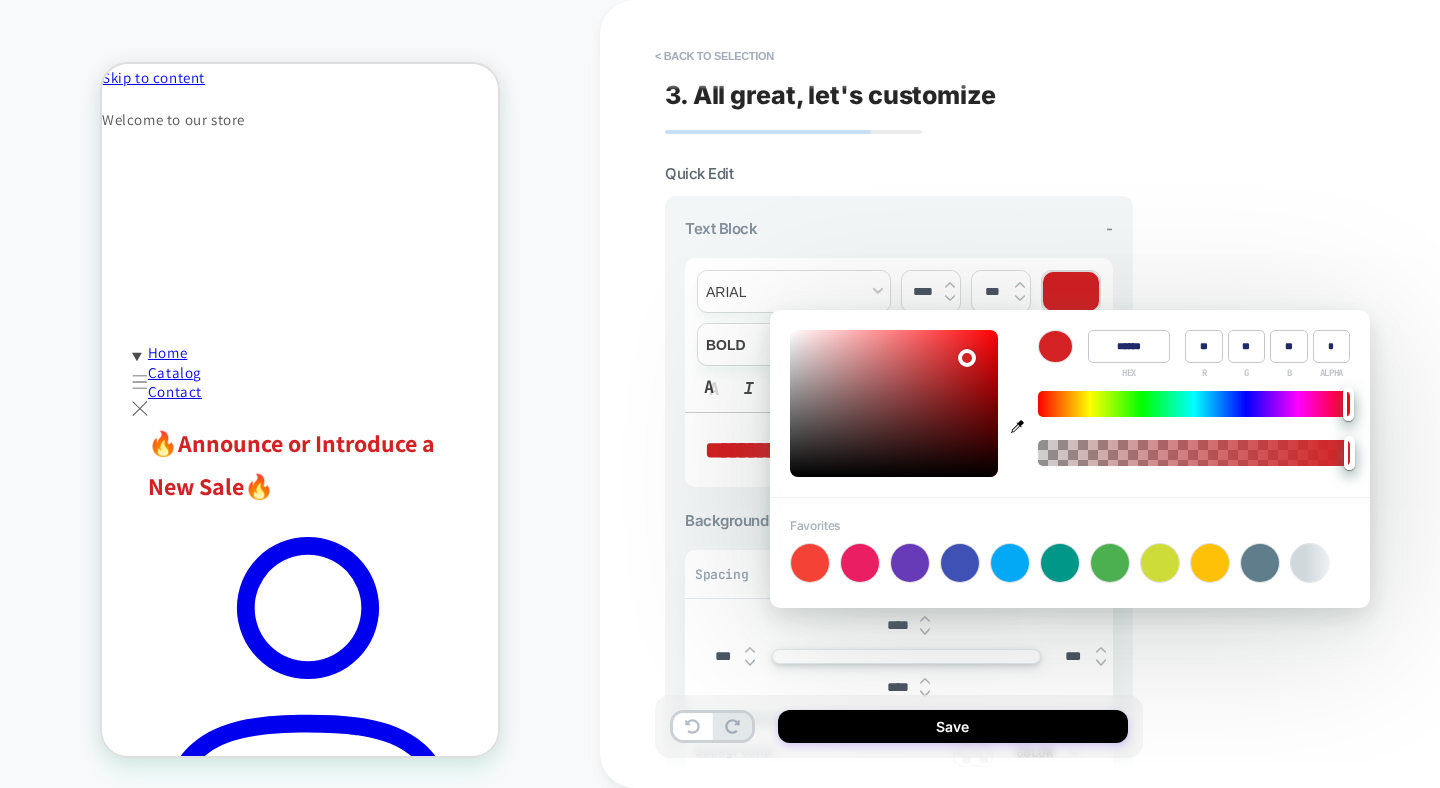 type on "**" 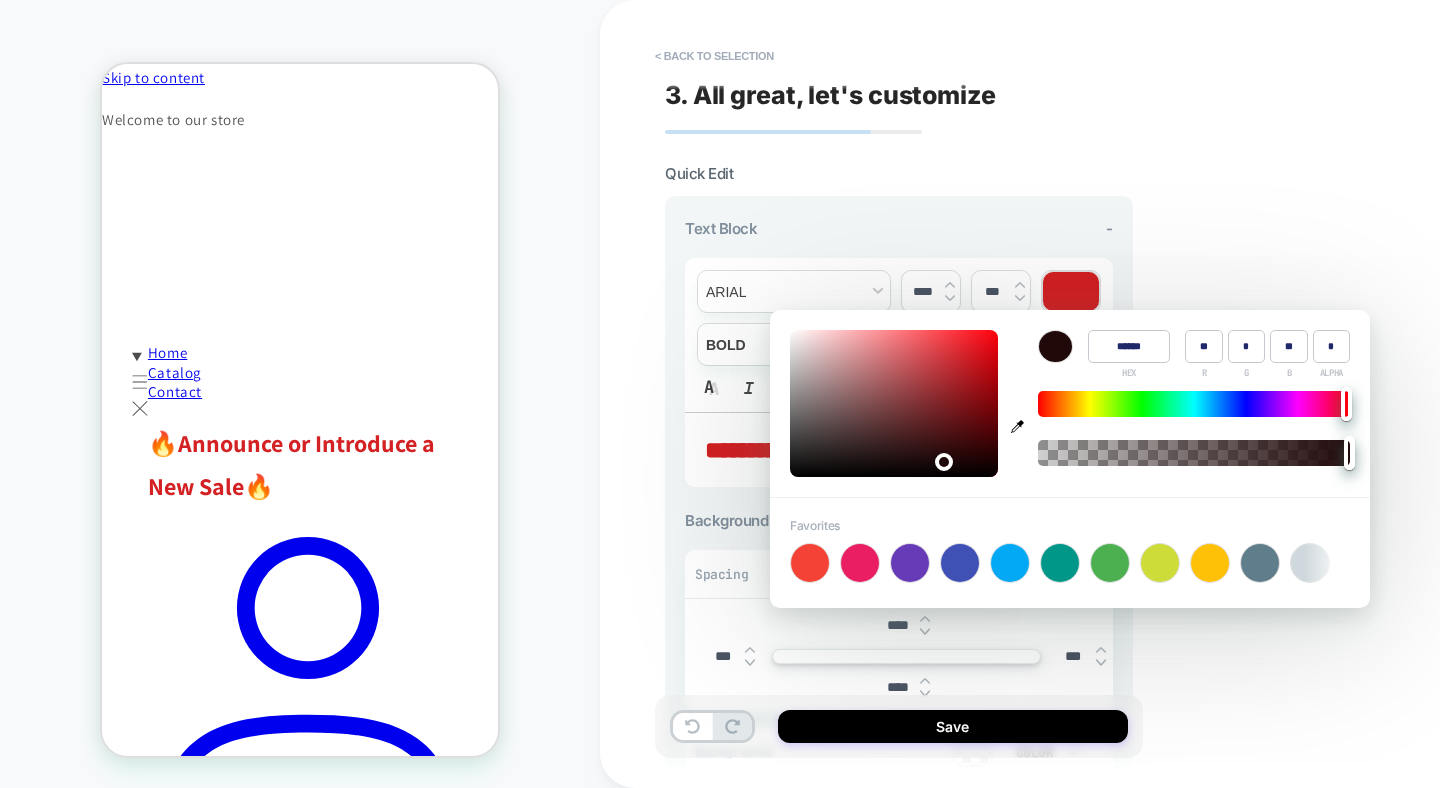 type on "******" 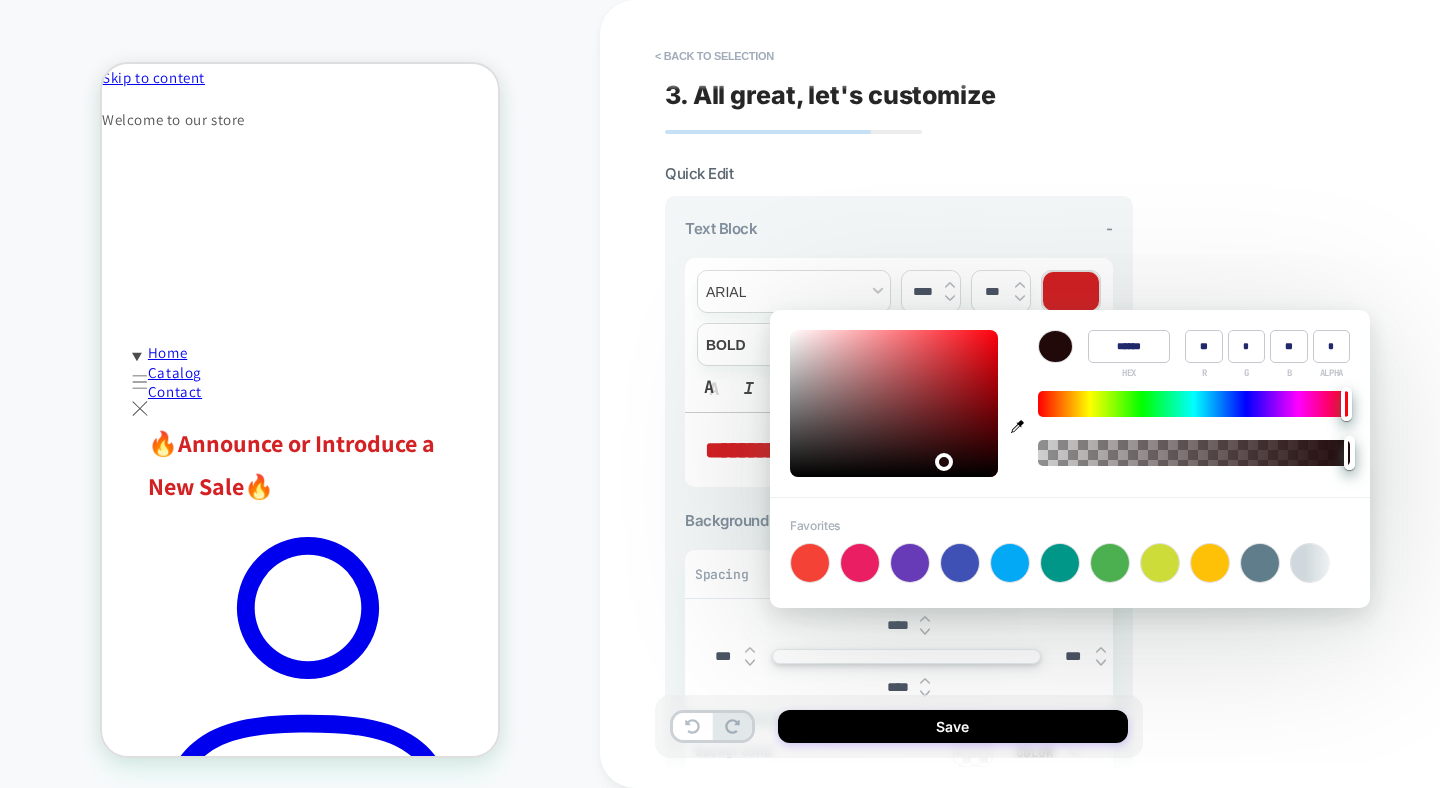 type on "**" 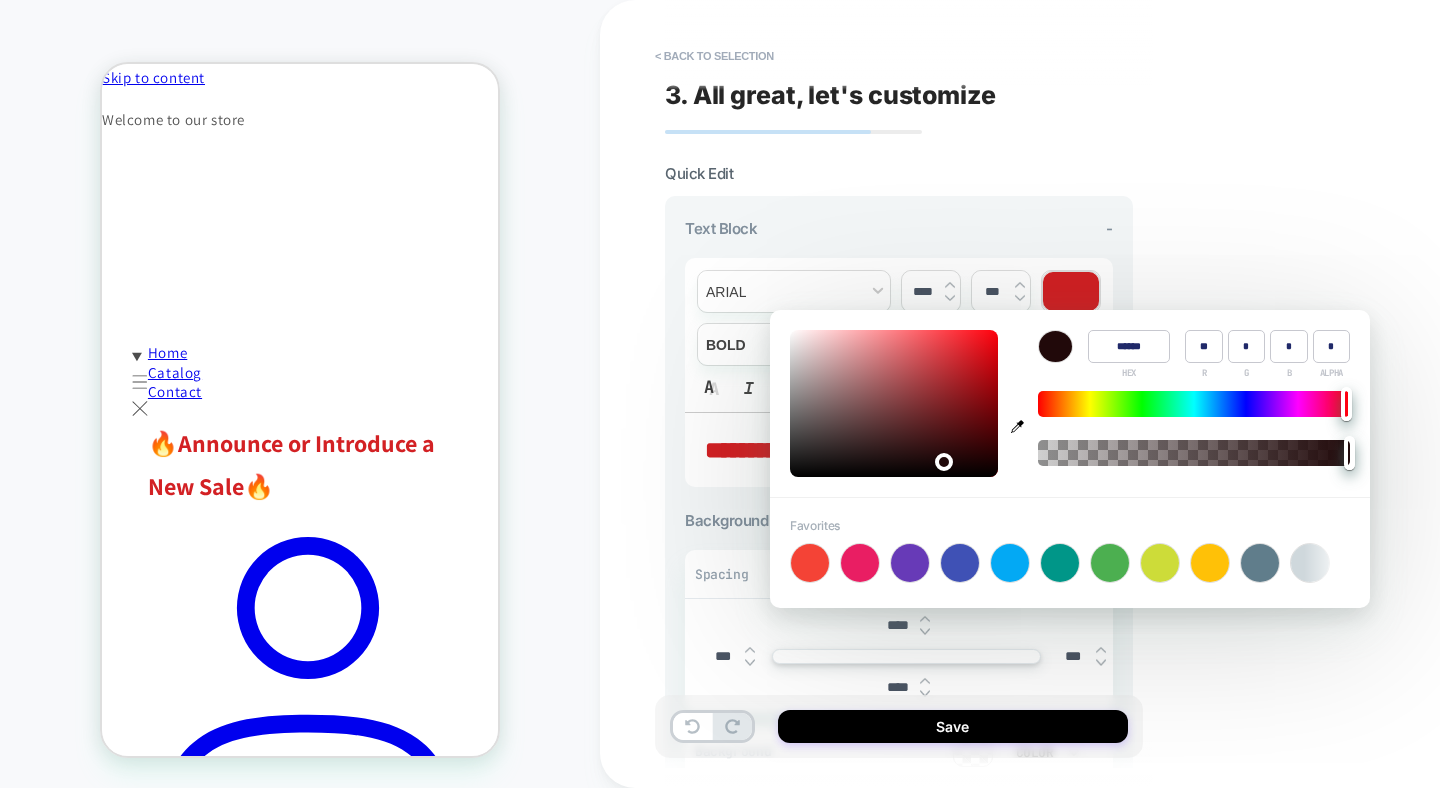 type on "******" 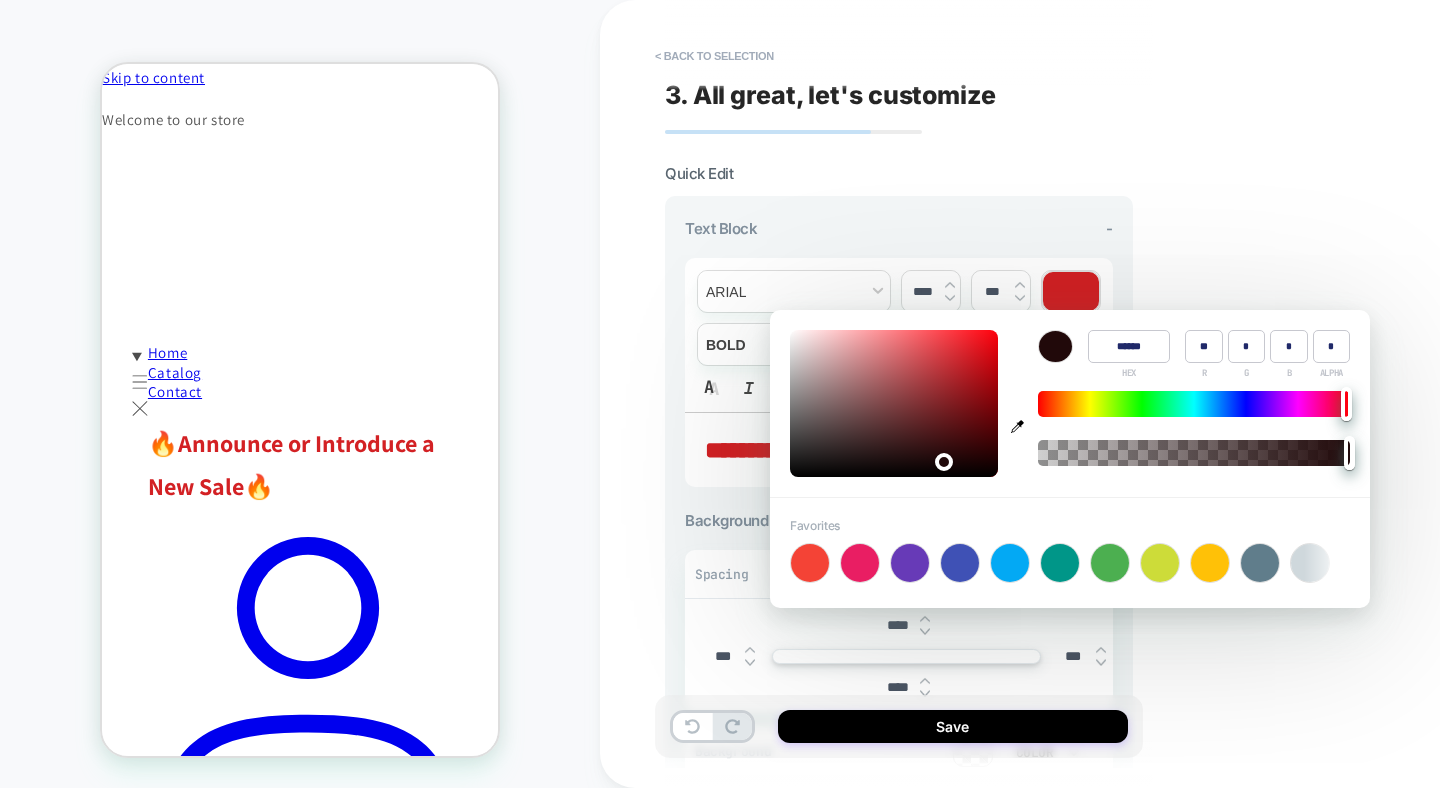 type on "*" 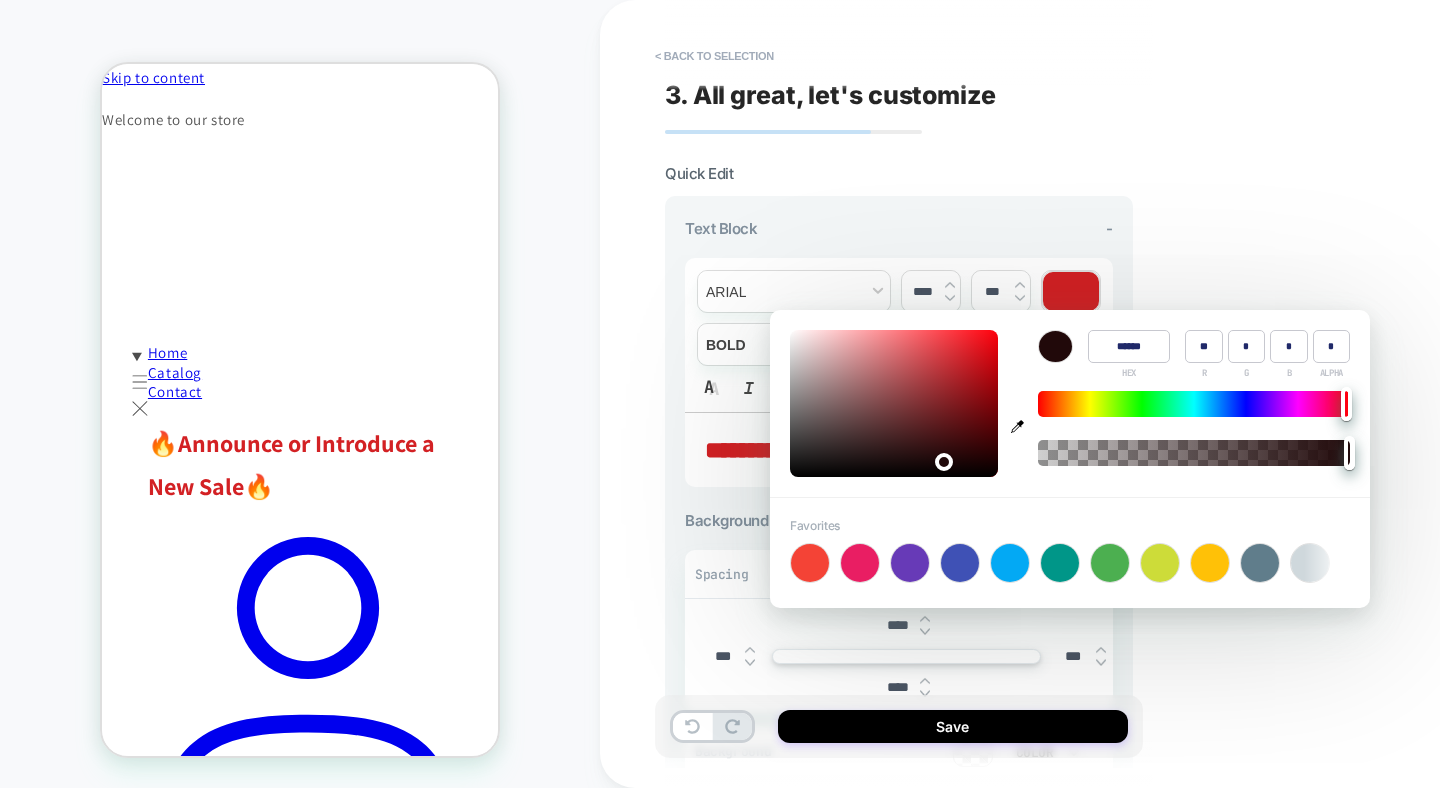 type on "******" 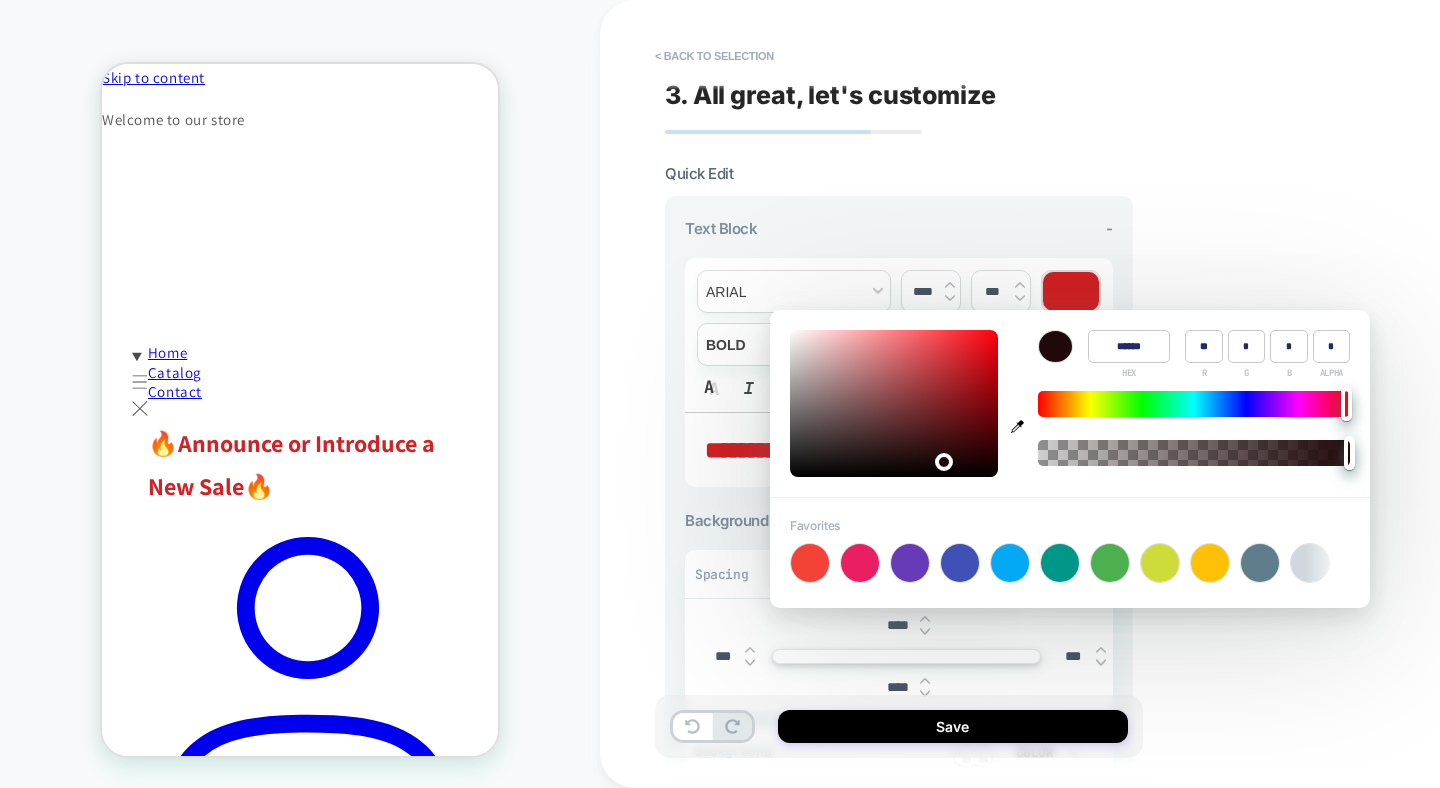 type on "******" 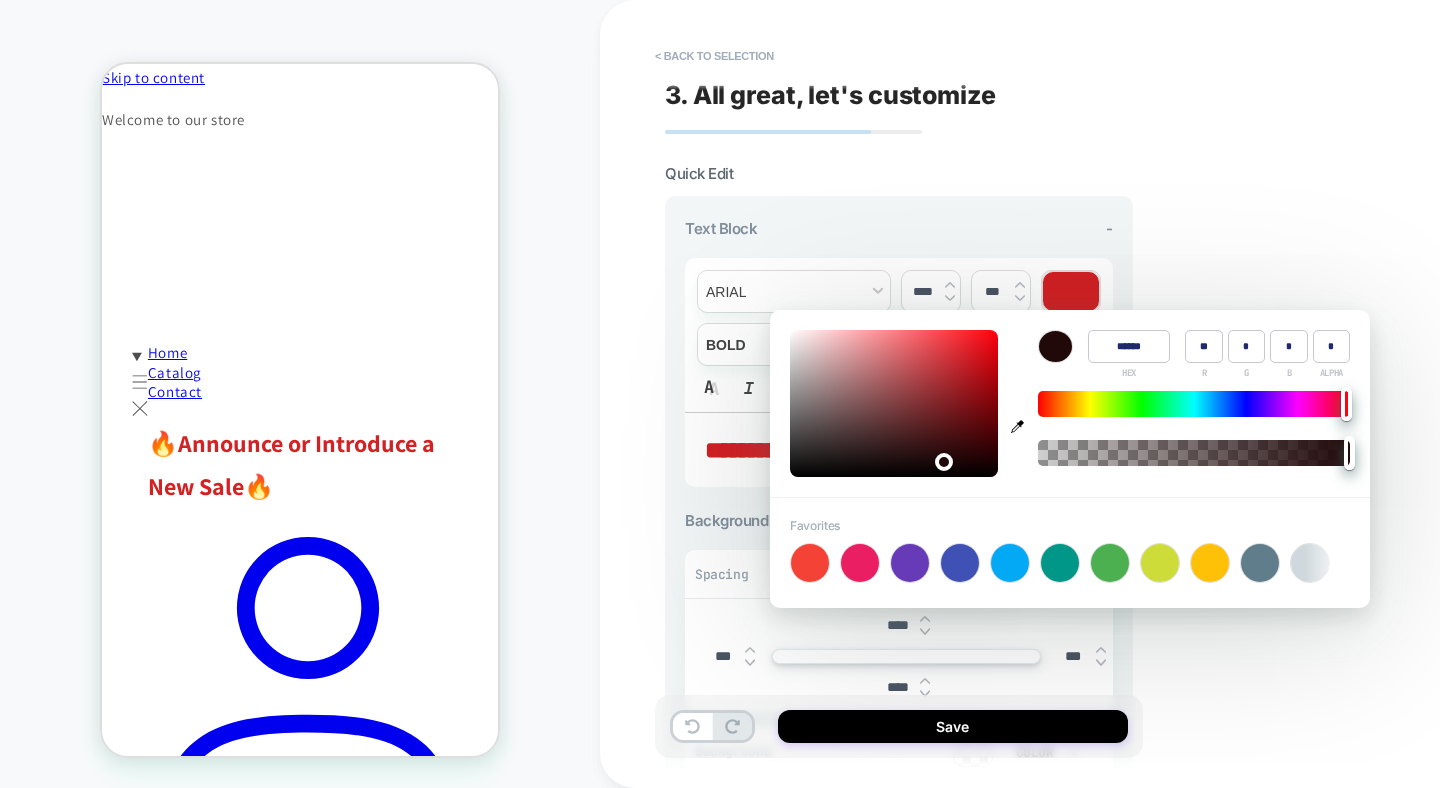 type on "**" 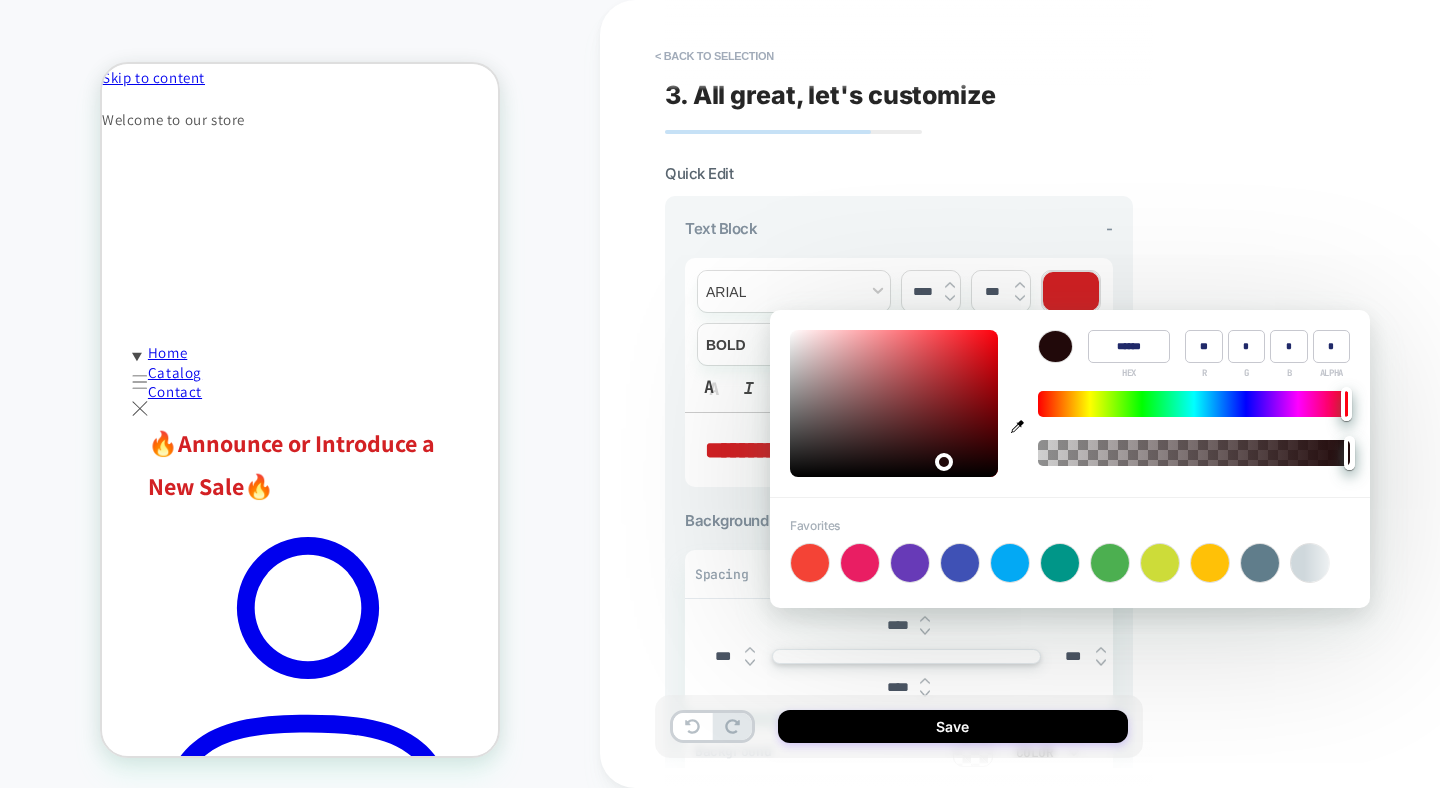 type on "******" 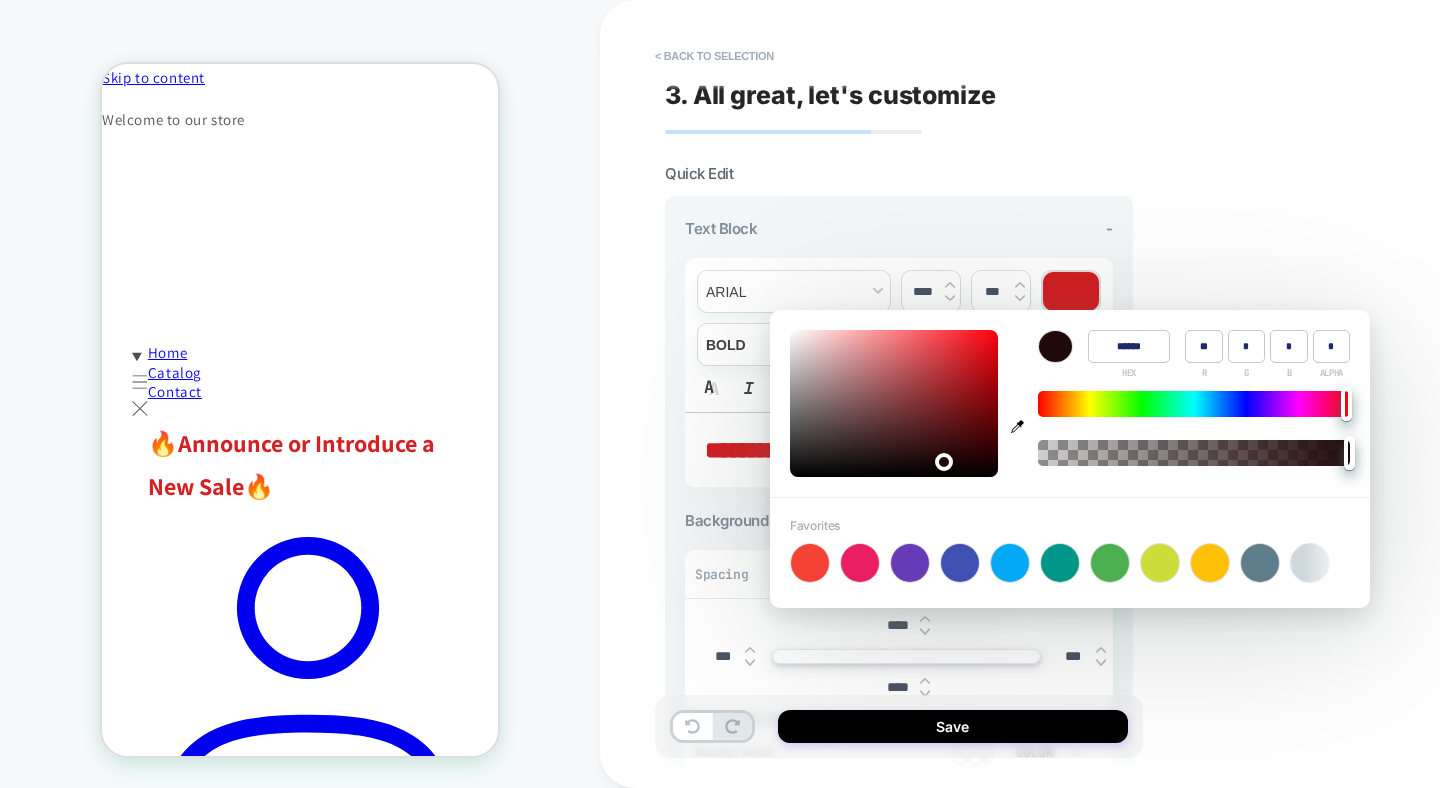 type on "**" 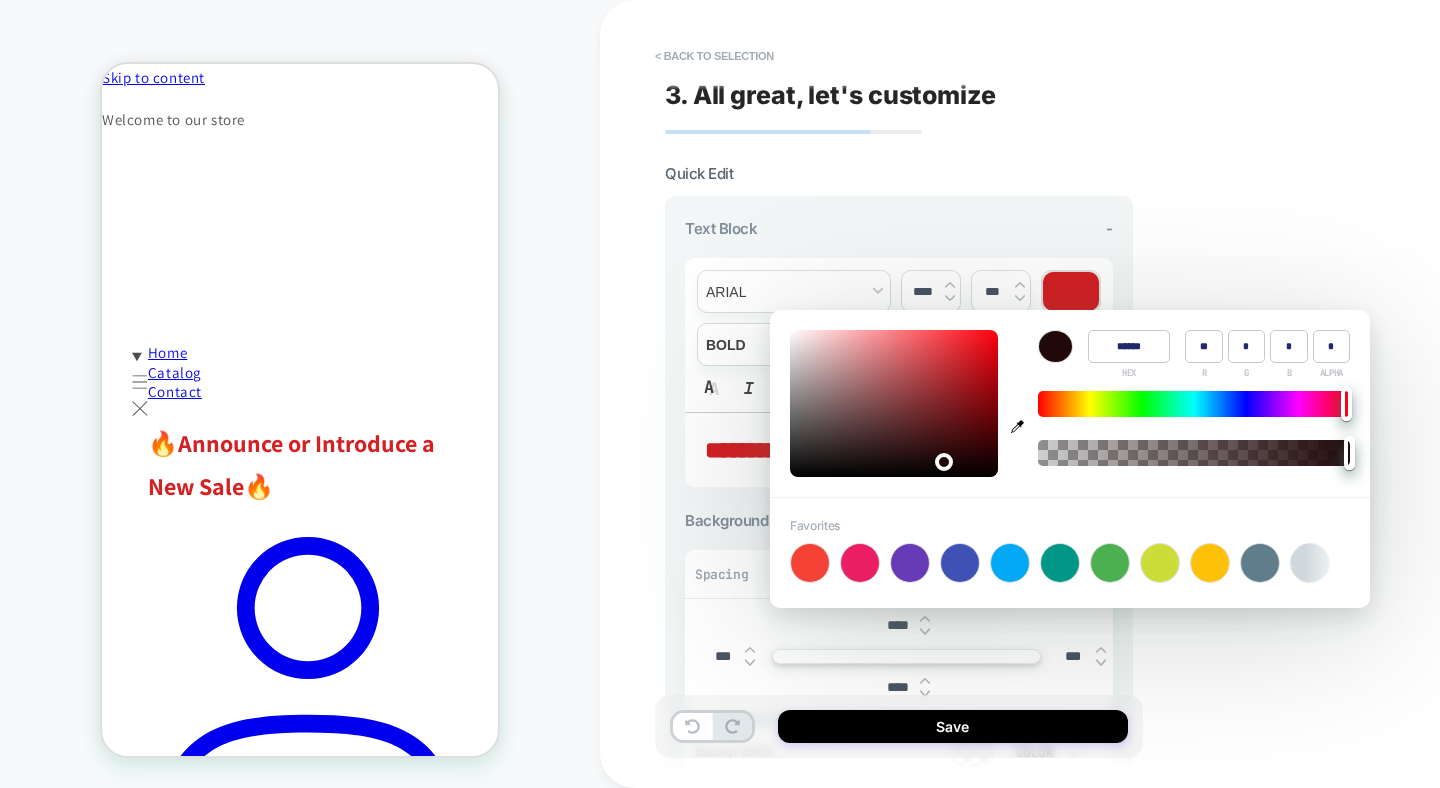 type on "******" 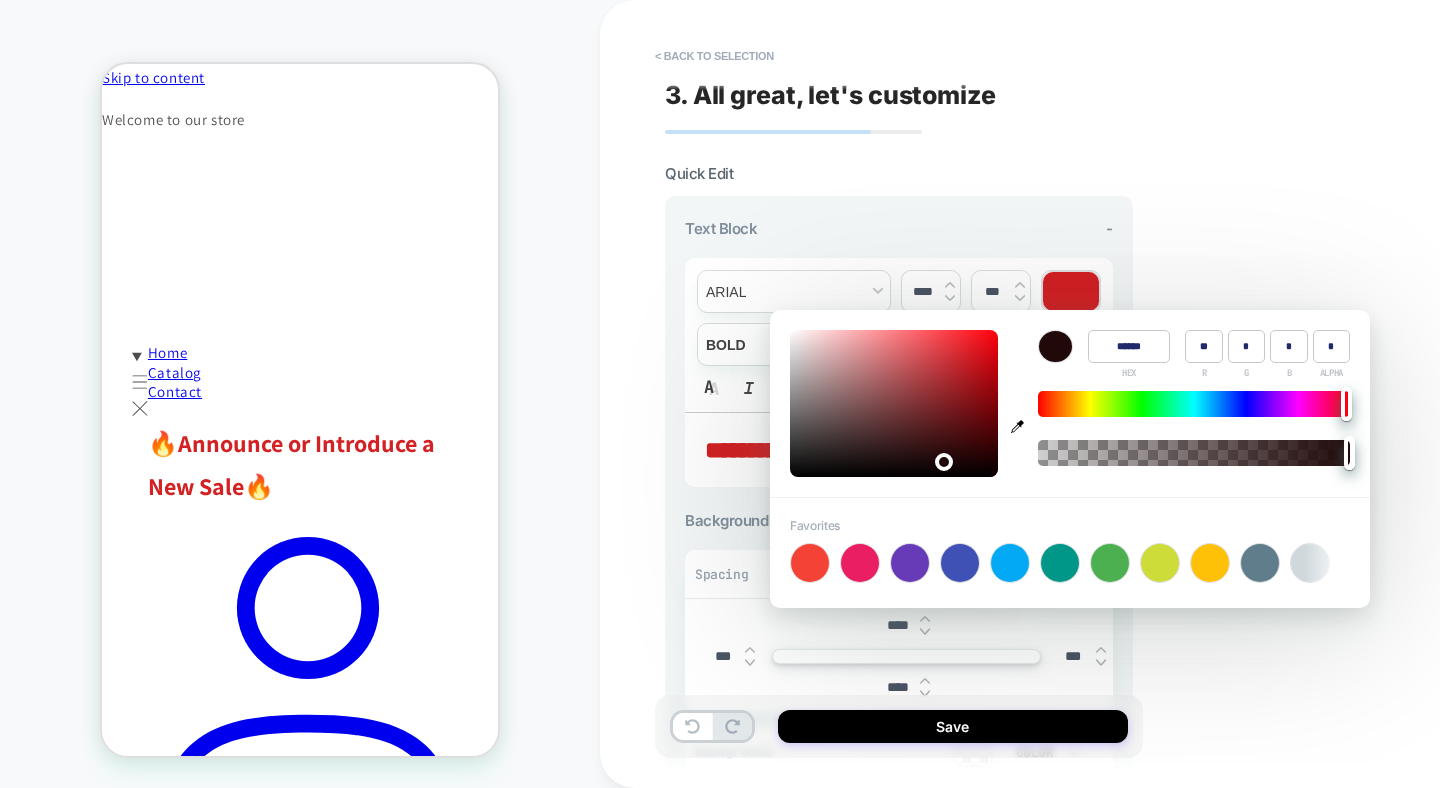 type on "**" 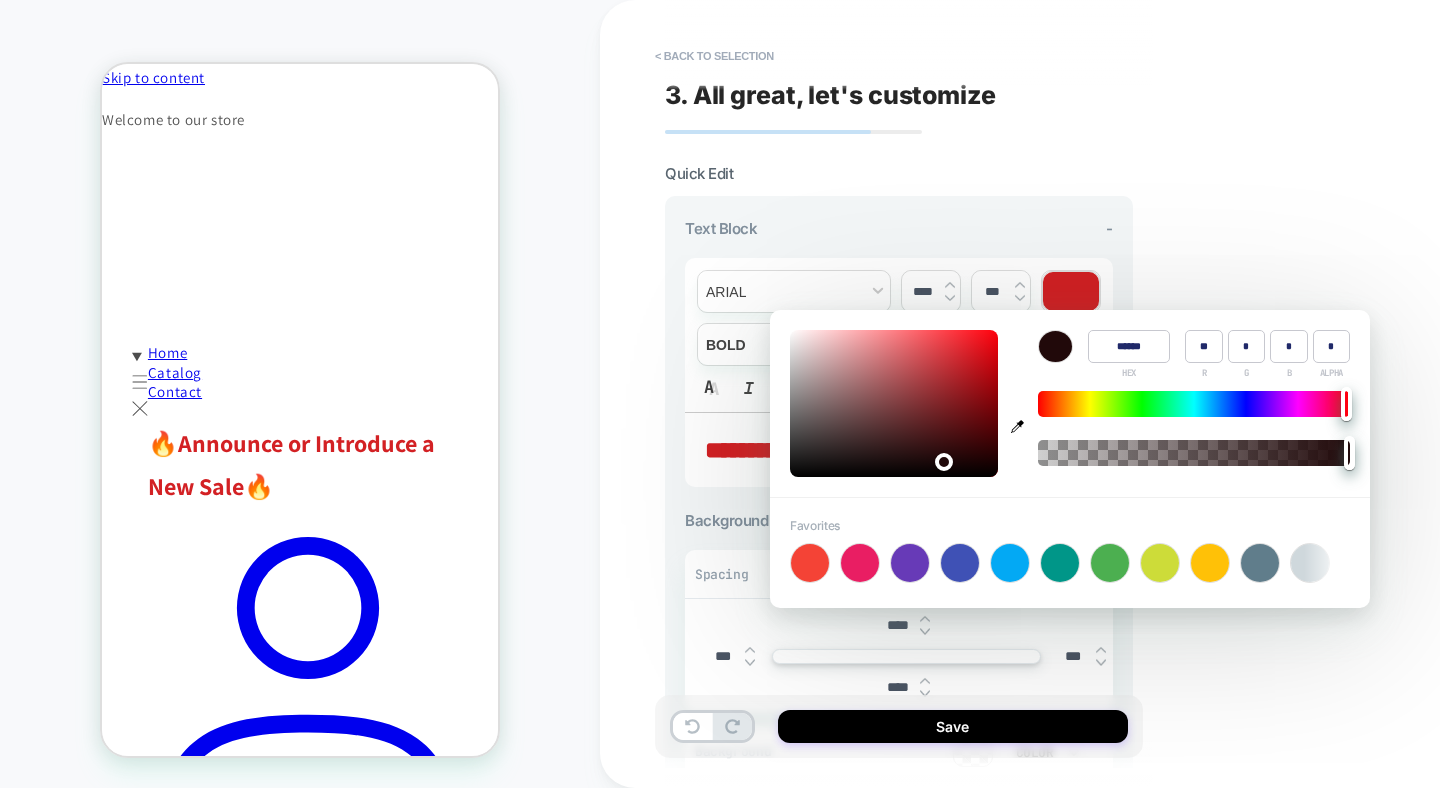 type on "******" 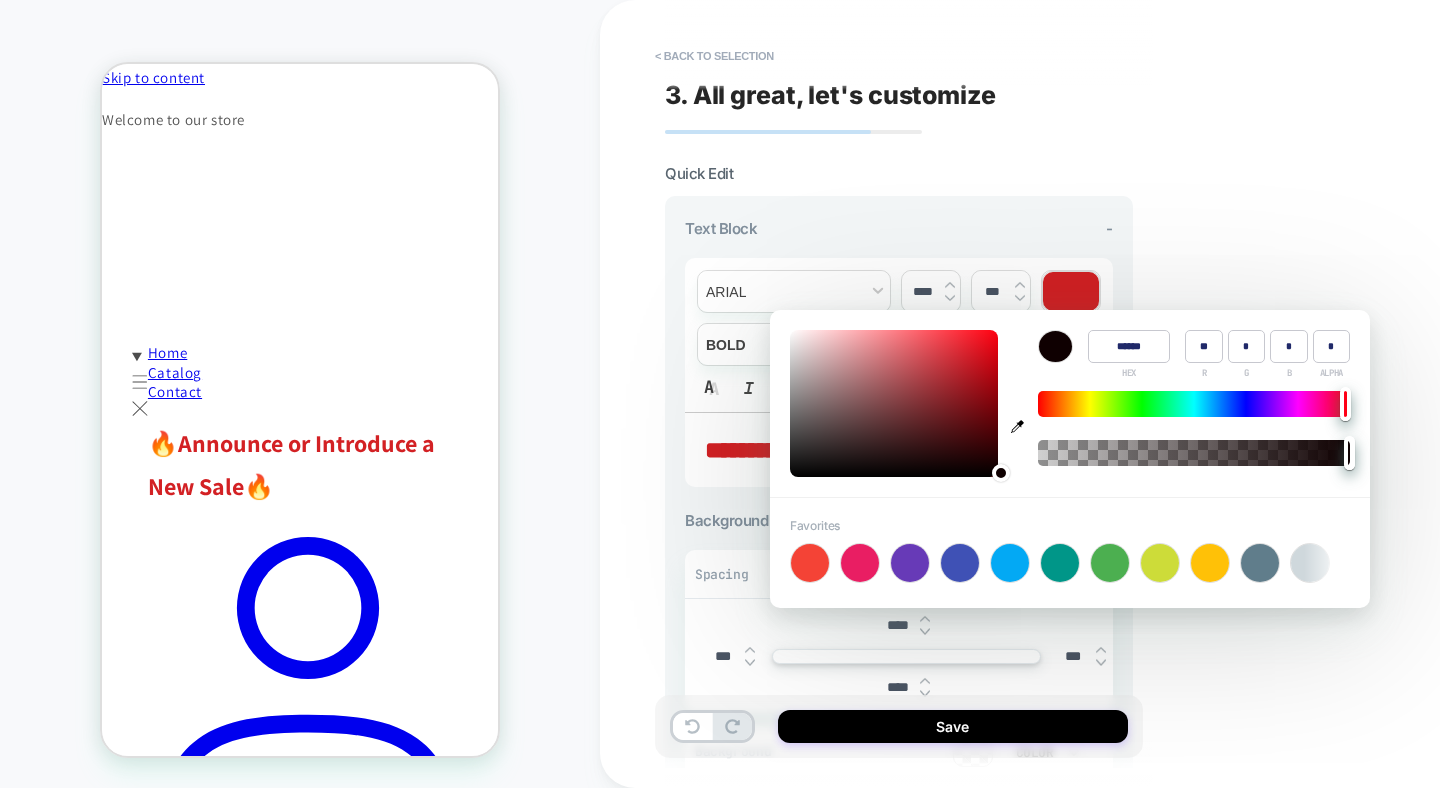 drag, startPoint x: 897, startPoint y: 456, endPoint x: 989, endPoint y: 470, distance: 93.05912 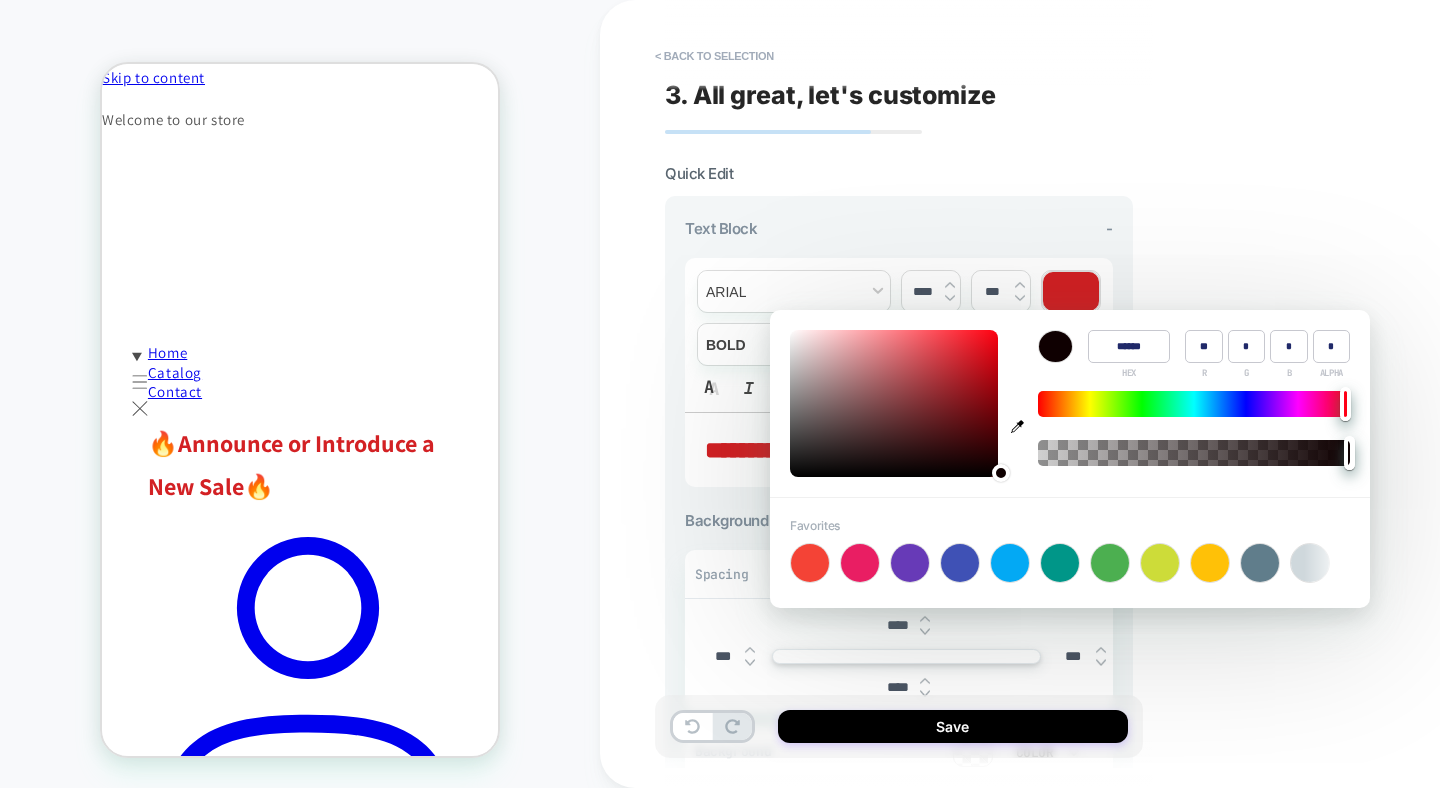 click on "**********" at bounding box center [1040, 394] 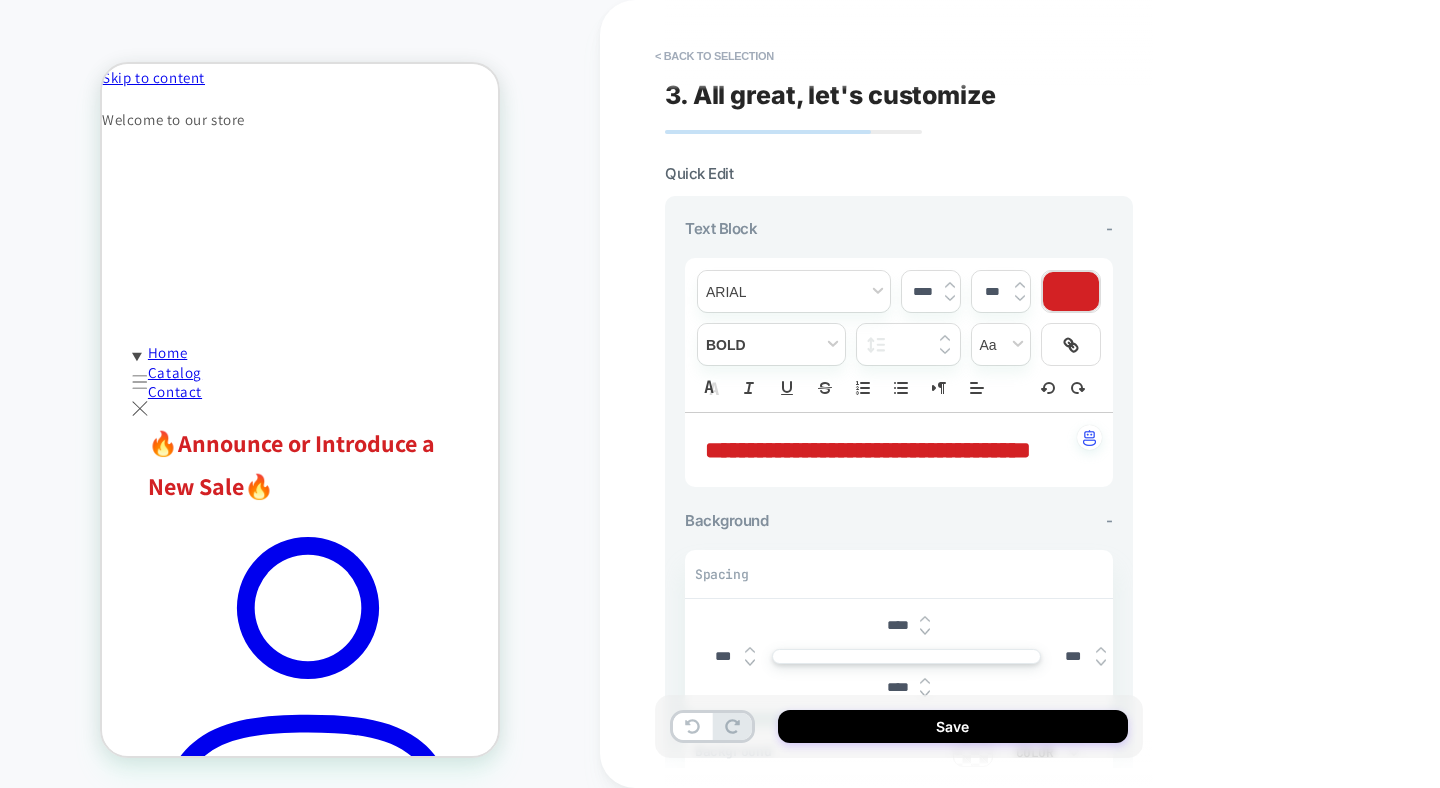 click at bounding box center [1071, 291] 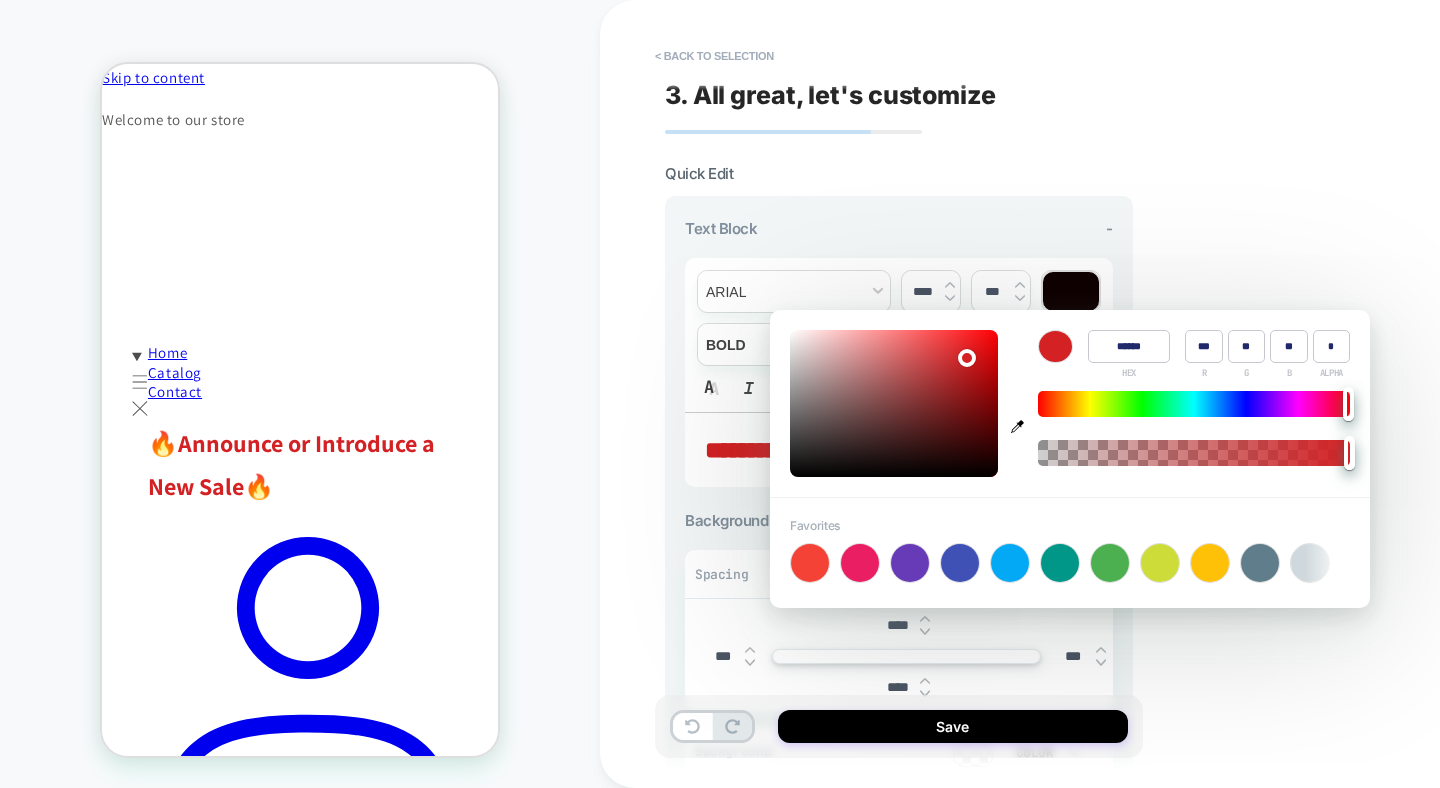 type on "******" 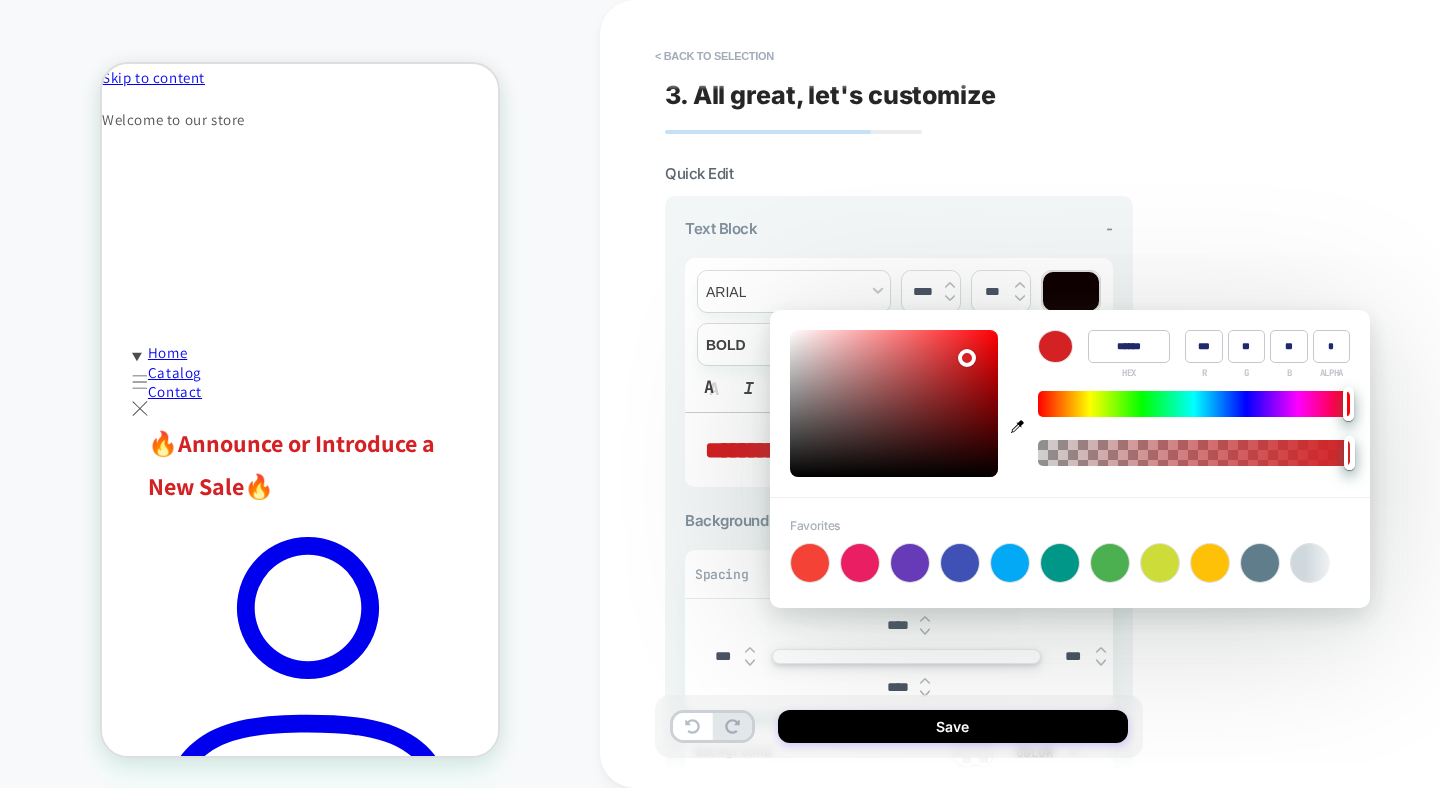 type on "**" 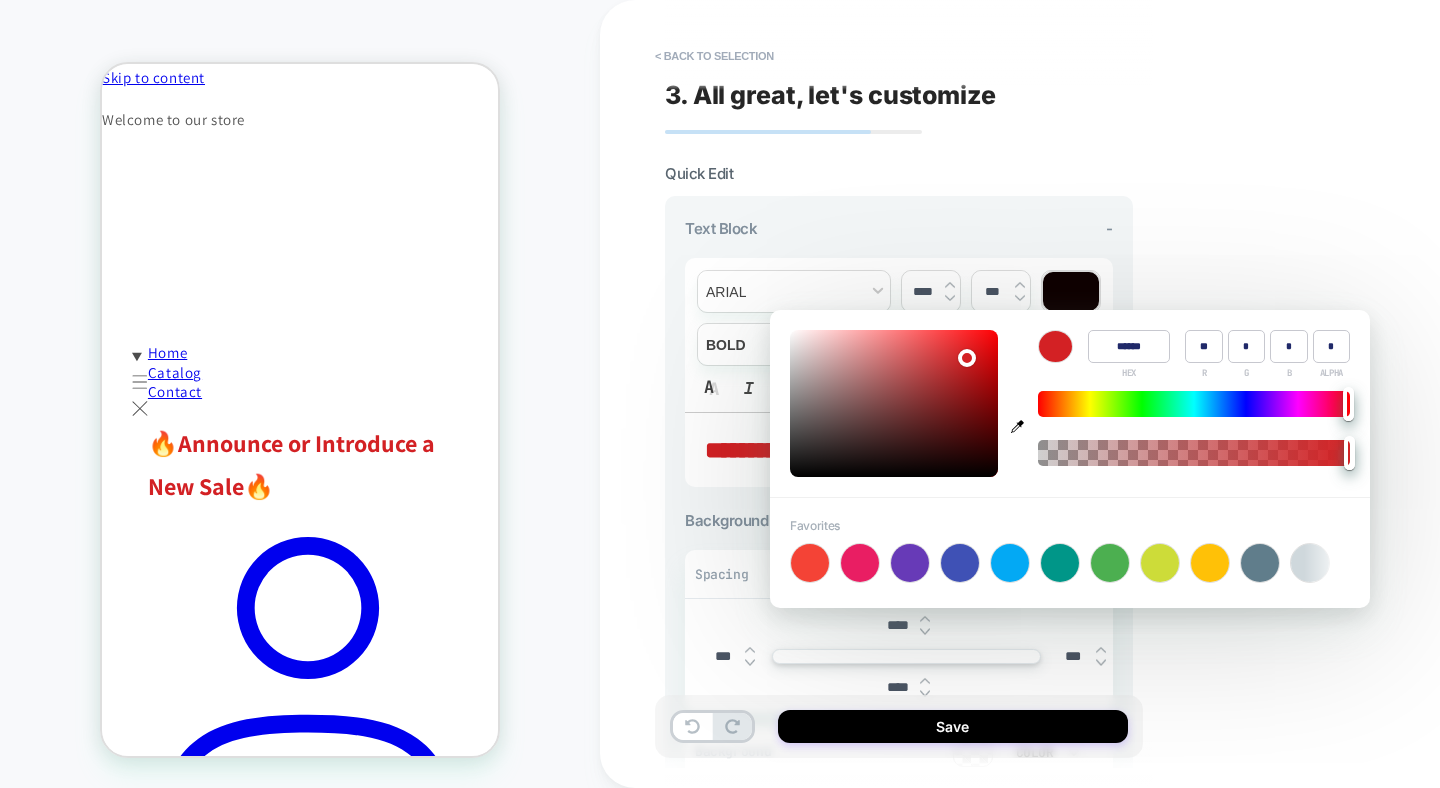 click at bounding box center (894, 403) 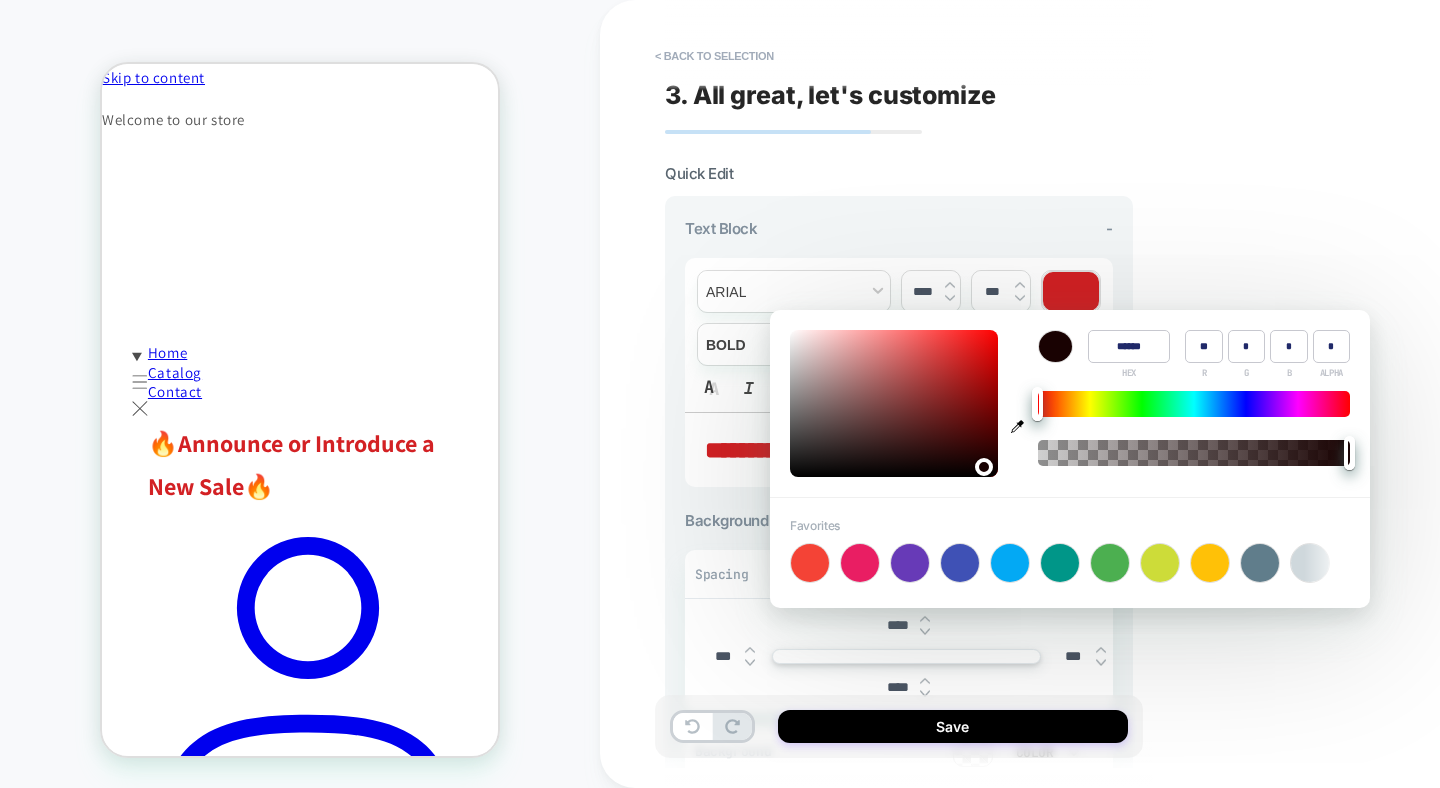 click on "**********" at bounding box center [1040, 394] 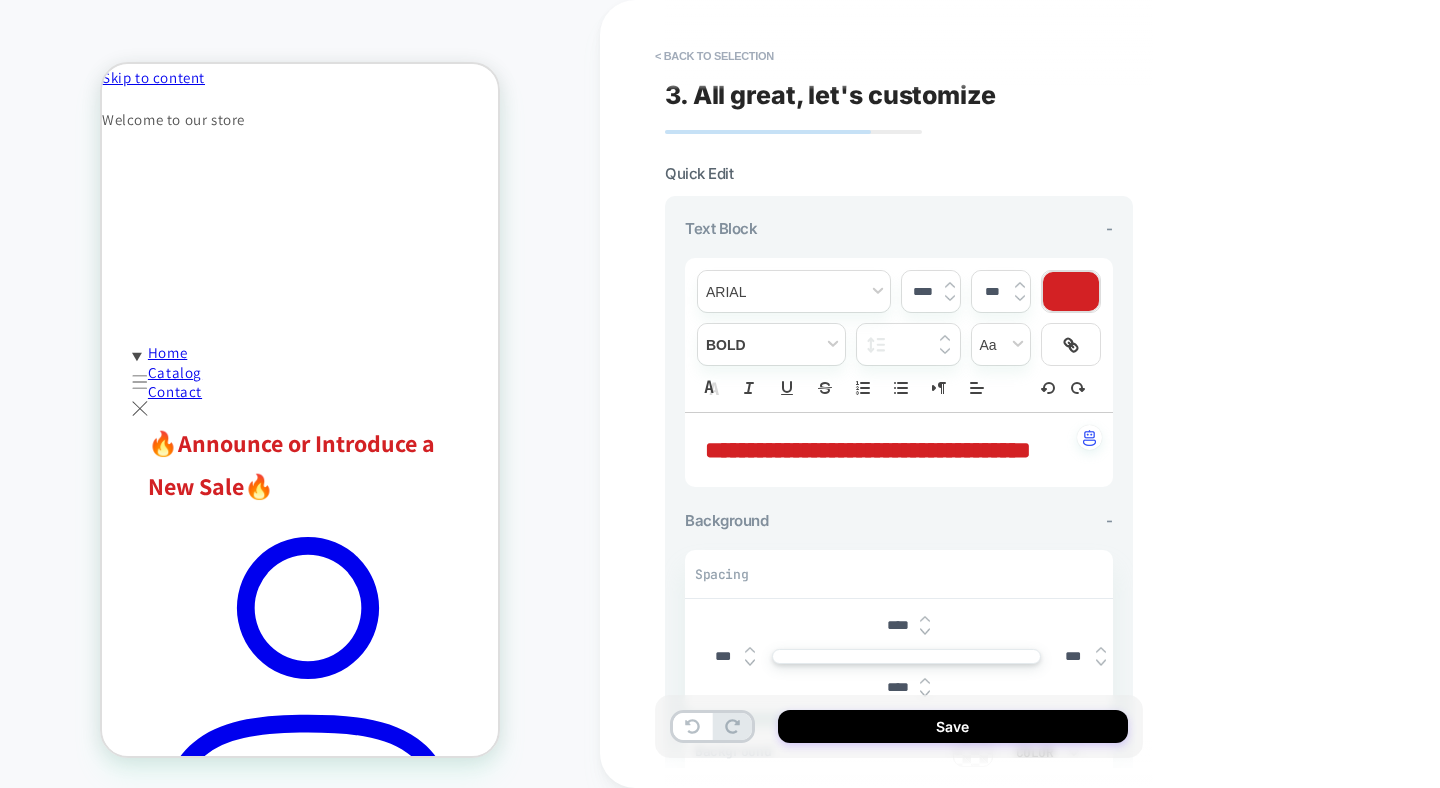 click at bounding box center (1071, 291) 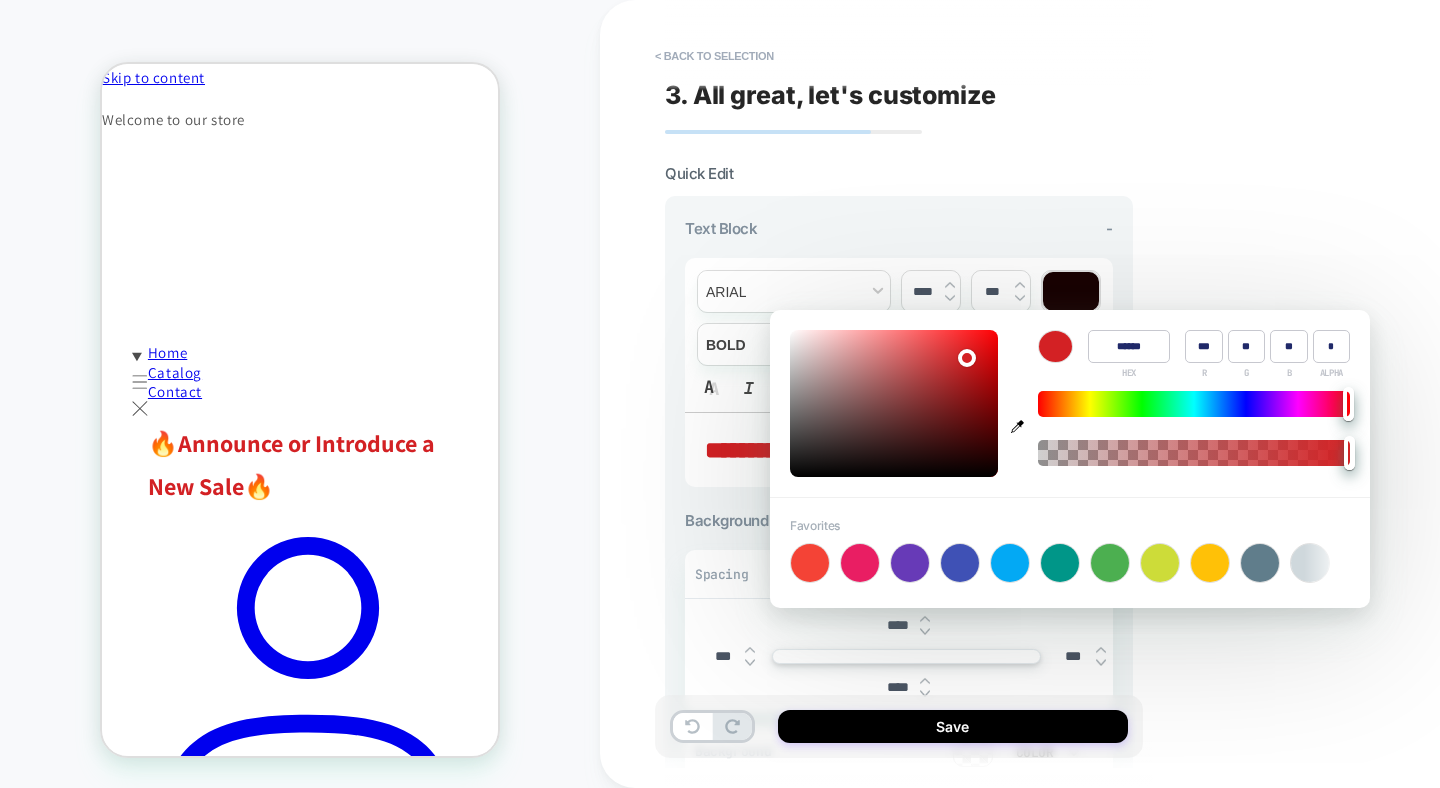 type on "******" 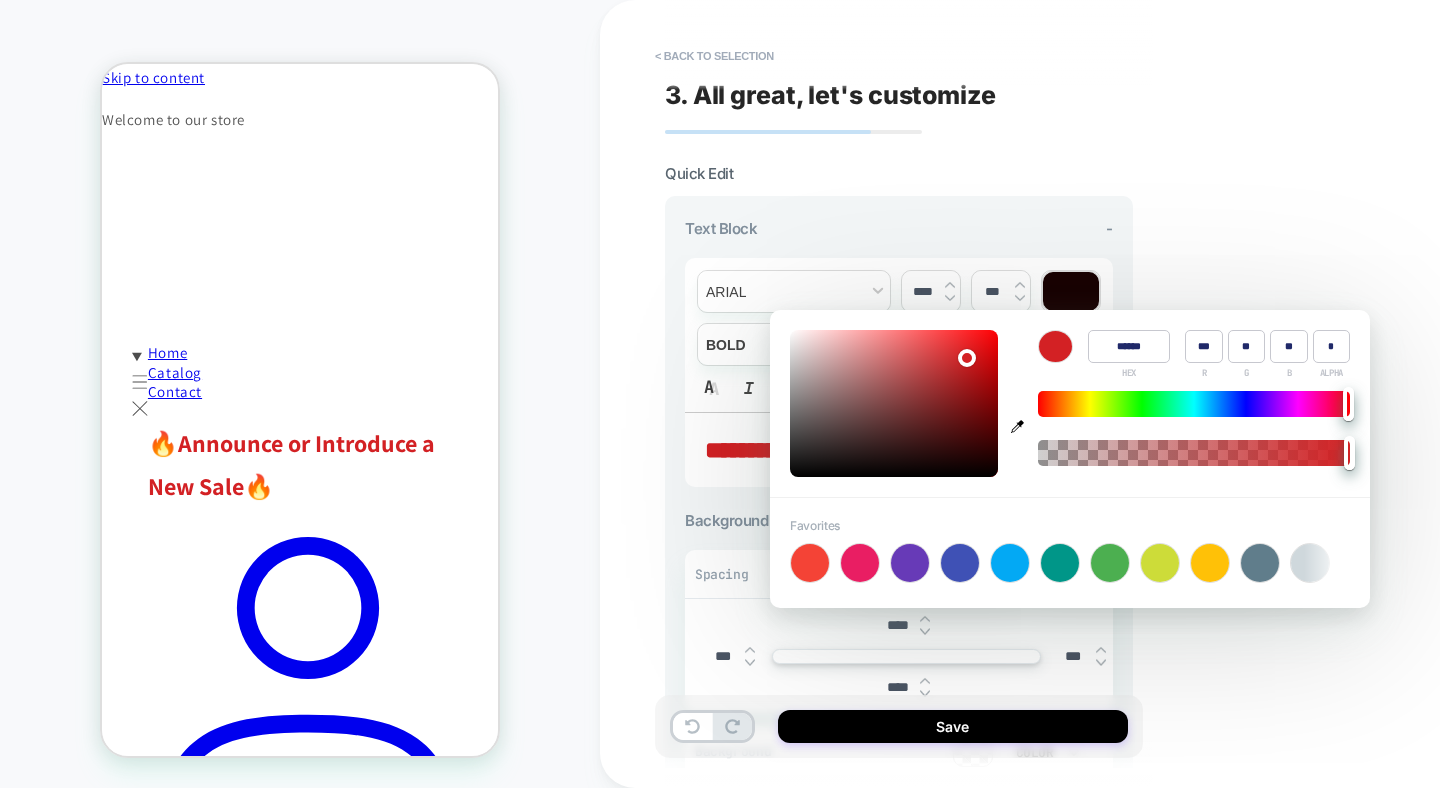 type on "**" 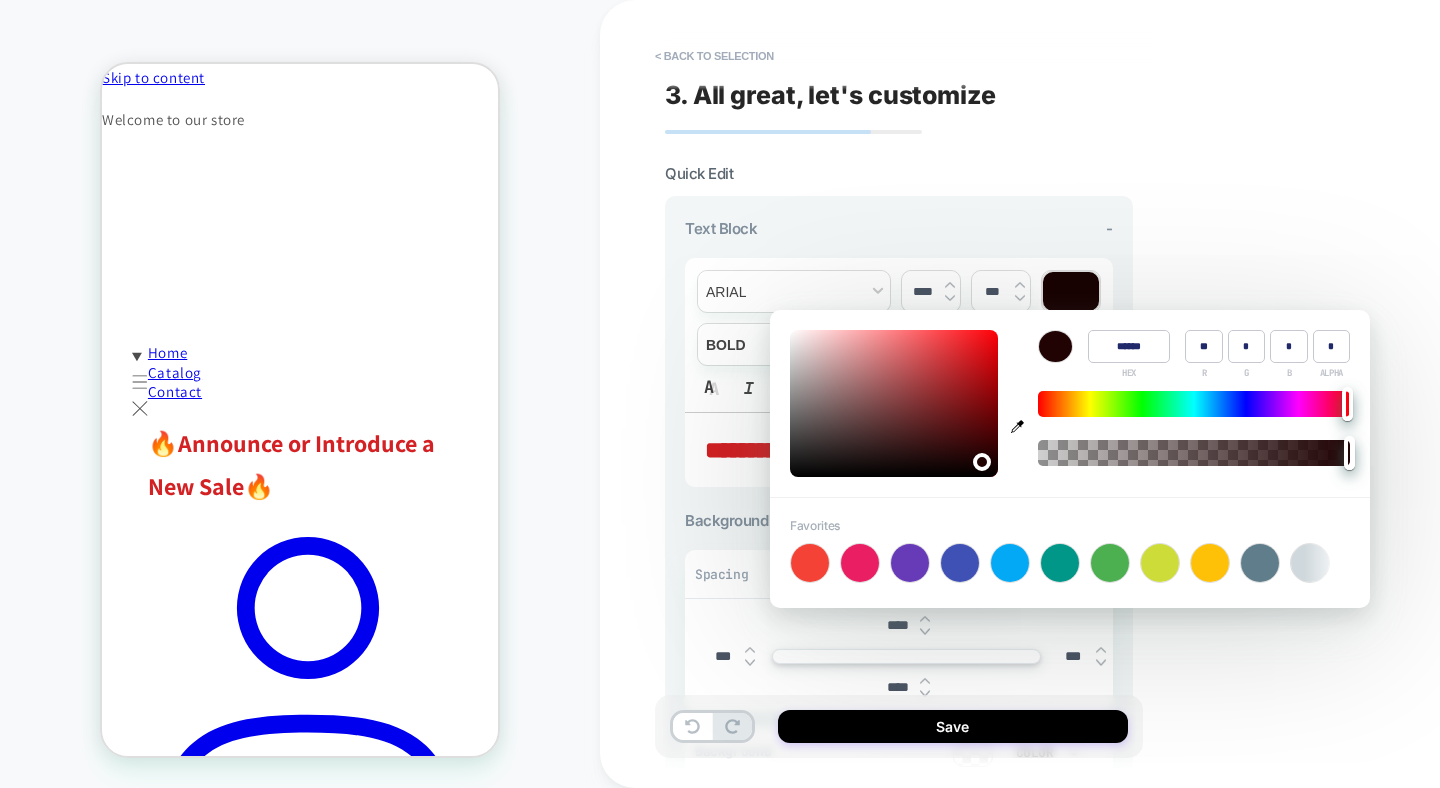 click at bounding box center [894, 403] 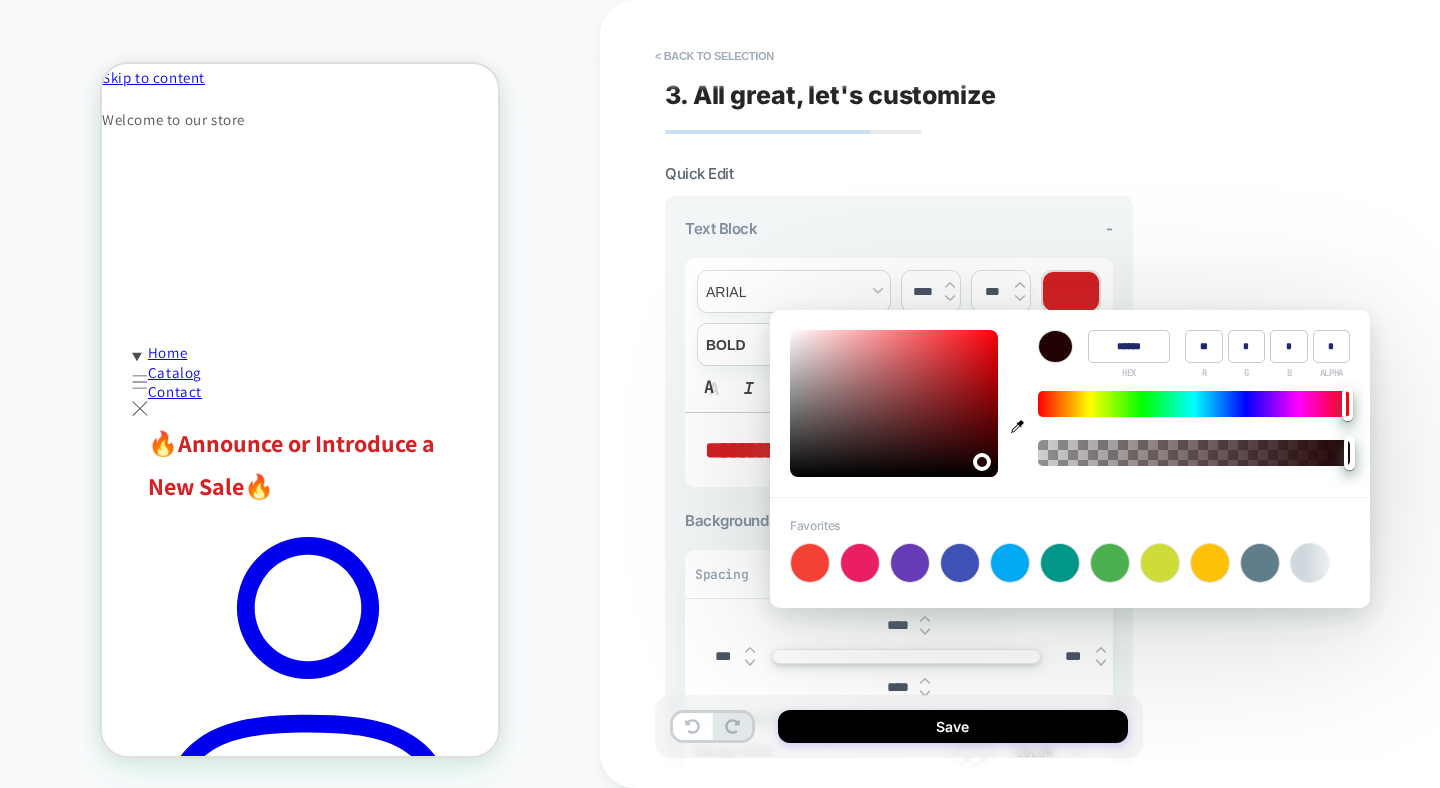click on "**********" at bounding box center [1040, 394] 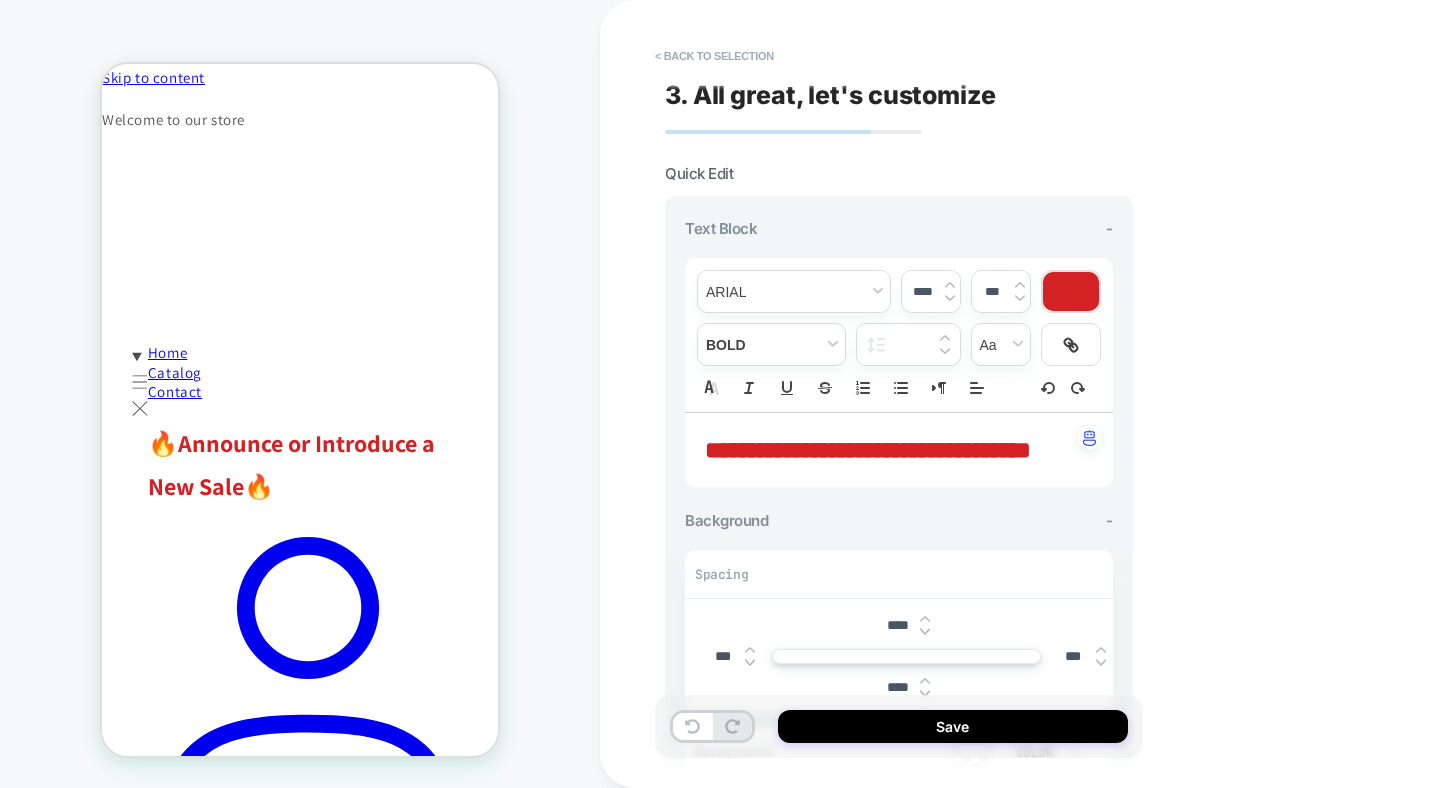 click on "**********" at bounding box center (891, 450) 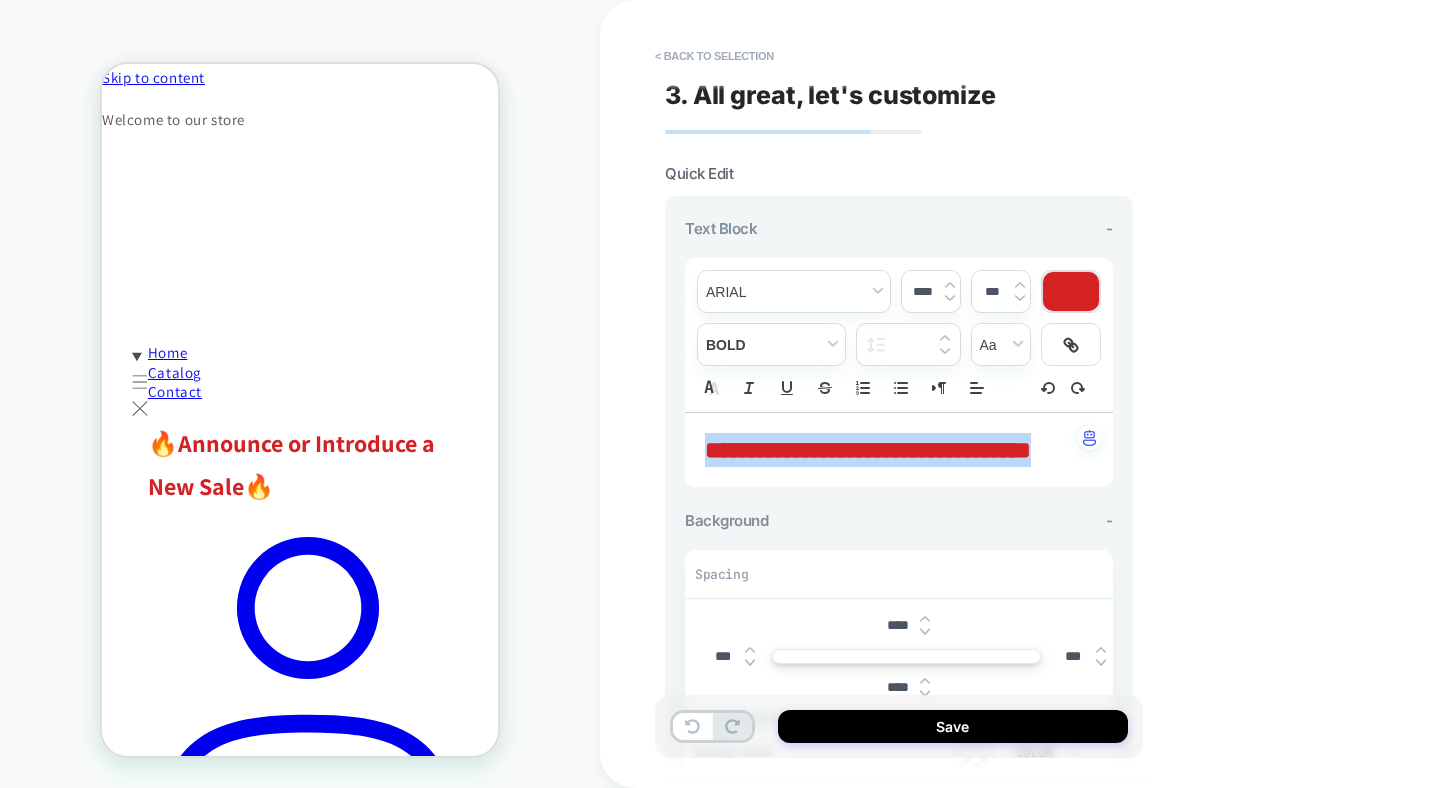 click on "**********" at bounding box center (891, 450) 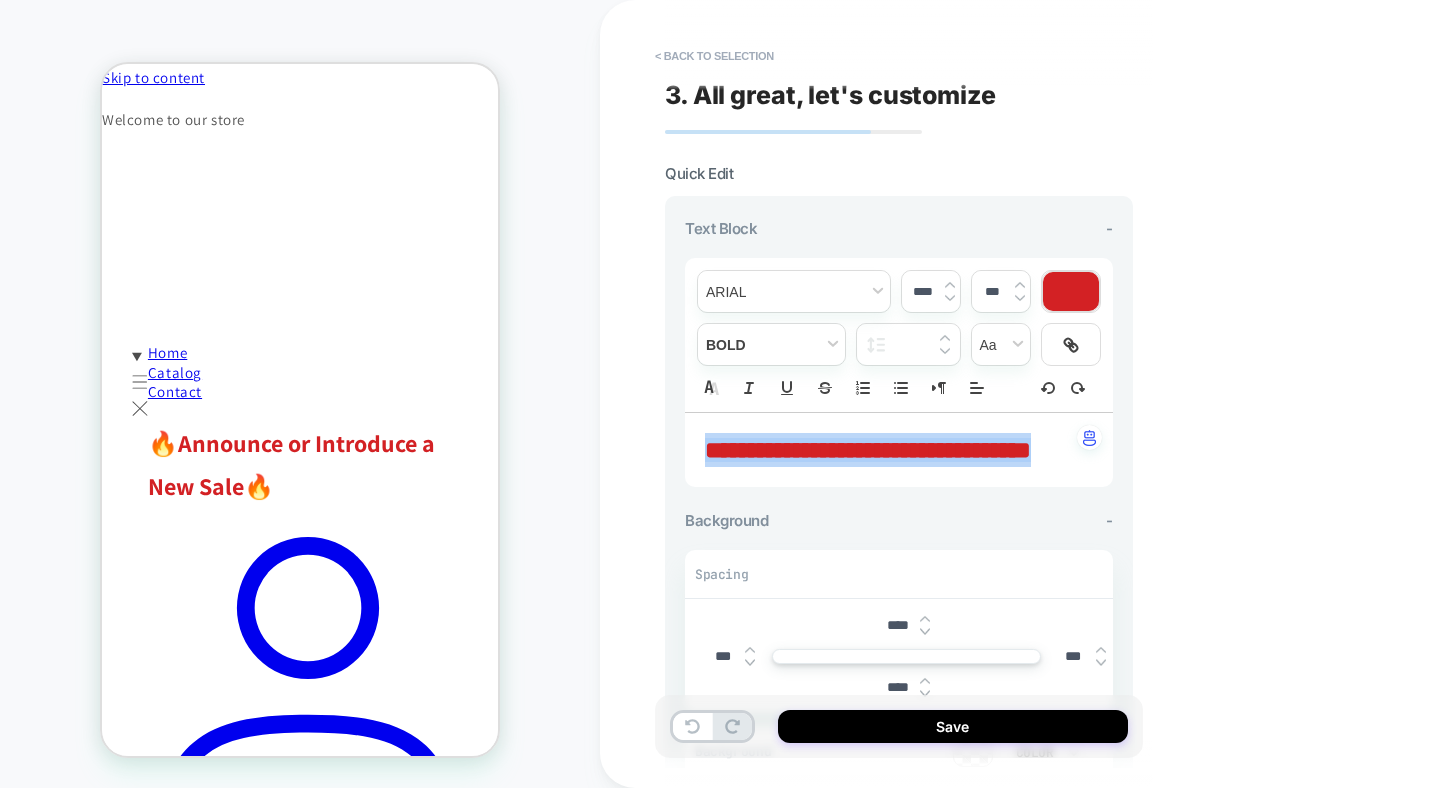 click on "**********" at bounding box center [891, 450] 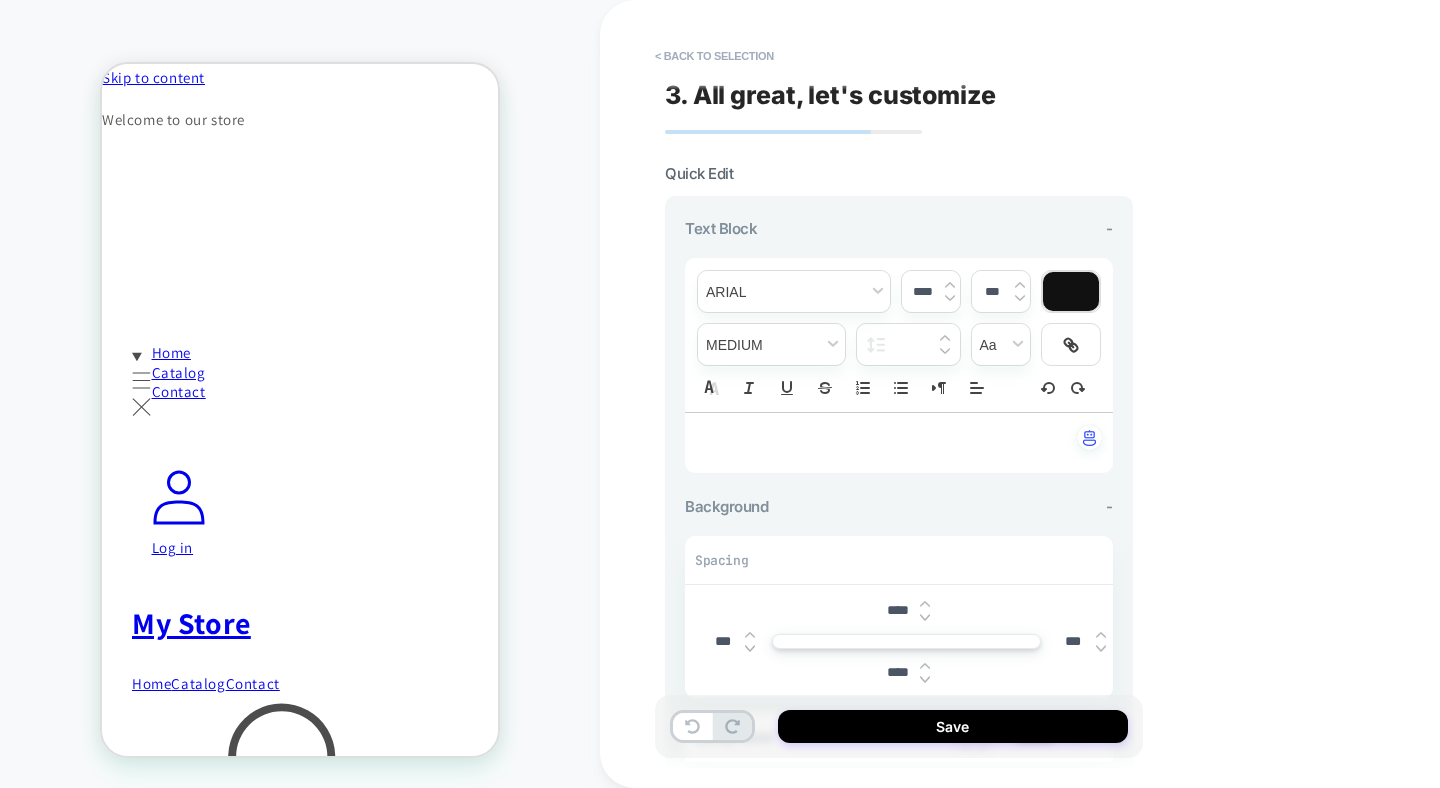 type 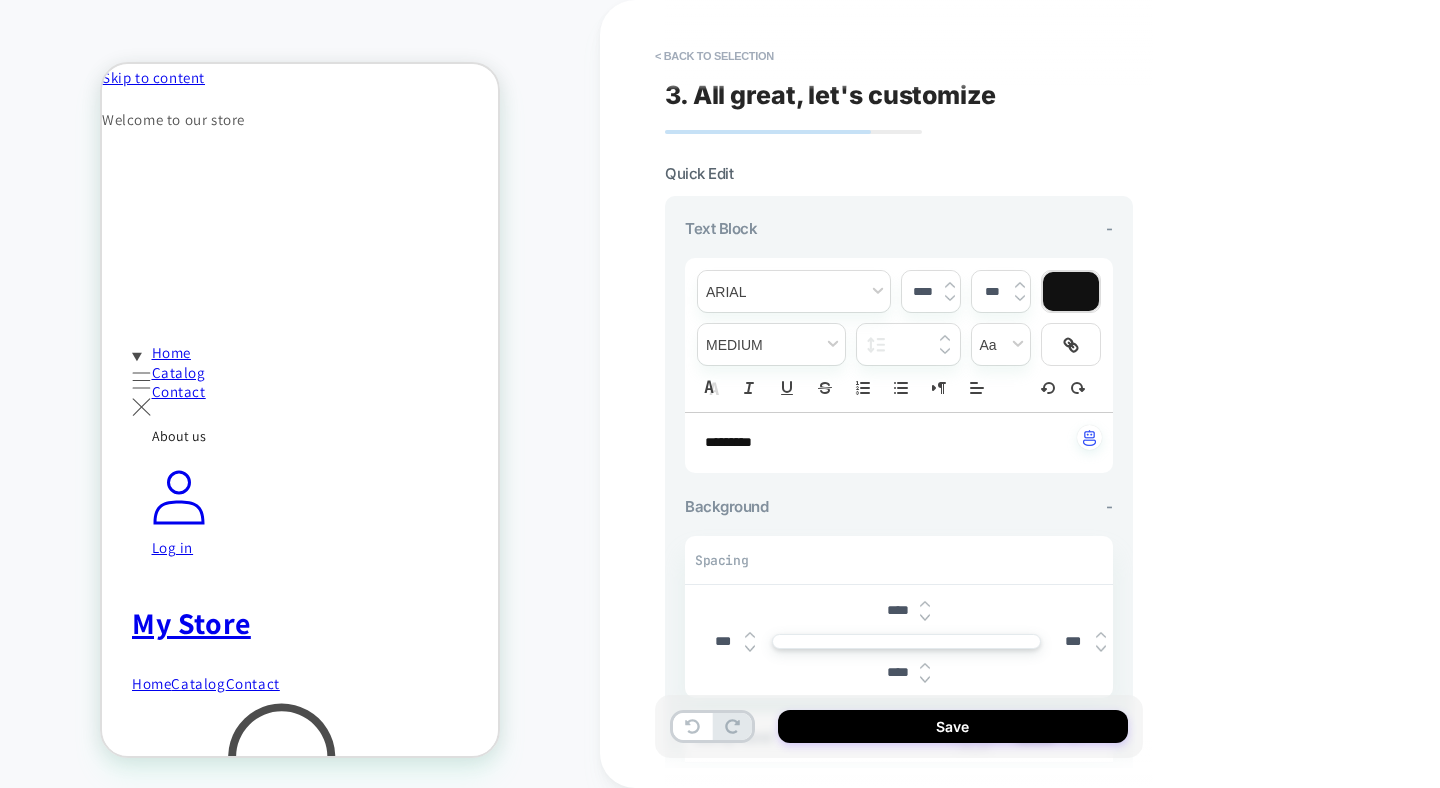 click on "********" at bounding box center (891, 443) 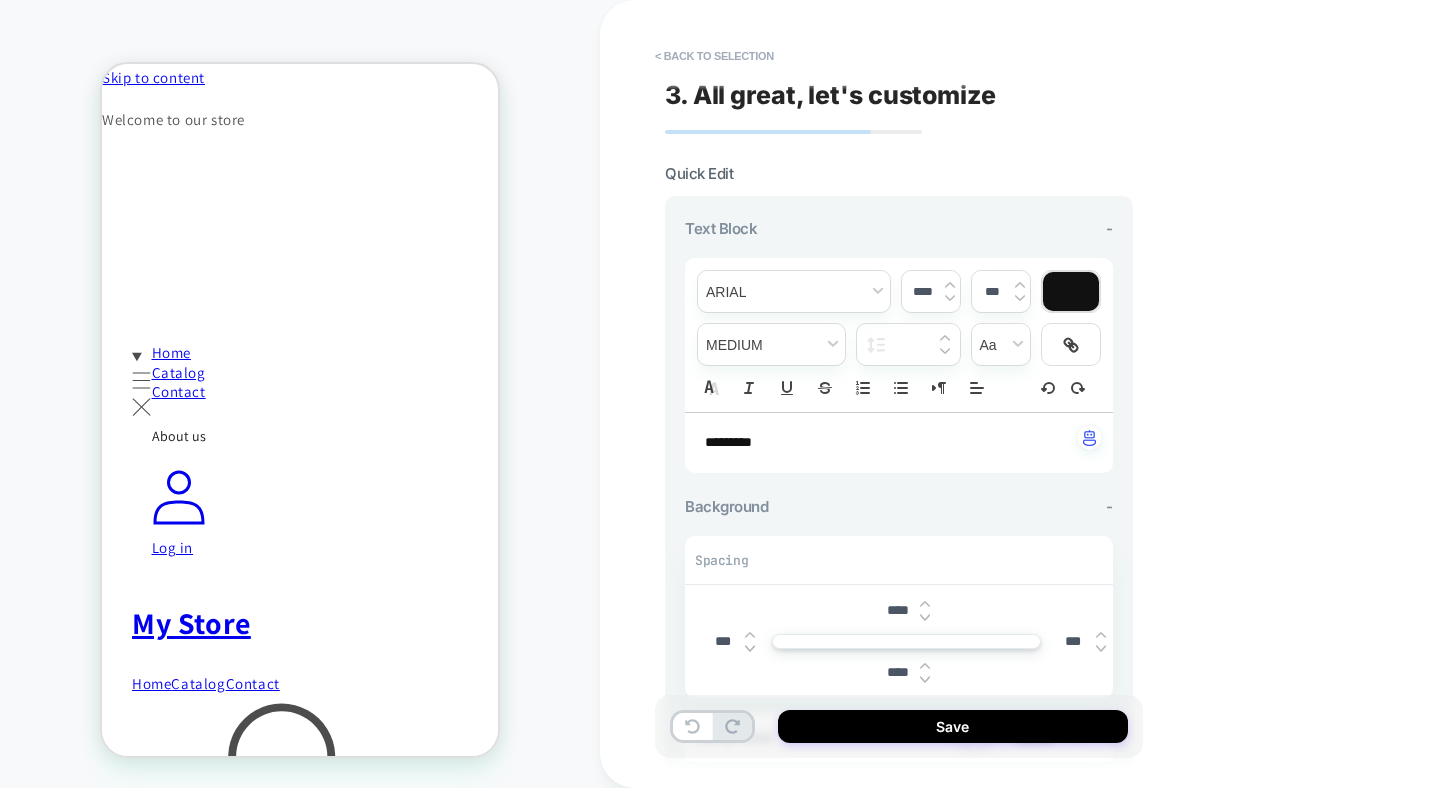 click on "********" at bounding box center (891, 443) 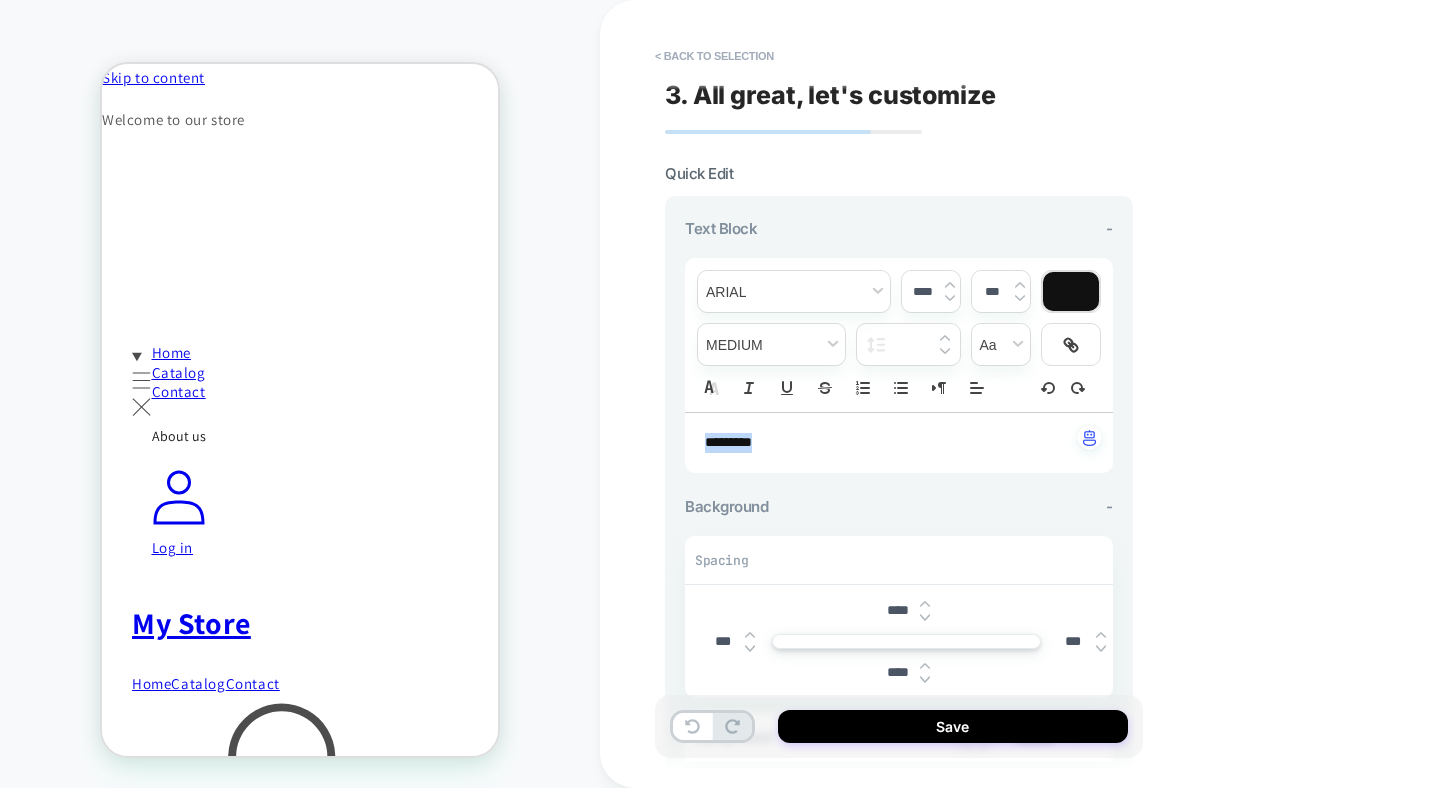 click on "********" at bounding box center [891, 443] 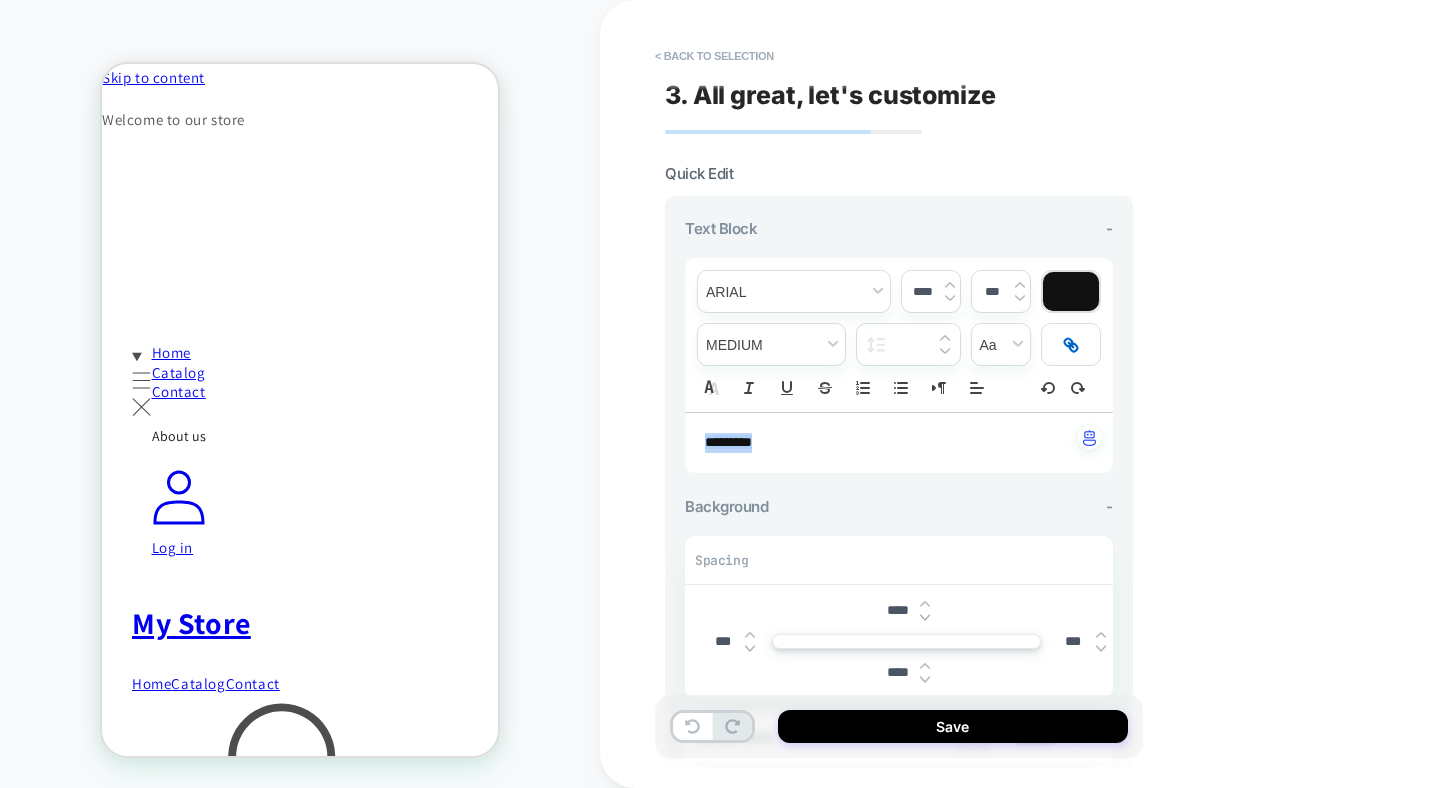click 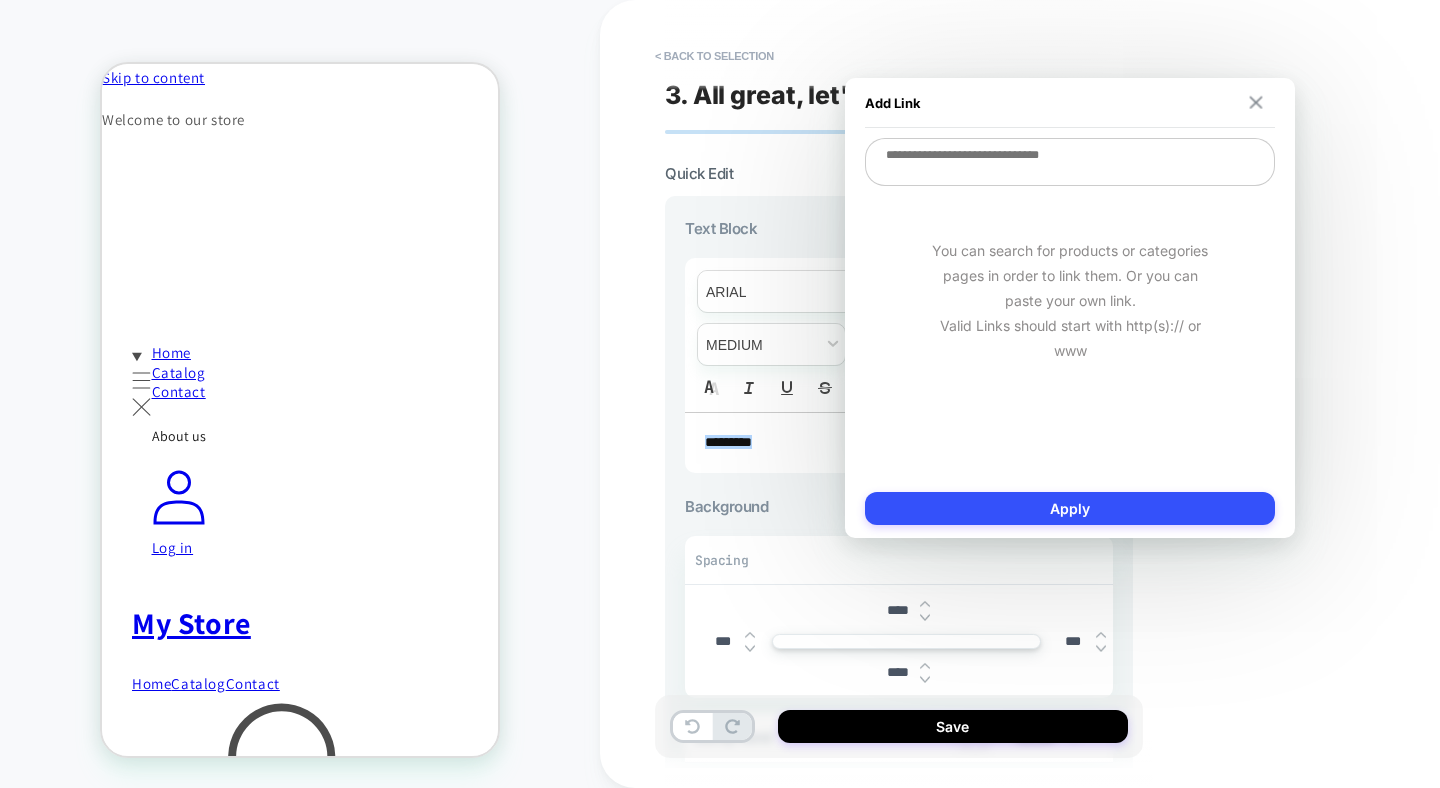 click at bounding box center (1256, 102) 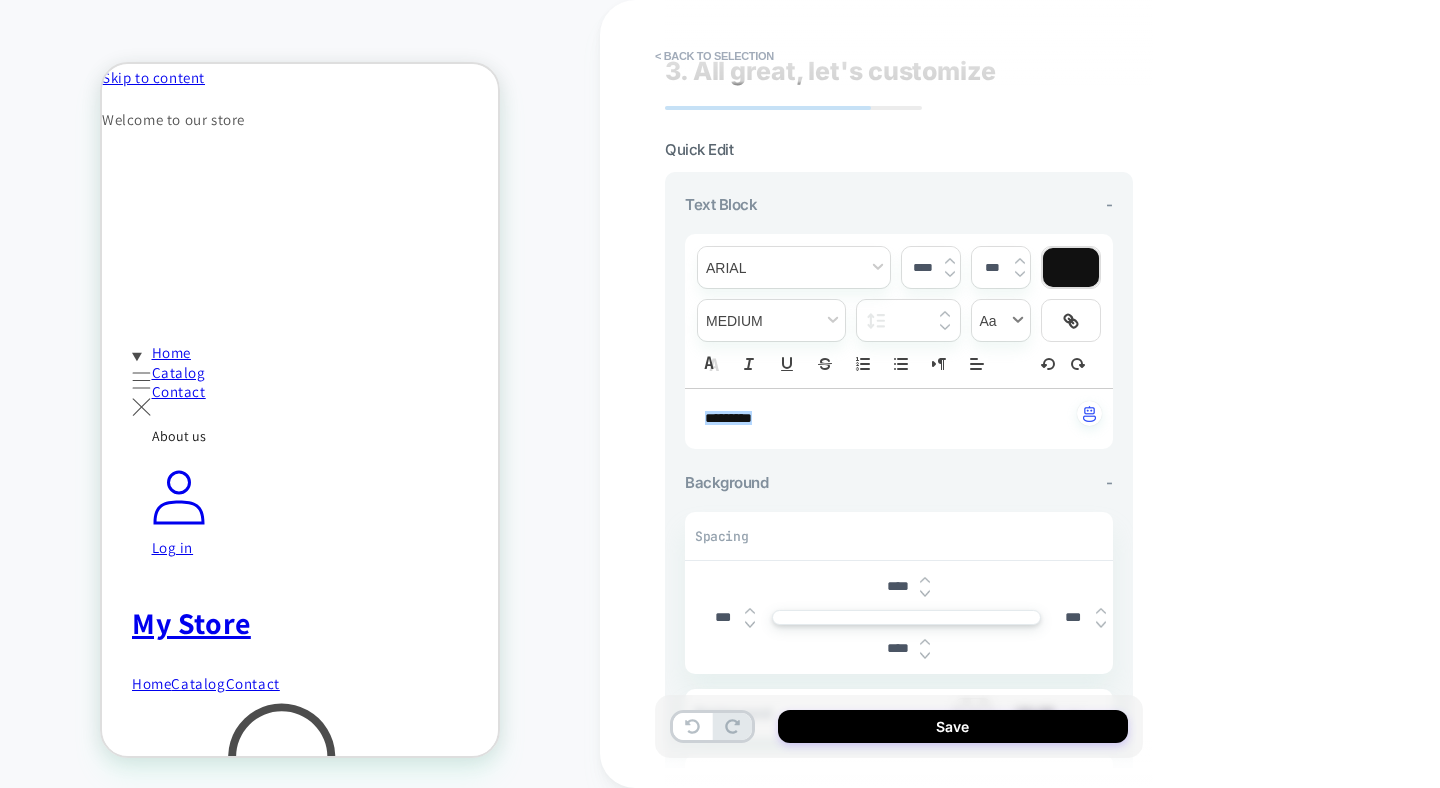 scroll, scrollTop: 25, scrollLeft: 0, axis: vertical 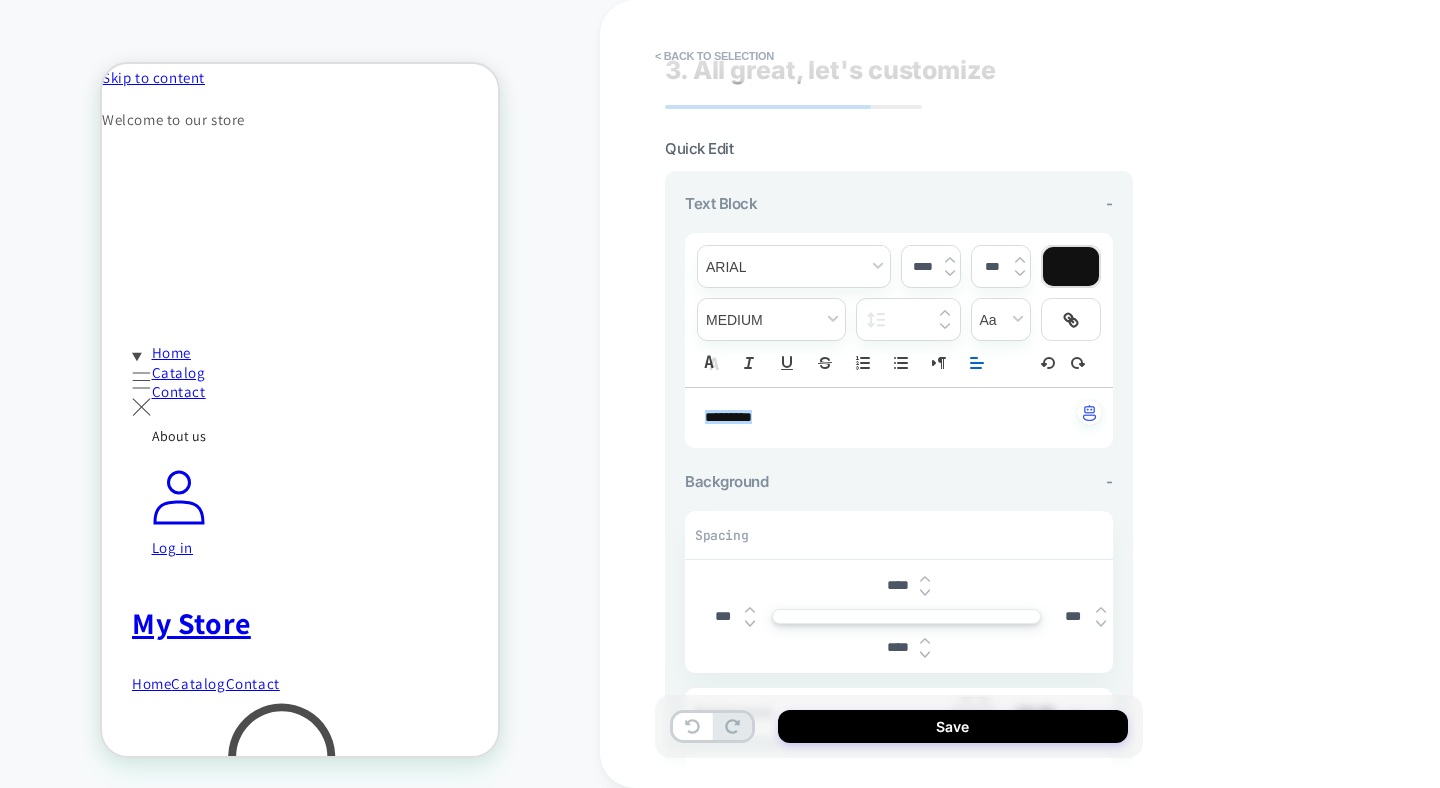 click 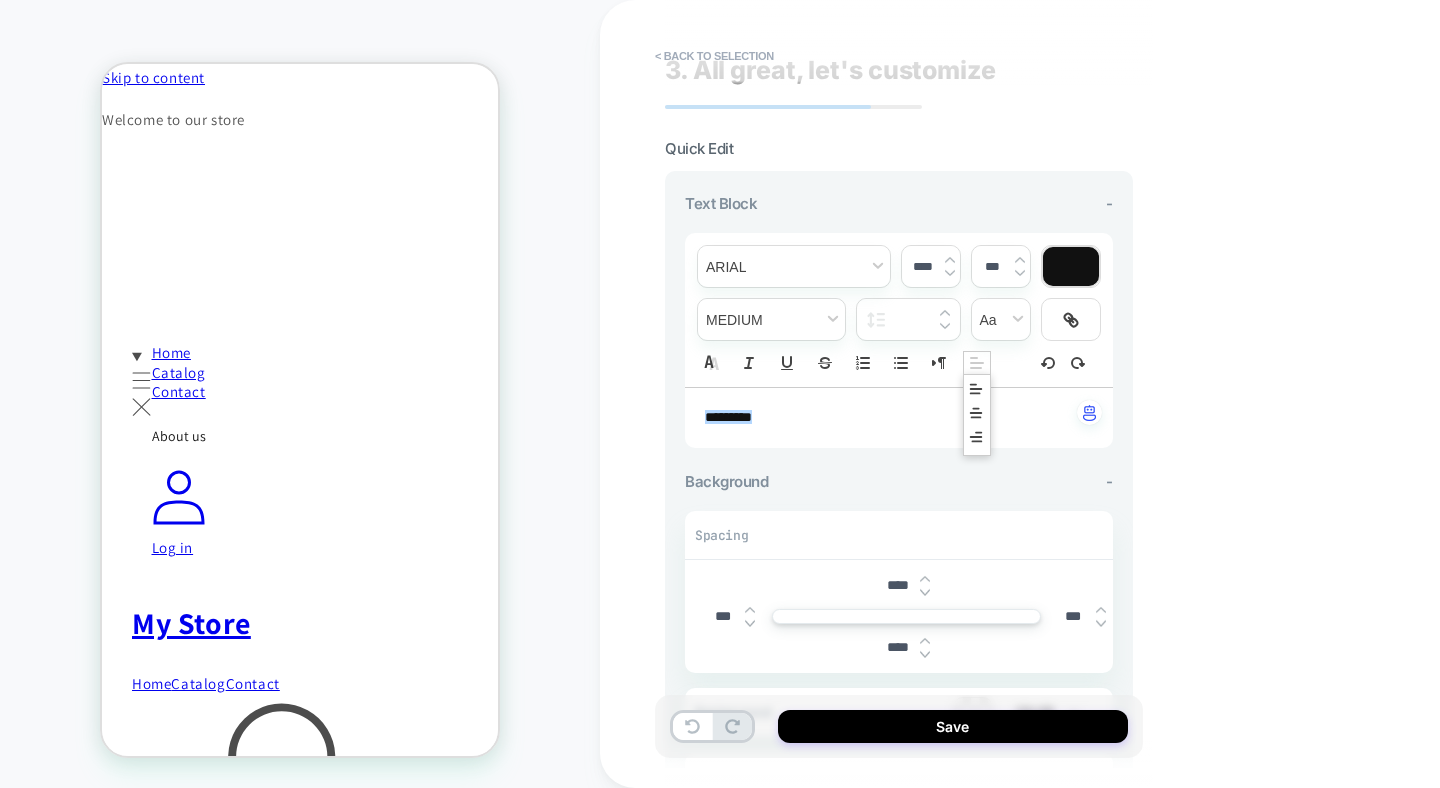 click on "********" at bounding box center [891, 418] 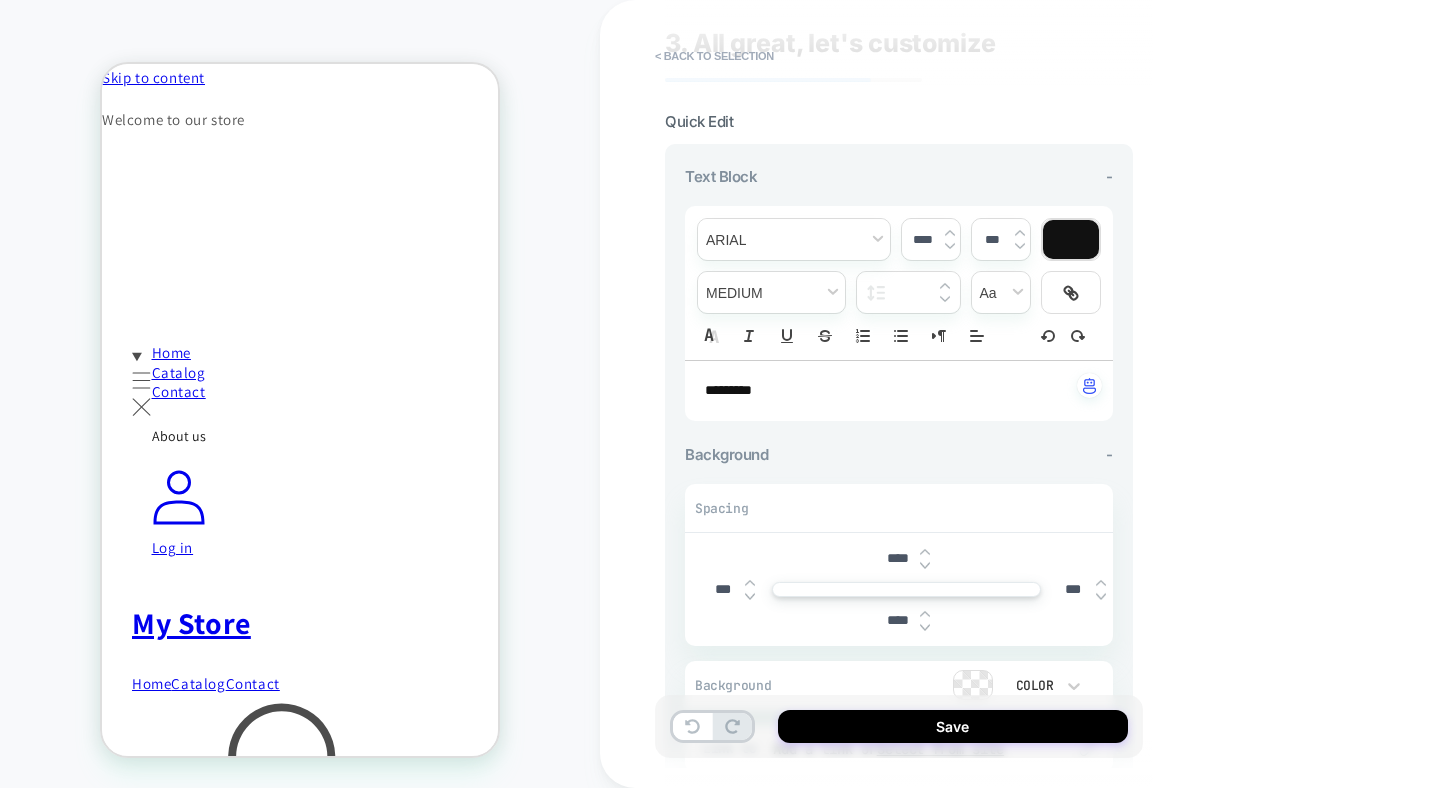 scroll, scrollTop: 62, scrollLeft: 0, axis: vertical 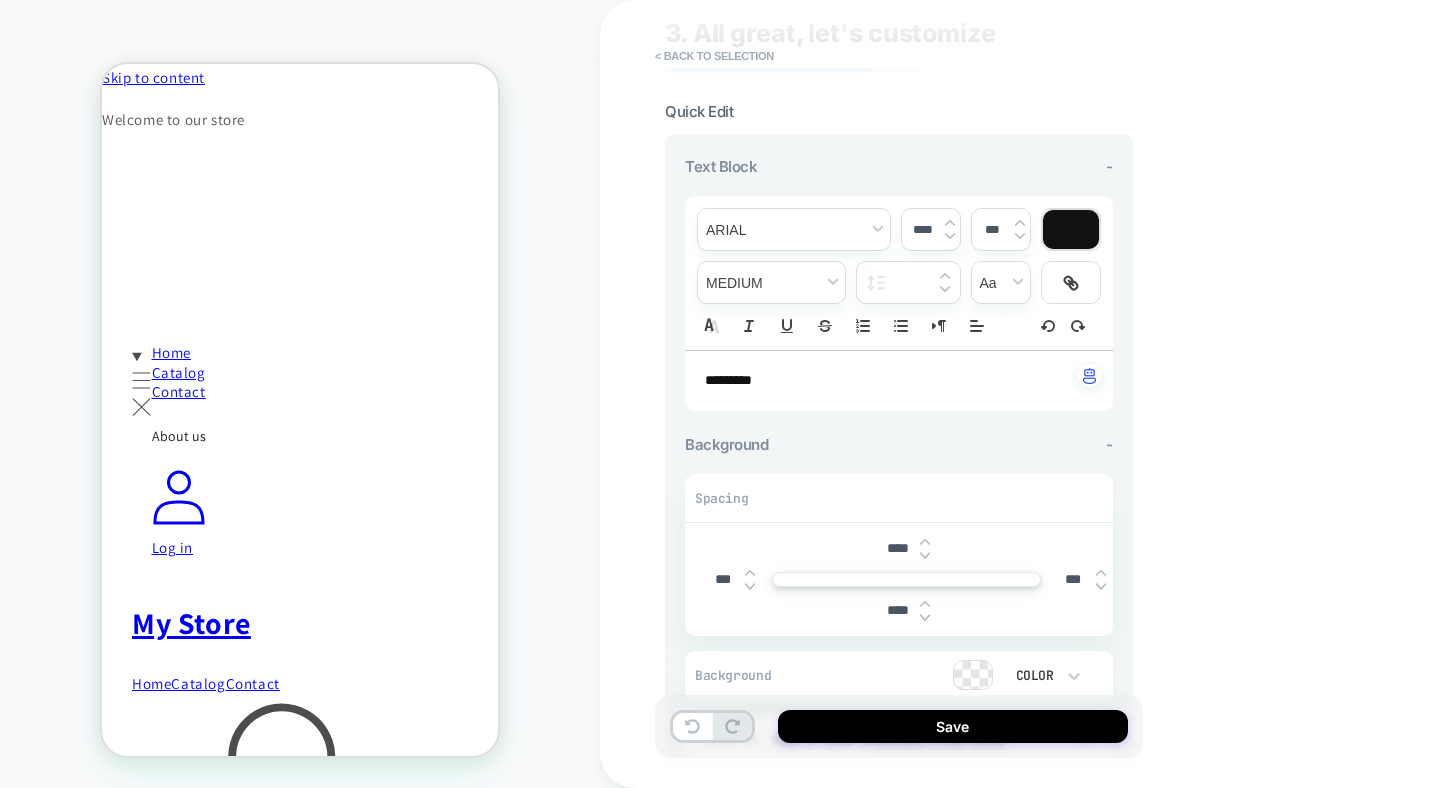 click on "***" at bounding box center (722, 579) 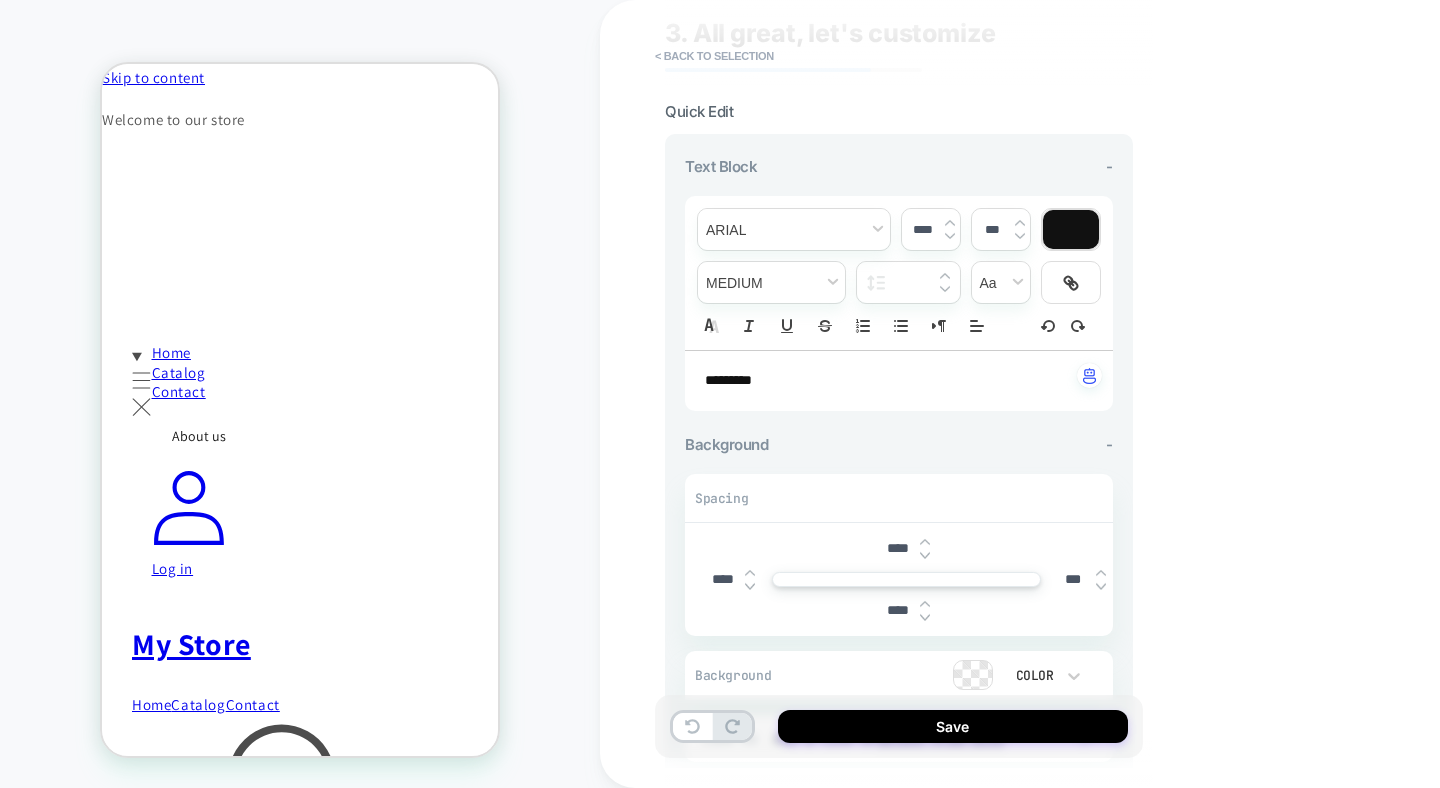 type on "***" 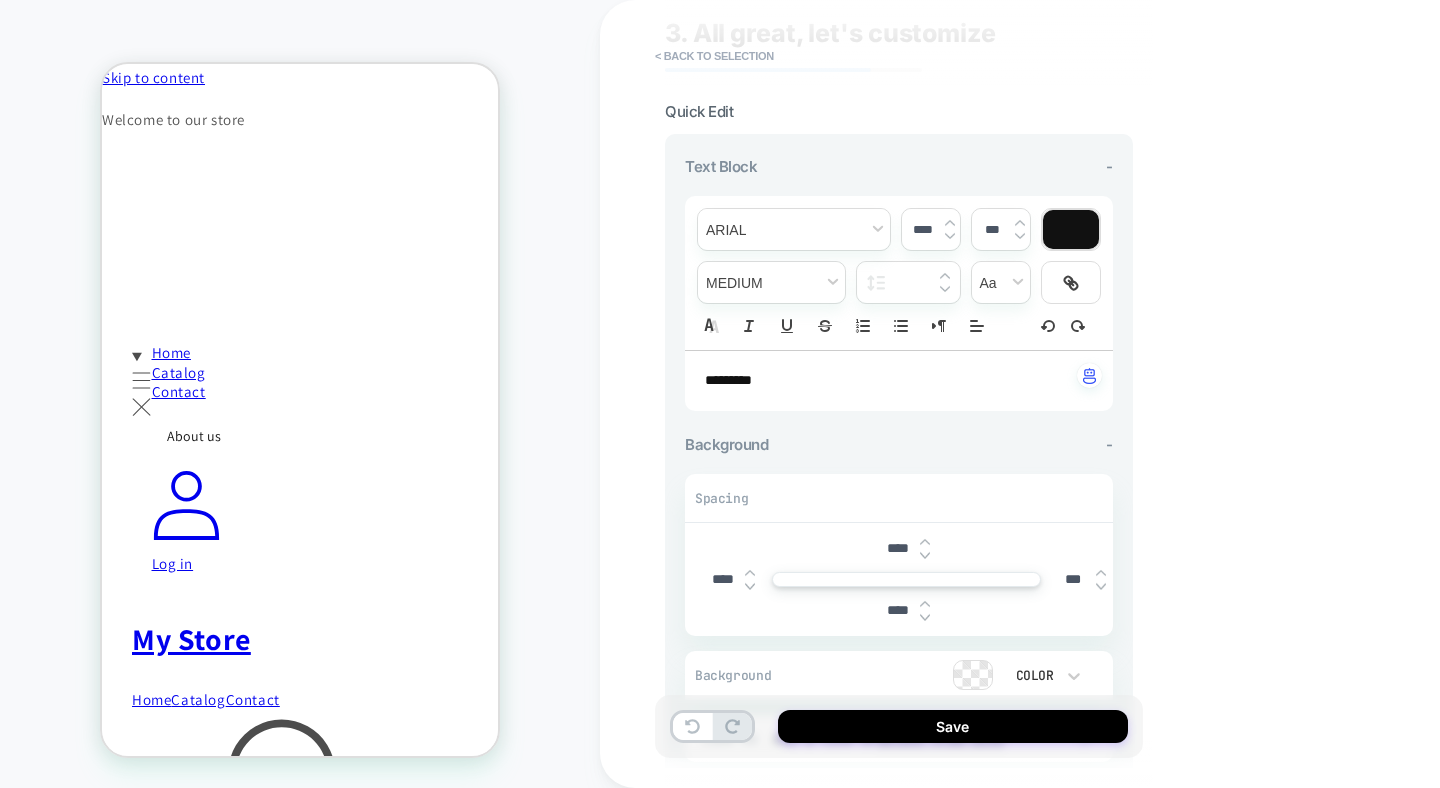 type on "****" 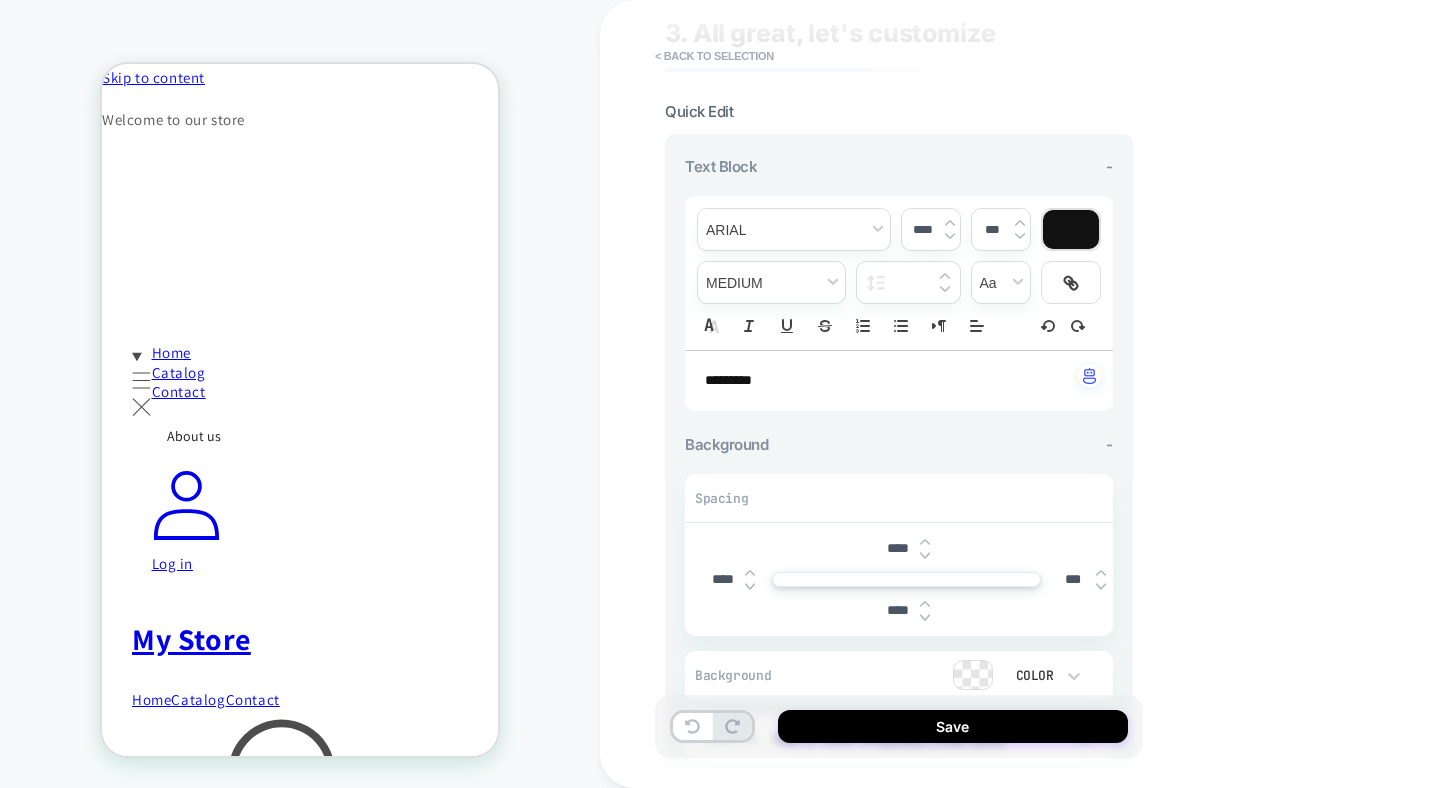 click at bounding box center [950, 223] 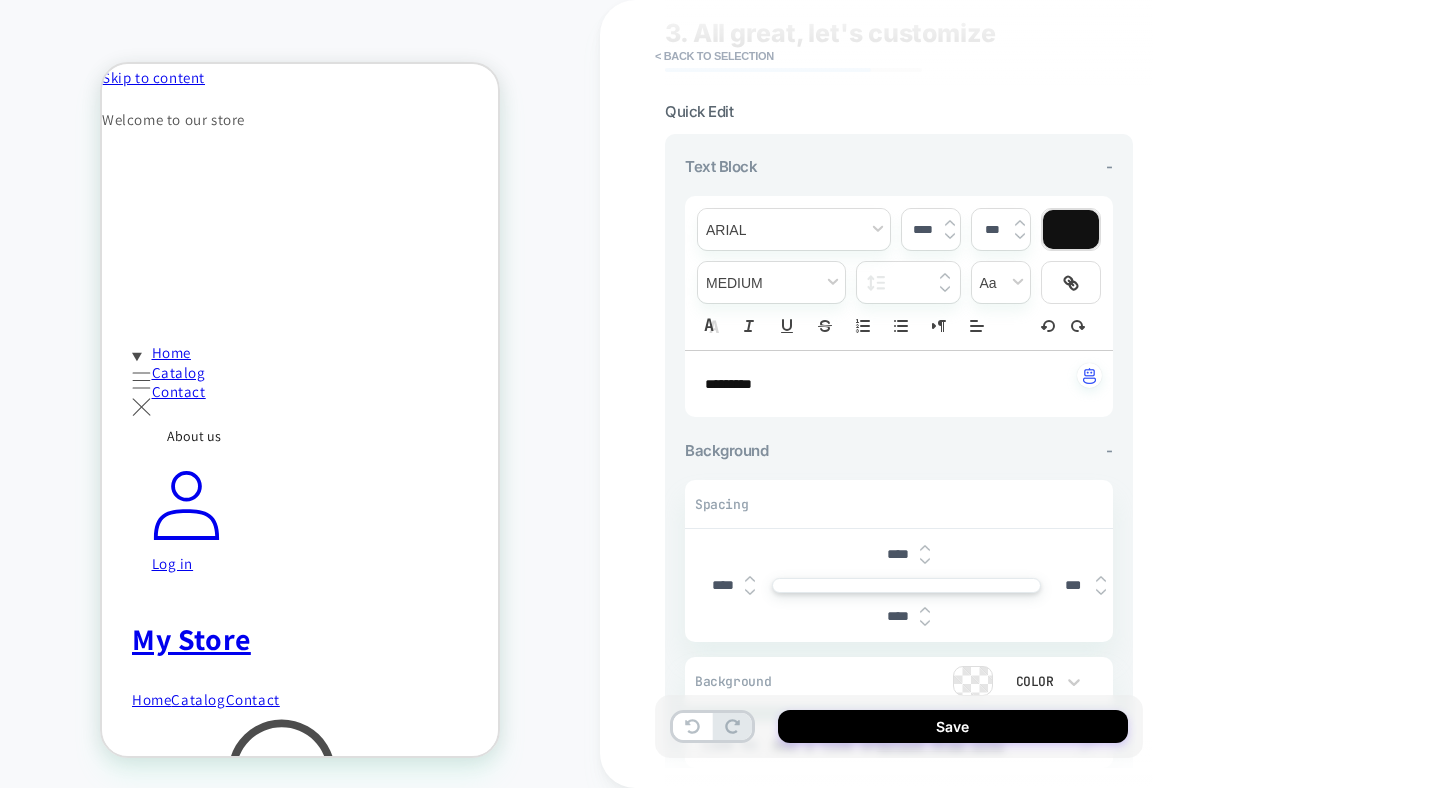 click on "******** ﻿" at bounding box center [891, 384] 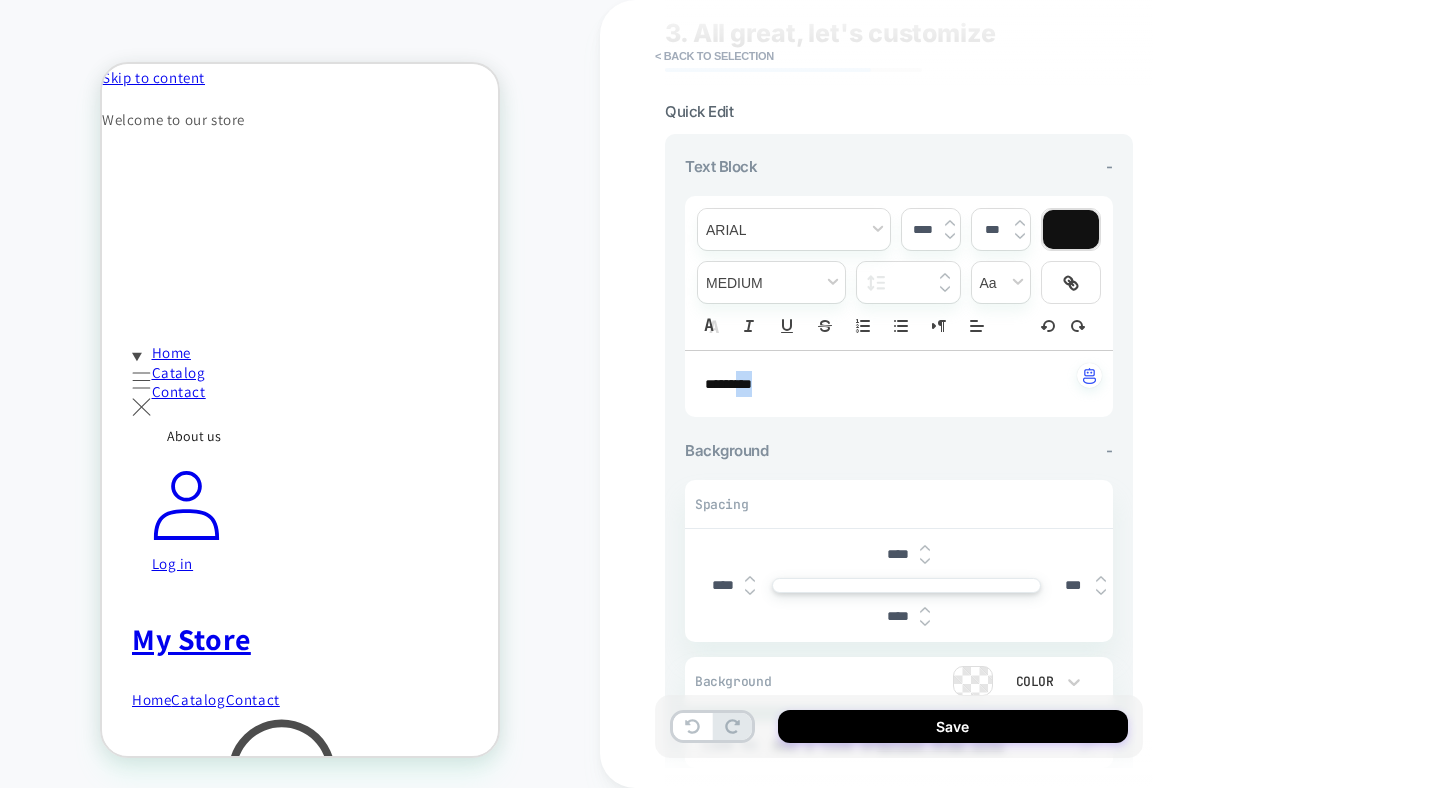 click on "******** ﻿" at bounding box center [891, 384] 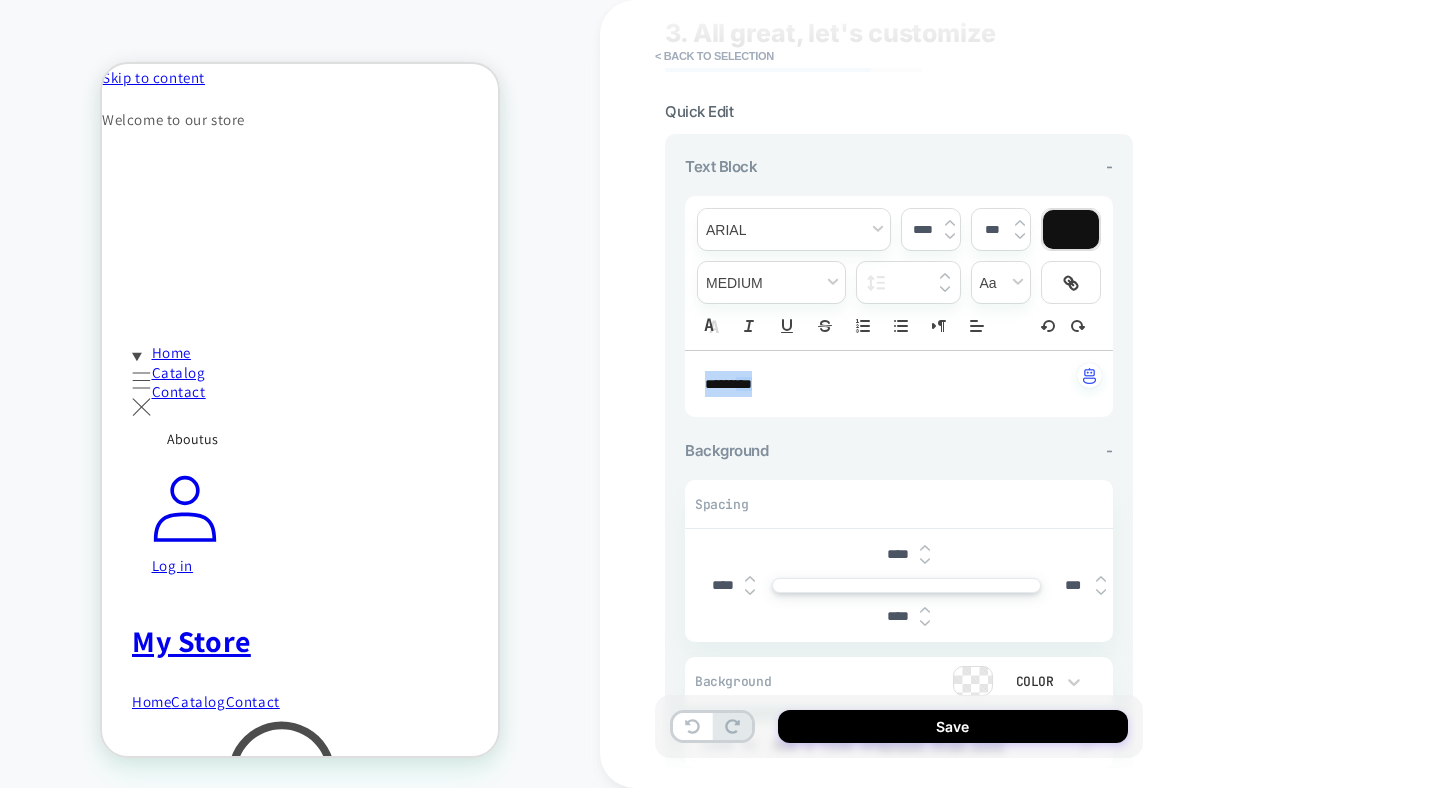 click on "***** ** ﻿" at bounding box center (891, 384) 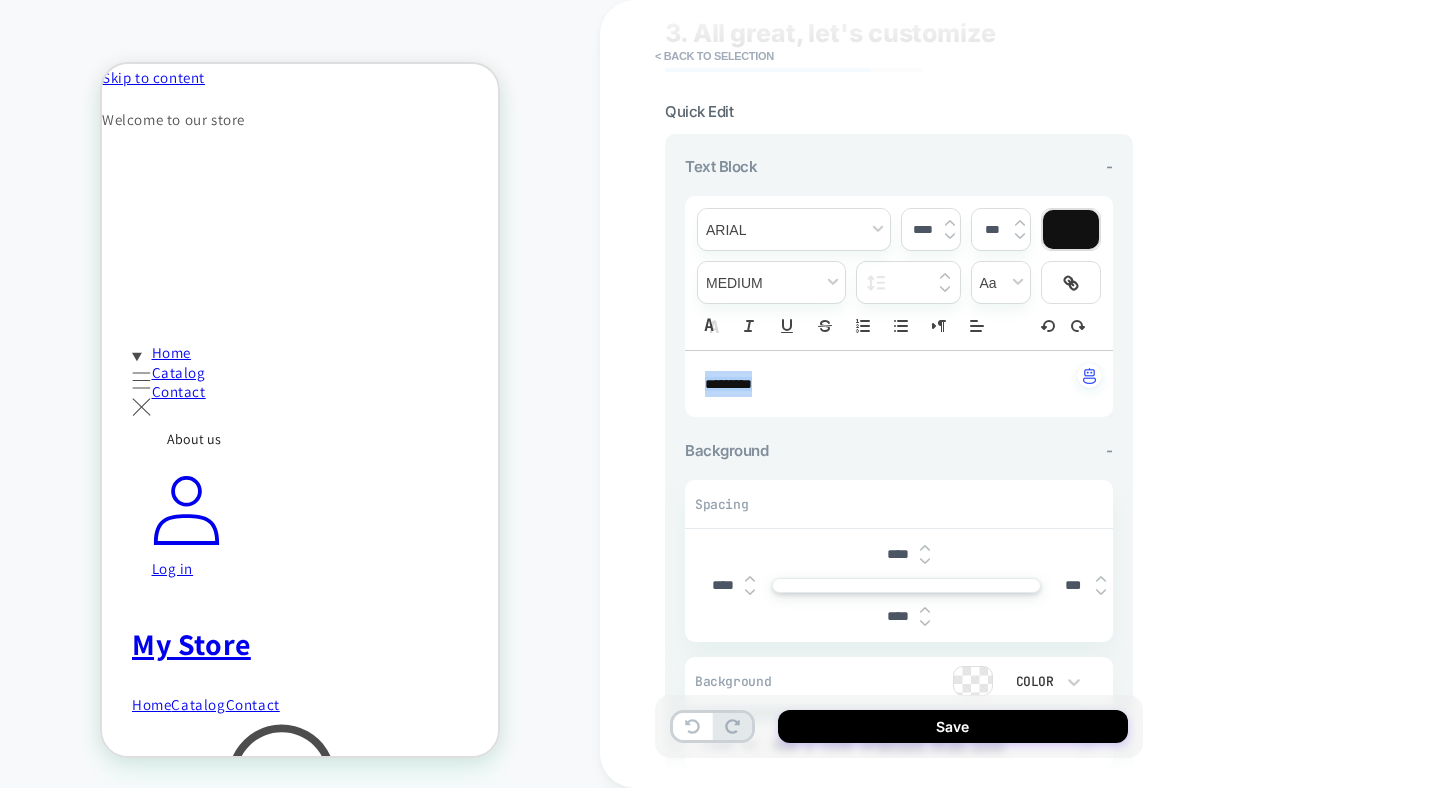 click on "****" at bounding box center [931, 229] 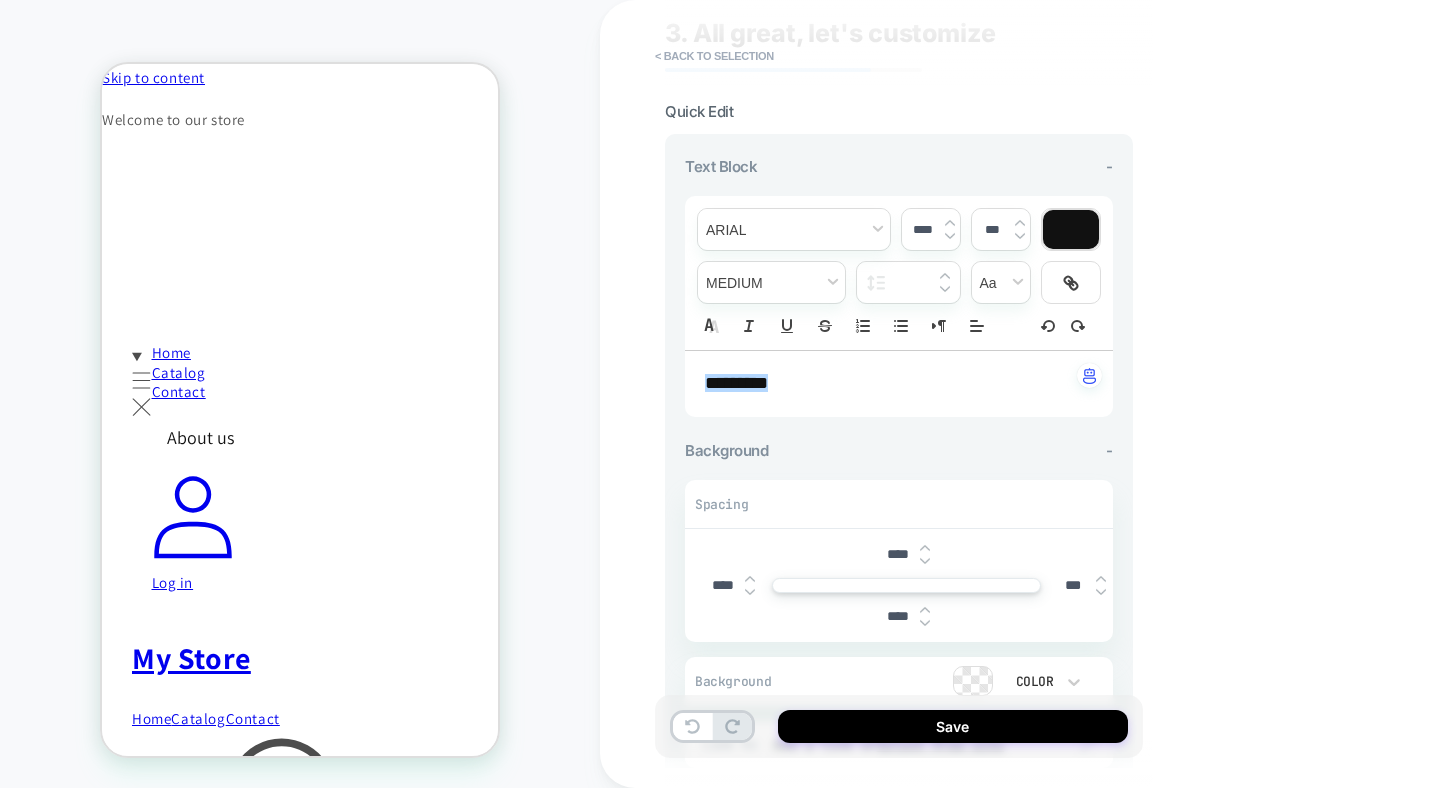 click on "**********" at bounding box center [899, 461] 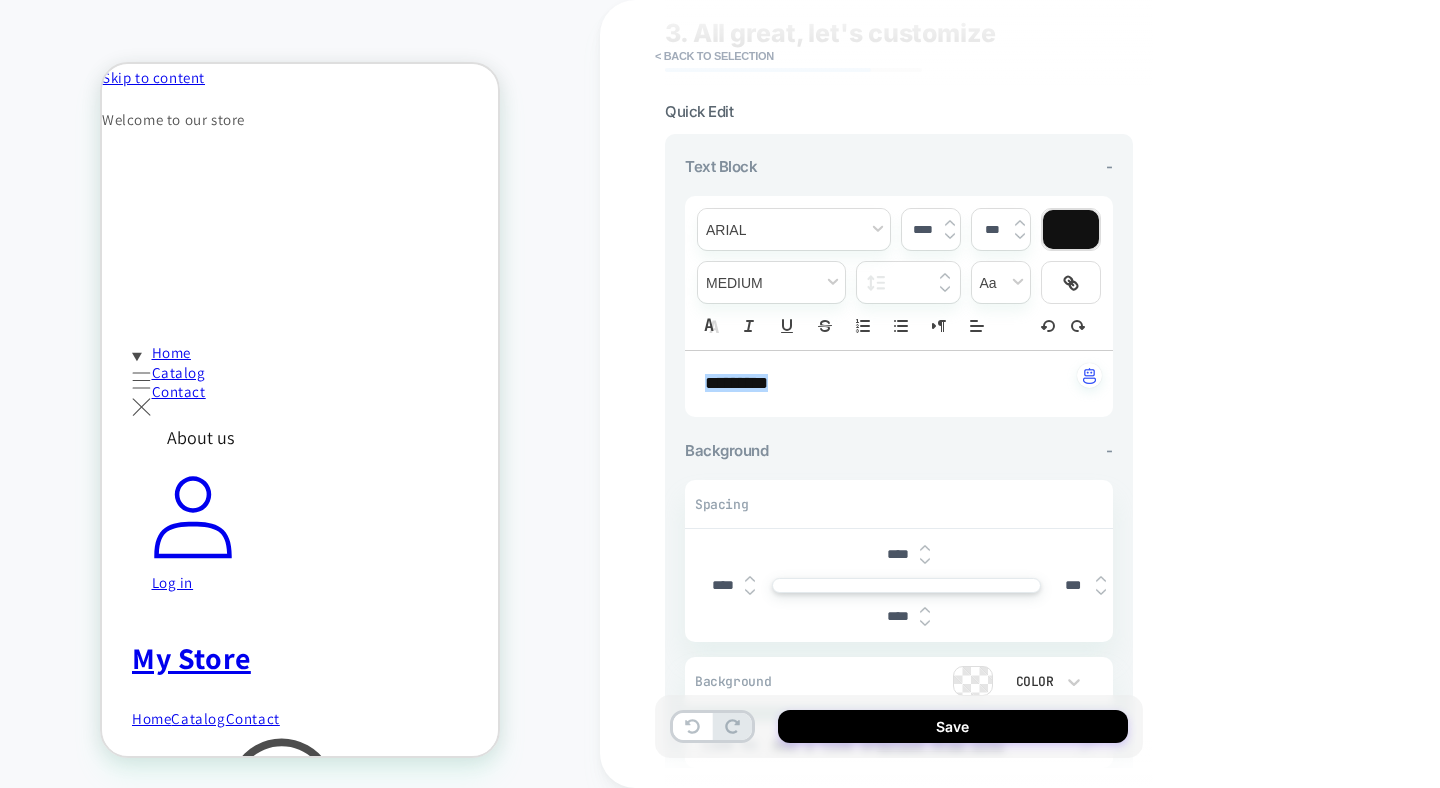 click on "******** ﻿" at bounding box center [891, 384] 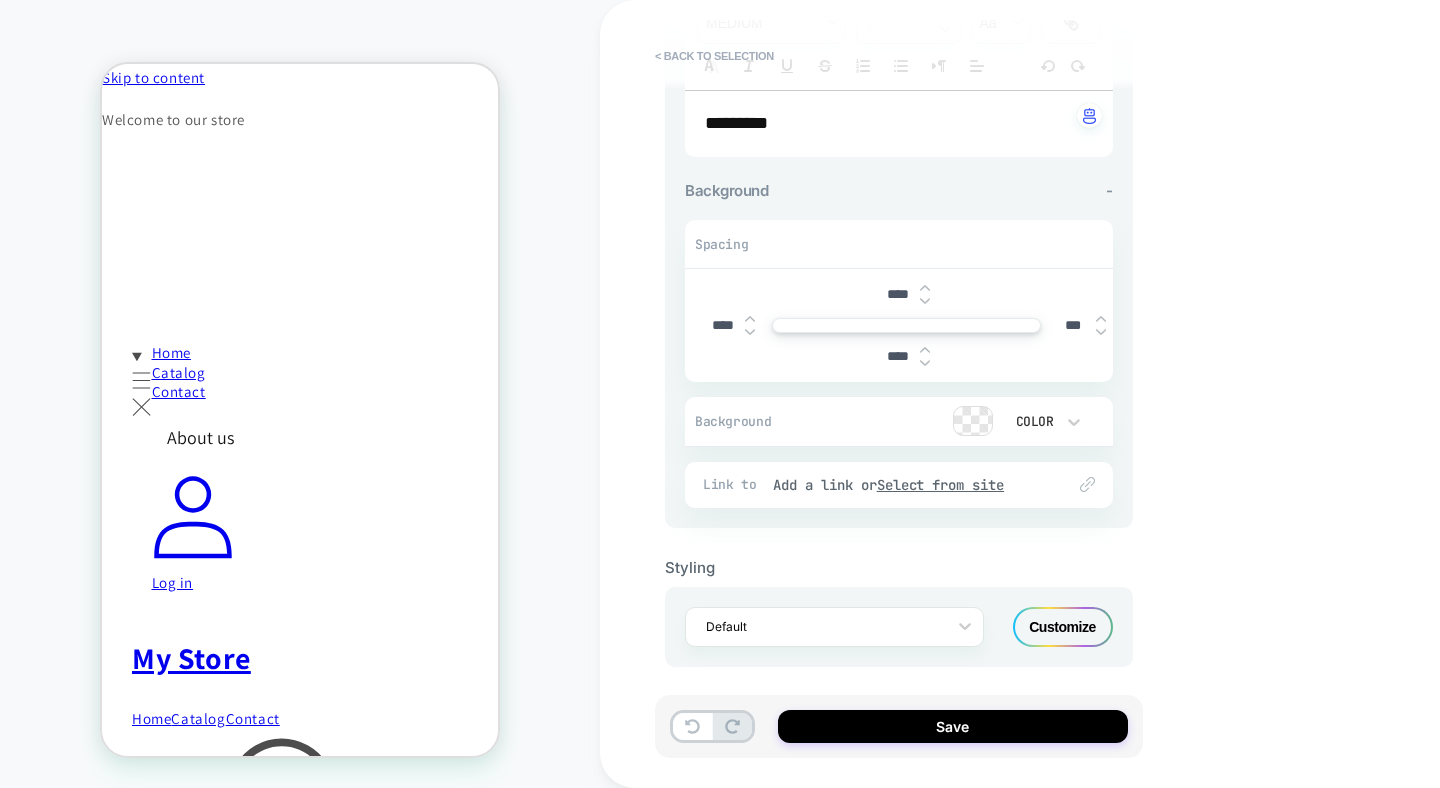 scroll, scrollTop: 327, scrollLeft: 0, axis: vertical 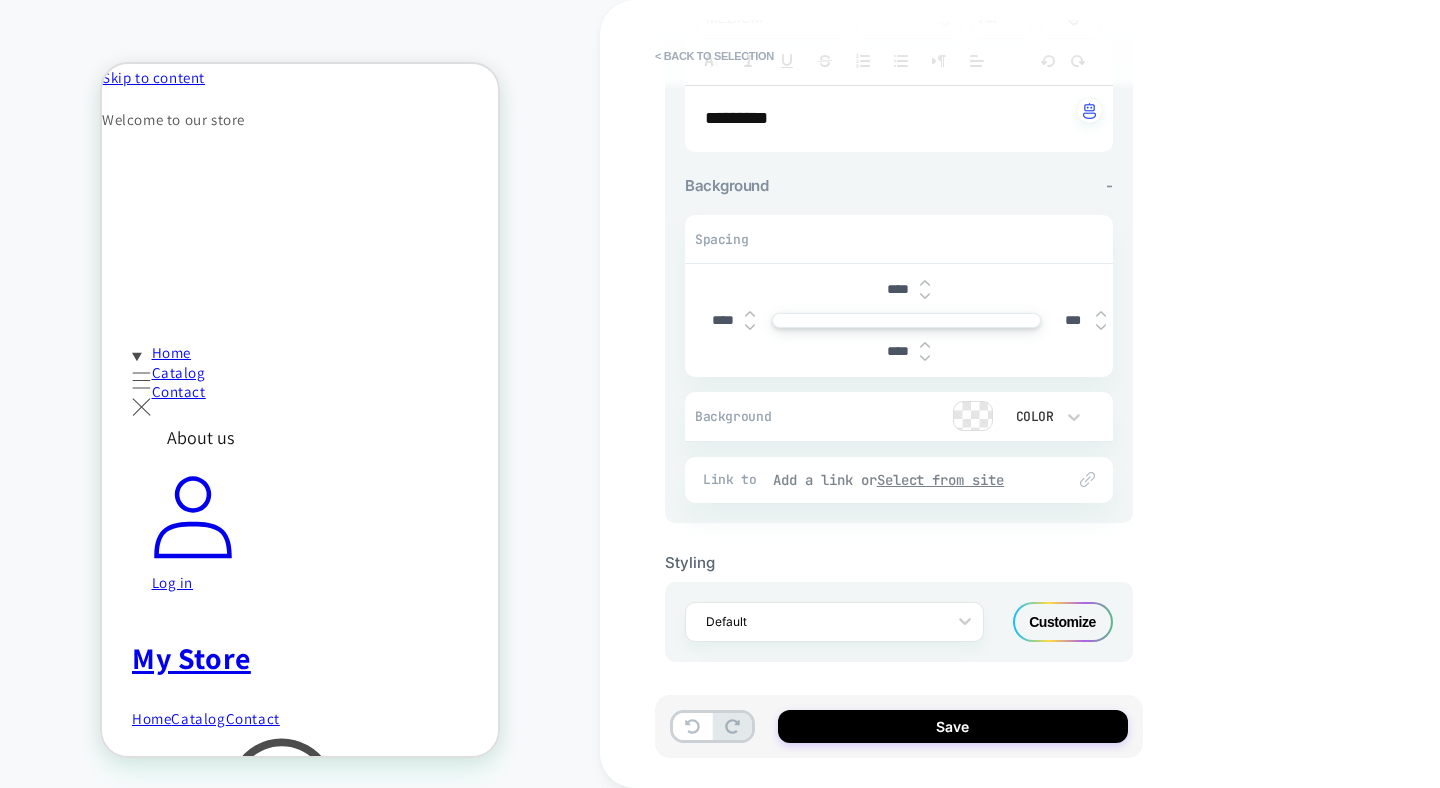 click on "Select from site" at bounding box center [941, 480] 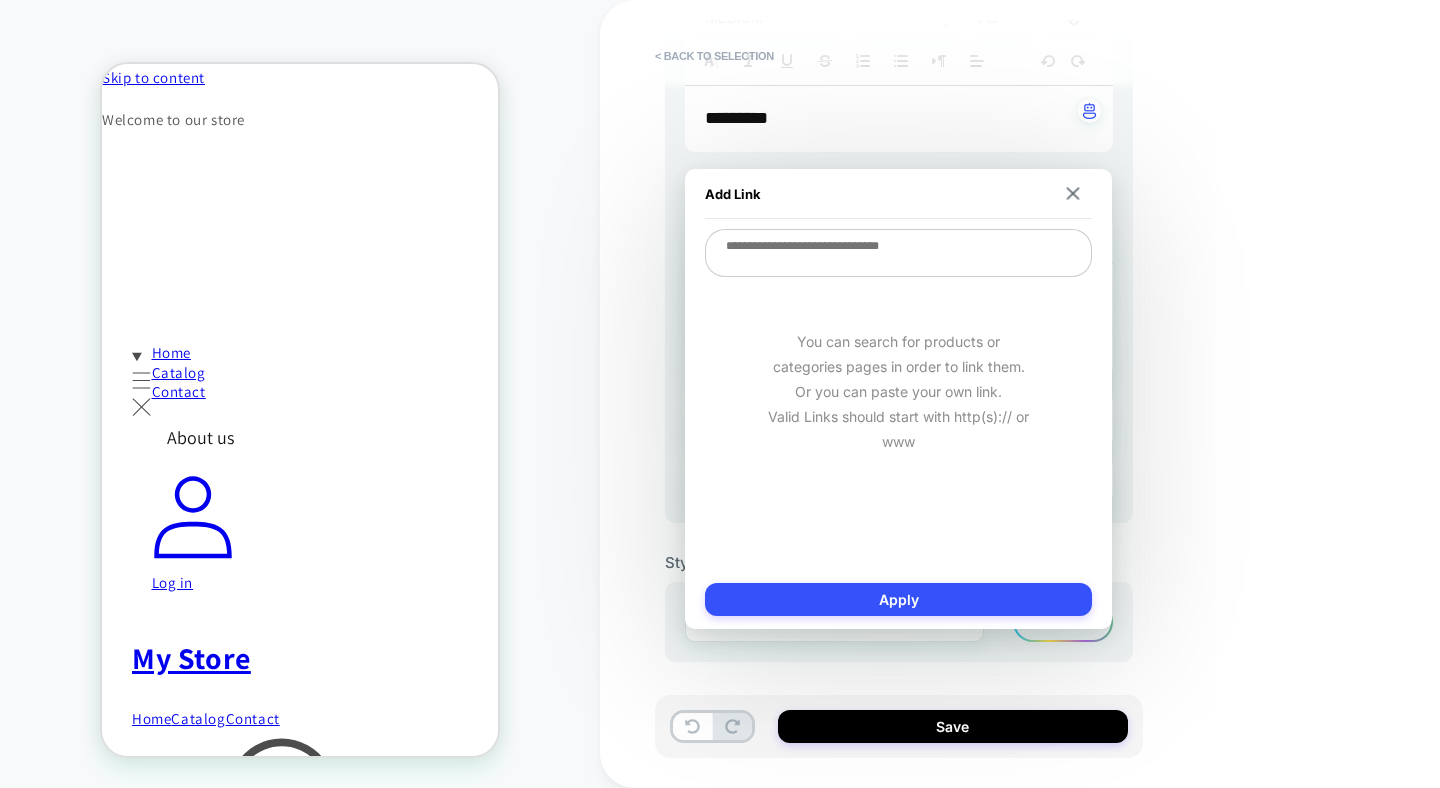 click at bounding box center [898, 253] 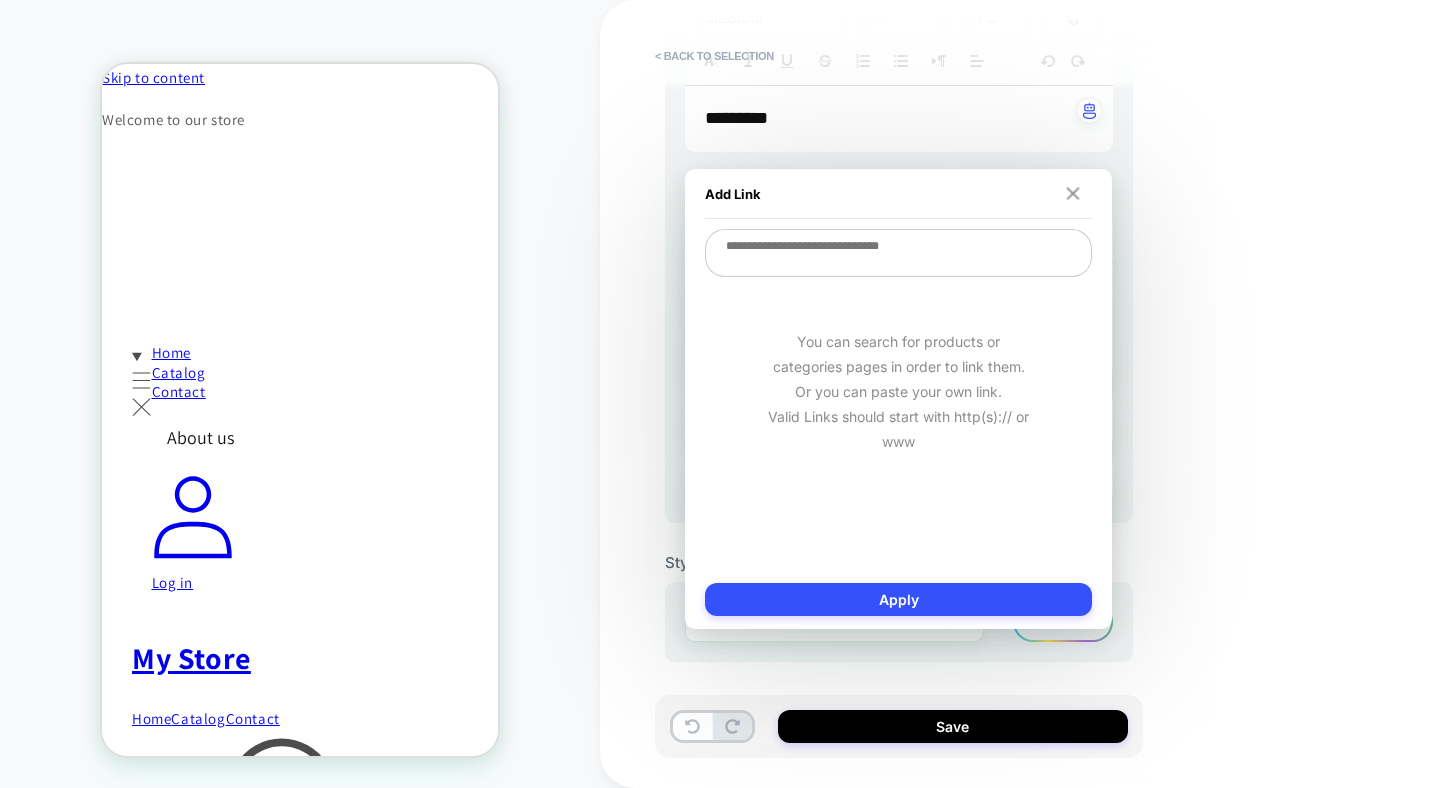 click at bounding box center [1073, 194] 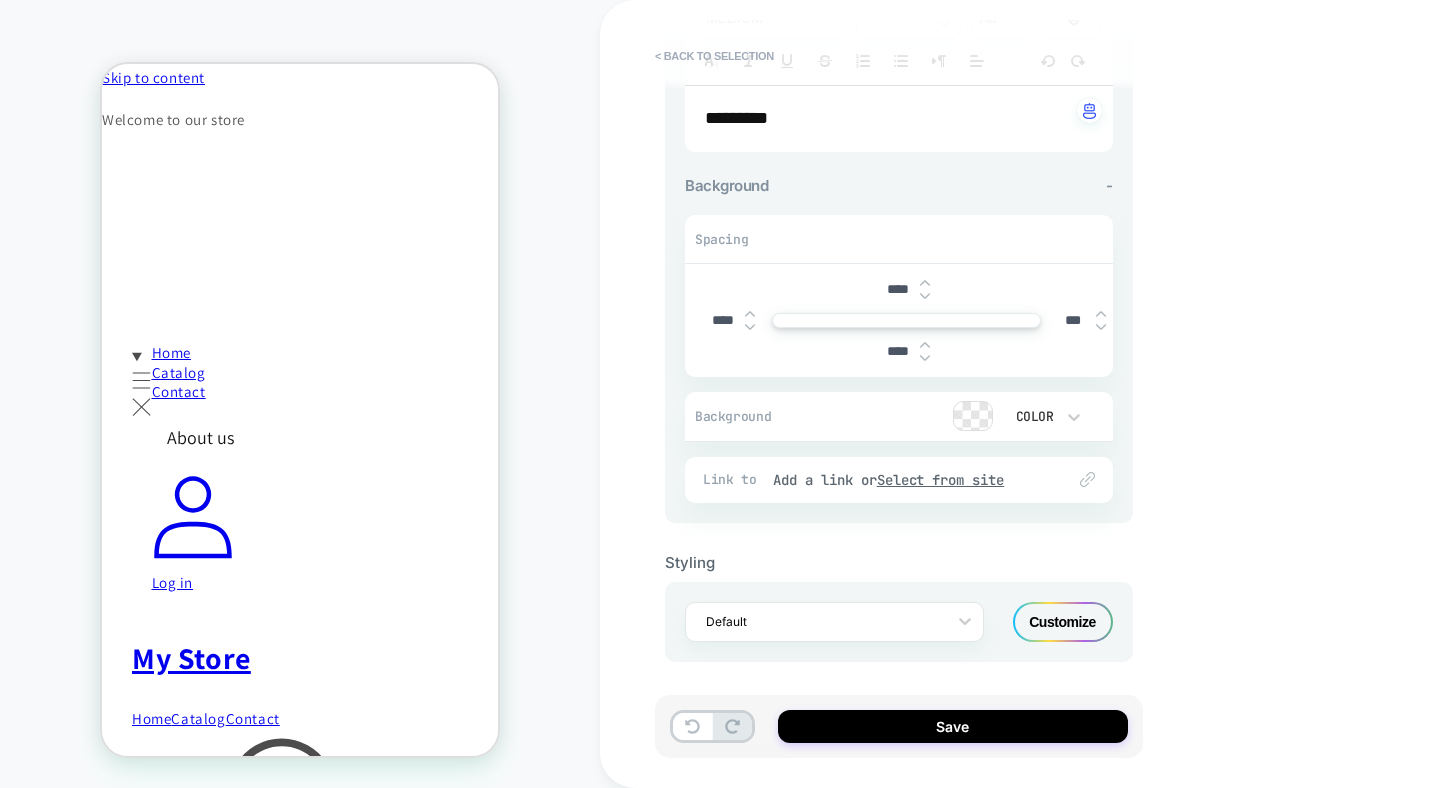 click on "****" at bounding box center (897, 289) 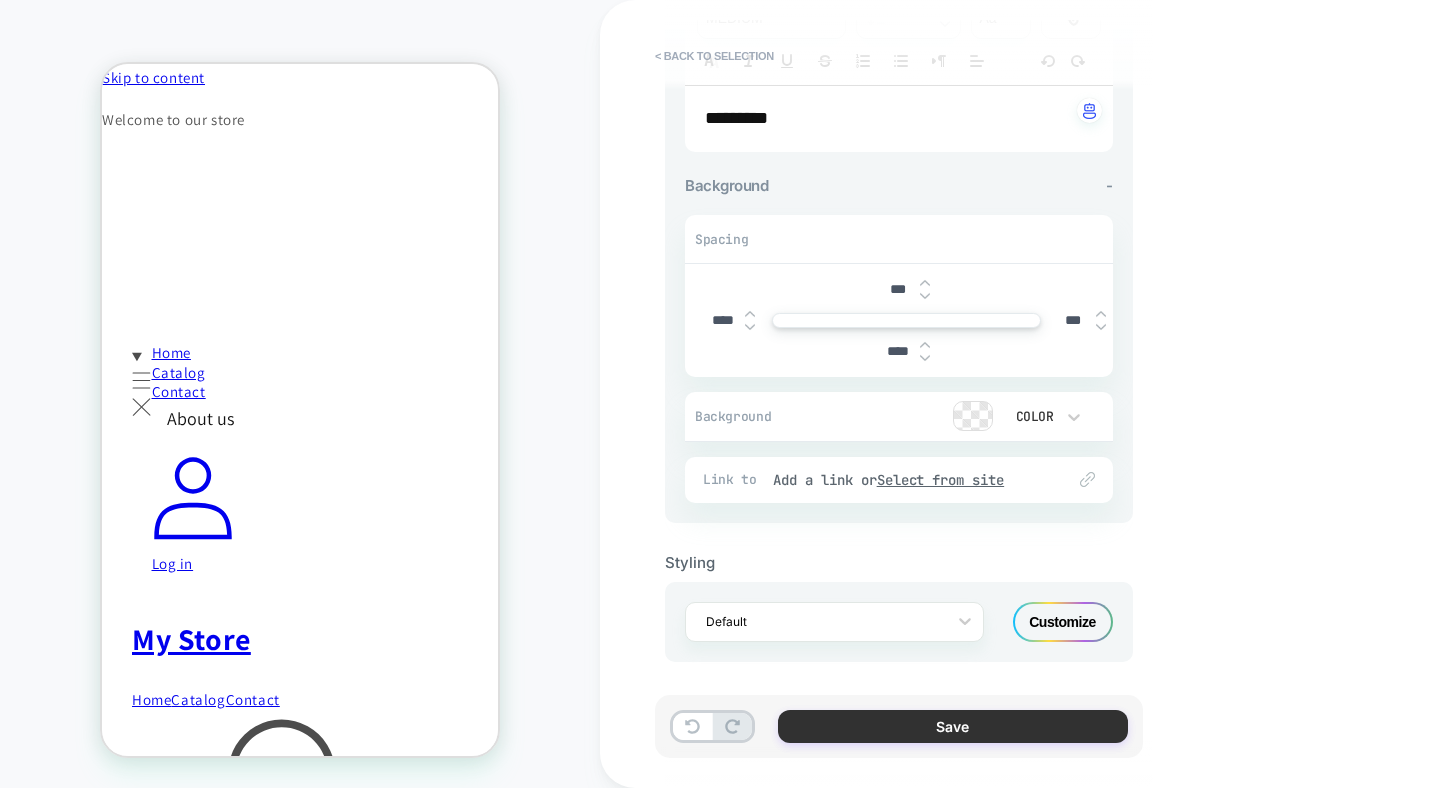 type on "***" 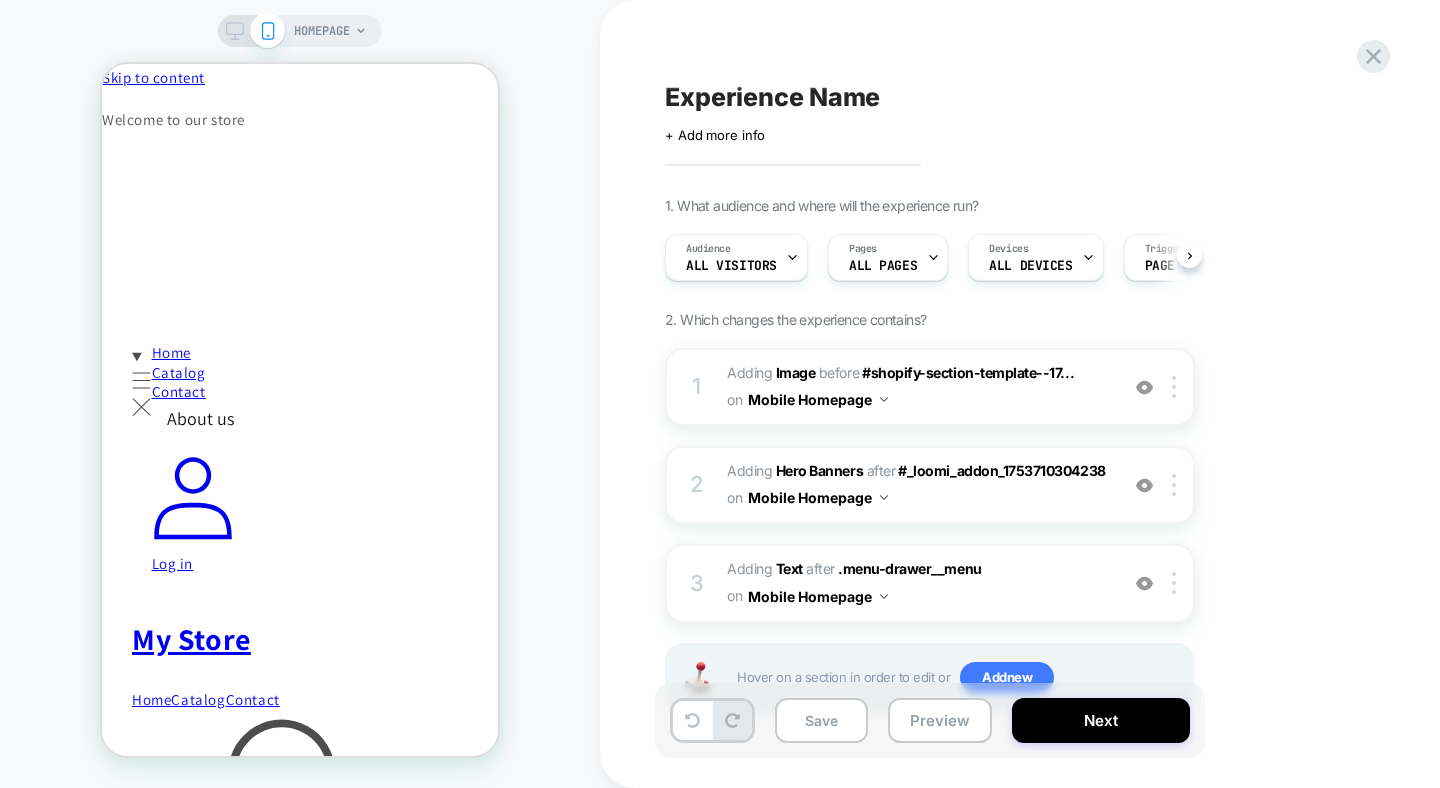 scroll, scrollTop: 0, scrollLeft: 1, axis: horizontal 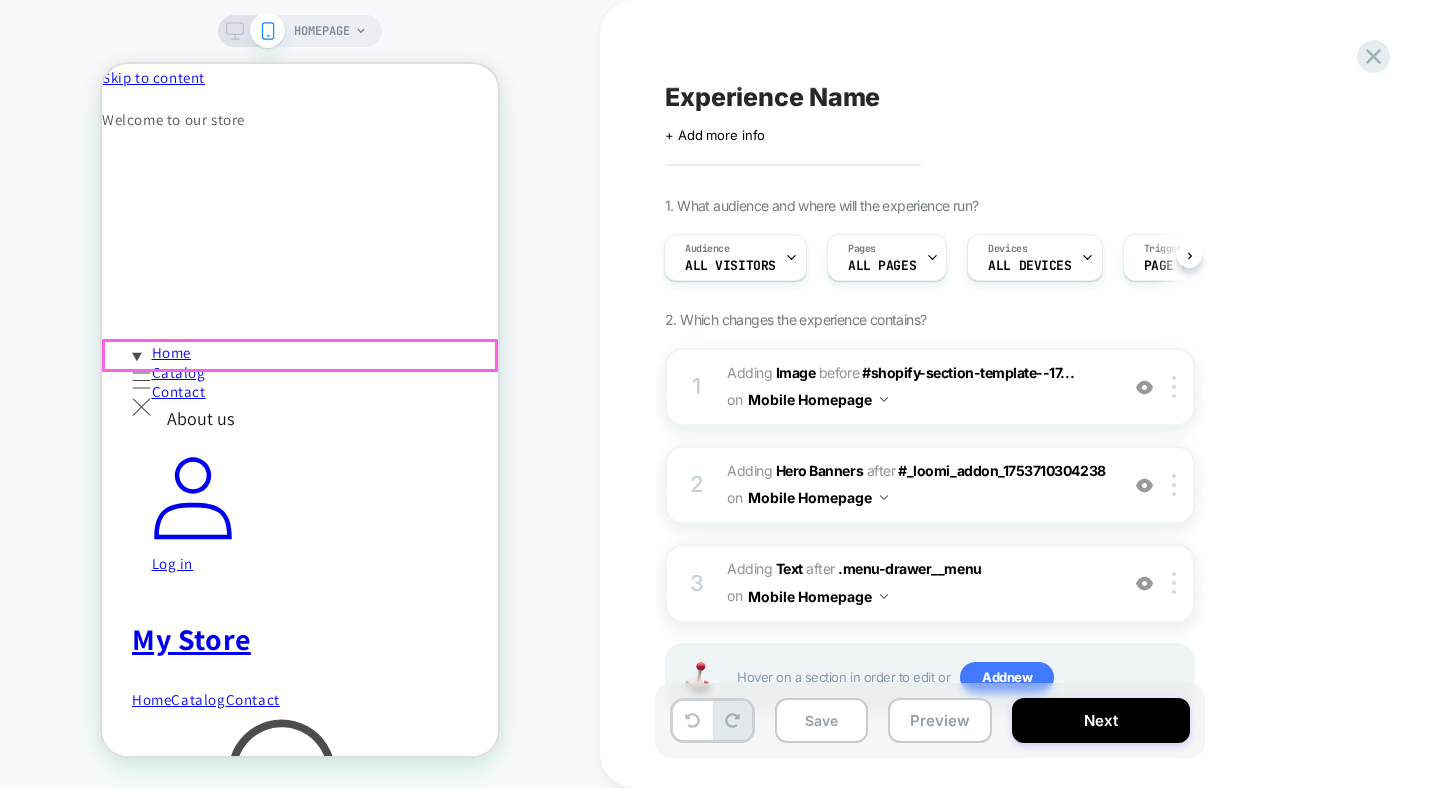 click on "About us﻿" at bounding box center [200, 419] 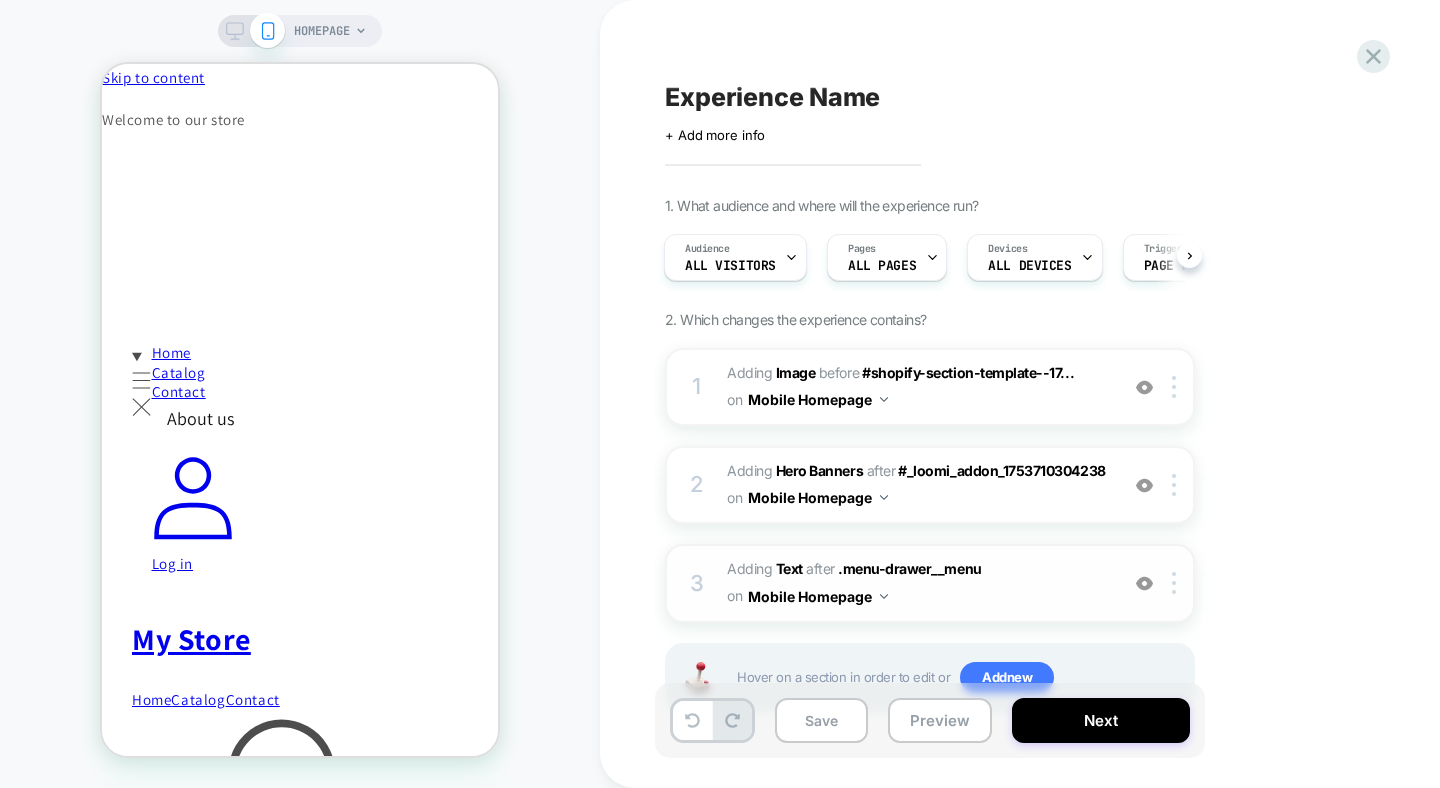 scroll, scrollTop: 68, scrollLeft: 0, axis: vertical 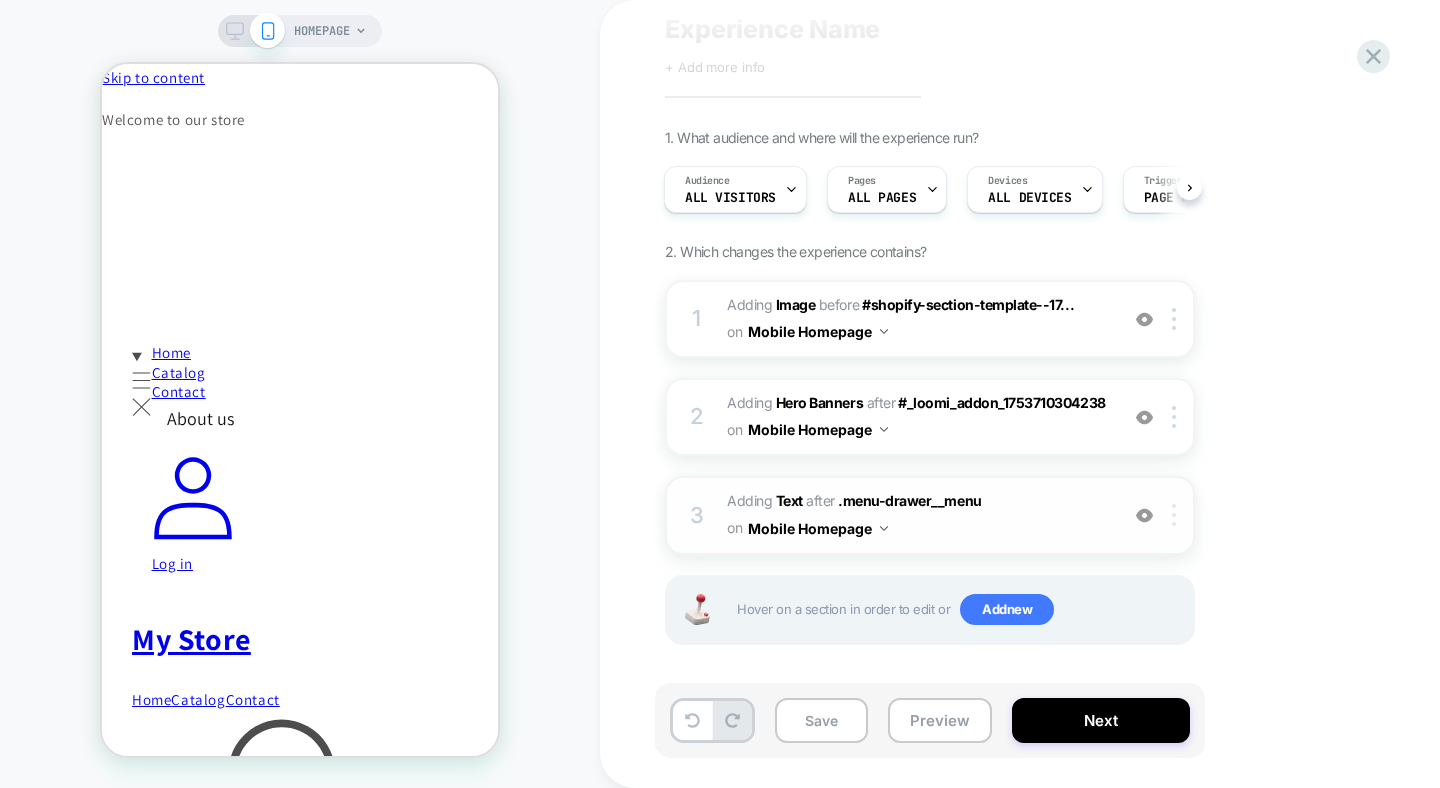 click at bounding box center (1177, 515) 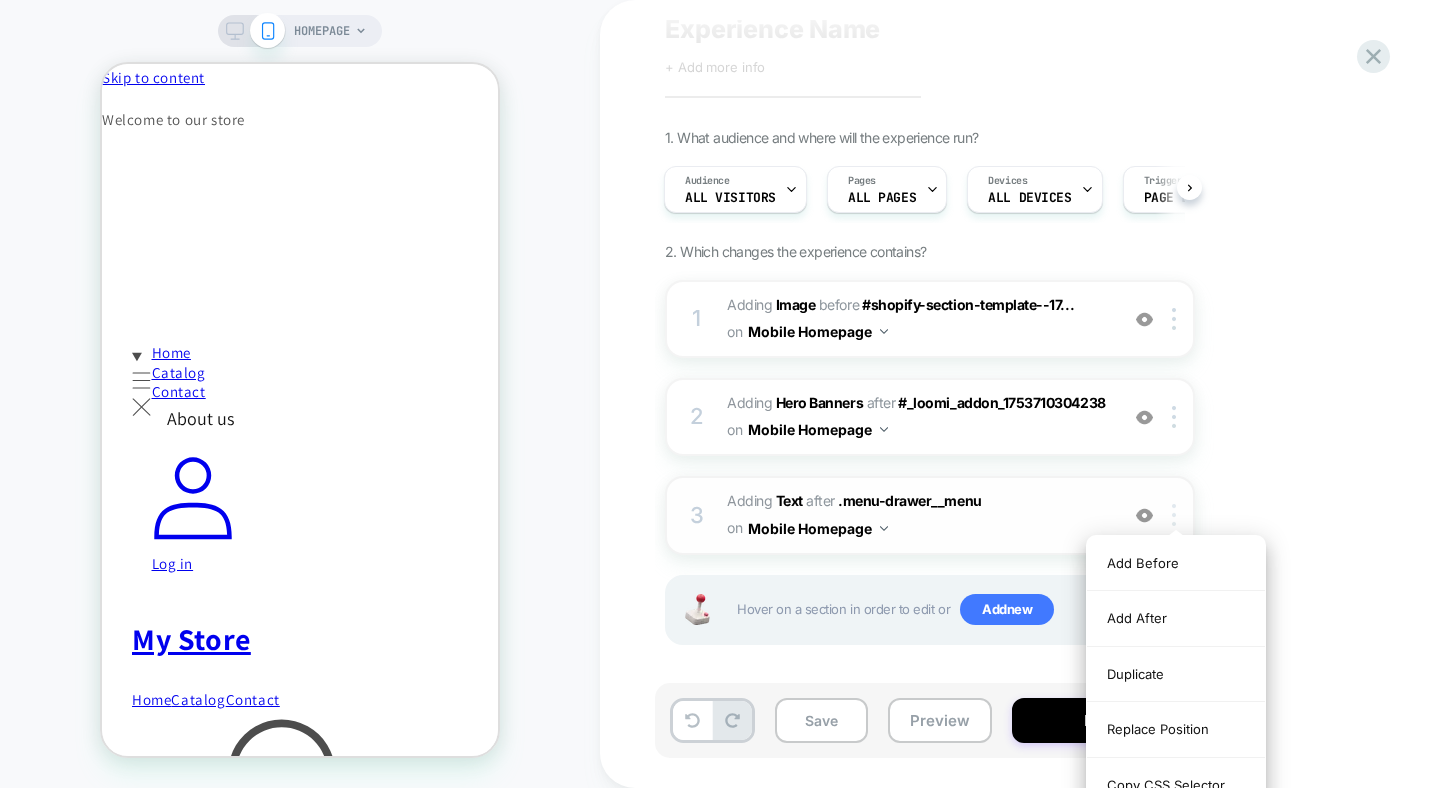 click at bounding box center [1177, 515] 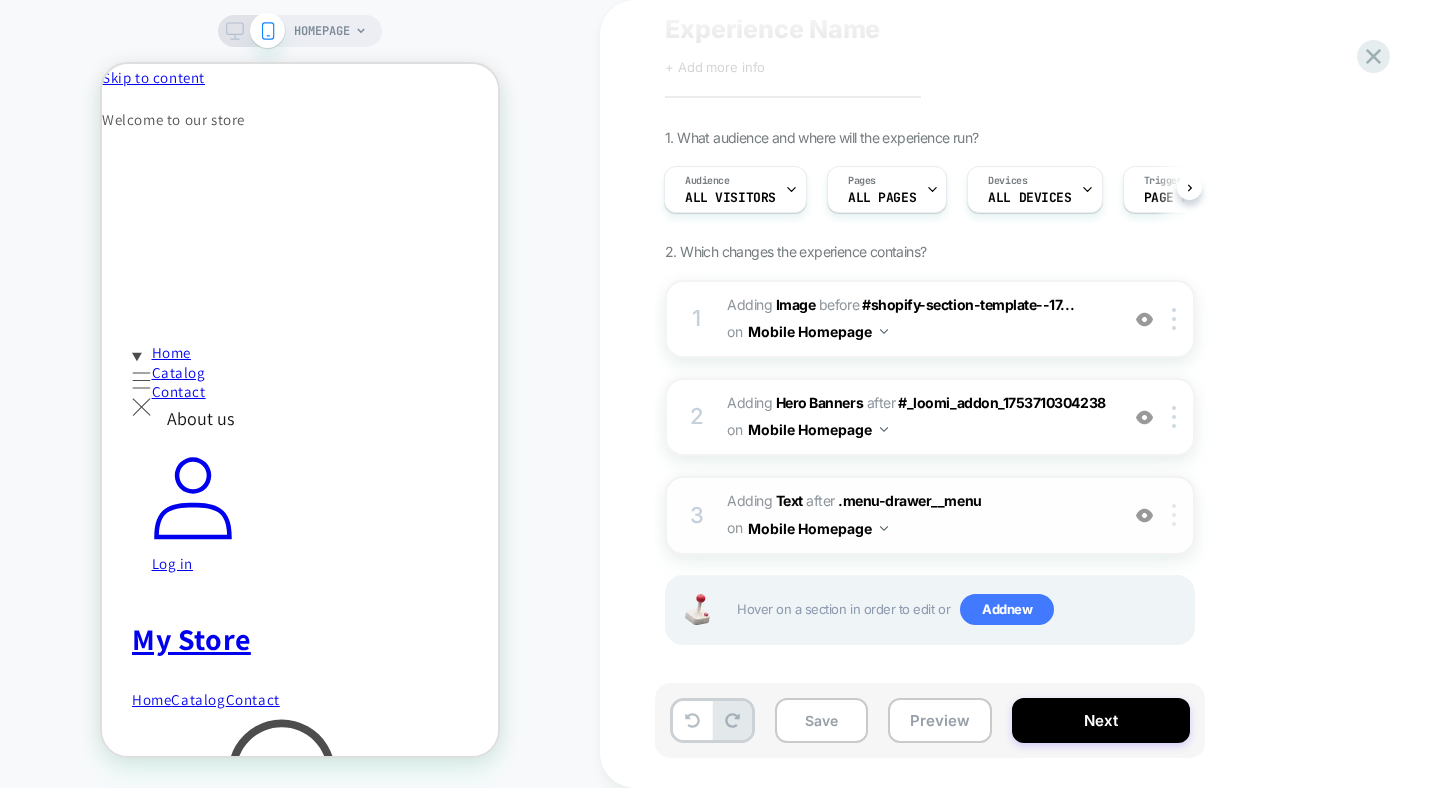 click at bounding box center (1177, 515) 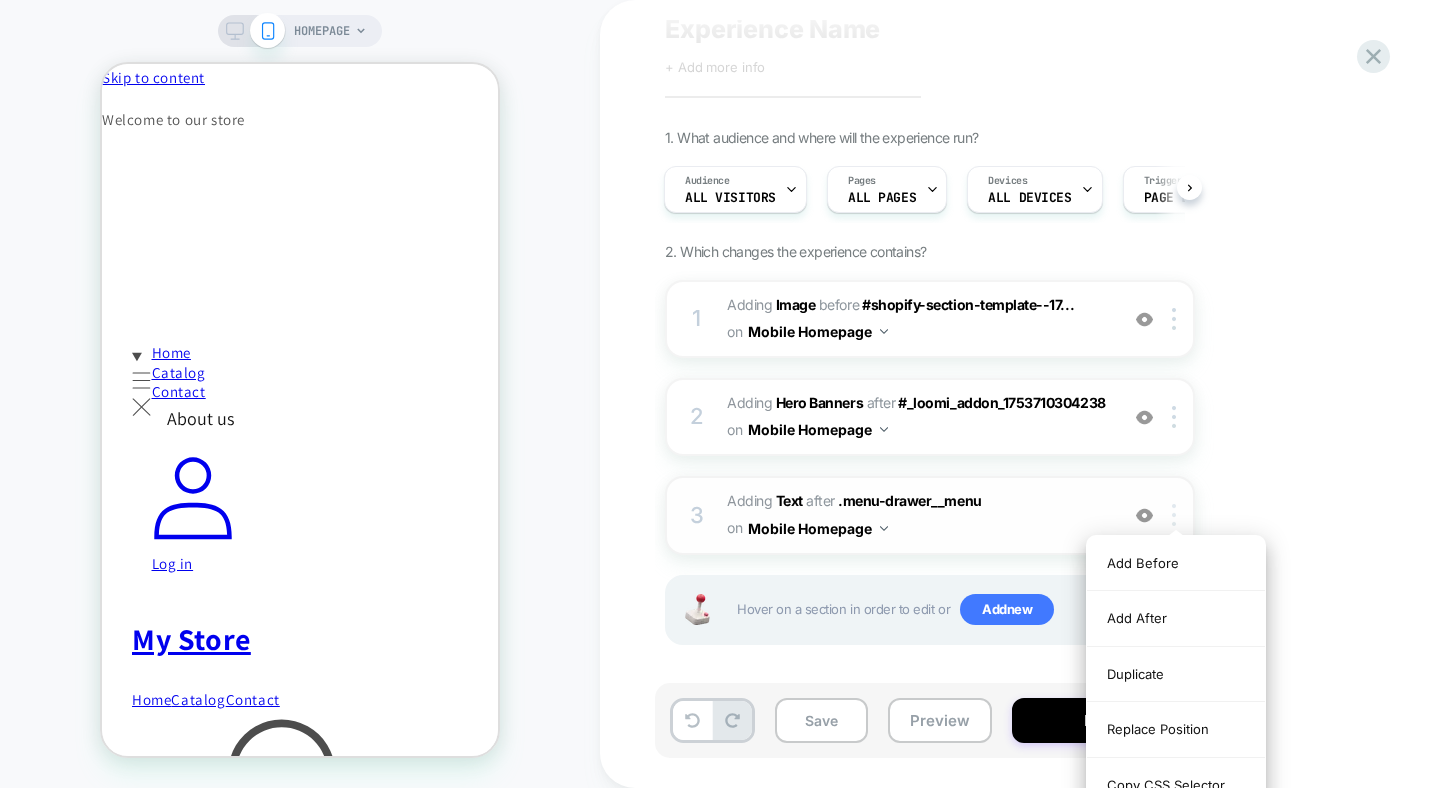 scroll, scrollTop: 74, scrollLeft: 0, axis: vertical 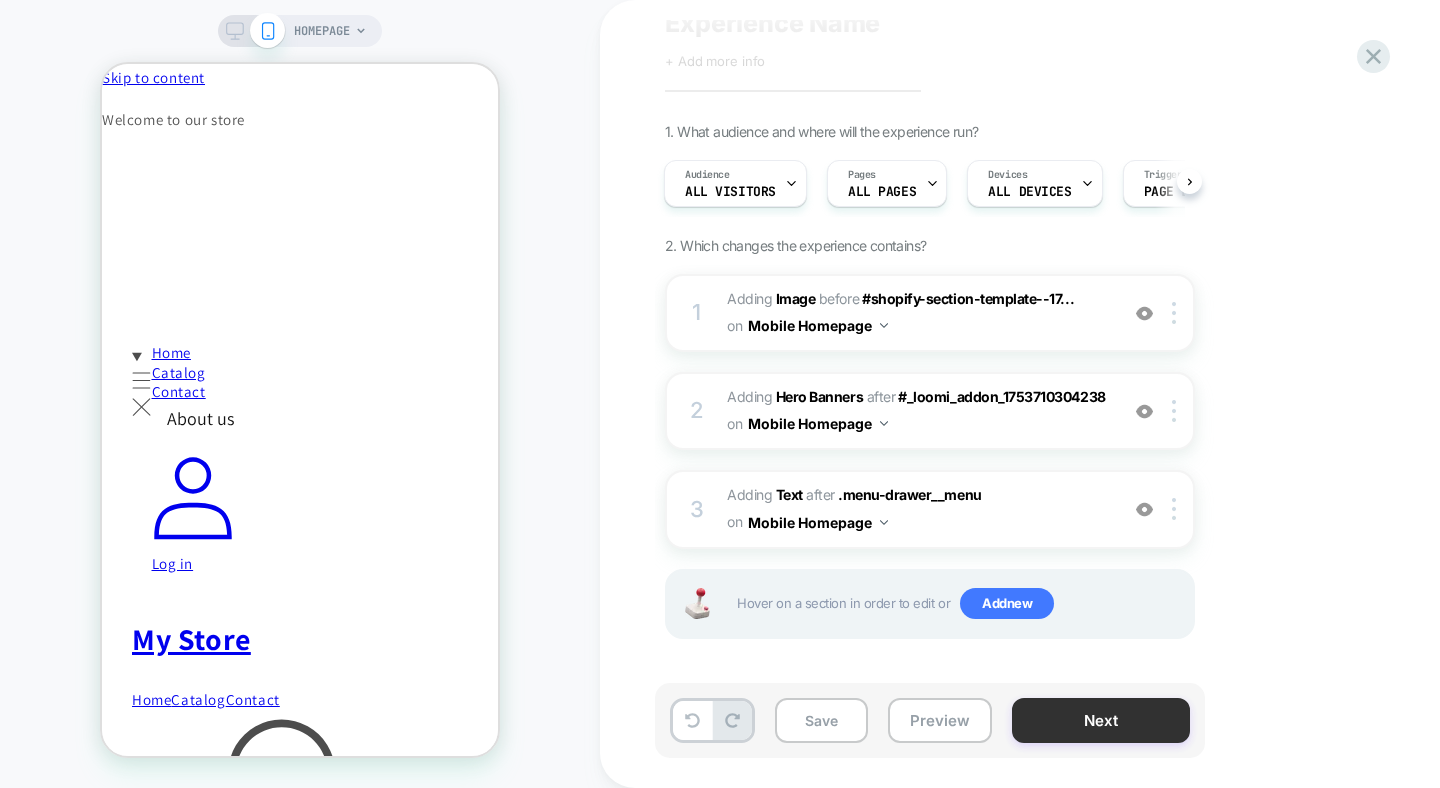 click on "Next" at bounding box center (1101, 720) 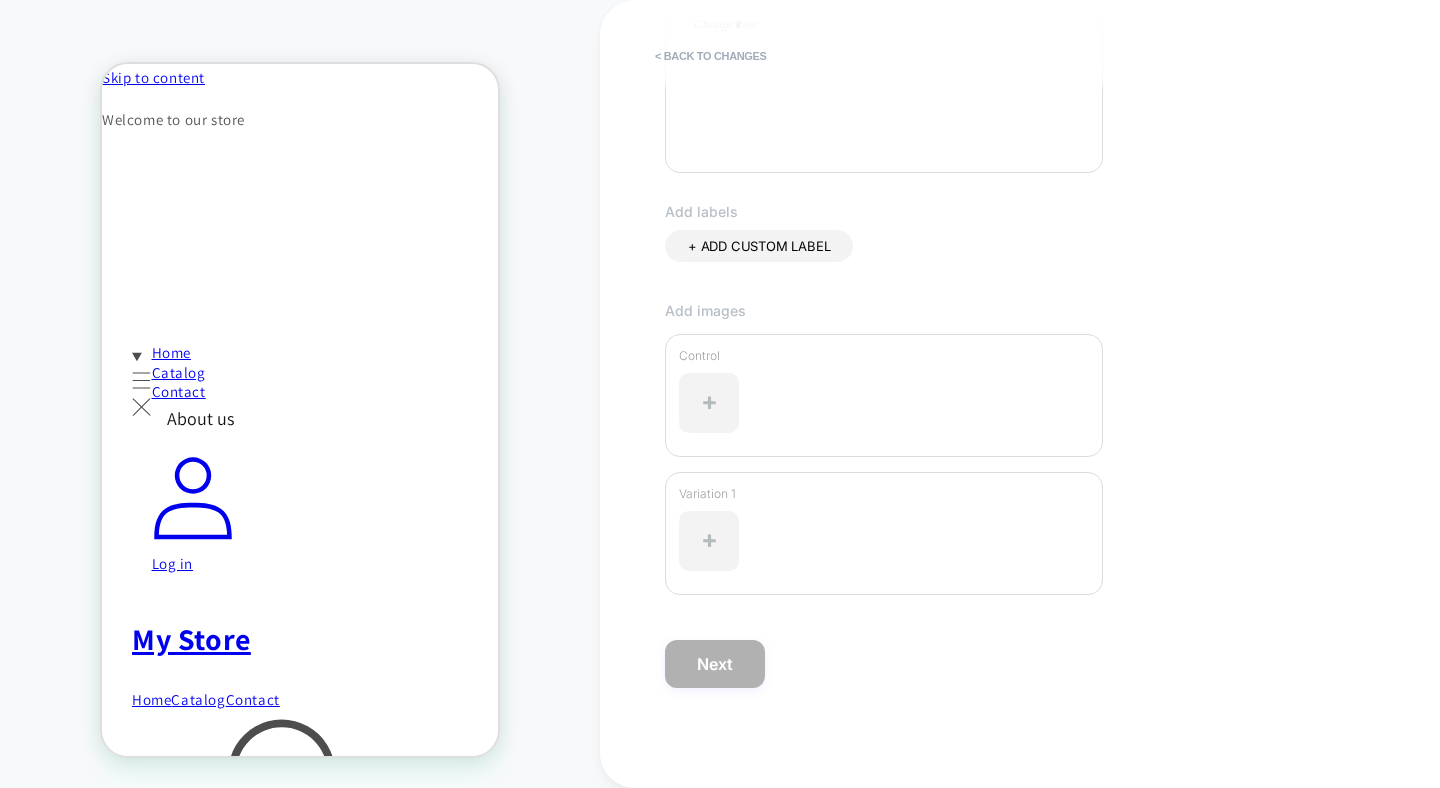 scroll, scrollTop: 0, scrollLeft: 0, axis: both 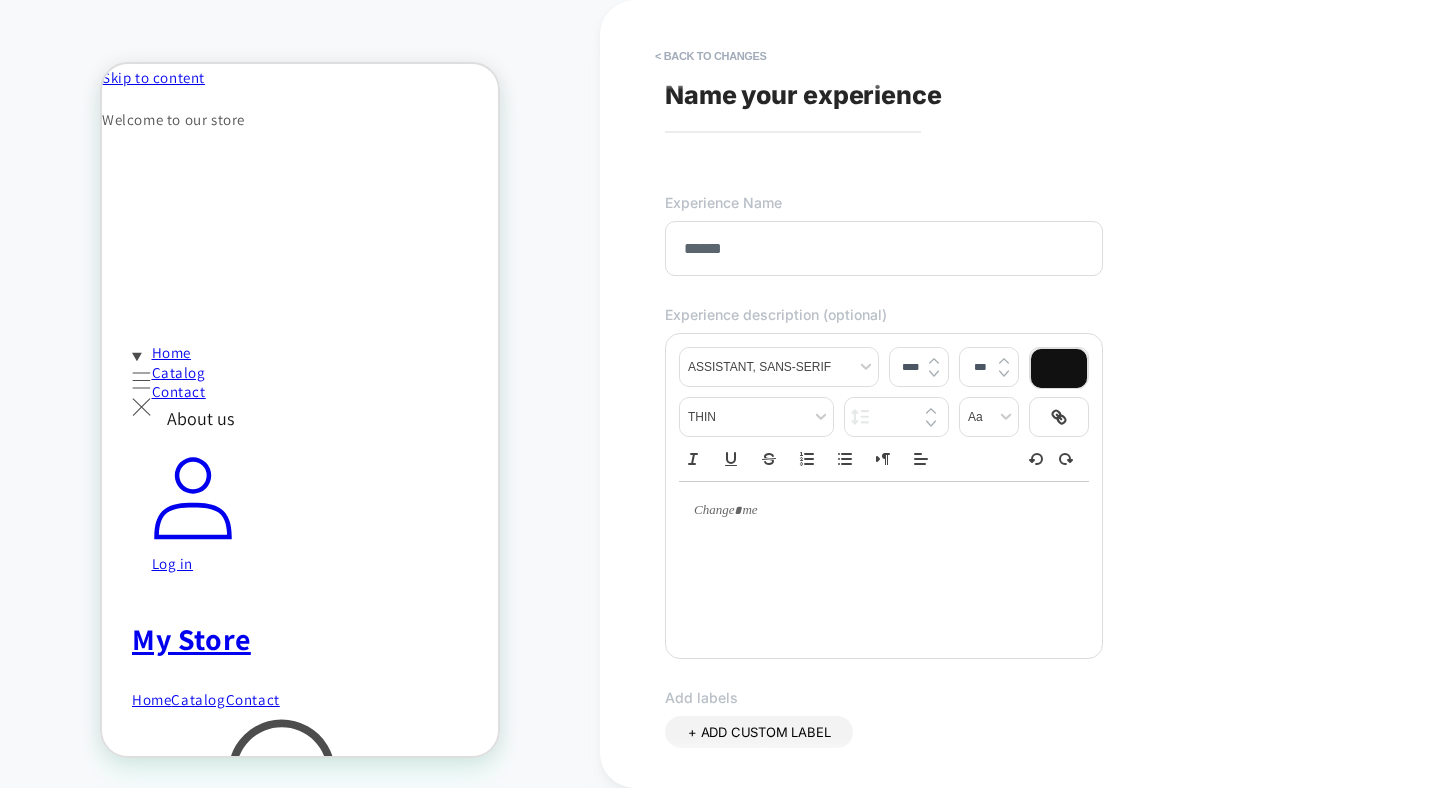 type on "******" 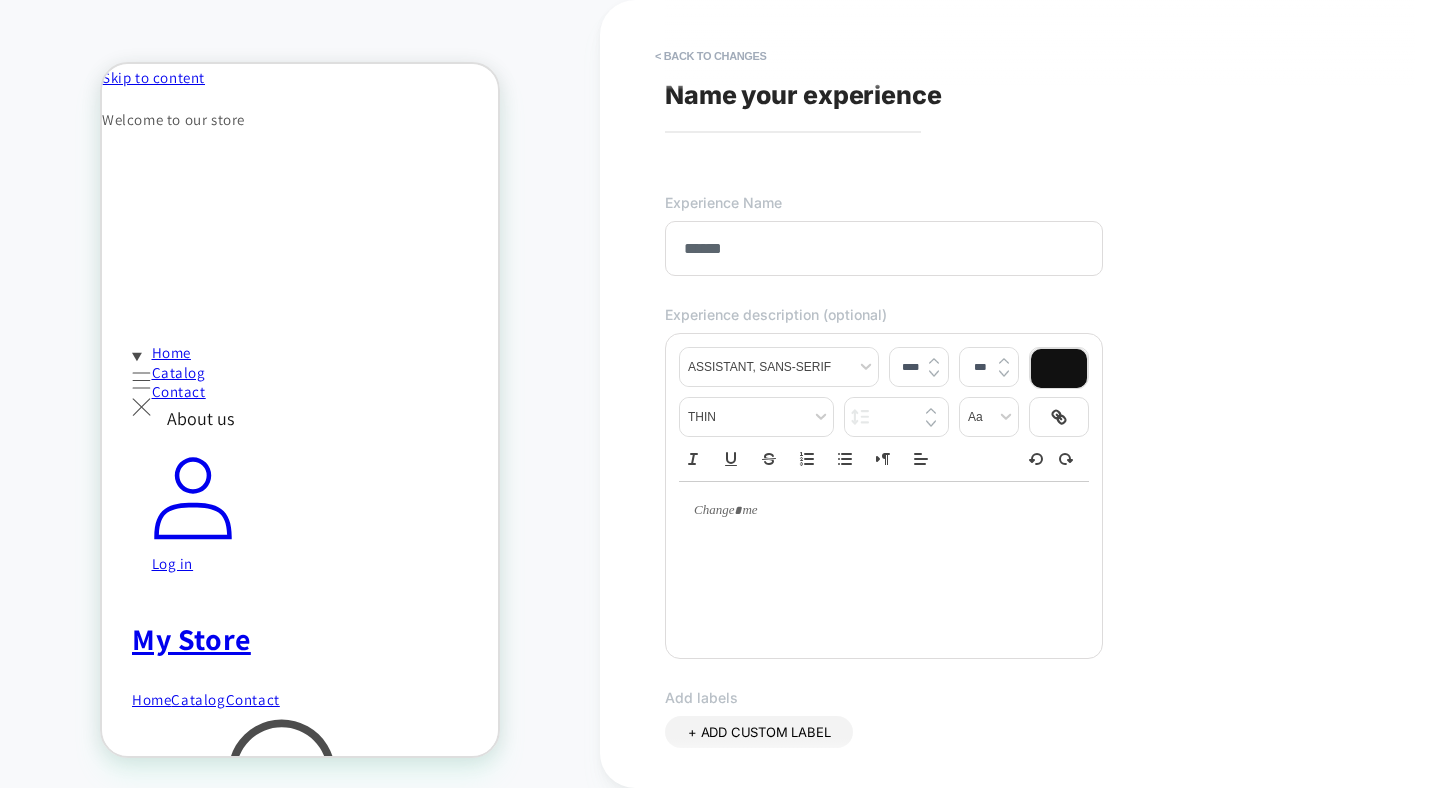 click on "**********" at bounding box center [1030, 394] 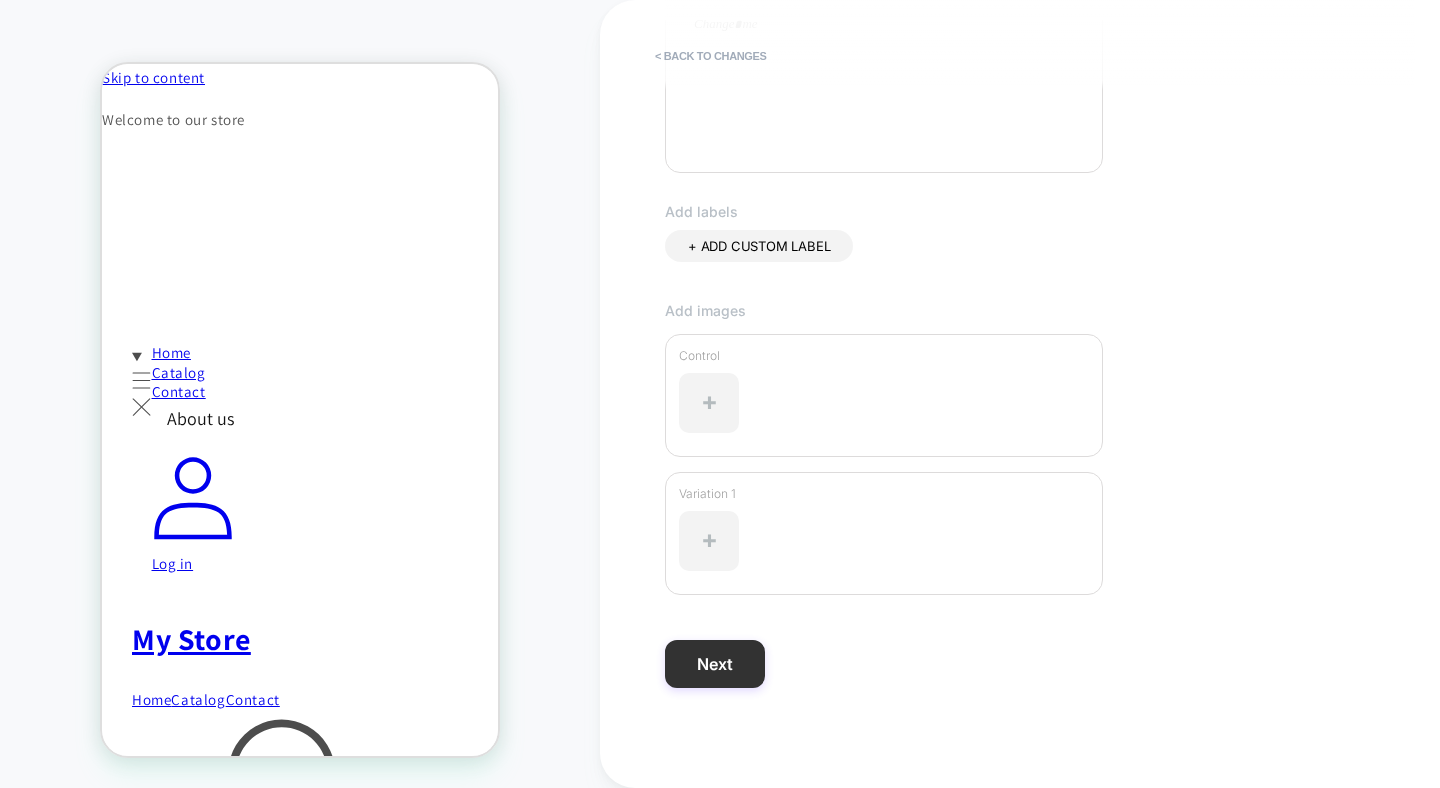 click on "Next" at bounding box center (715, 664) 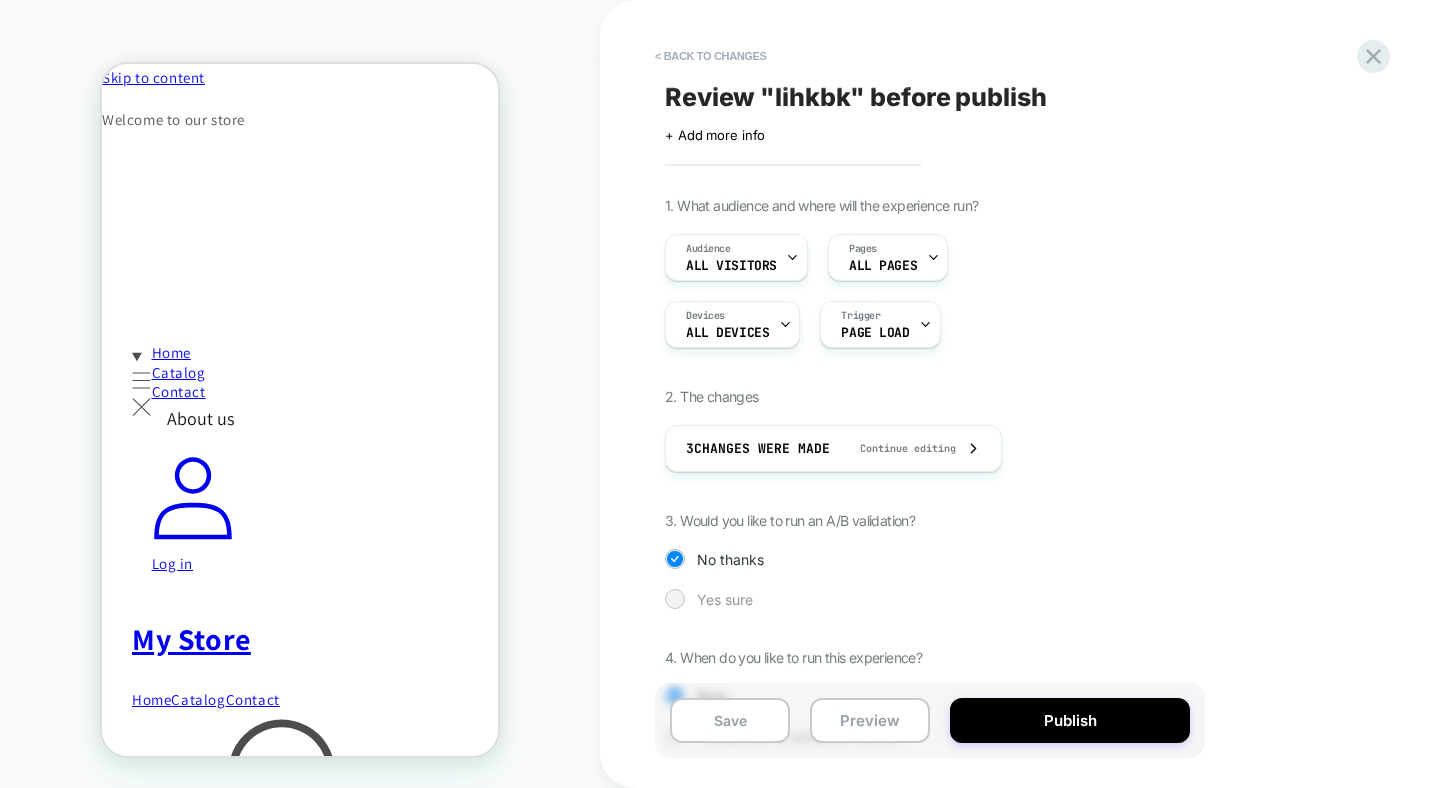 click on "Yes sure" at bounding box center [725, 599] 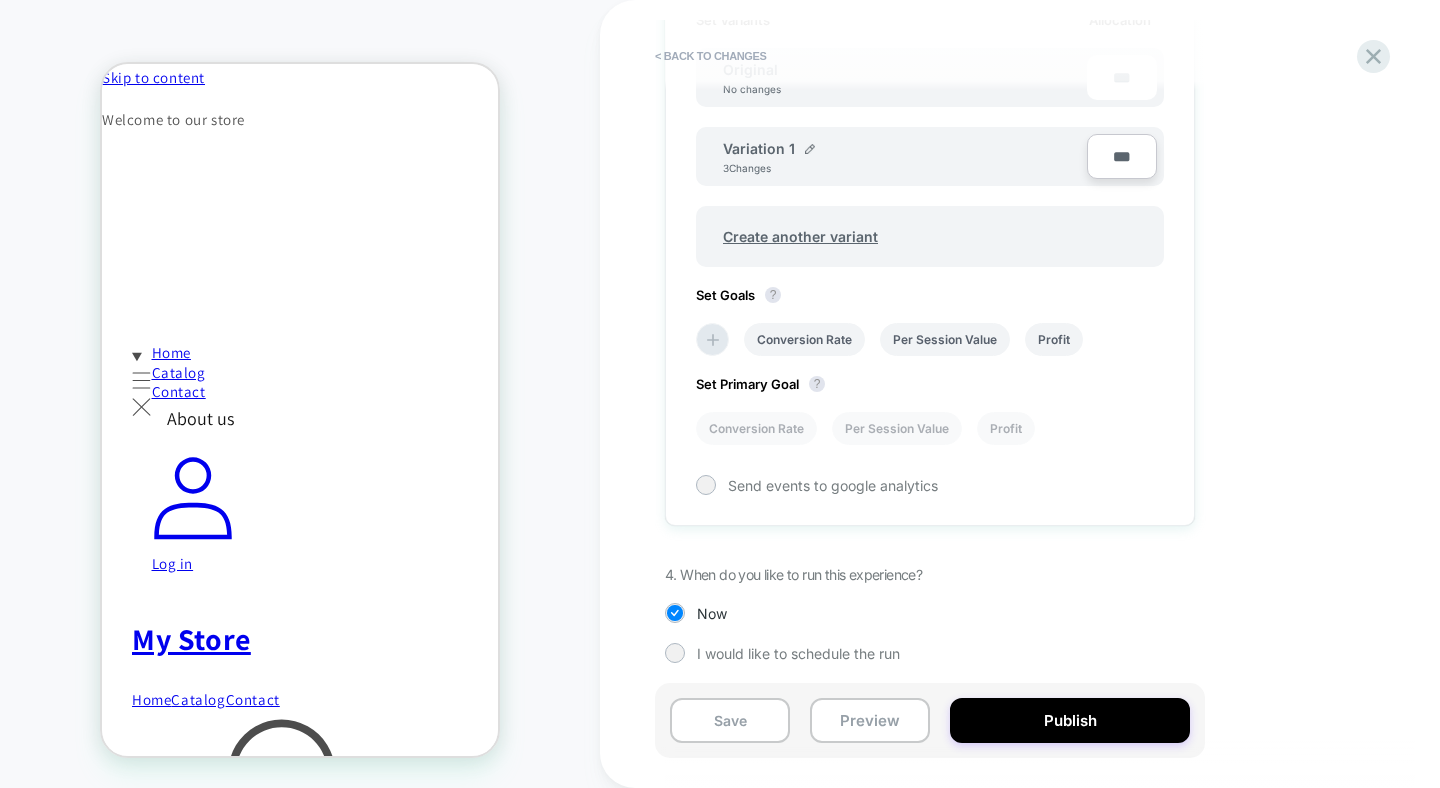 scroll, scrollTop: 653, scrollLeft: 0, axis: vertical 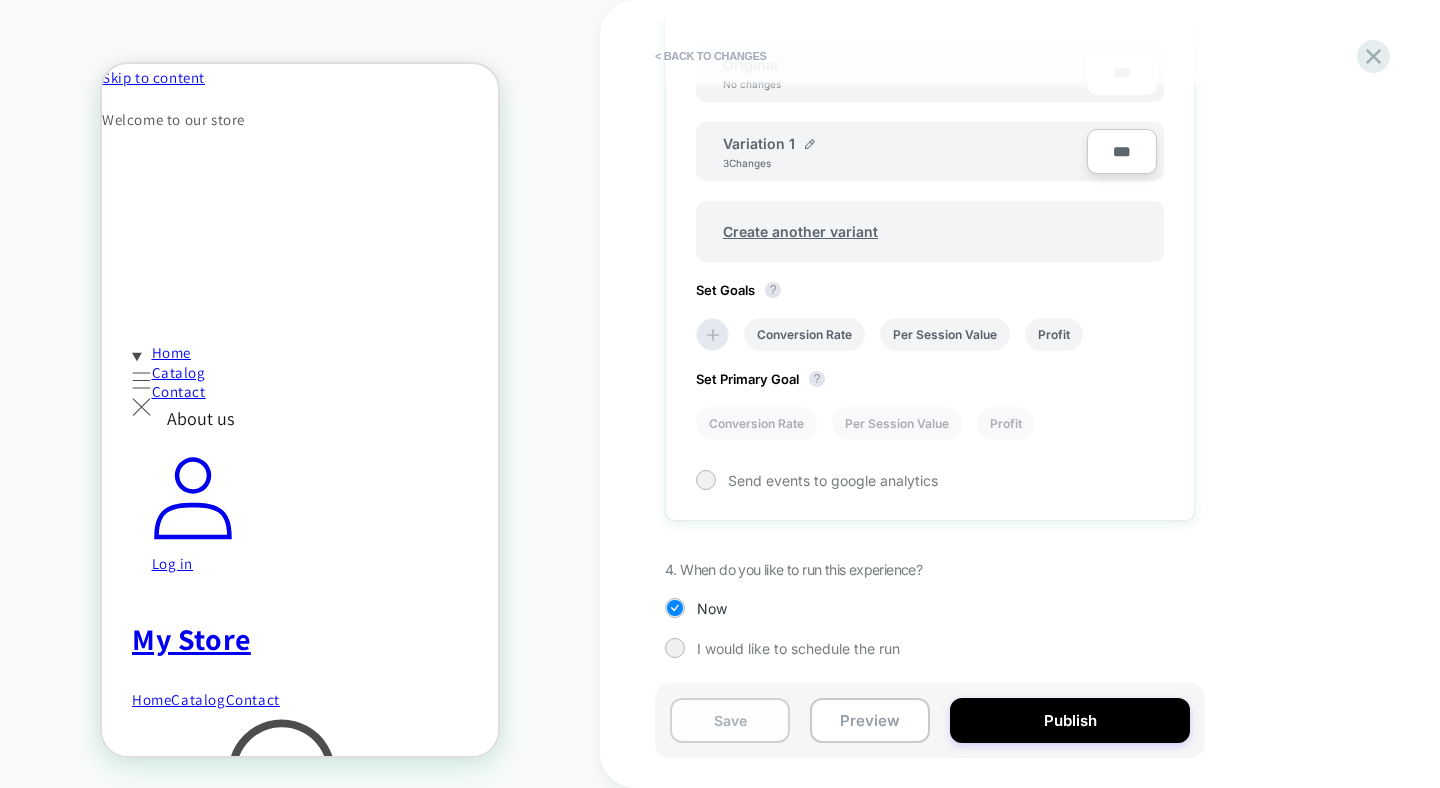 click on "Save" at bounding box center [730, 720] 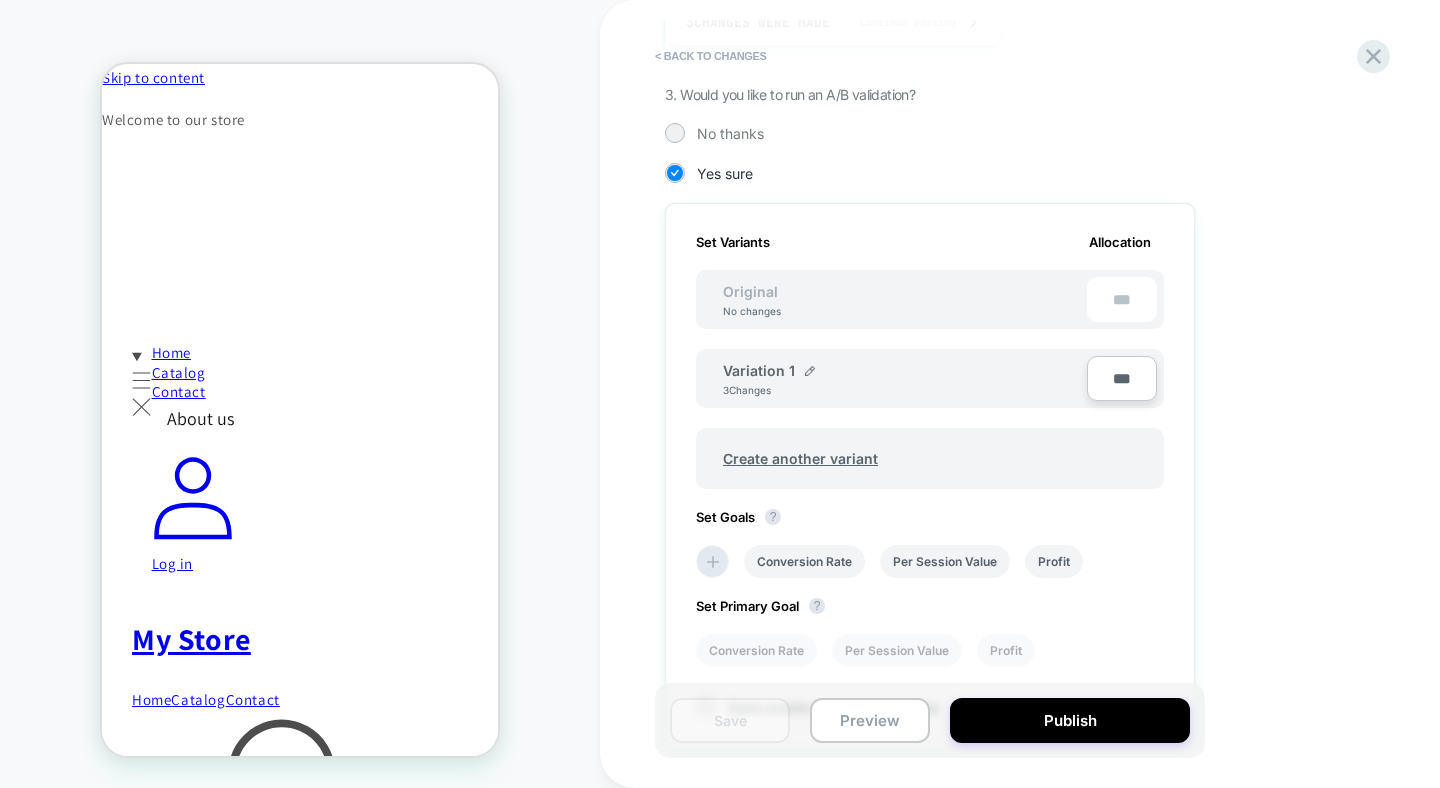 scroll, scrollTop: 0, scrollLeft: 0, axis: both 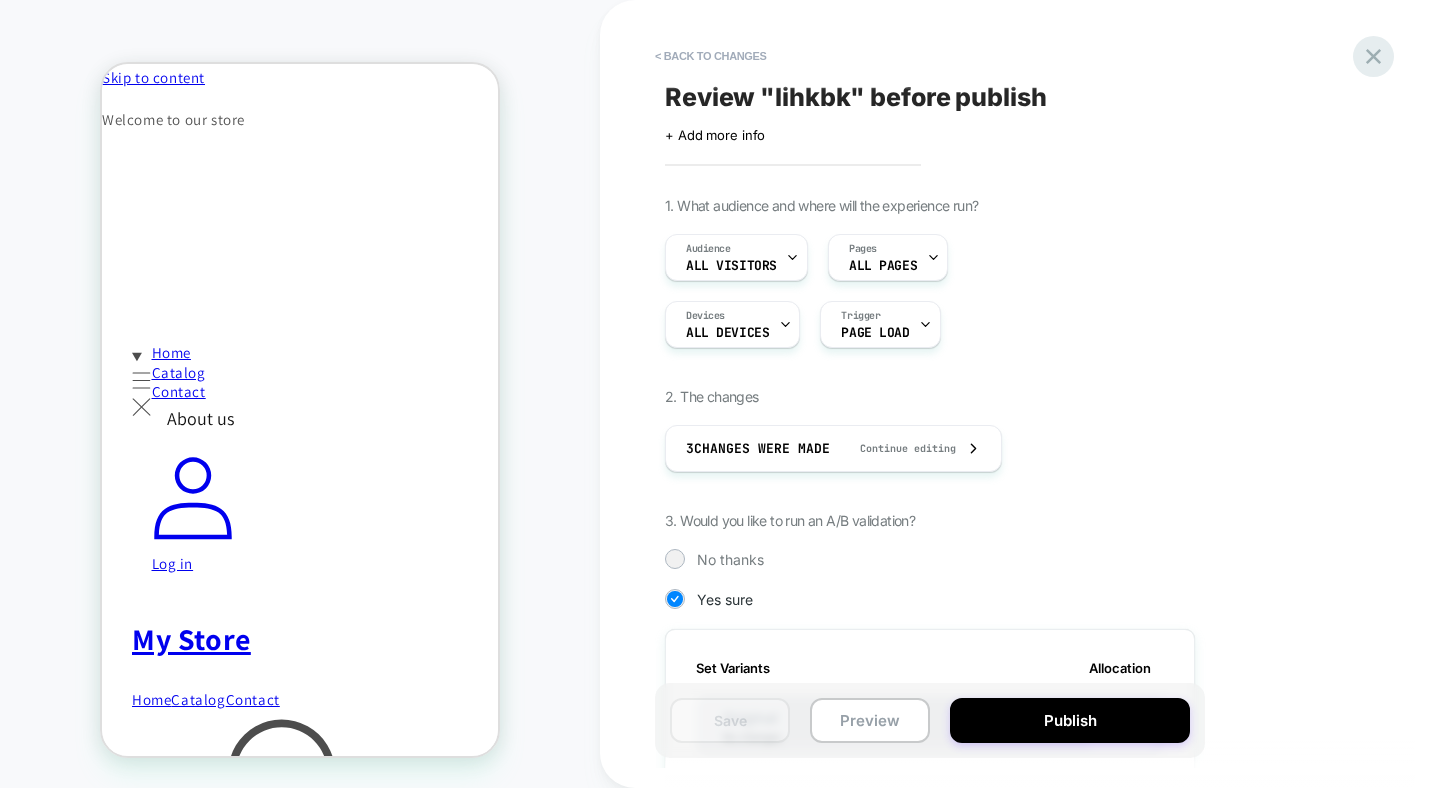 click 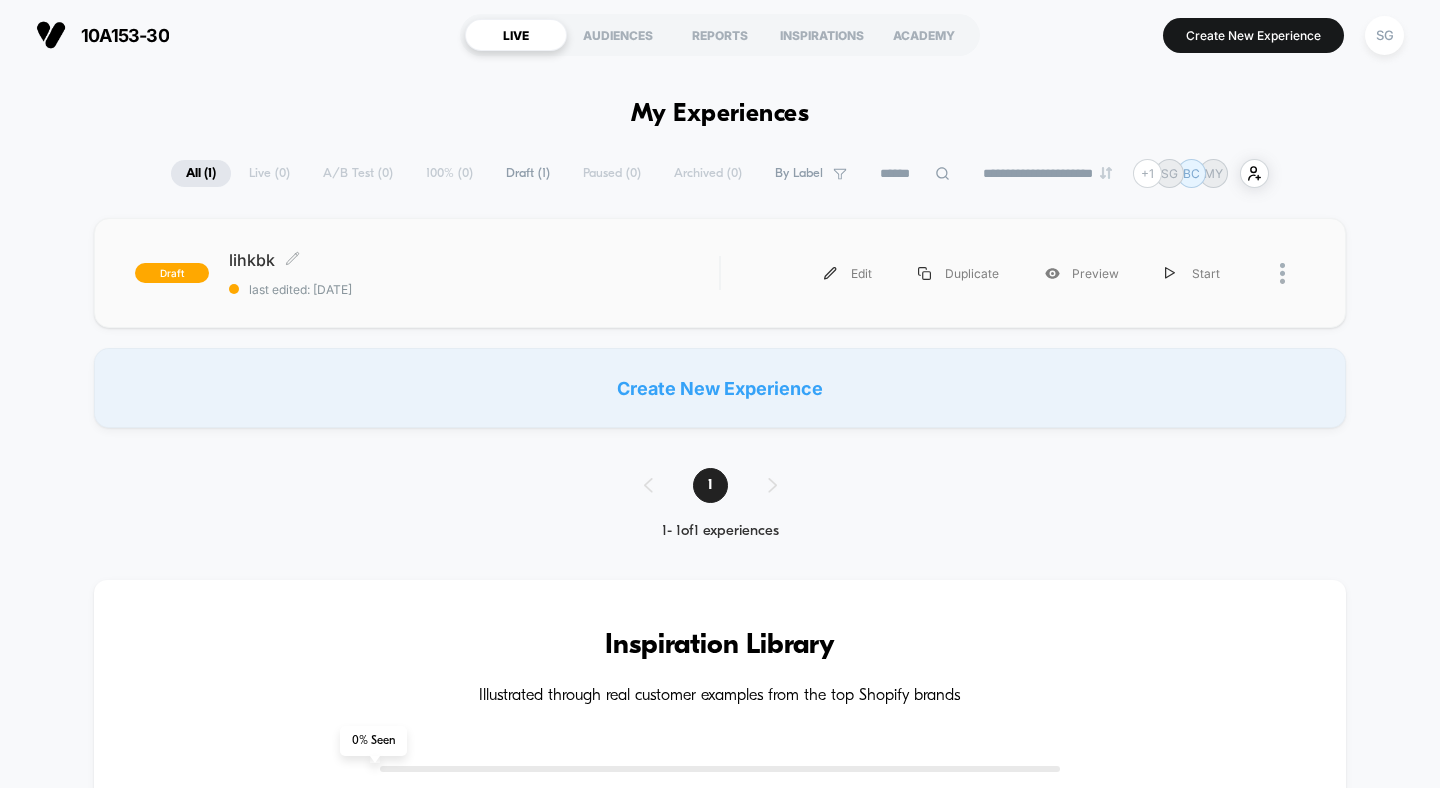 click on "lihkbk Click to edit experience details Click to edit experience details last edited: [DATE]" at bounding box center (474, 273) 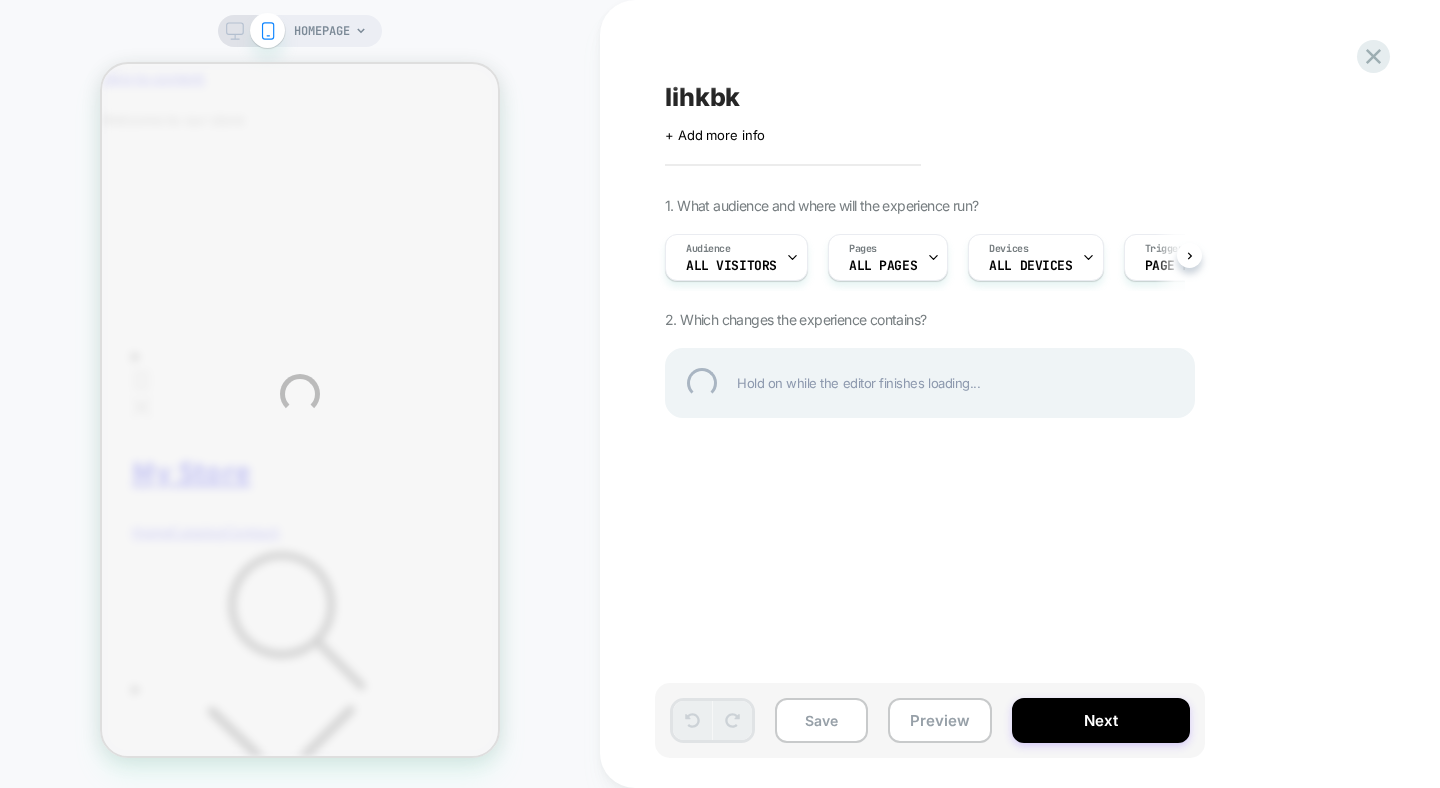 scroll, scrollTop: 0, scrollLeft: 0, axis: both 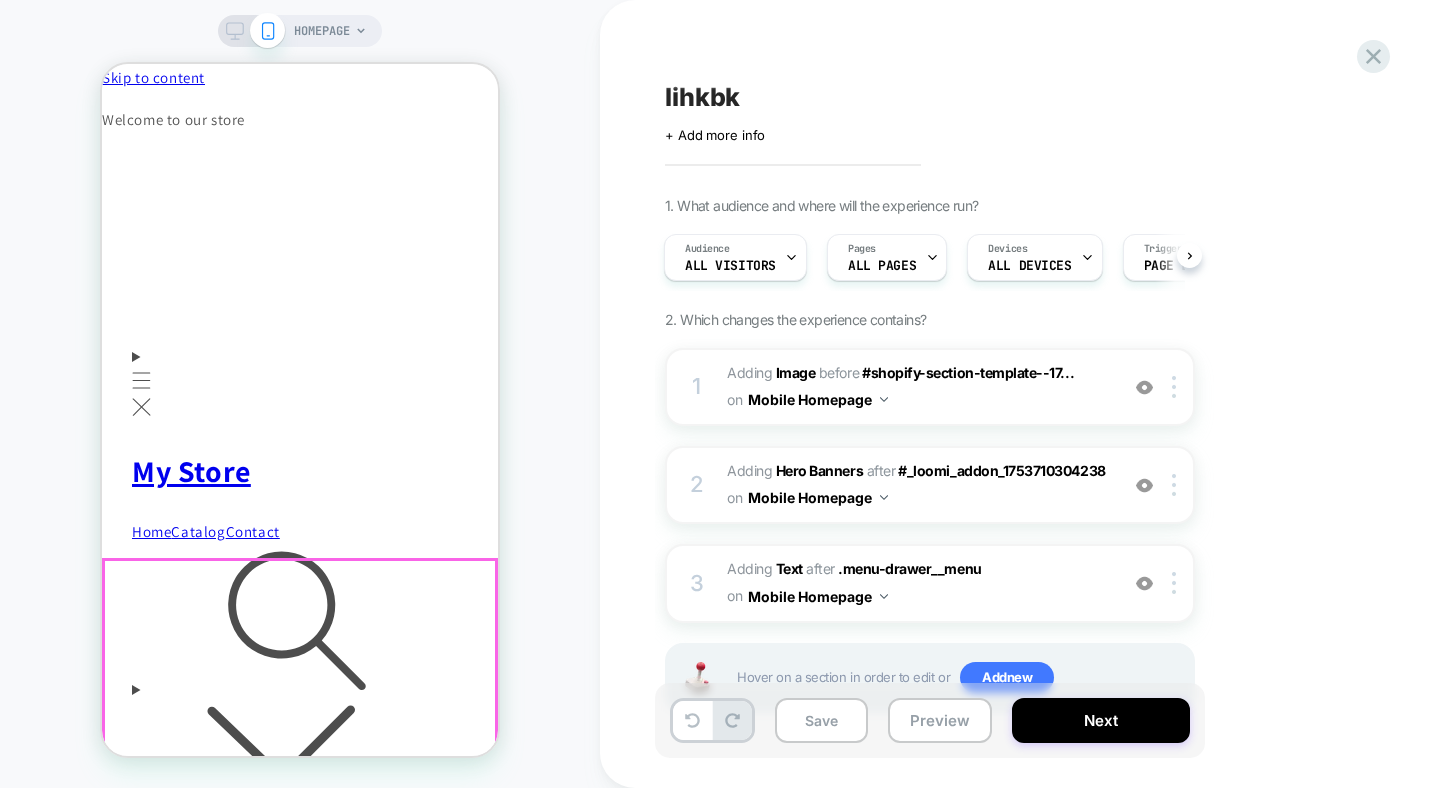 click at bounding box center (300, 2360) 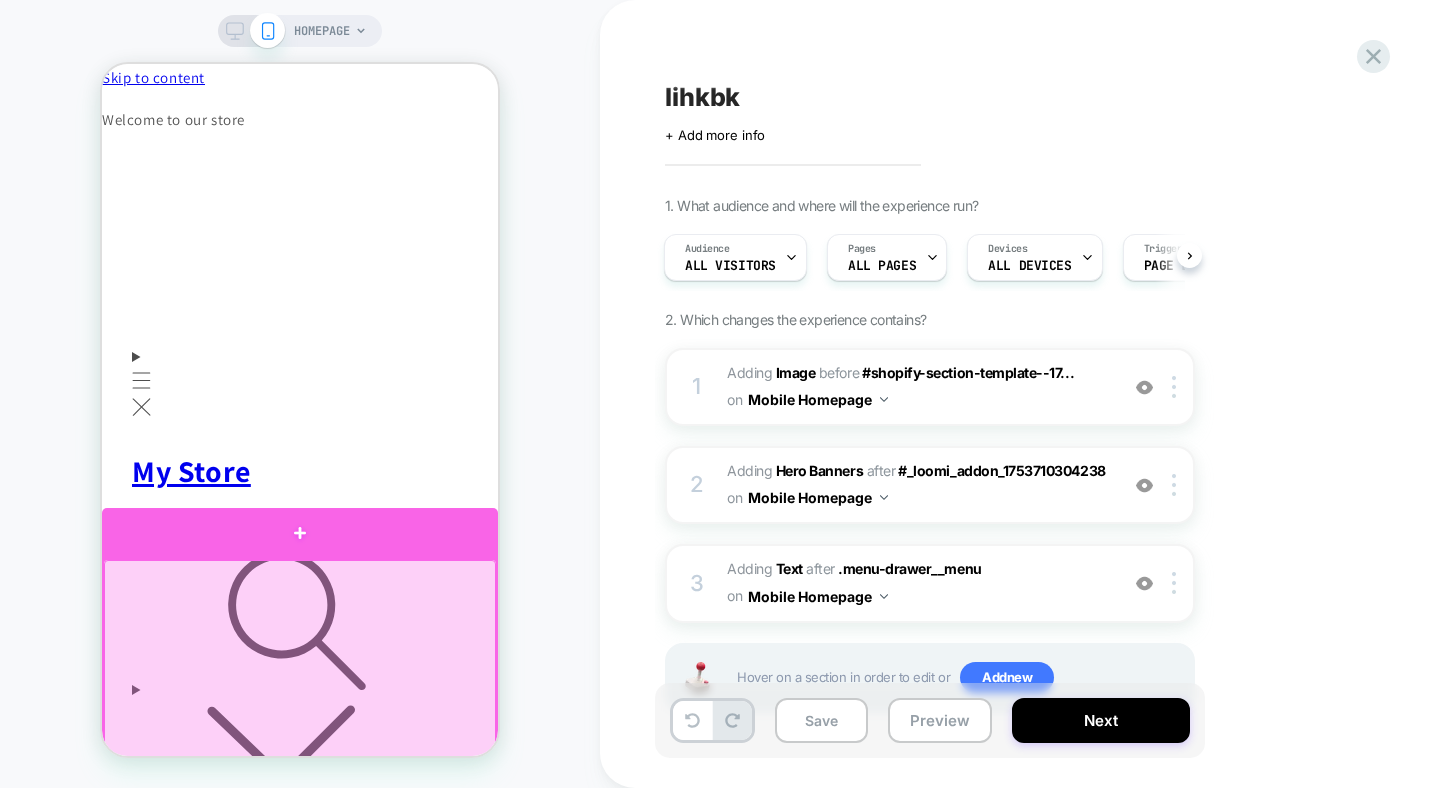 click at bounding box center [300, 533] 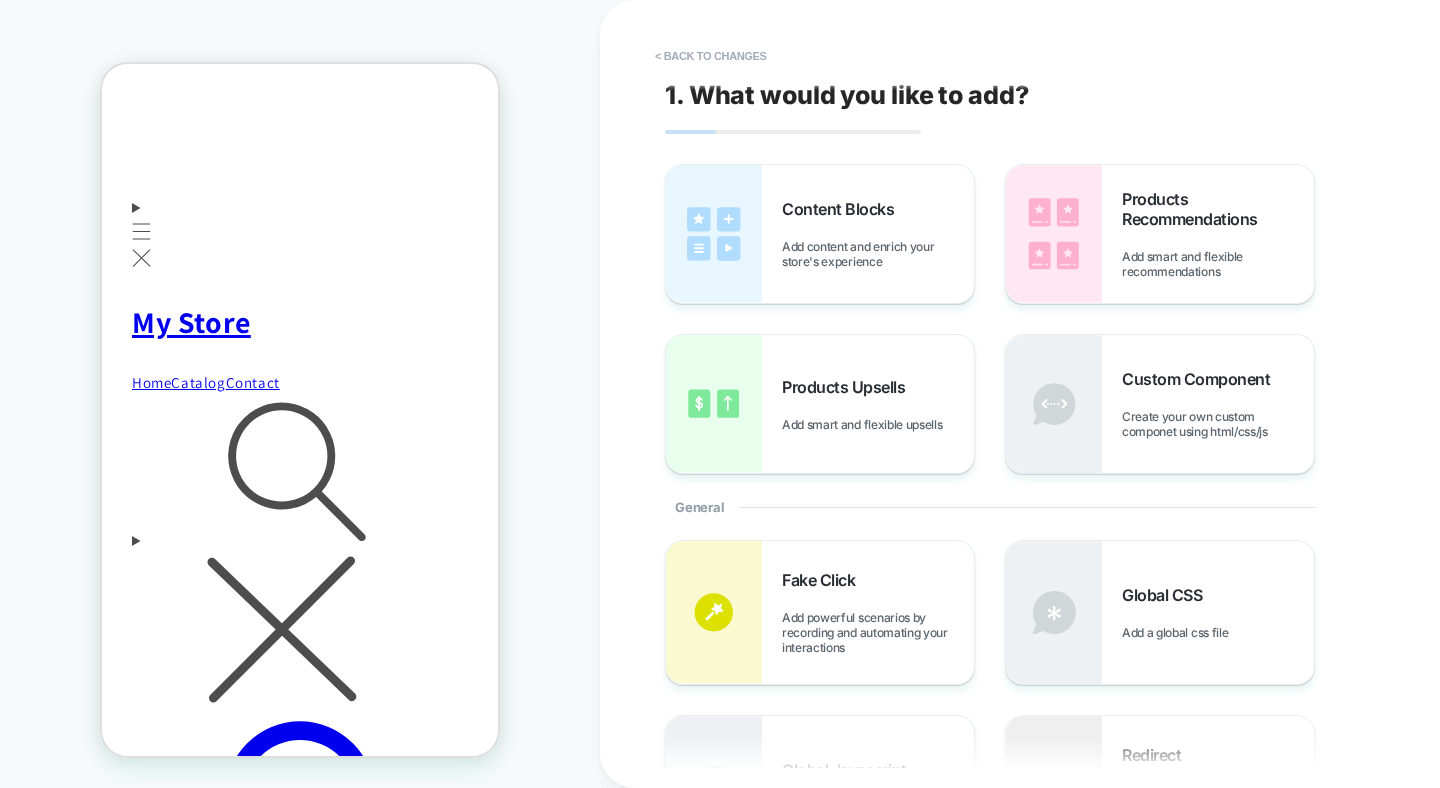 scroll, scrollTop: 169, scrollLeft: 0, axis: vertical 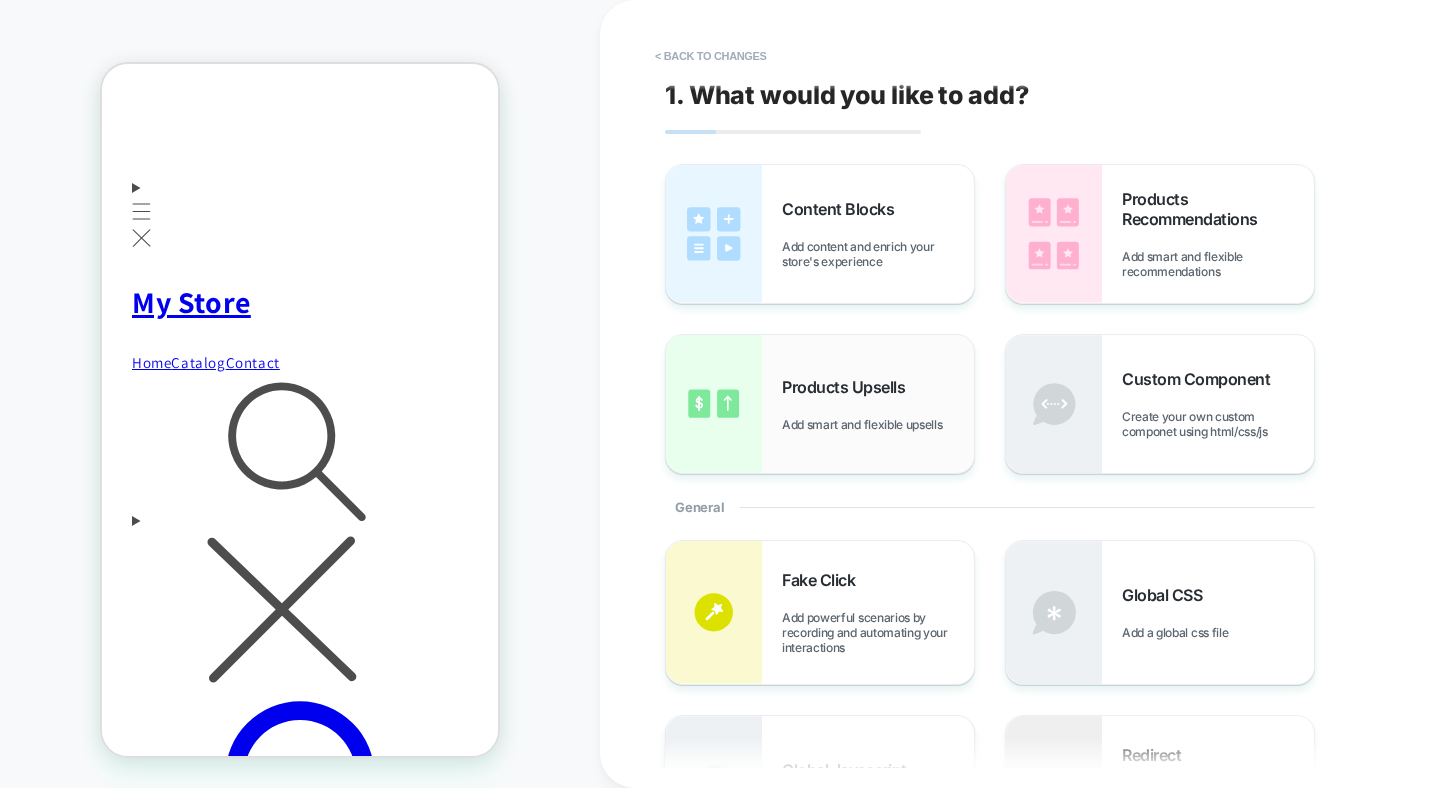 click at bounding box center [714, 404] 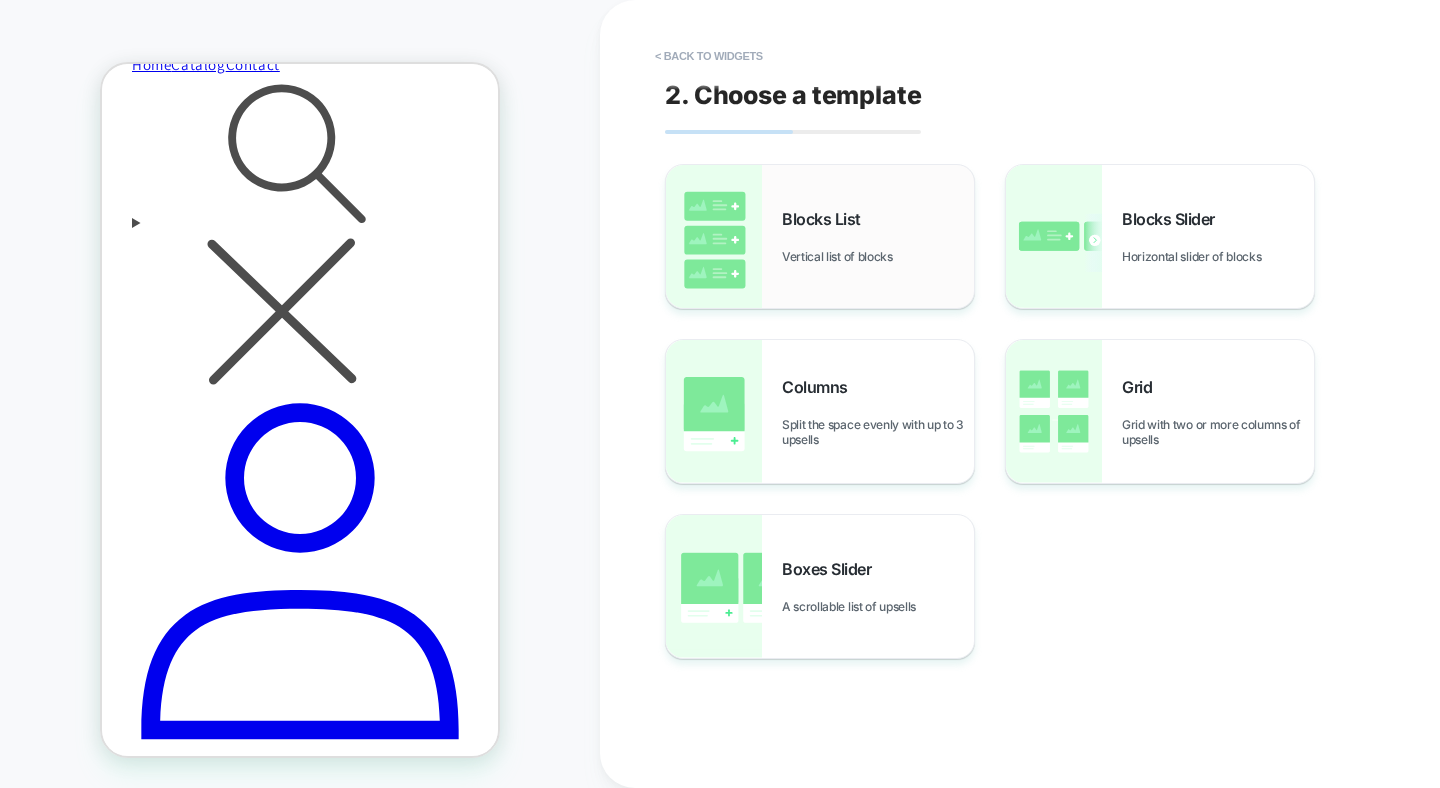 scroll, scrollTop: 470, scrollLeft: 0, axis: vertical 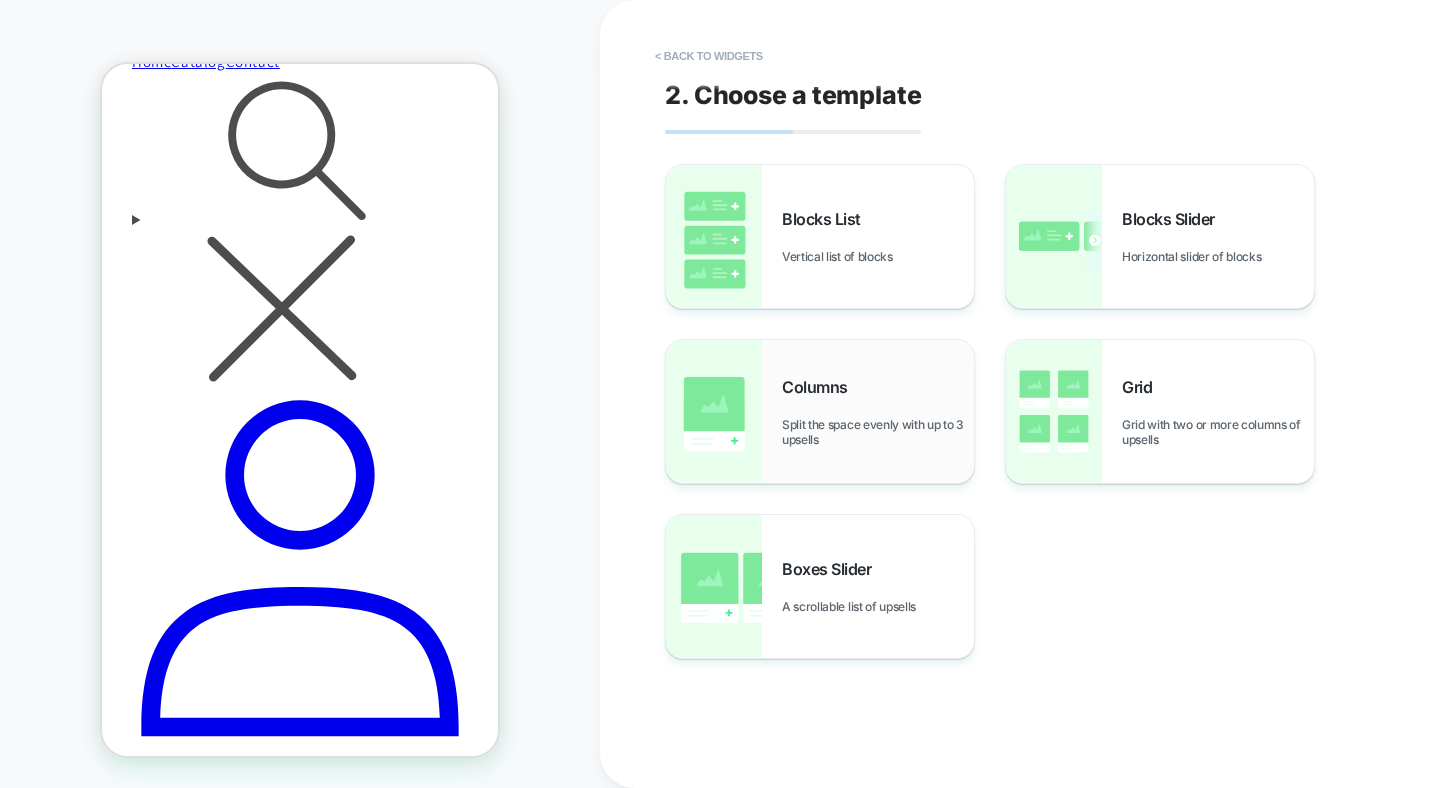 click on "Columns Split the space evenly with up to 3 upsells" at bounding box center [878, 412] 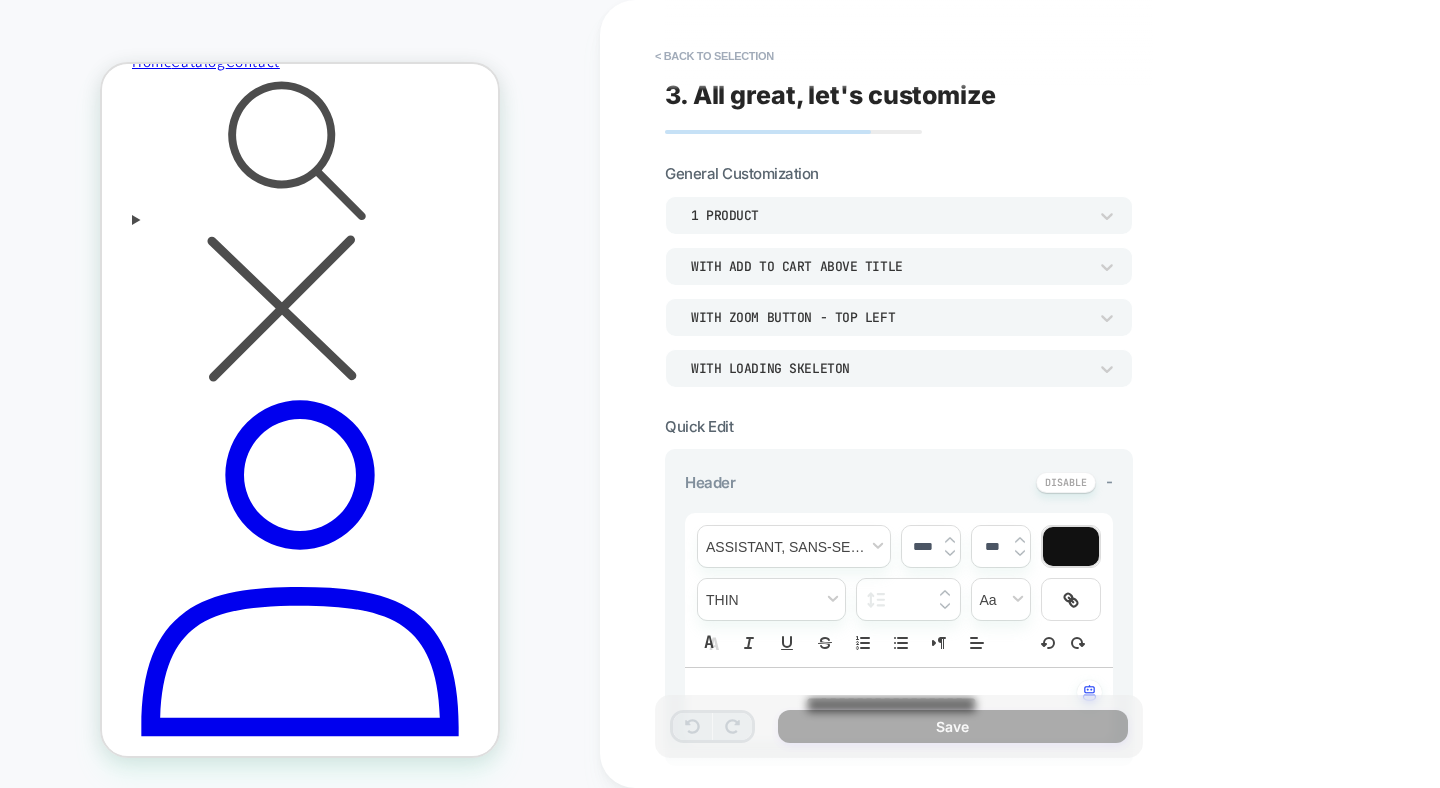 click on "1 Product" at bounding box center [889, 215] 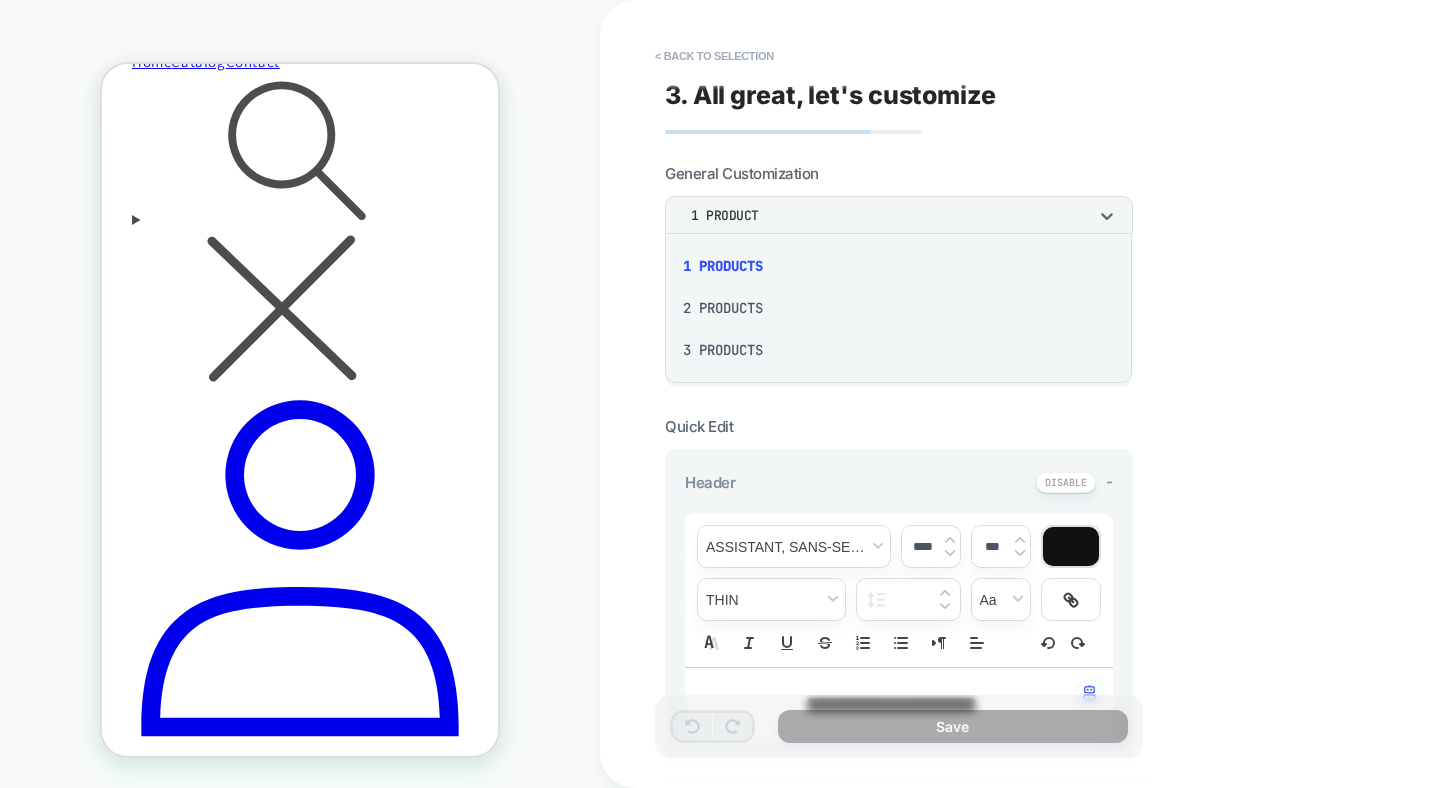 click on "2 Products" at bounding box center [898, 308] 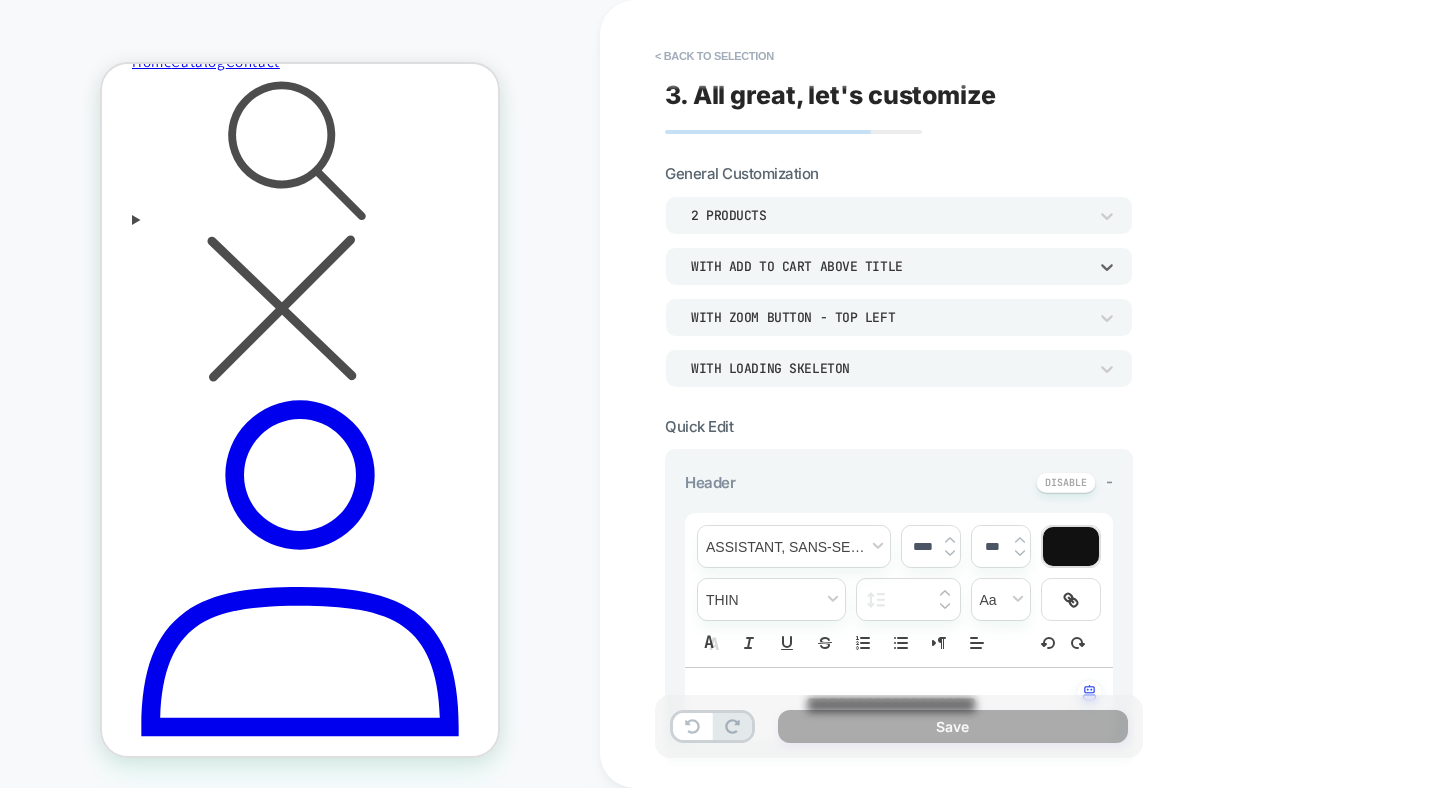 click on "With add to cart above title" at bounding box center (889, 266) 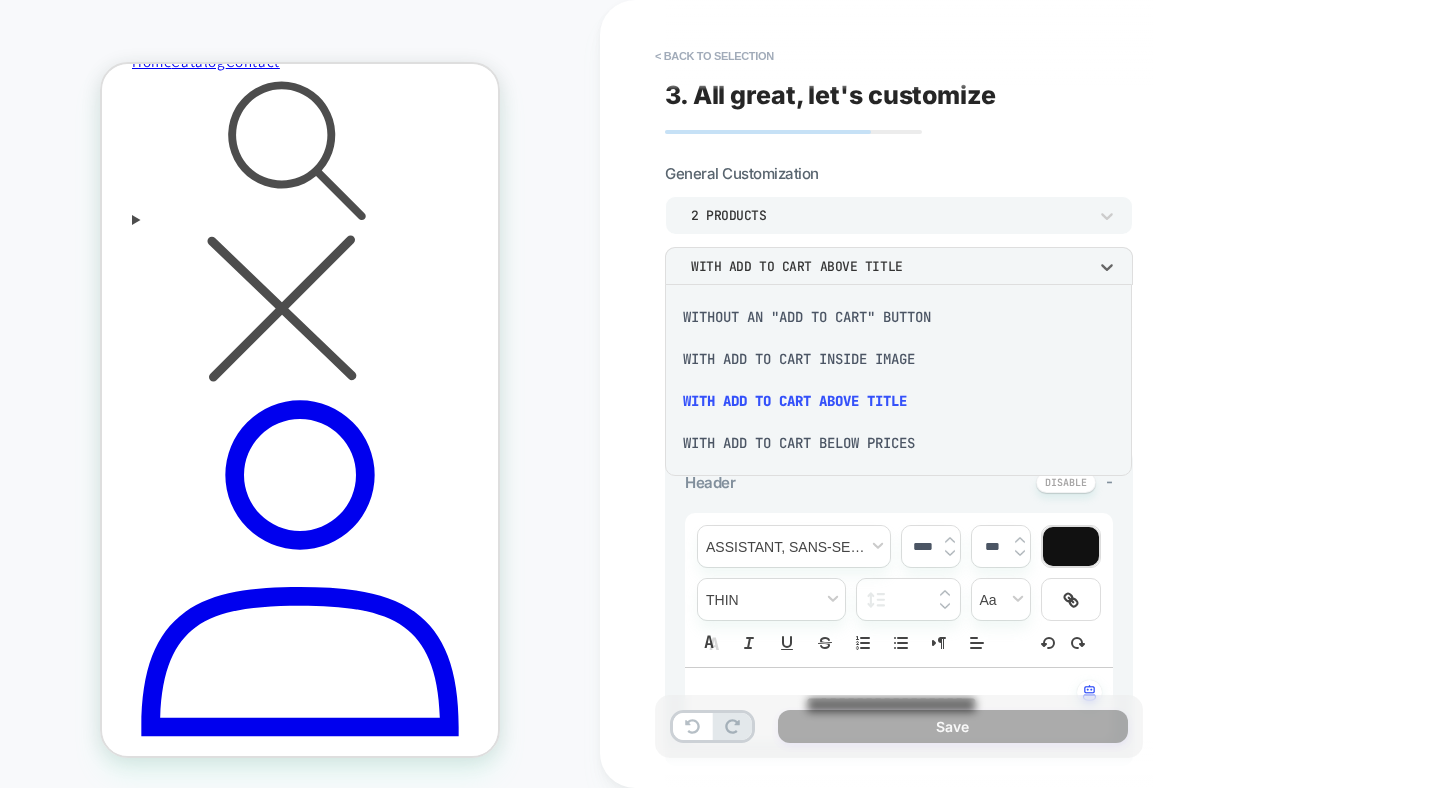 click on "With add to cart inside image" at bounding box center [898, 359] 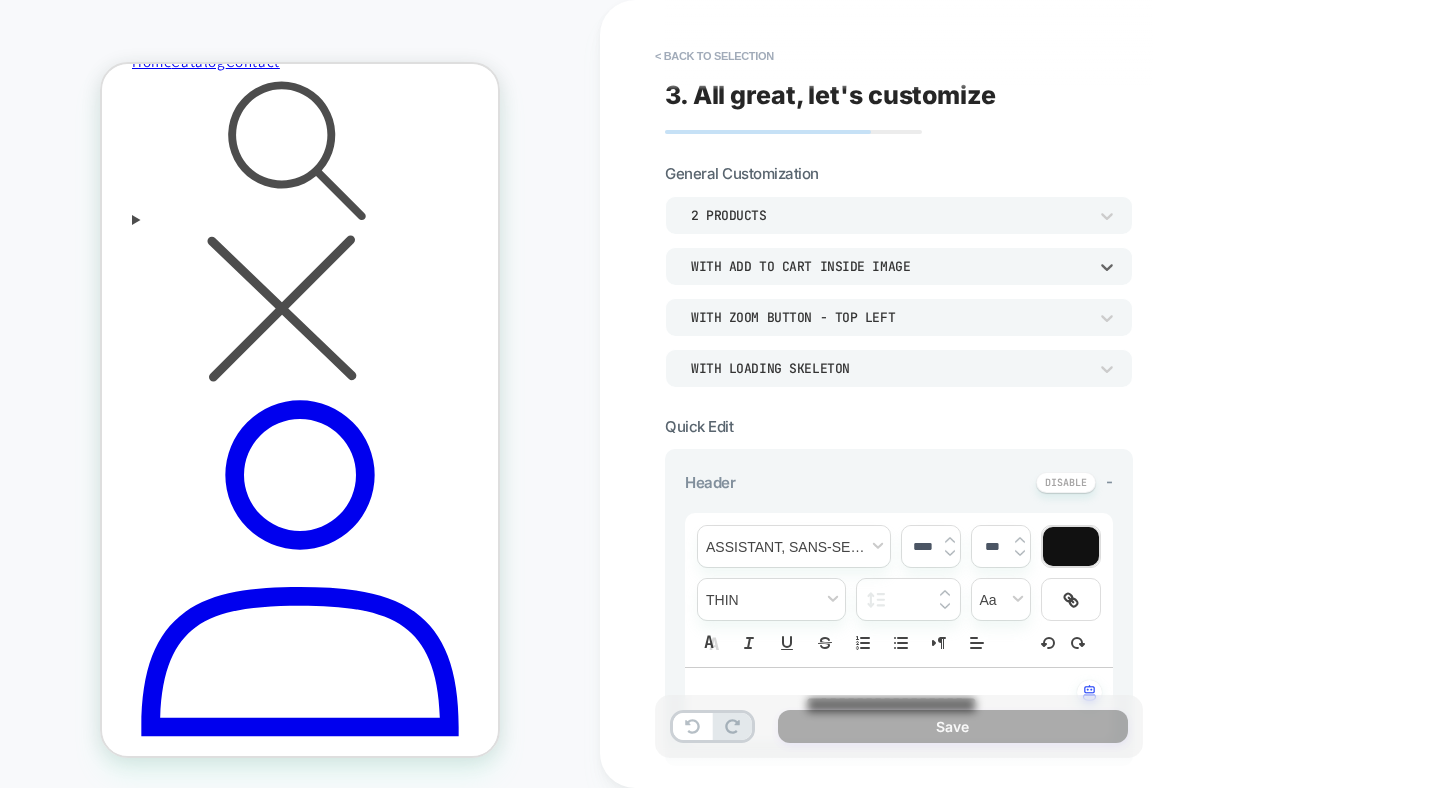click on "With add to cart inside image" at bounding box center (889, 266) 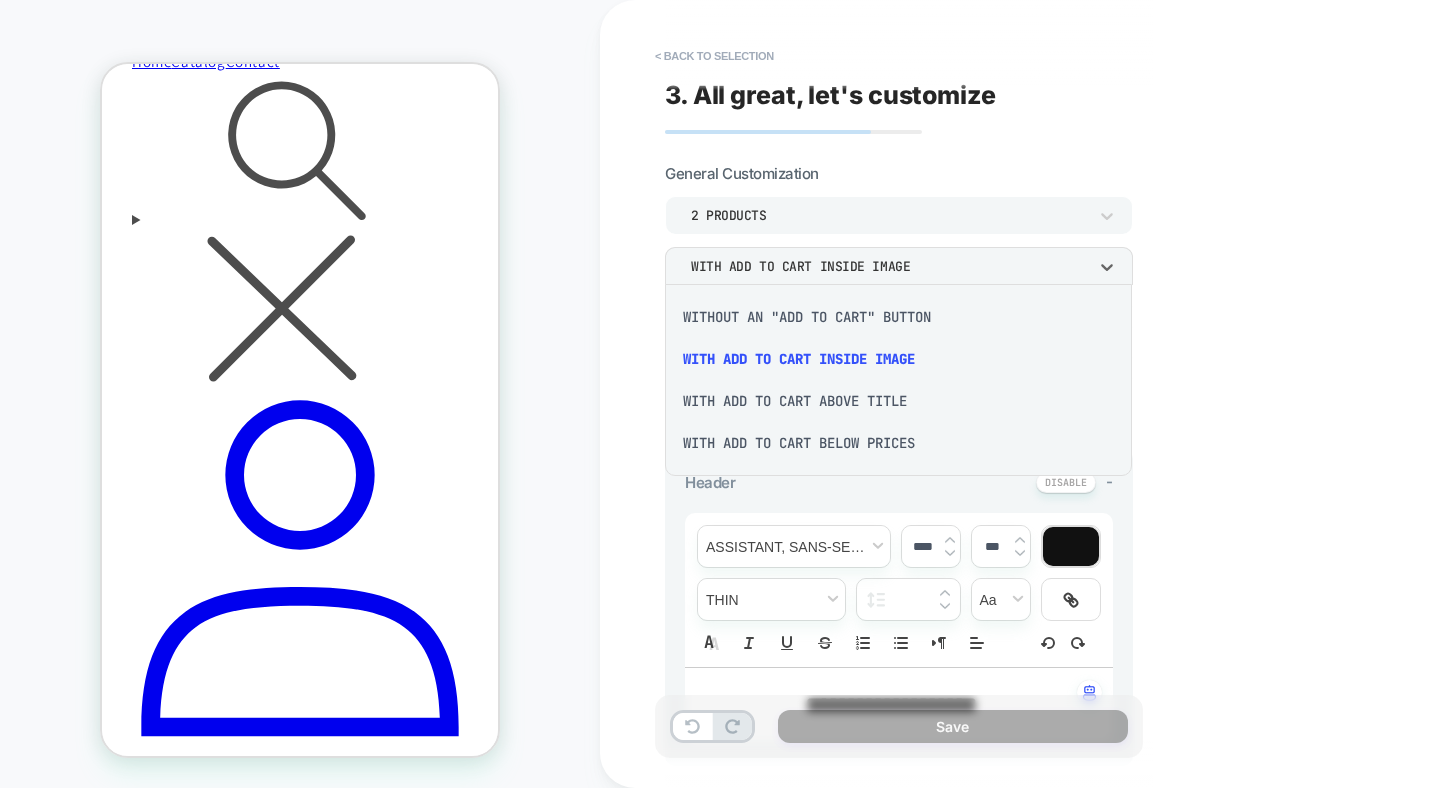 click on "With add to cart above title" at bounding box center (898, 401) 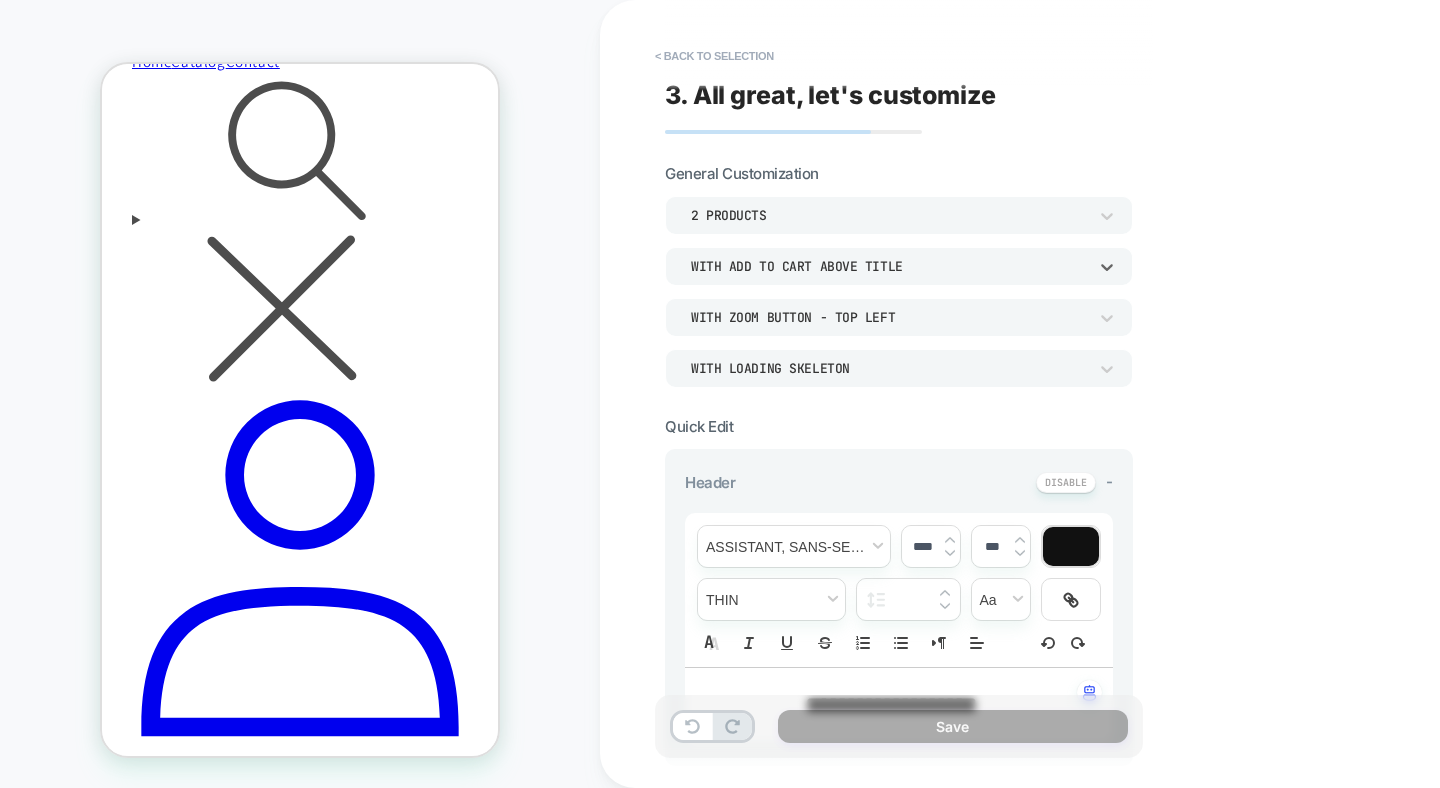 click on "With add to cart above title" at bounding box center (889, 266) 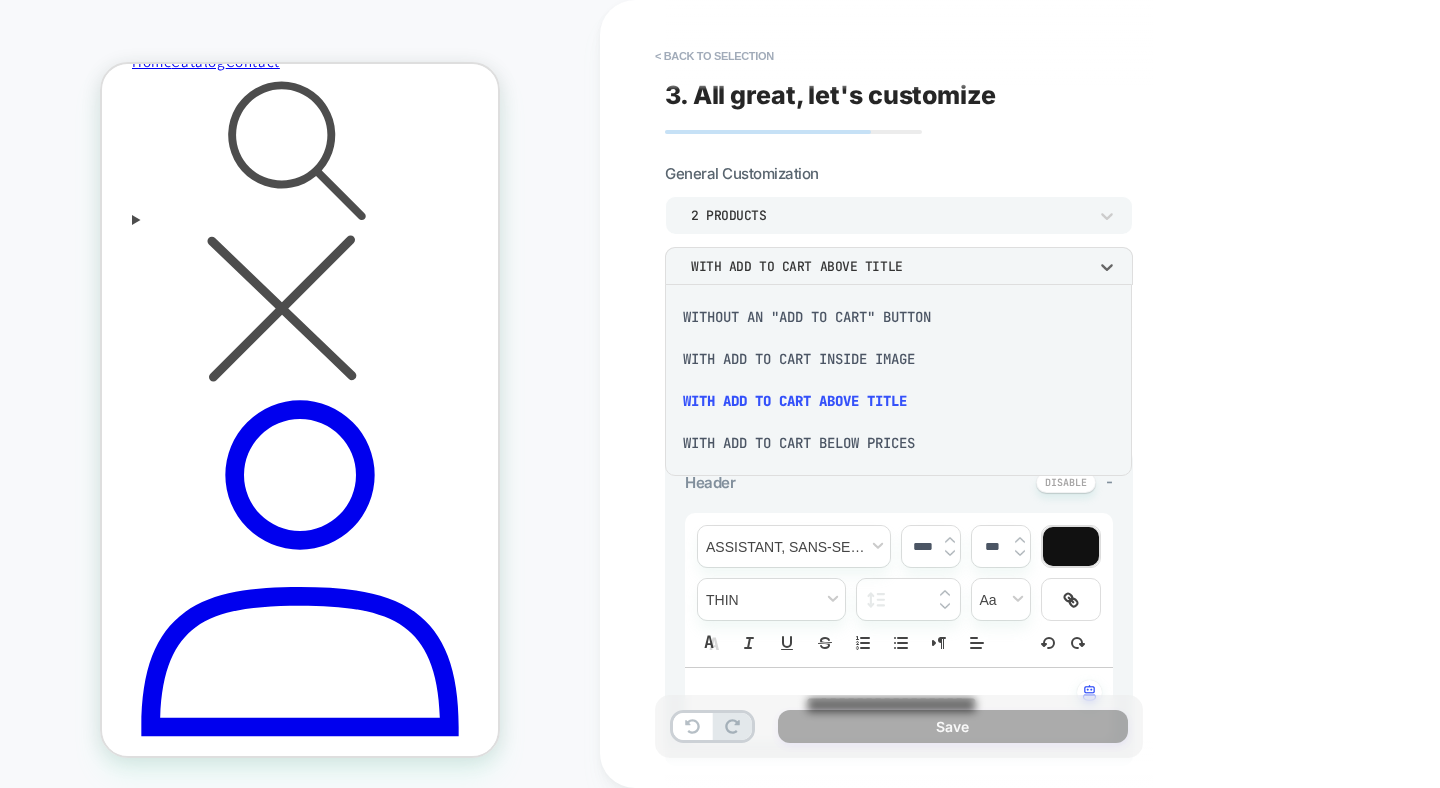 click at bounding box center (720, 394) 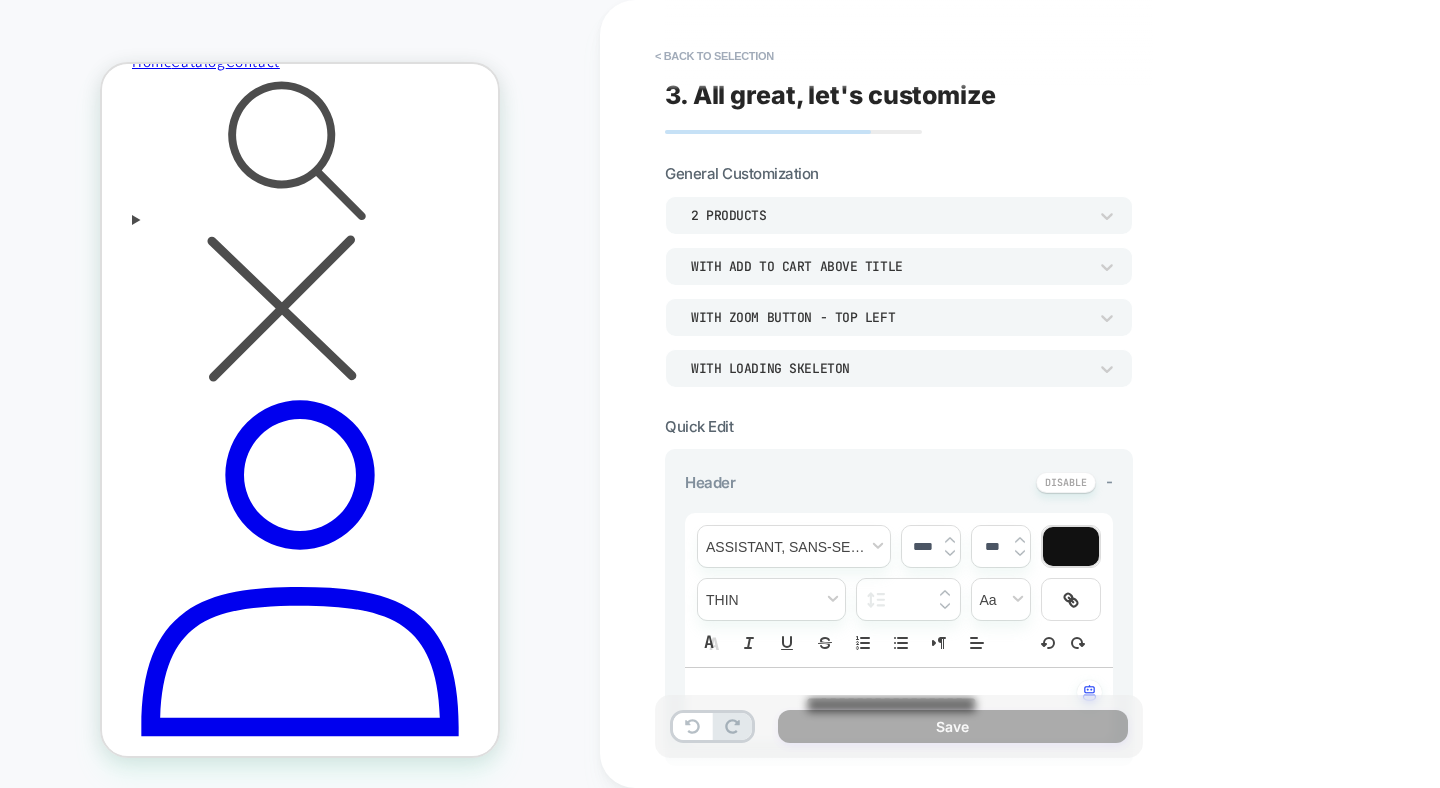 click on "With Zoom Button - Top Left" at bounding box center [889, 317] 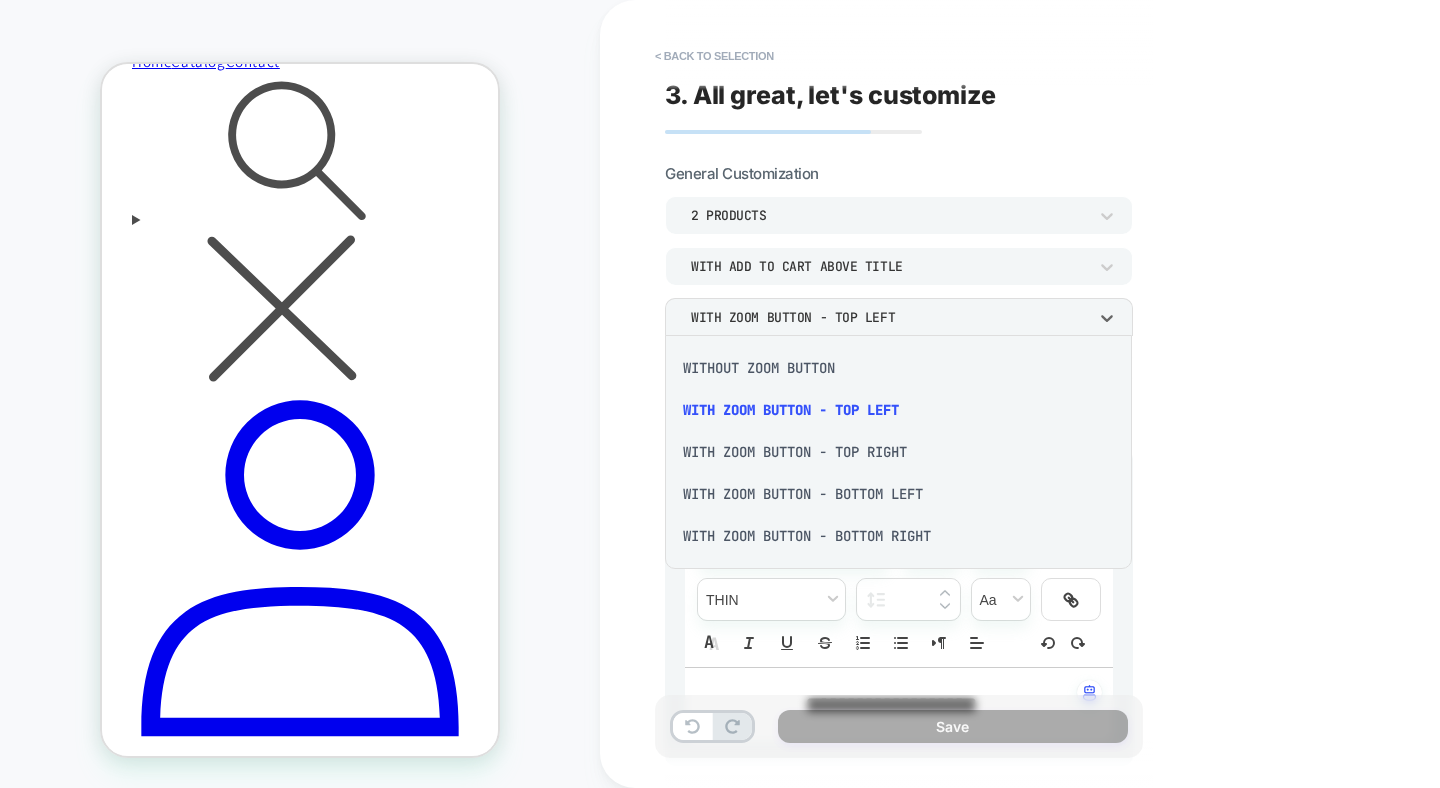 click at bounding box center (720, 394) 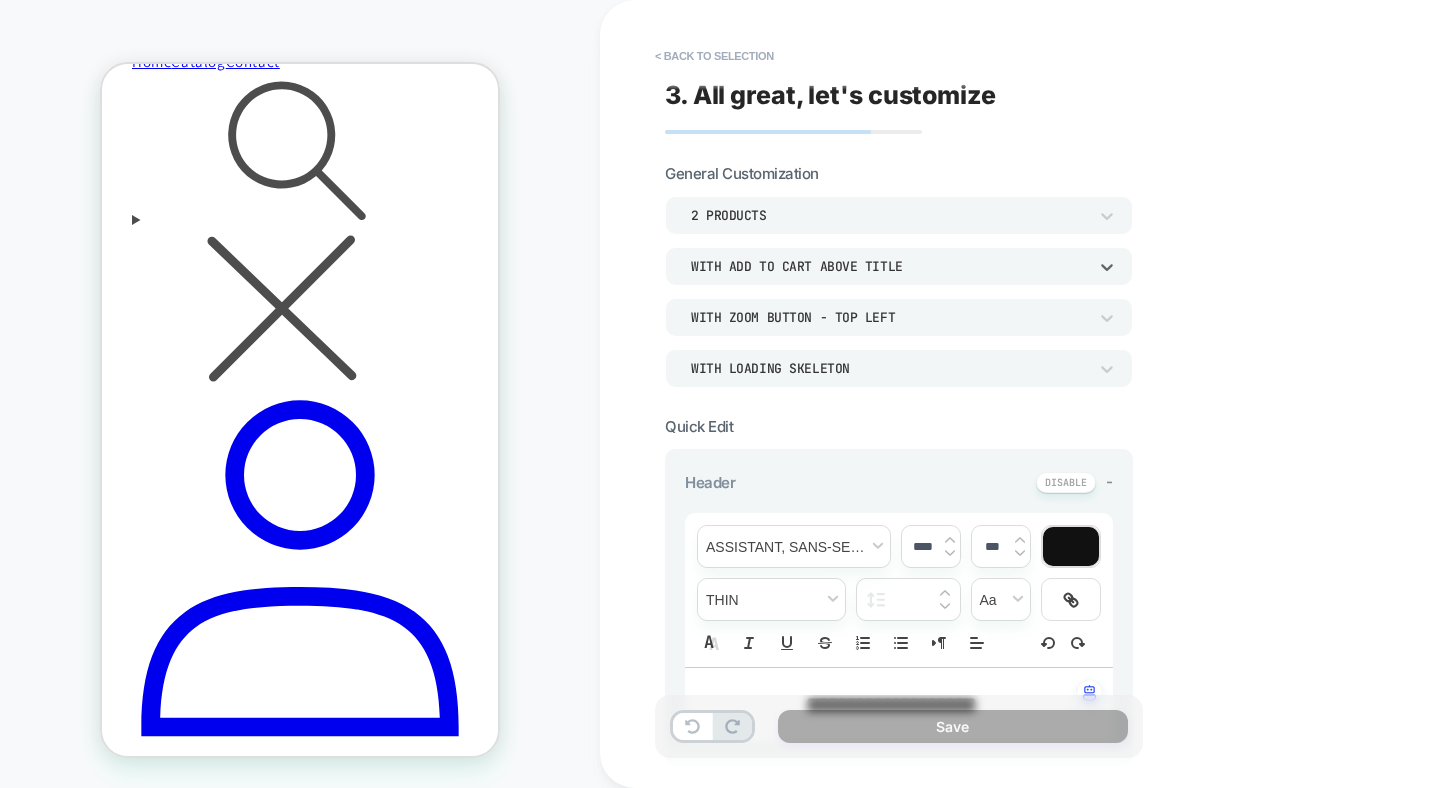 click on "With add to cart above title" at bounding box center (889, 266) 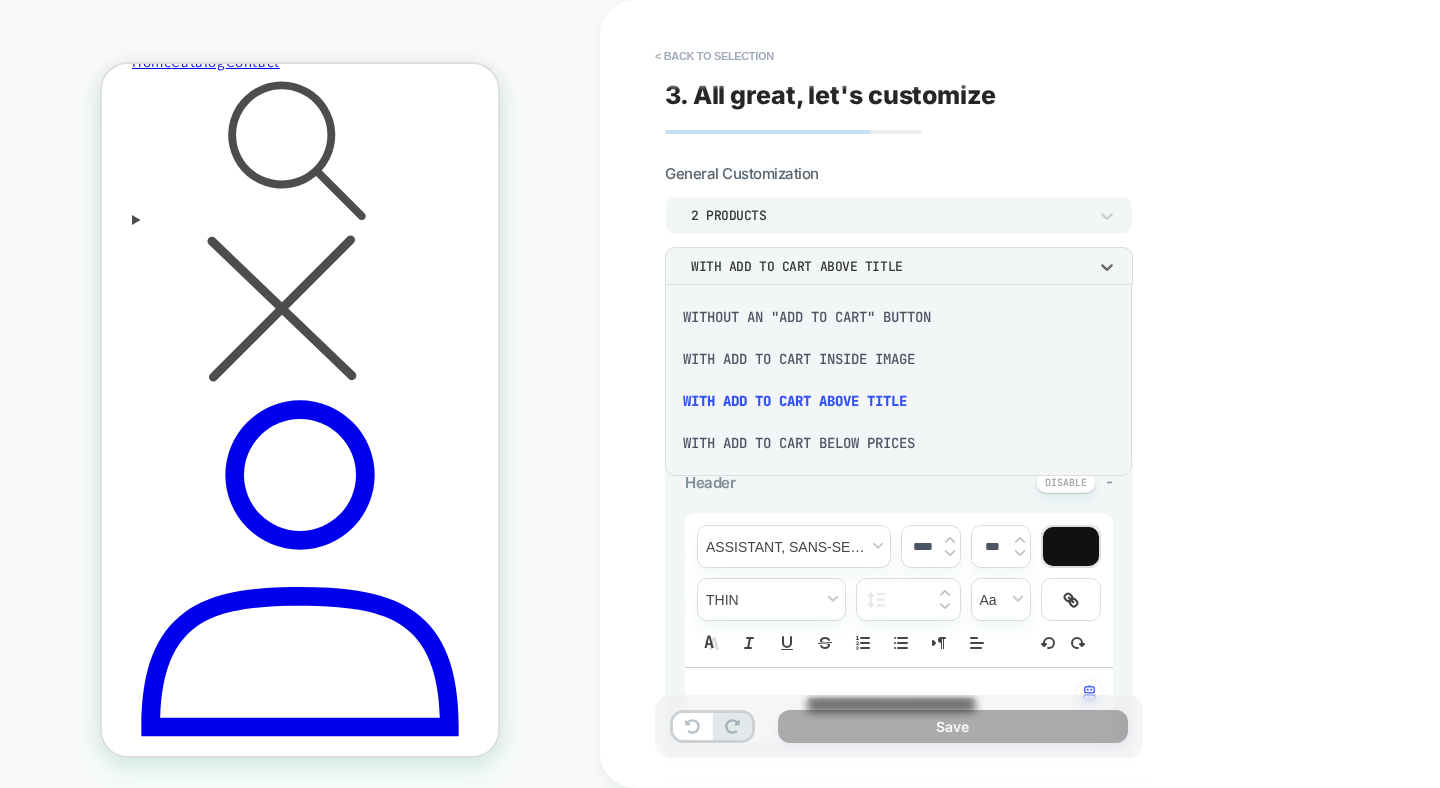 click on "With add to cart below prices" at bounding box center [898, 443] 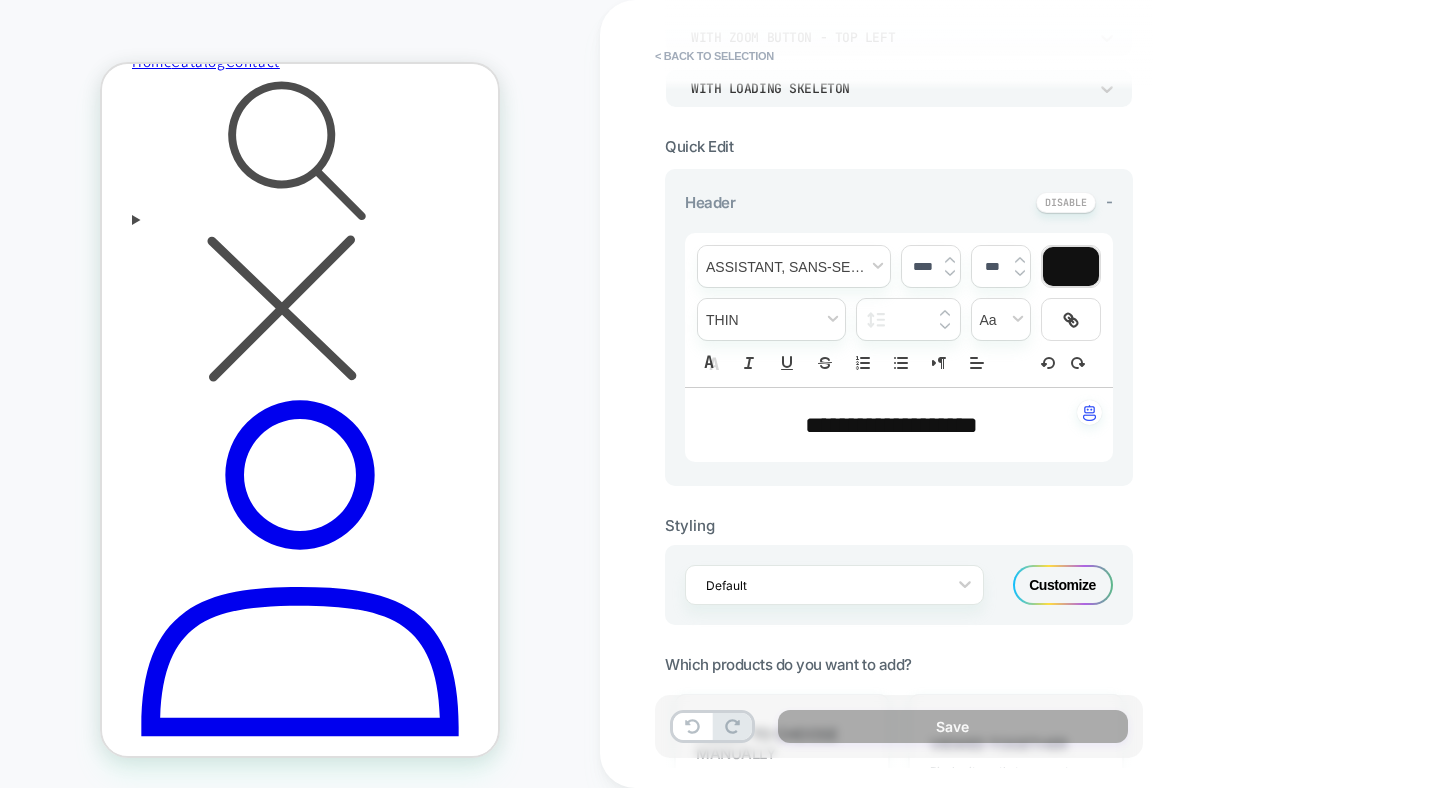 scroll, scrollTop: 281, scrollLeft: 0, axis: vertical 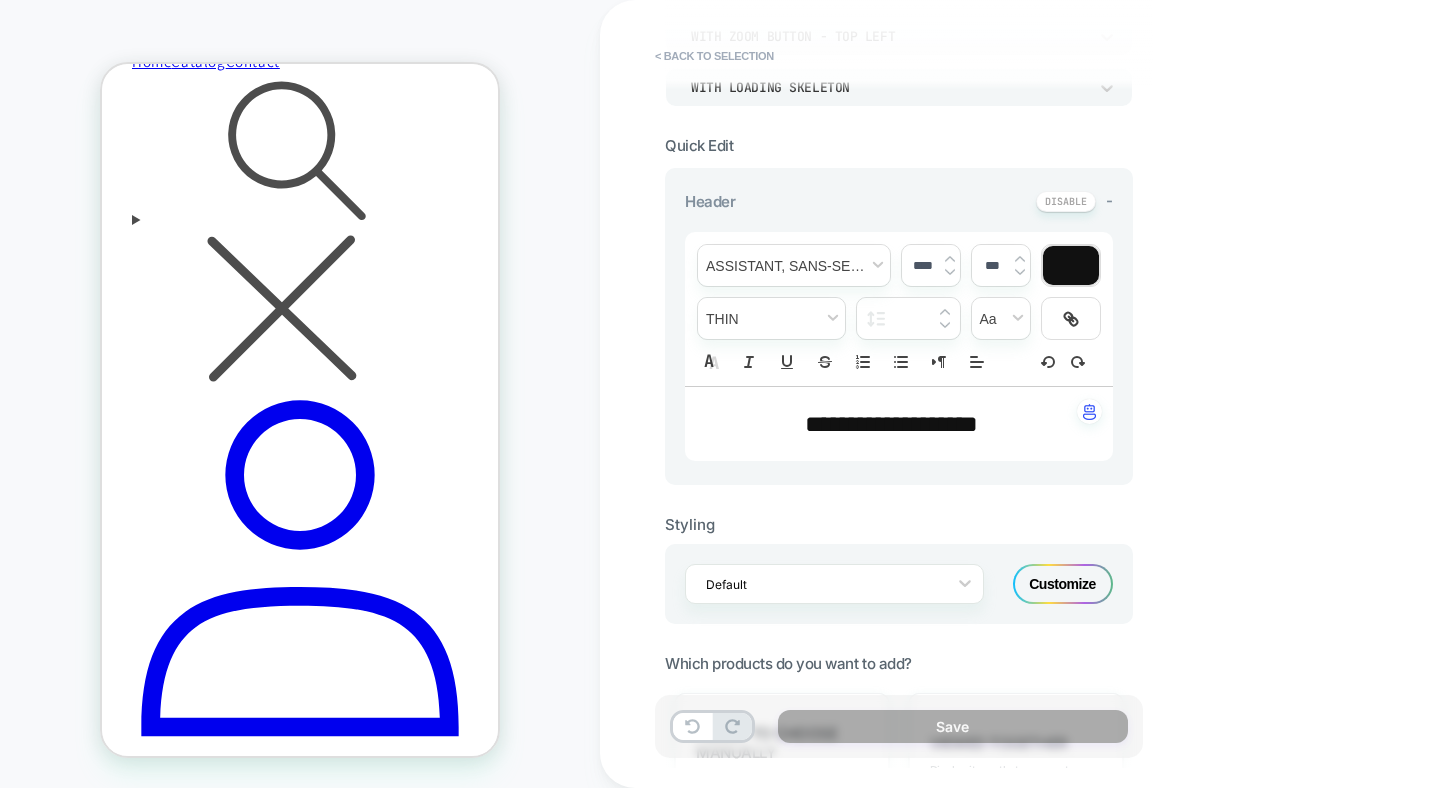 click on "**********" at bounding box center [891, 424] 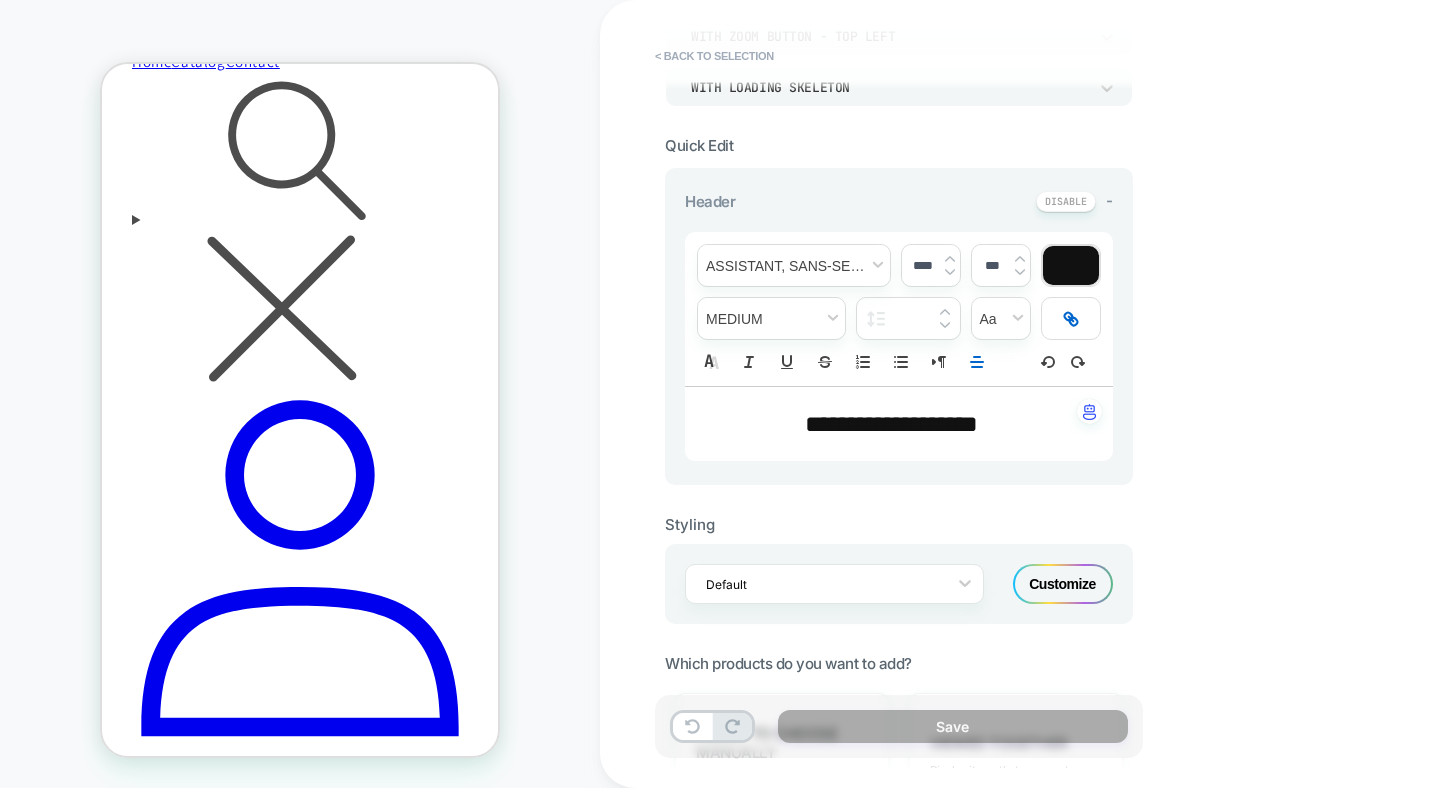 click 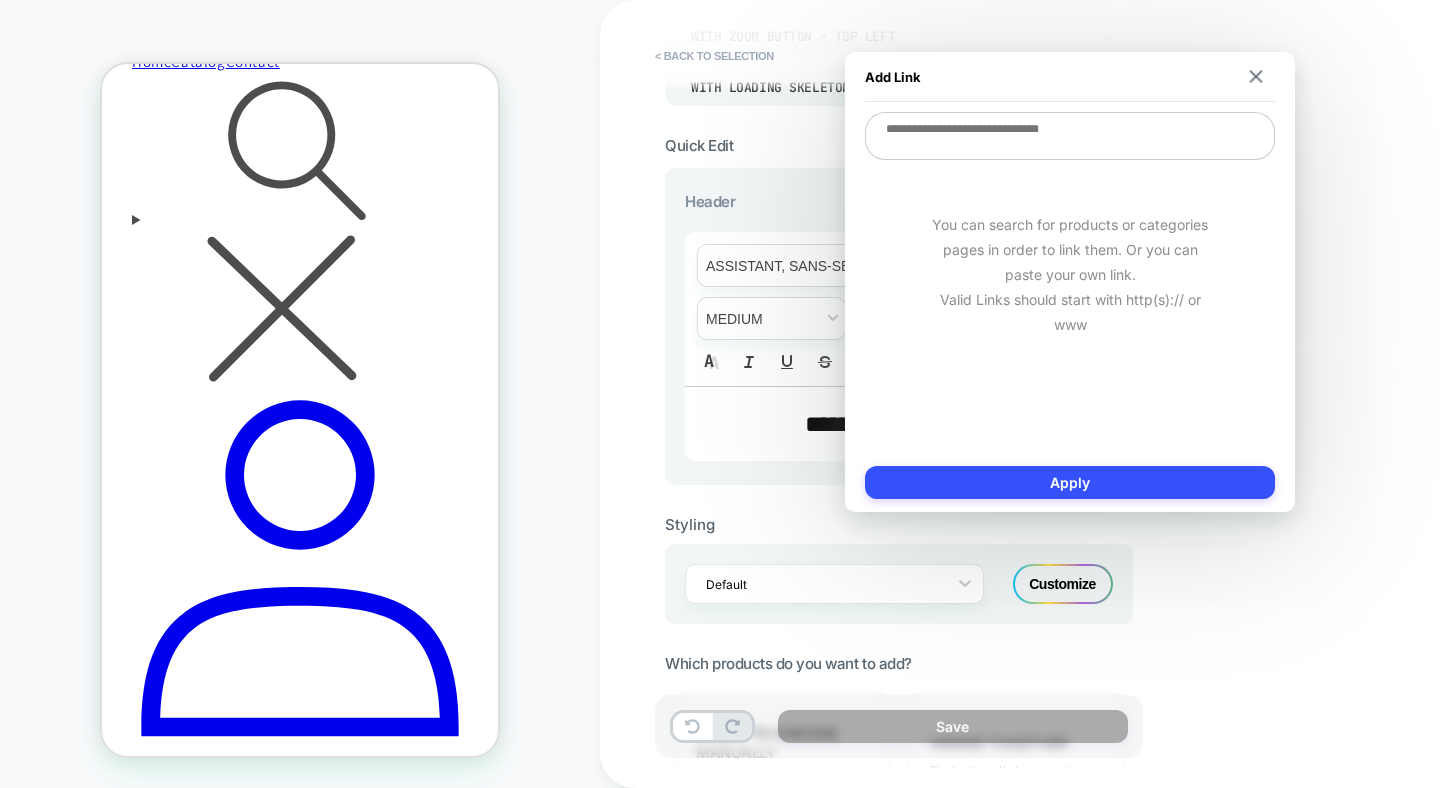 click on "**********" at bounding box center [899, 424] 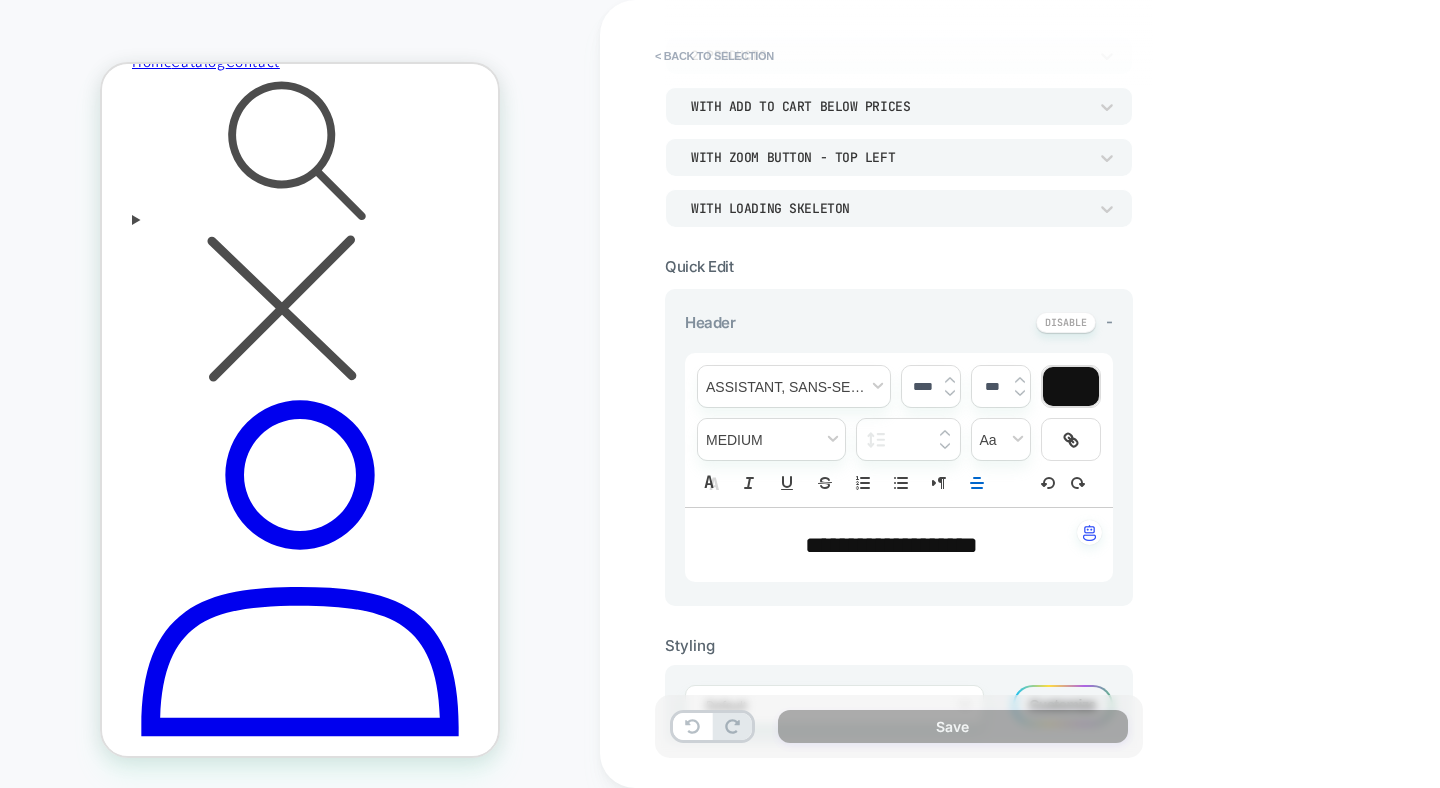 scroll, scrollTop: 165, scrollLeft: 0, axis: vertical 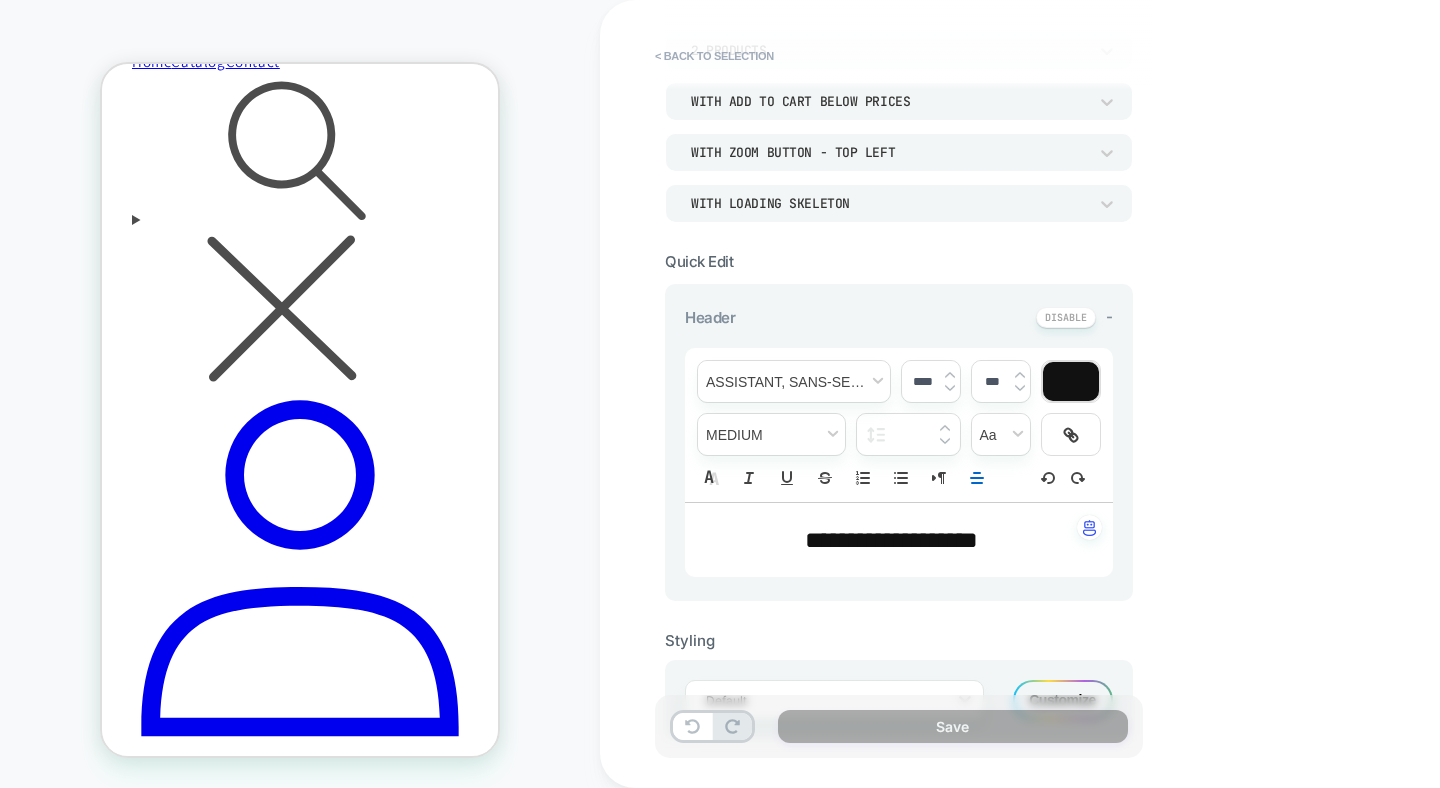click on "****" at bounding box center [922, 381] 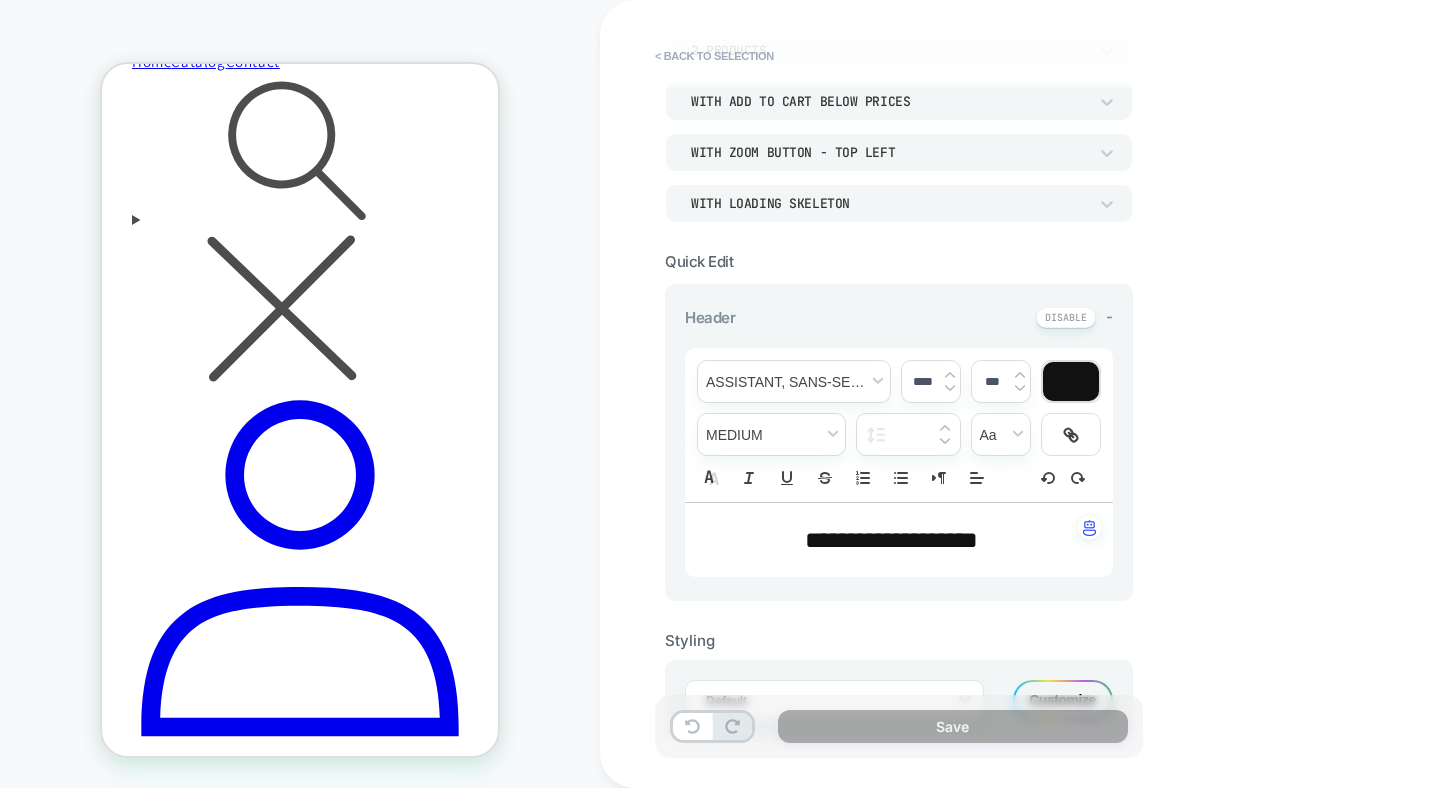 click on "****" at bounding box center (922, 381) 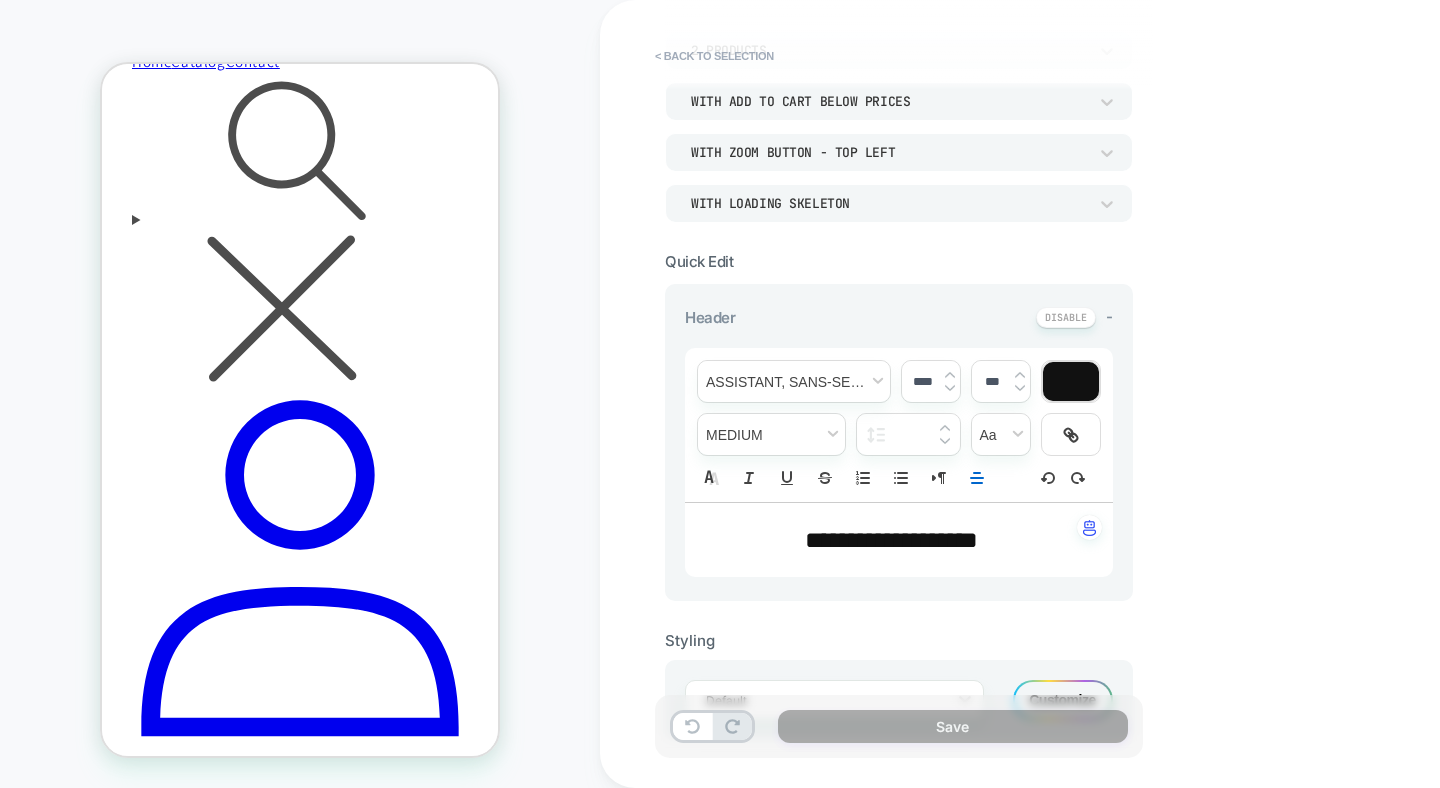 click on "**********" at bounding box center (899, 457) 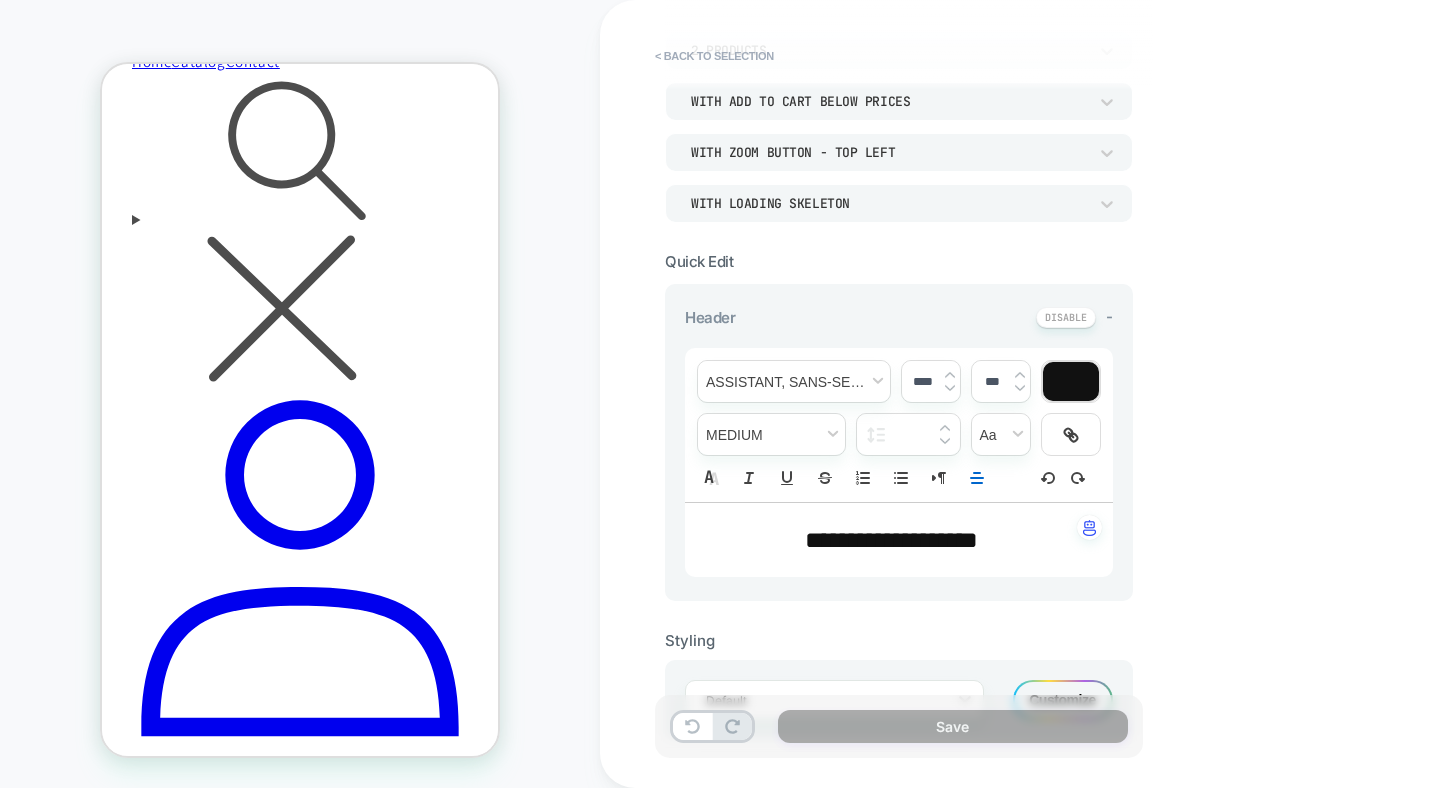 click at bounding box center (950, 388) 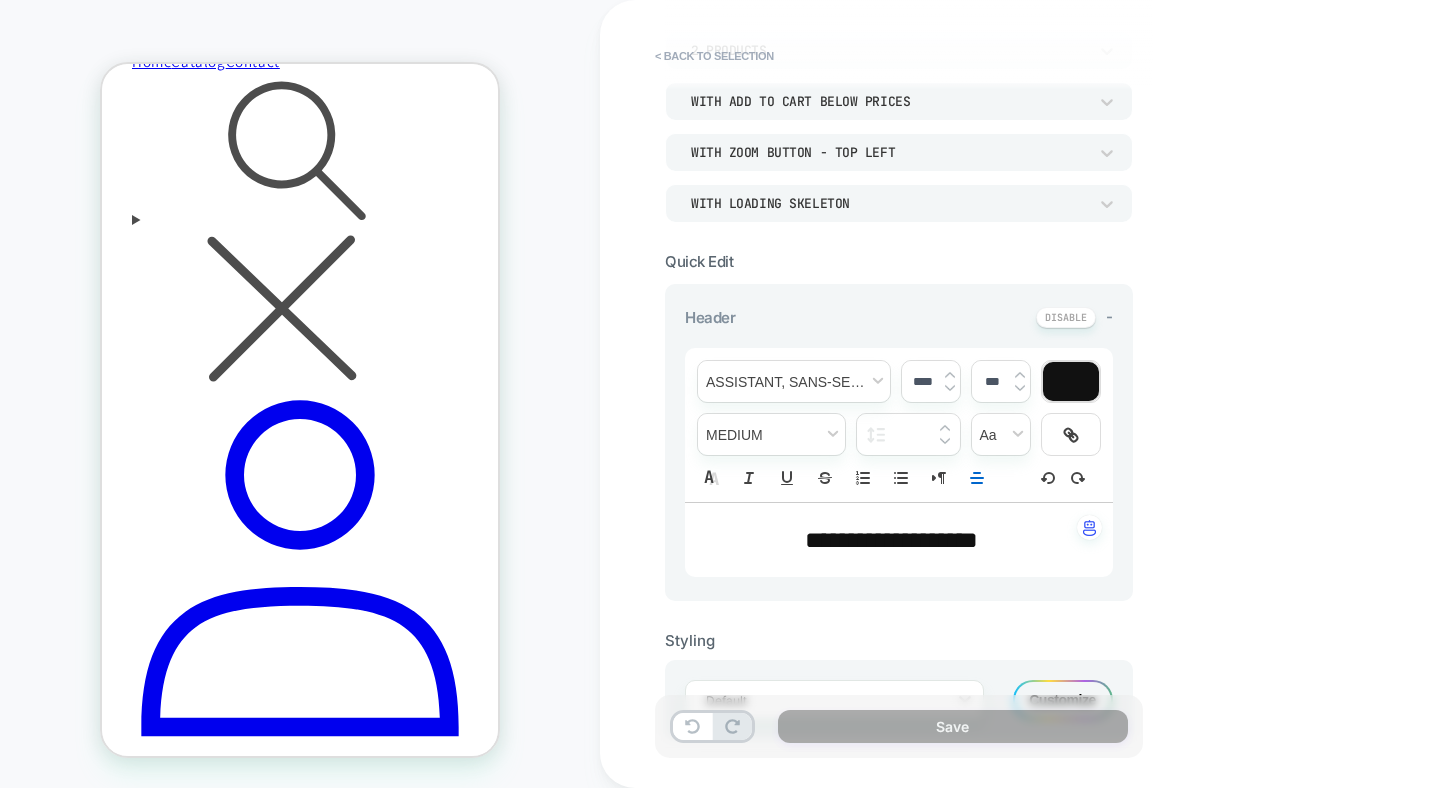 click at bounding box center (950, 388) 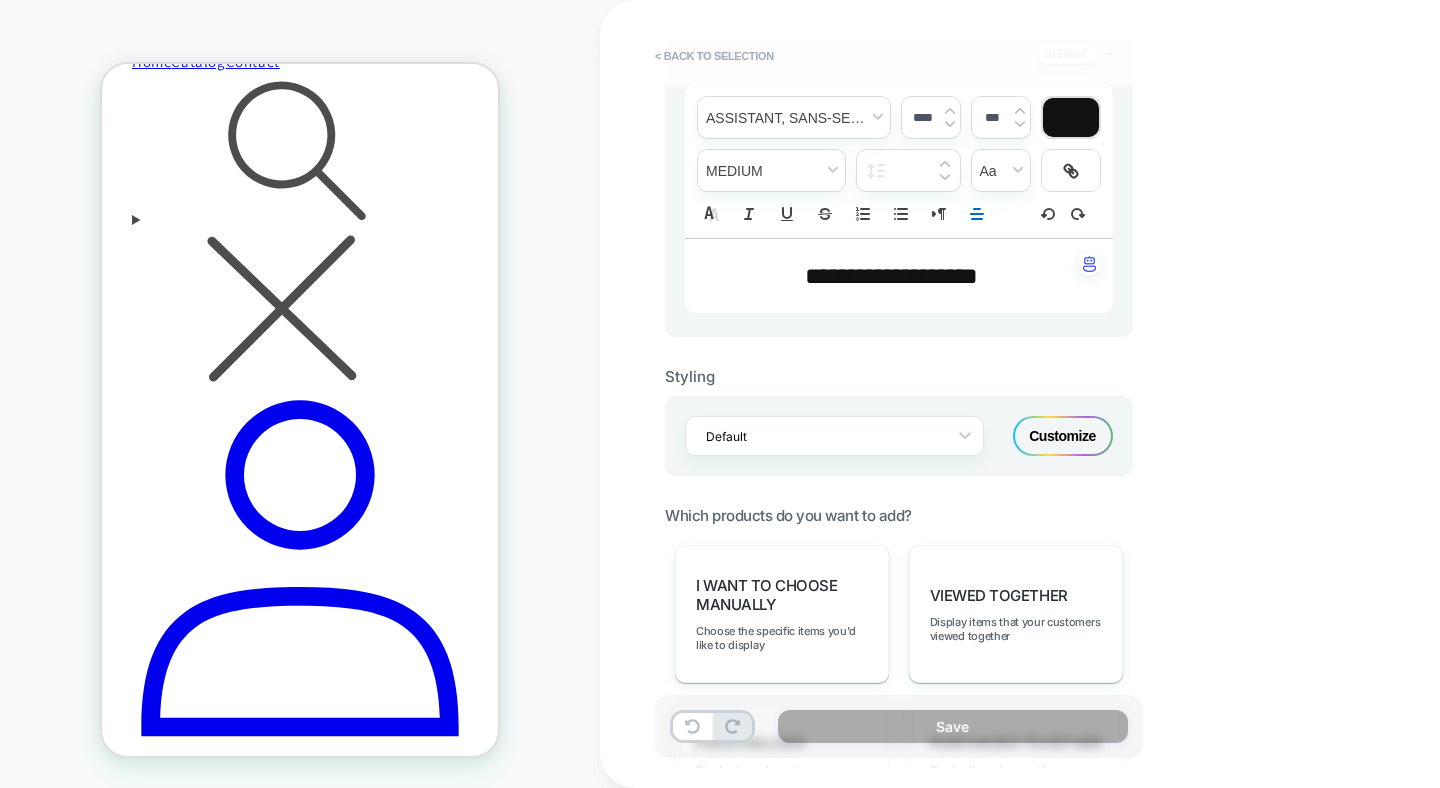 scroll, scrollTop: 435, scrollLeft: 0, axis: vertical 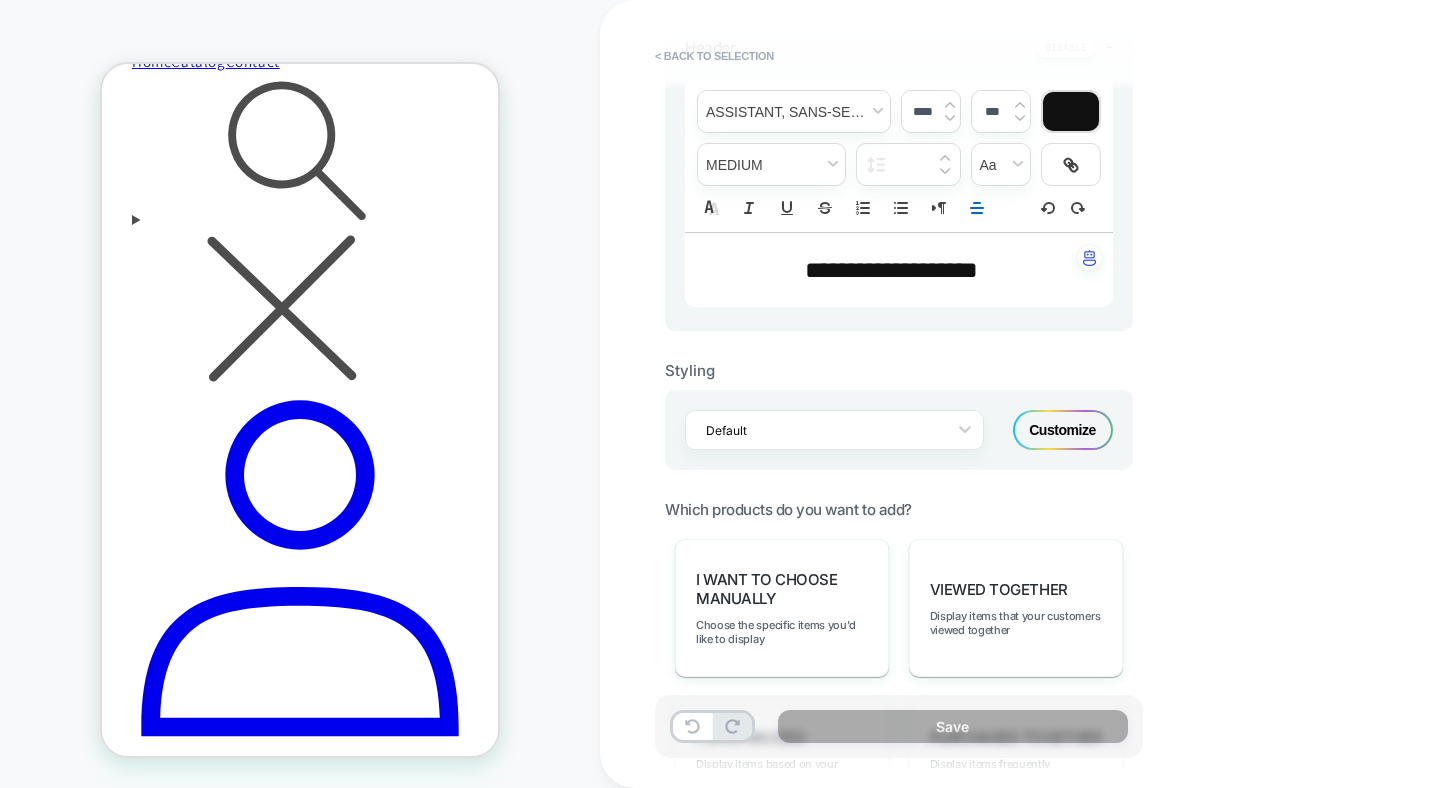 click on "Customize" at bounding box center (1063, 430) 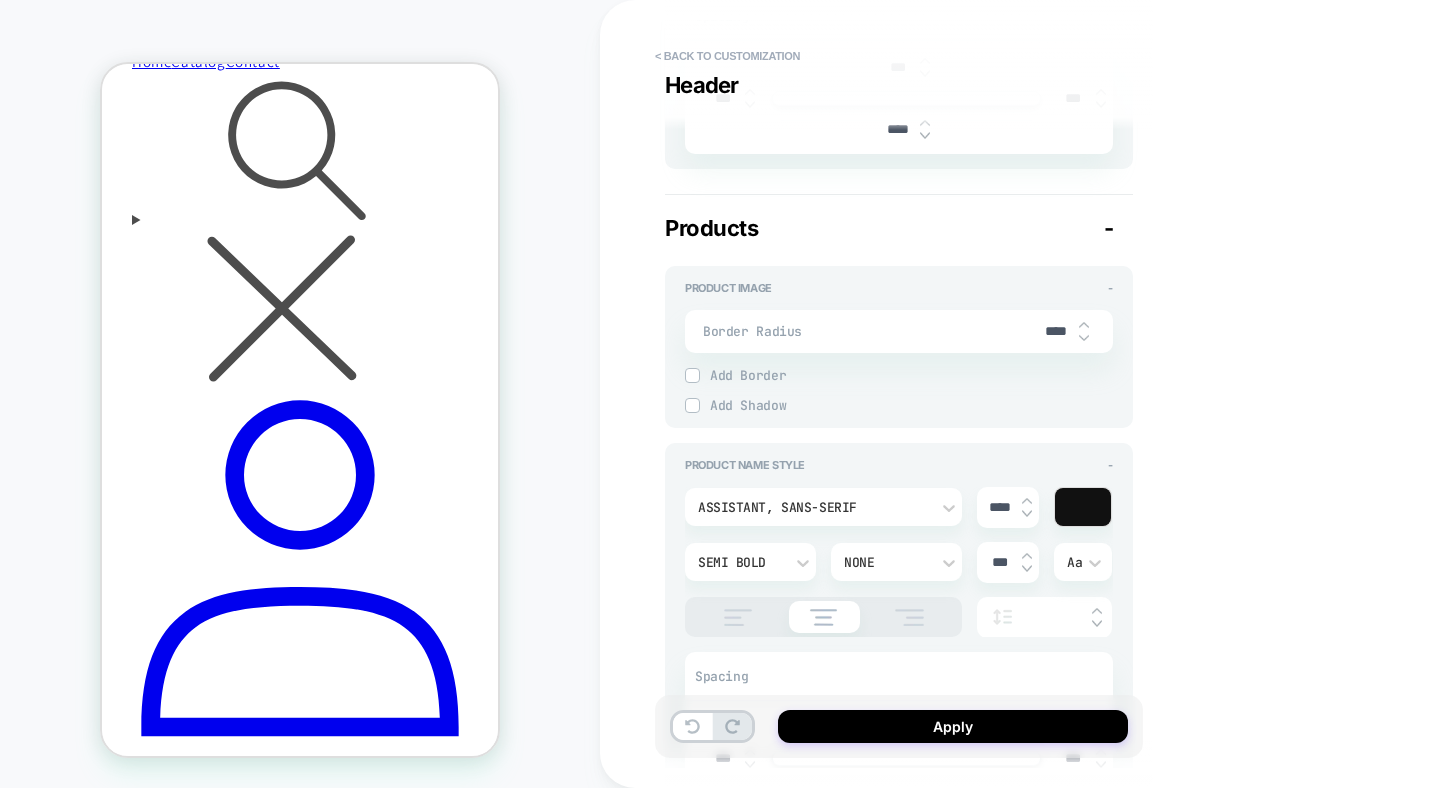 scroll, scrollTop: 764, scrollLeft: 0, axis: vertical 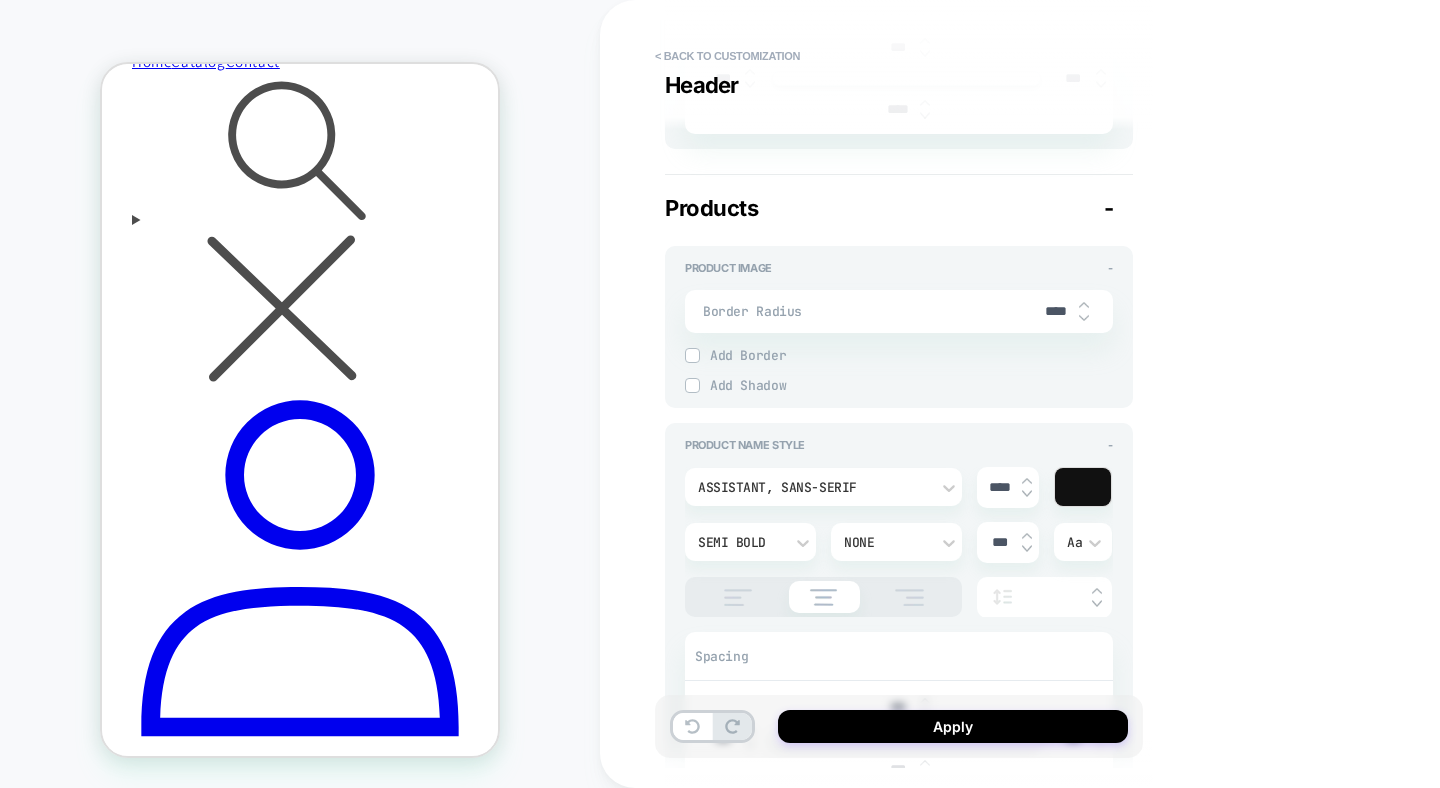 click on "Border Radius **** Border *** Border Style Solid Add Border" at bounding box center (899, 326) 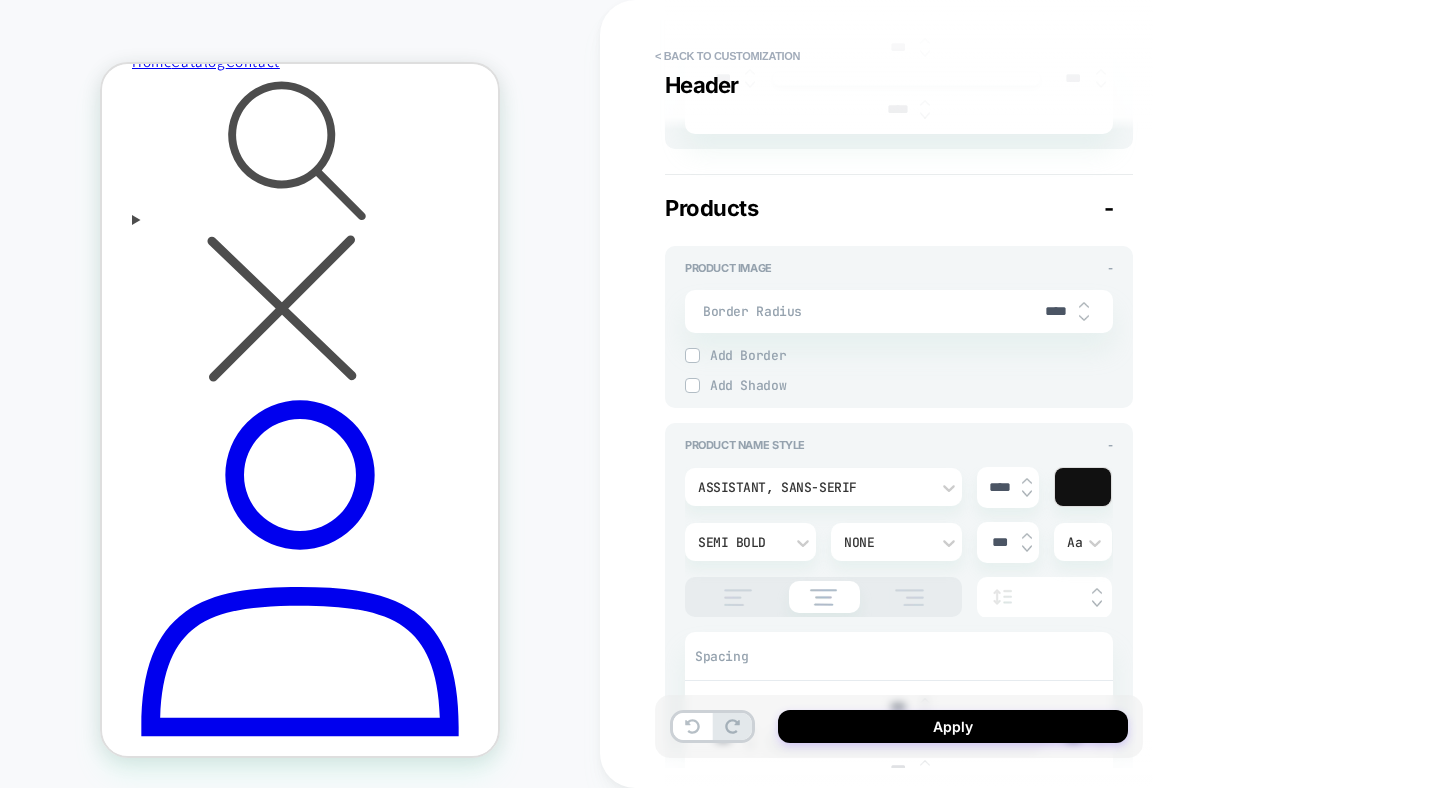 click on "Add Border" at bounding box center (899, 355) 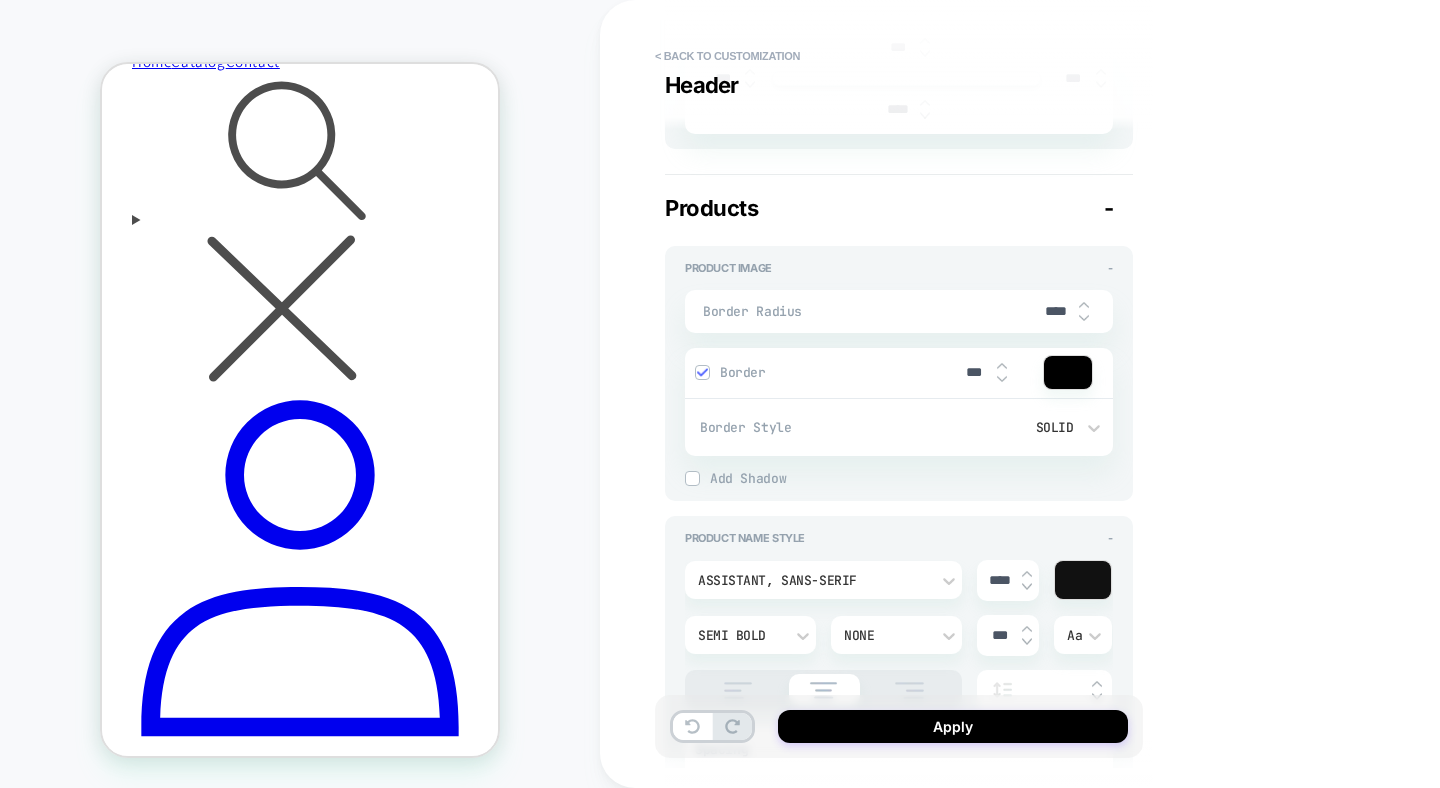click at bounding box center (702, 372) 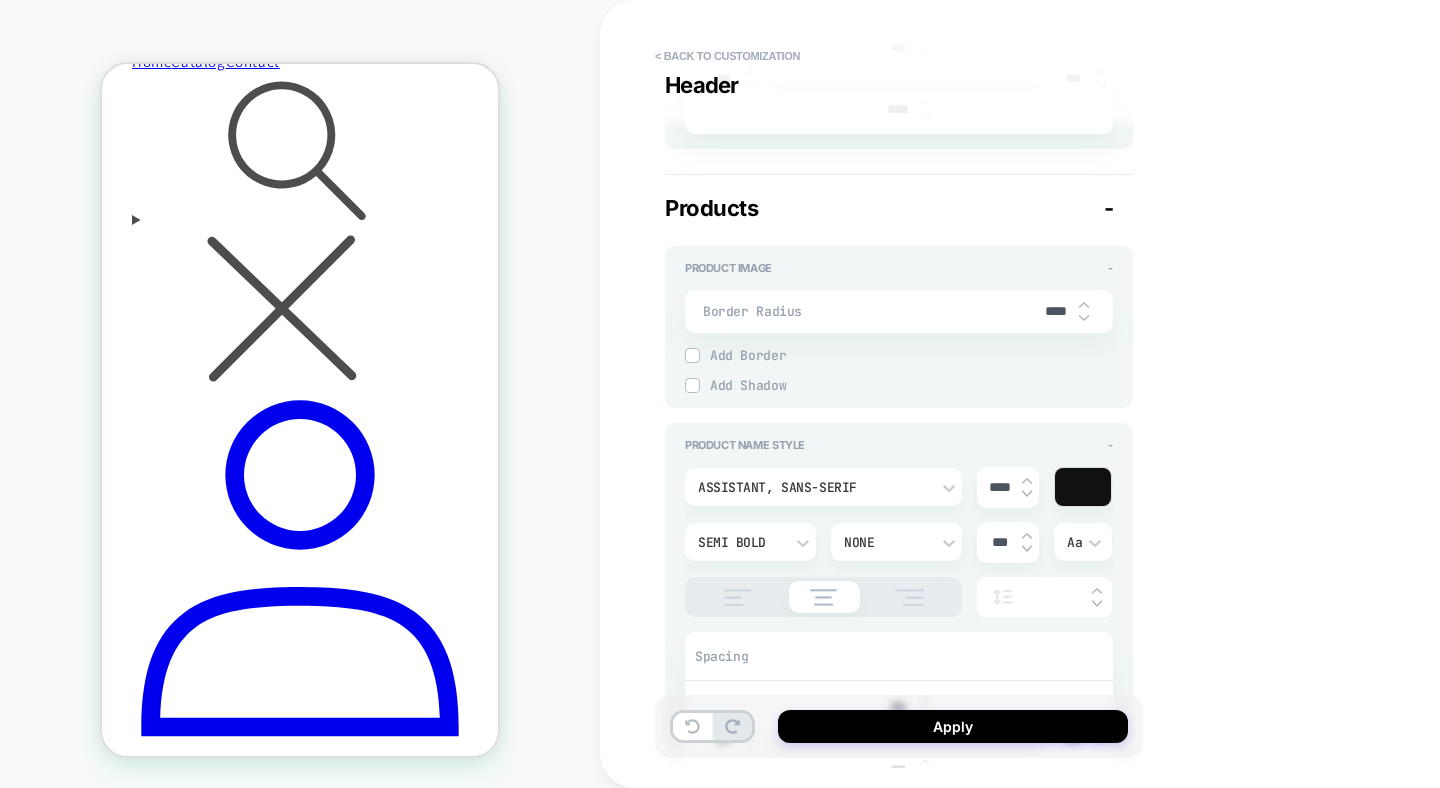 click at bounding box center (692, 385) 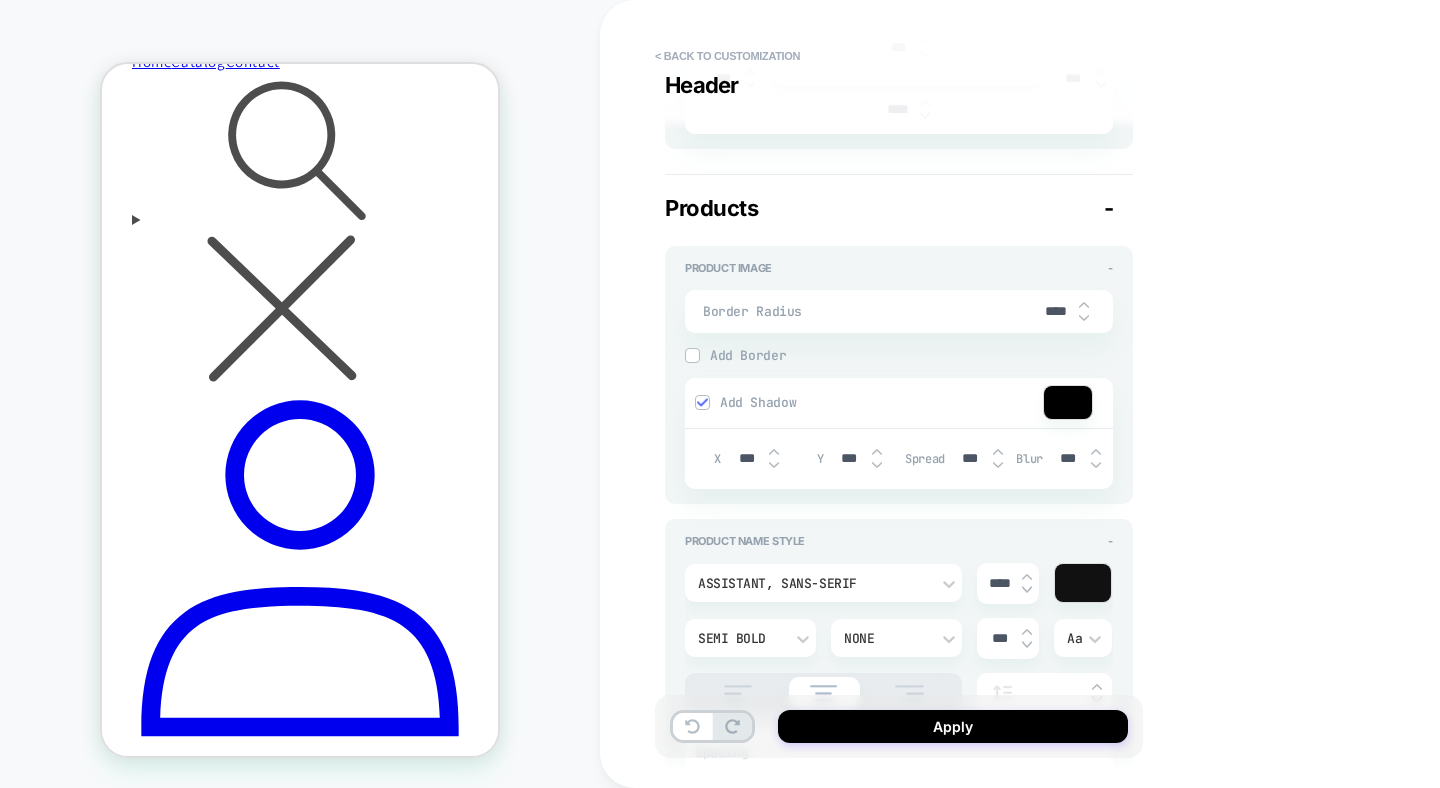 click at bounding box center [702, 402] 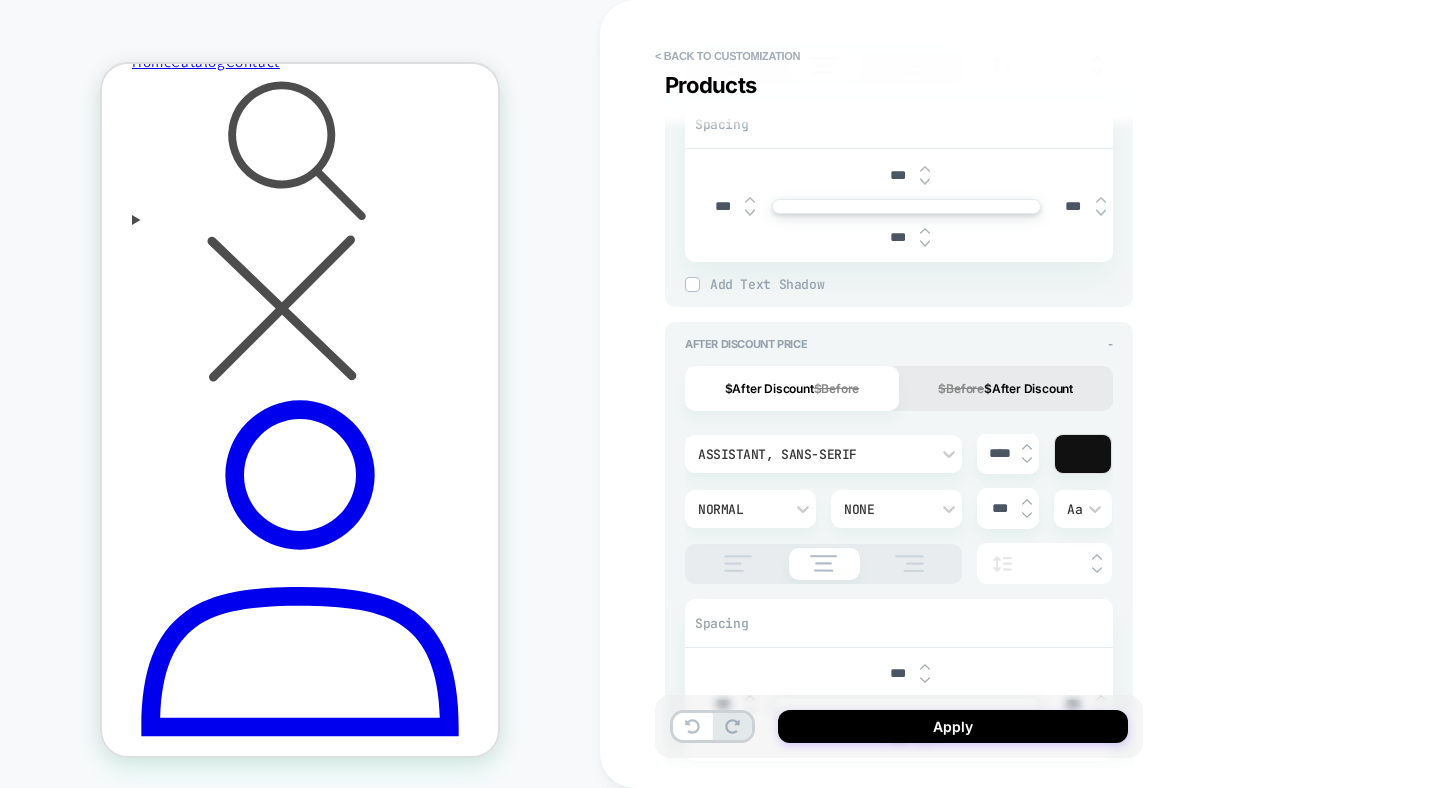 scroll, scrollTop: 1300, scrollLeft: 0, axis: vertical 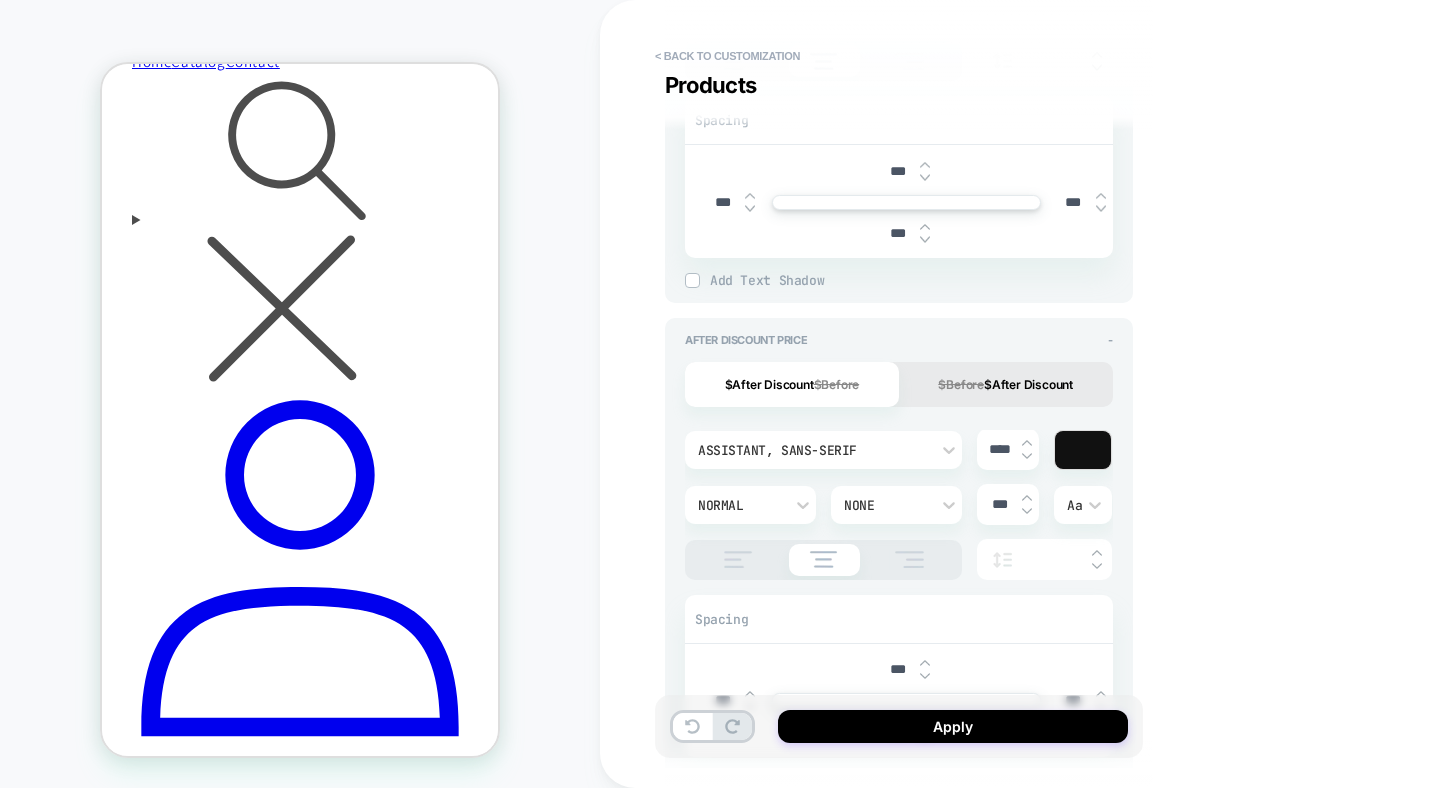 click on "$Before  $After Discount" at bounding box center (1006, 384) 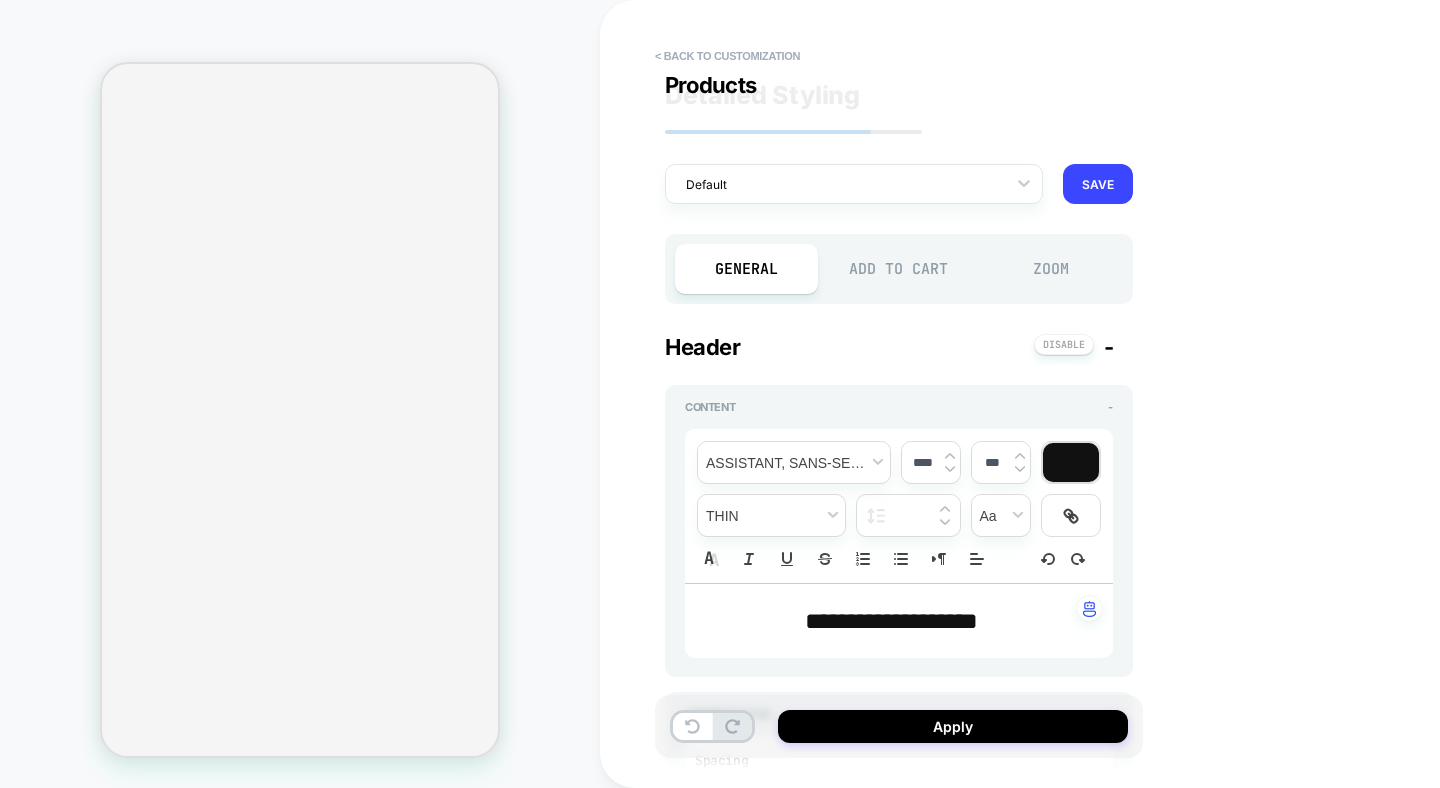 scroll, scrollTop: 0, scrollLeft: 0, axis: both 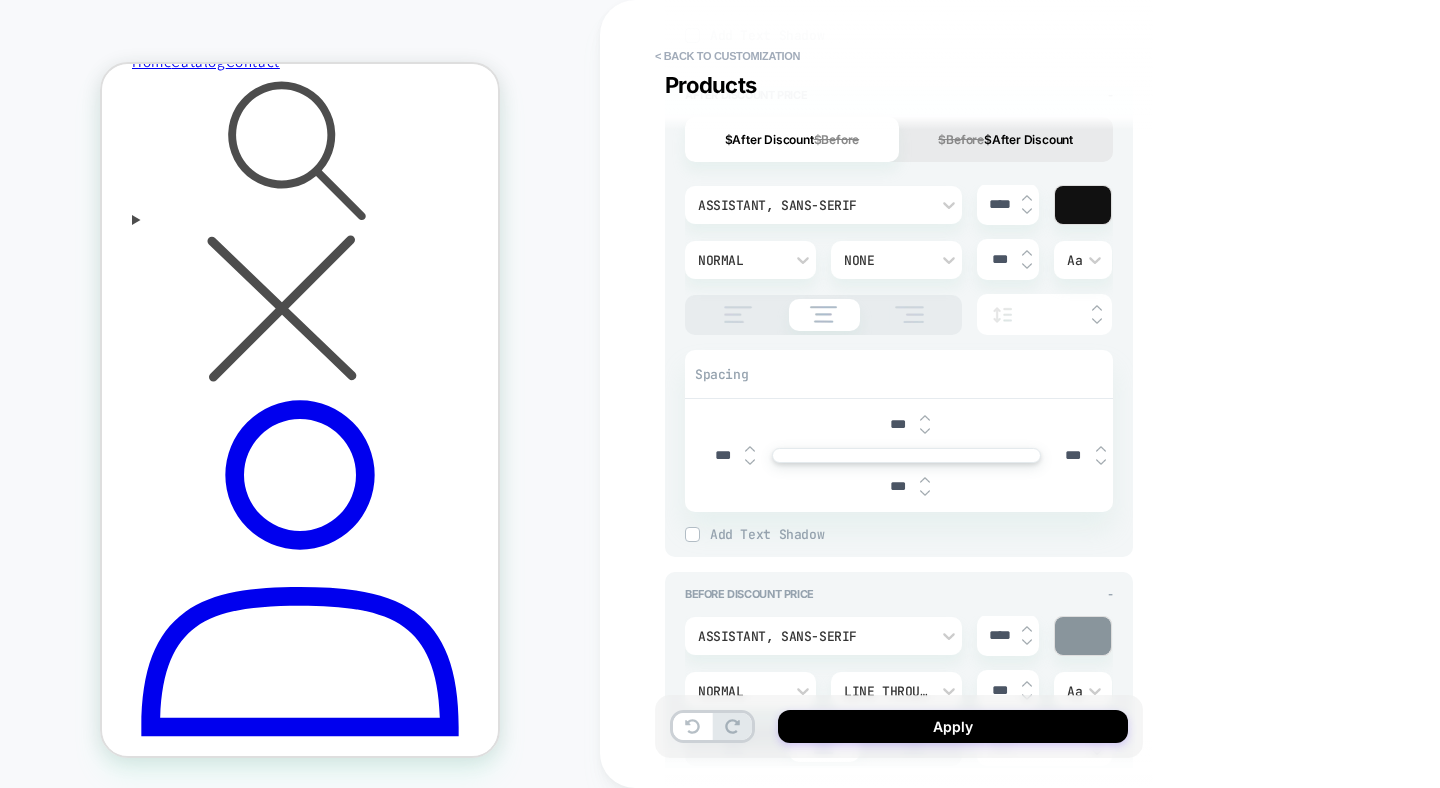 click on "Add Text Shadow" at bounding box center [911, 534] 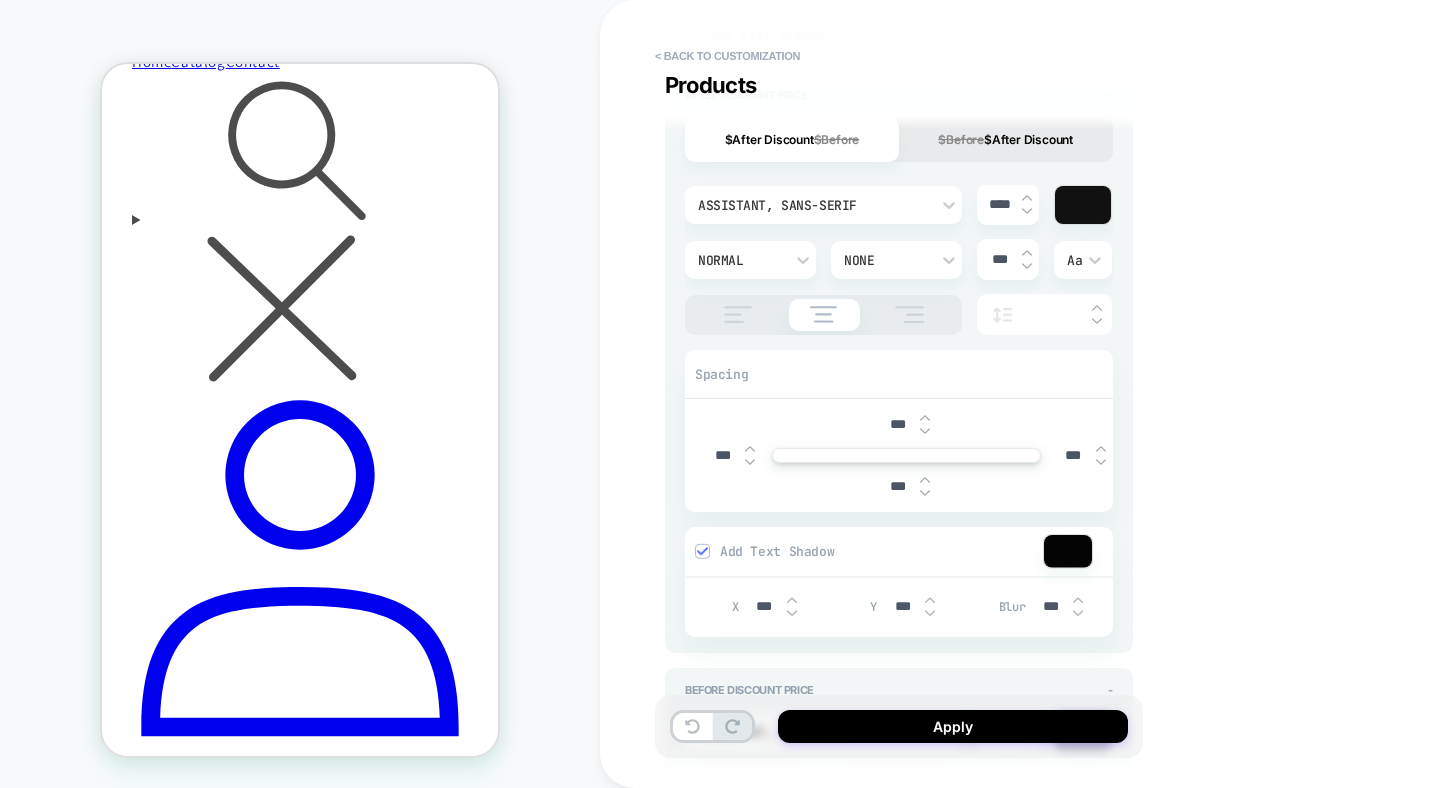 click on "Add Text Shadow" at bounding box center (899, 551) 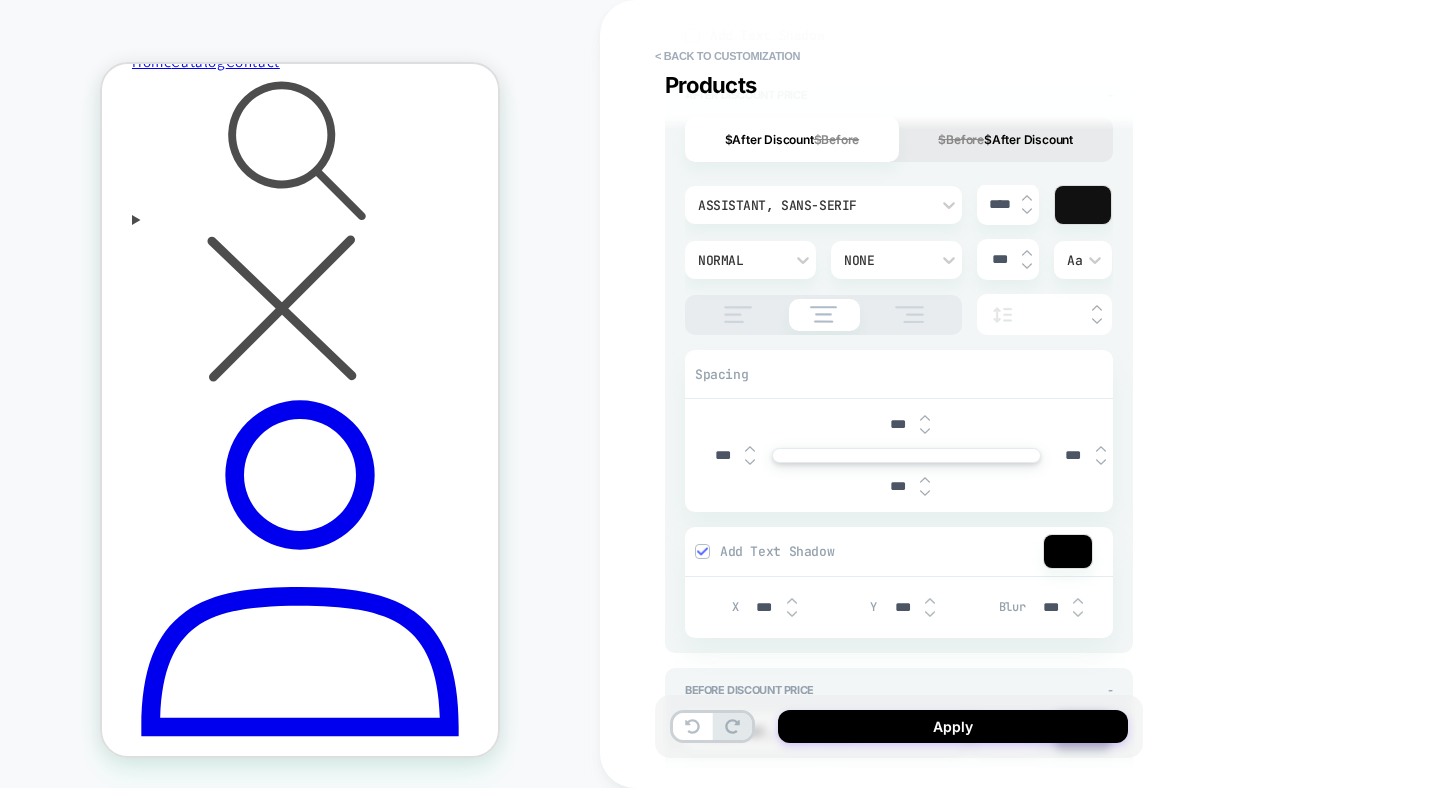 click on "Add Text Shadow" at bounding box center [881, 551] 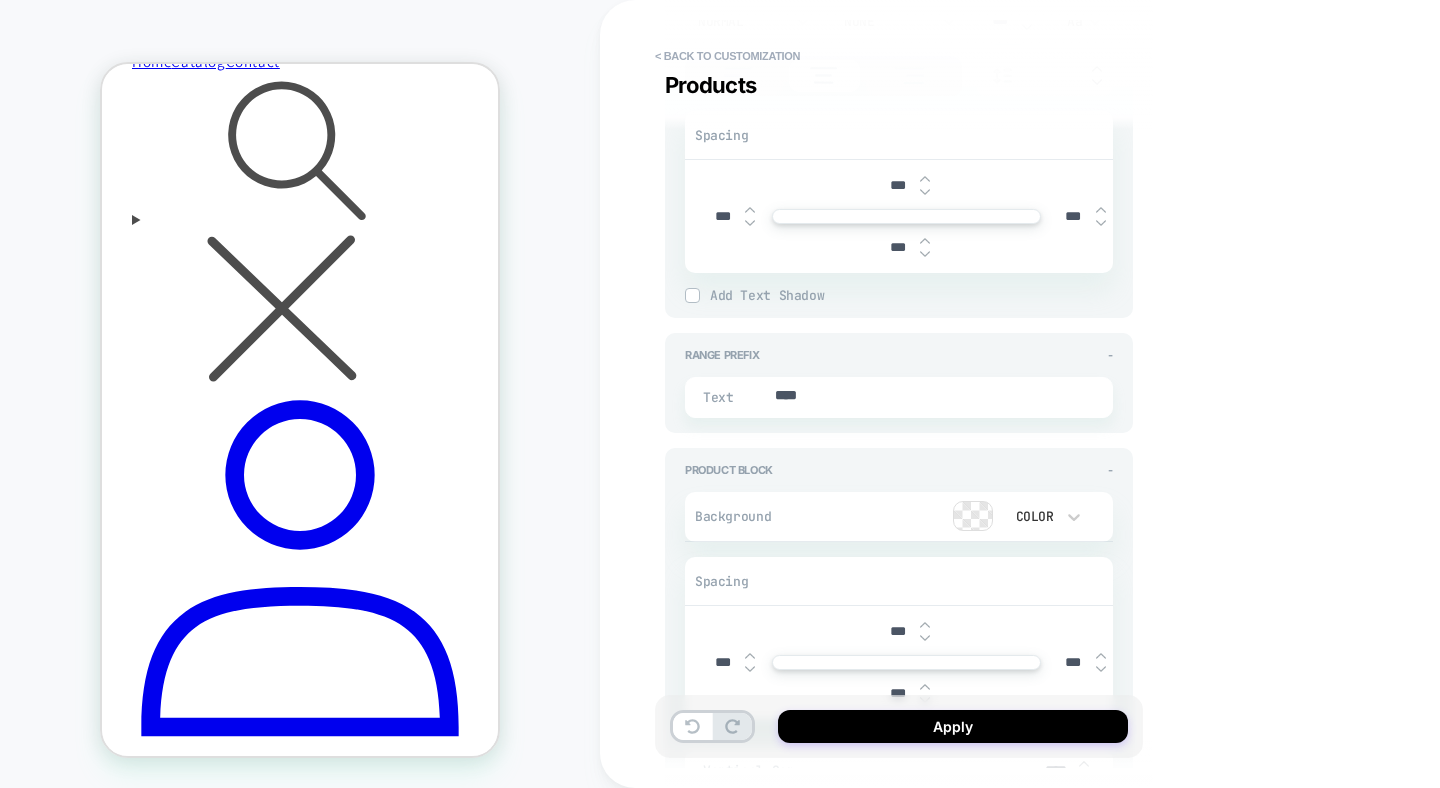 scroll, scrollTop: 2543, scrollLeft: 0, axis: vertical 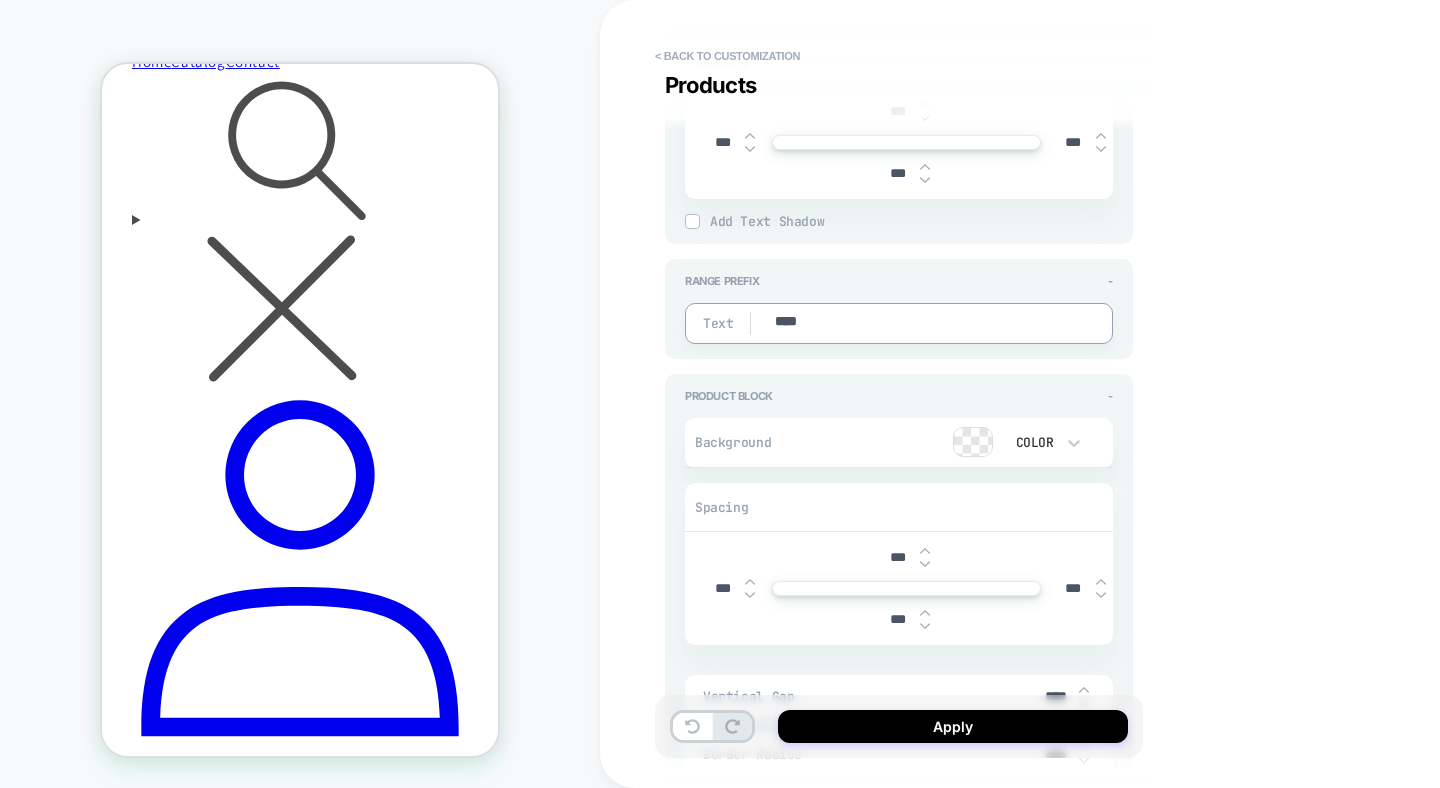 click on "****" at bounding box center [918, 323] 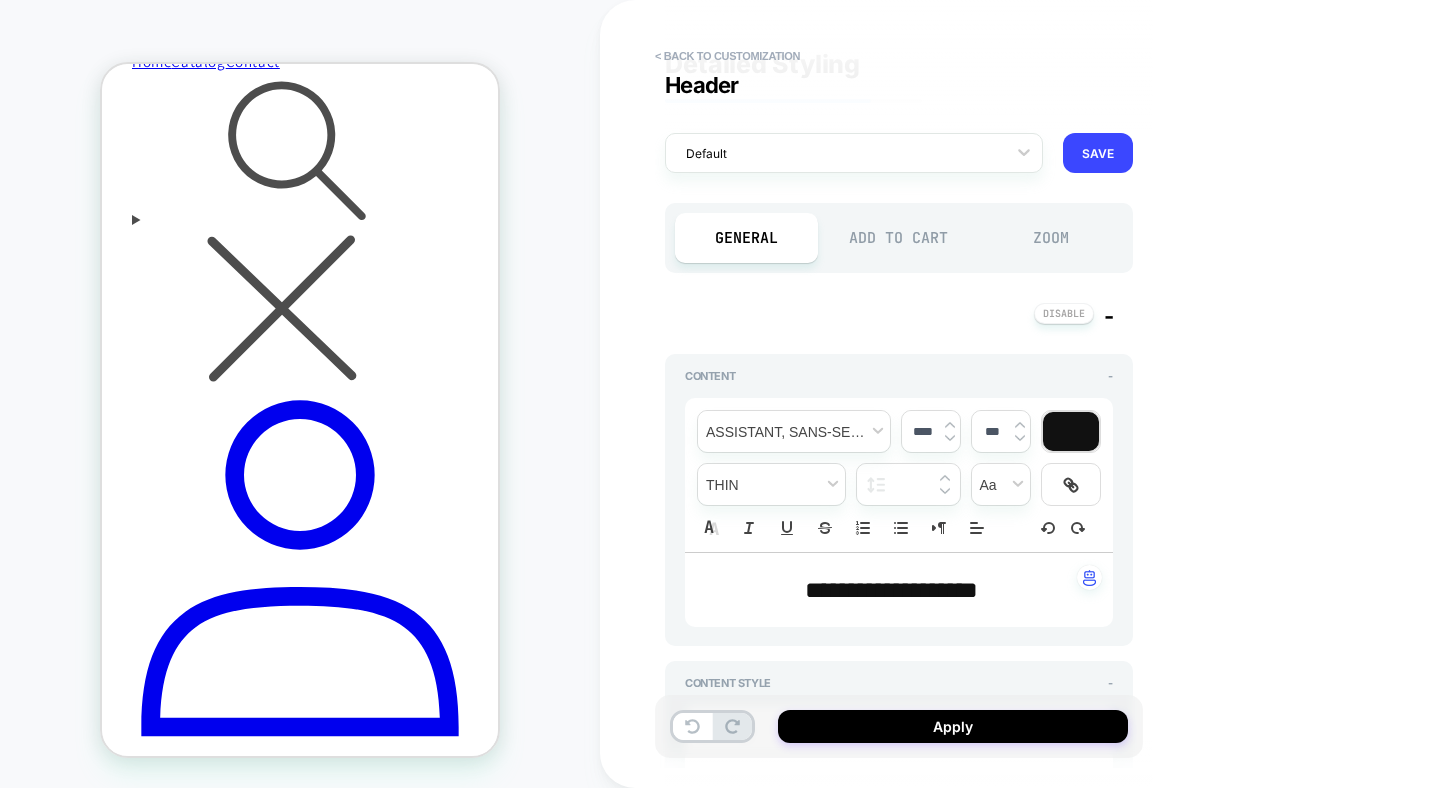 scroll, scrollTop: 0, scrollLeft: 0, axis: both 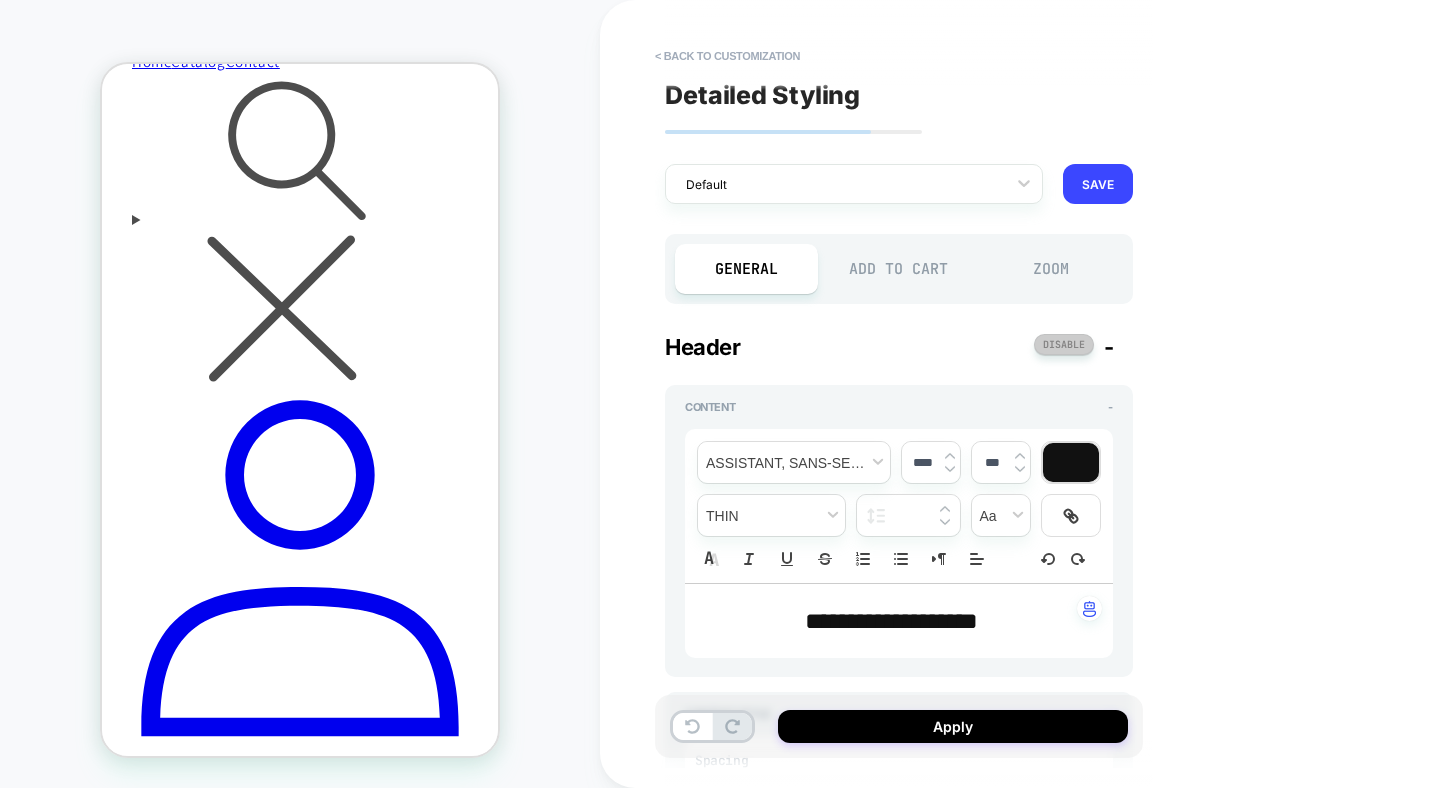 click at bounding box center (1064, 344) 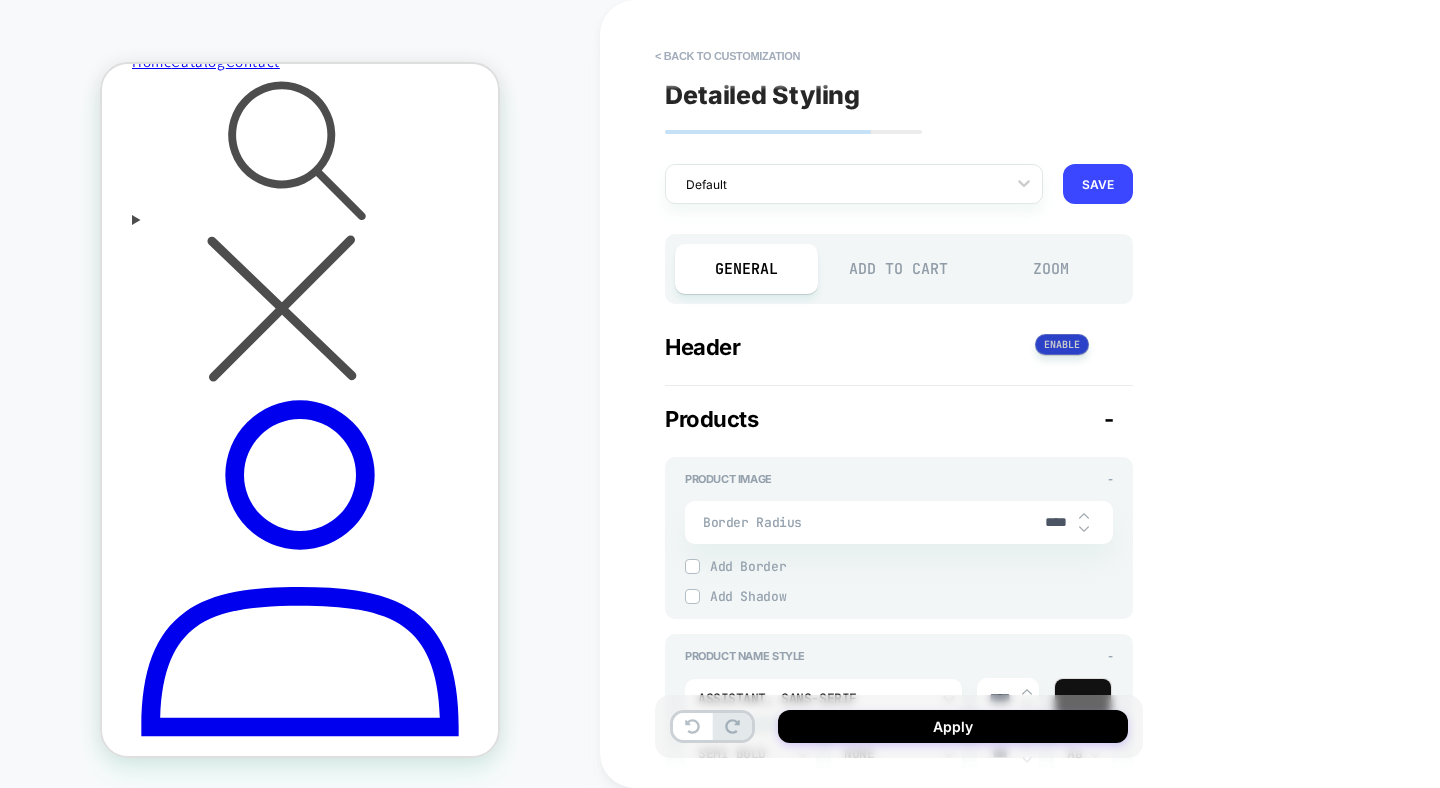 click at bounding box center [1062, 344] 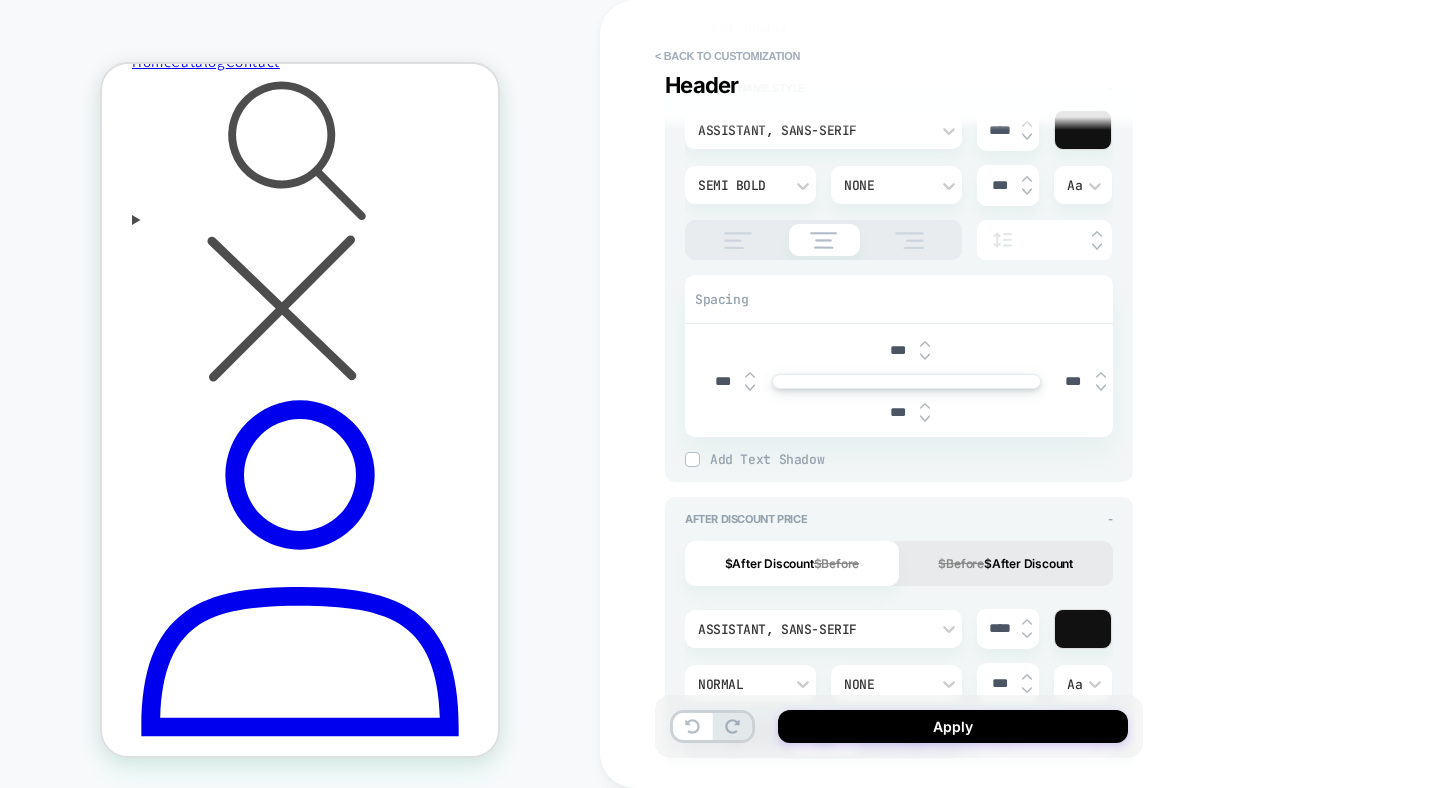 scroll, scrollTop: 0, scrollLeft: 0, axis: both 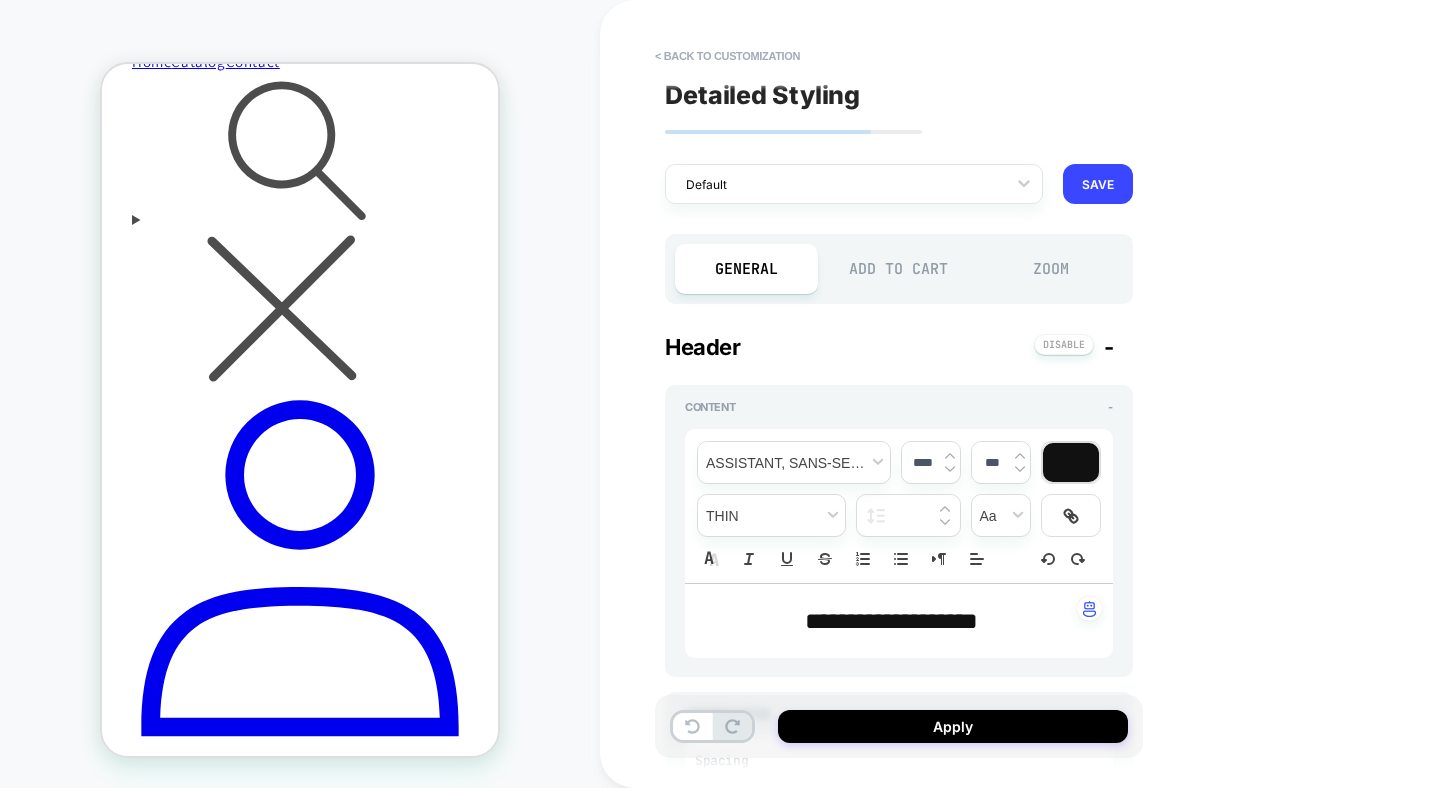 click on "Add to Cart" at bounding box center [899, 269] 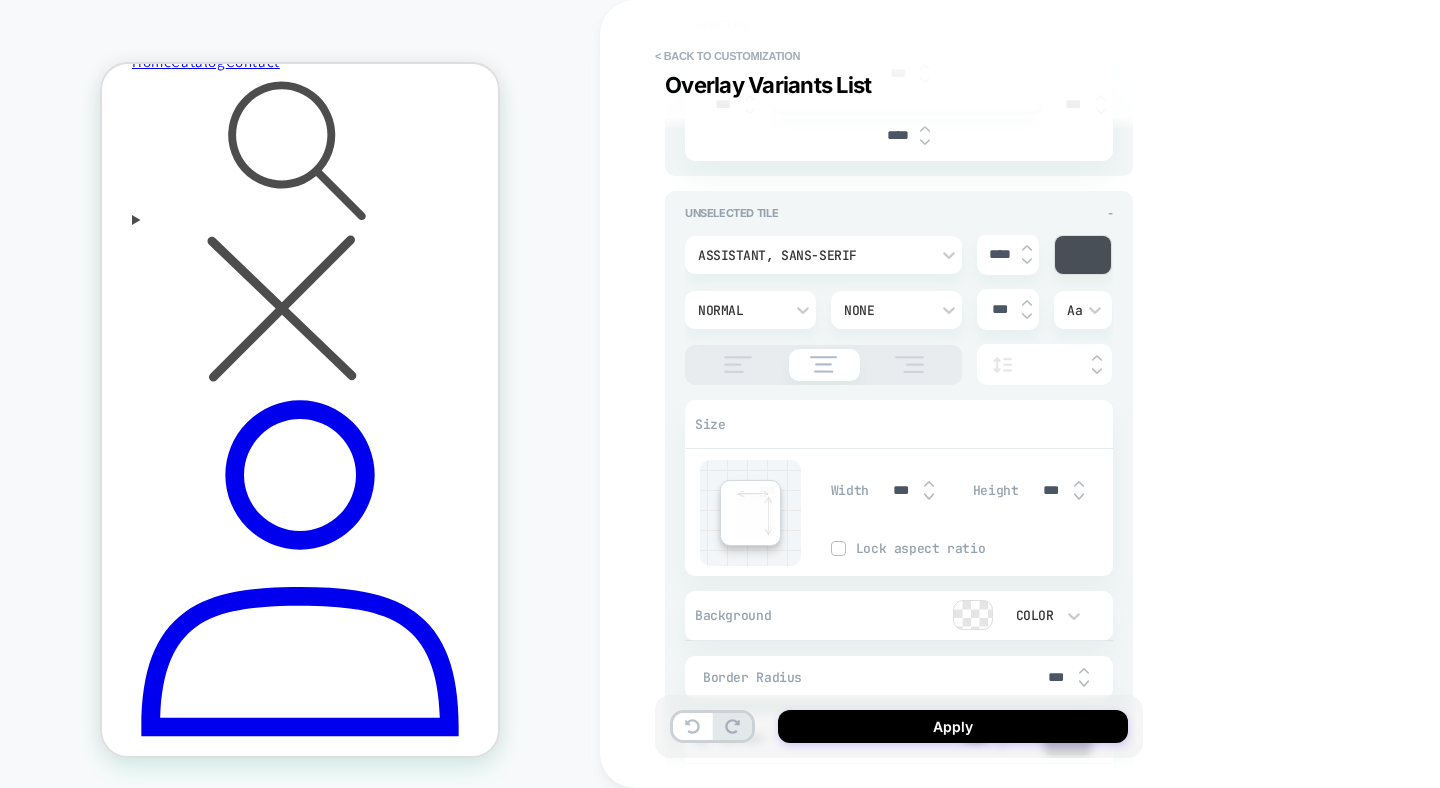 scroll, scrollTop: 4665, scrollLeft: 0, axis: vertical 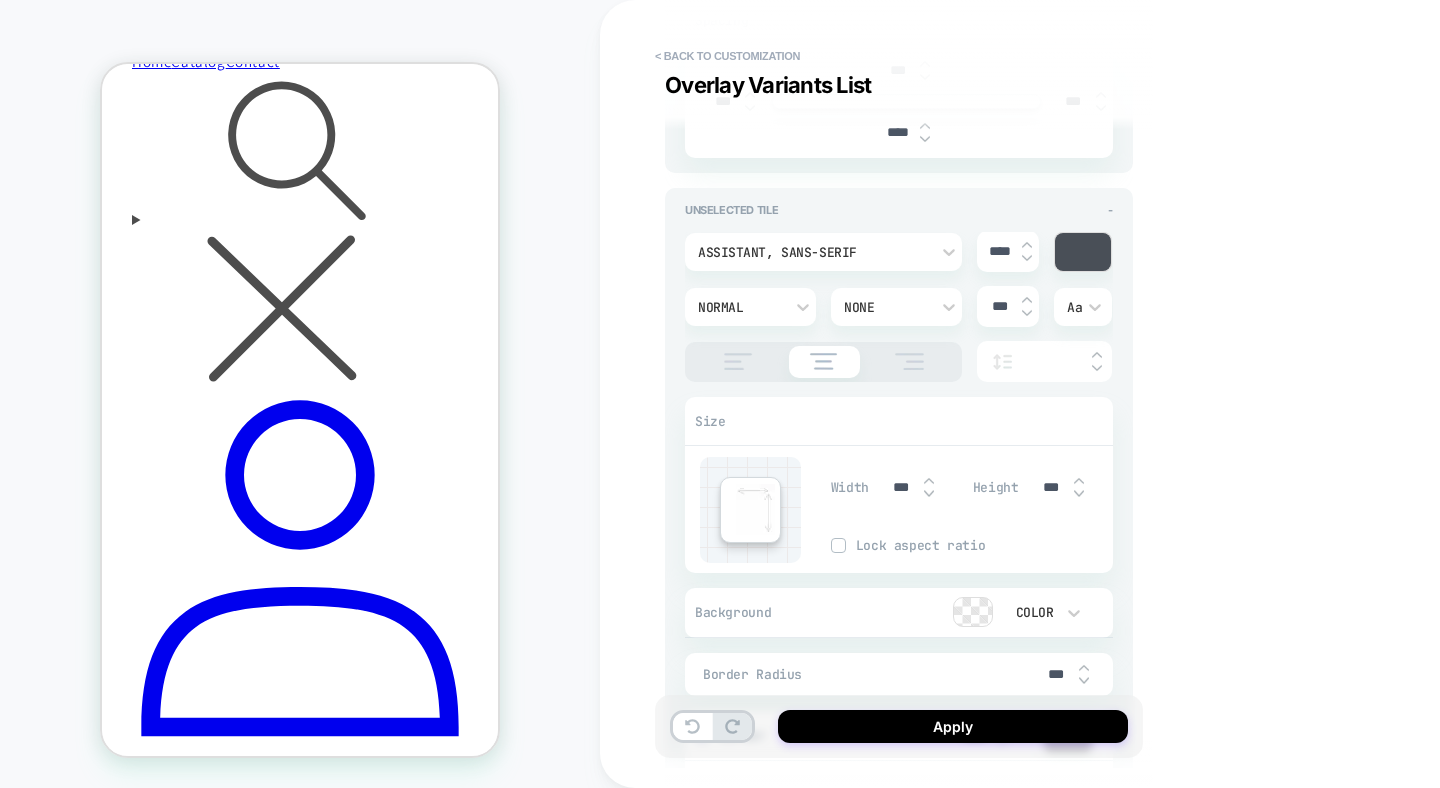 click at bounding box center [755, 509] 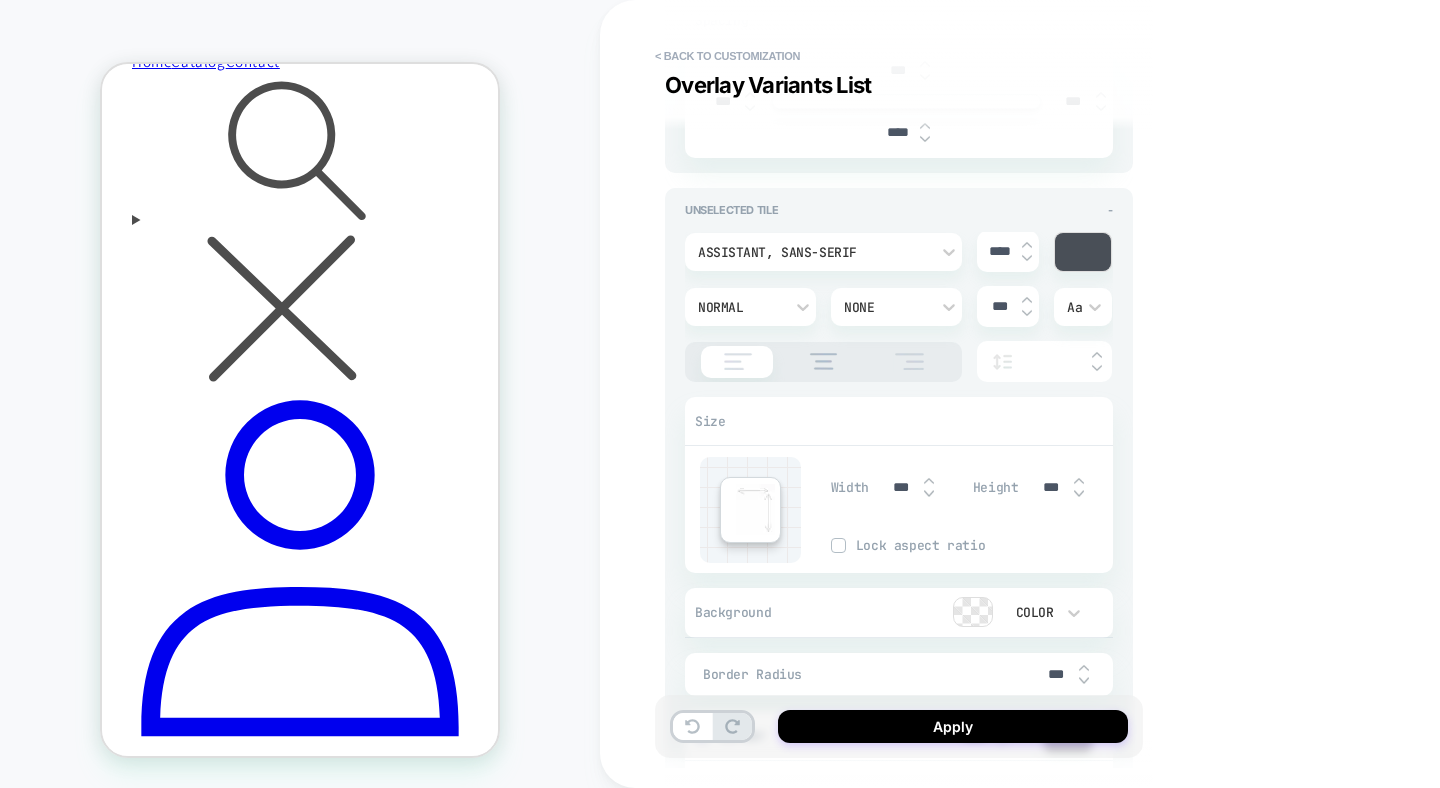 click at bounding box center [824, 361] 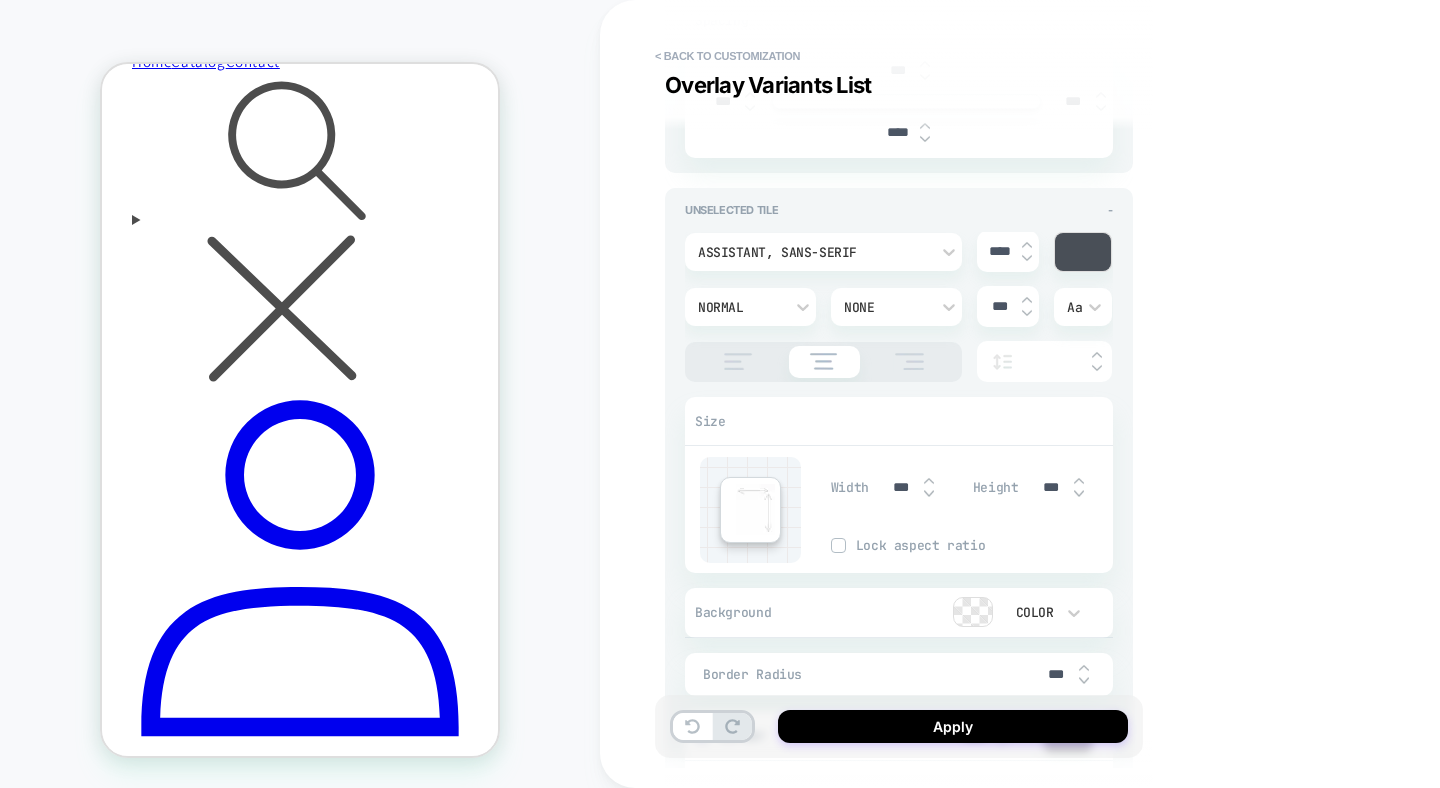 click at bounding box center (1083, 252) 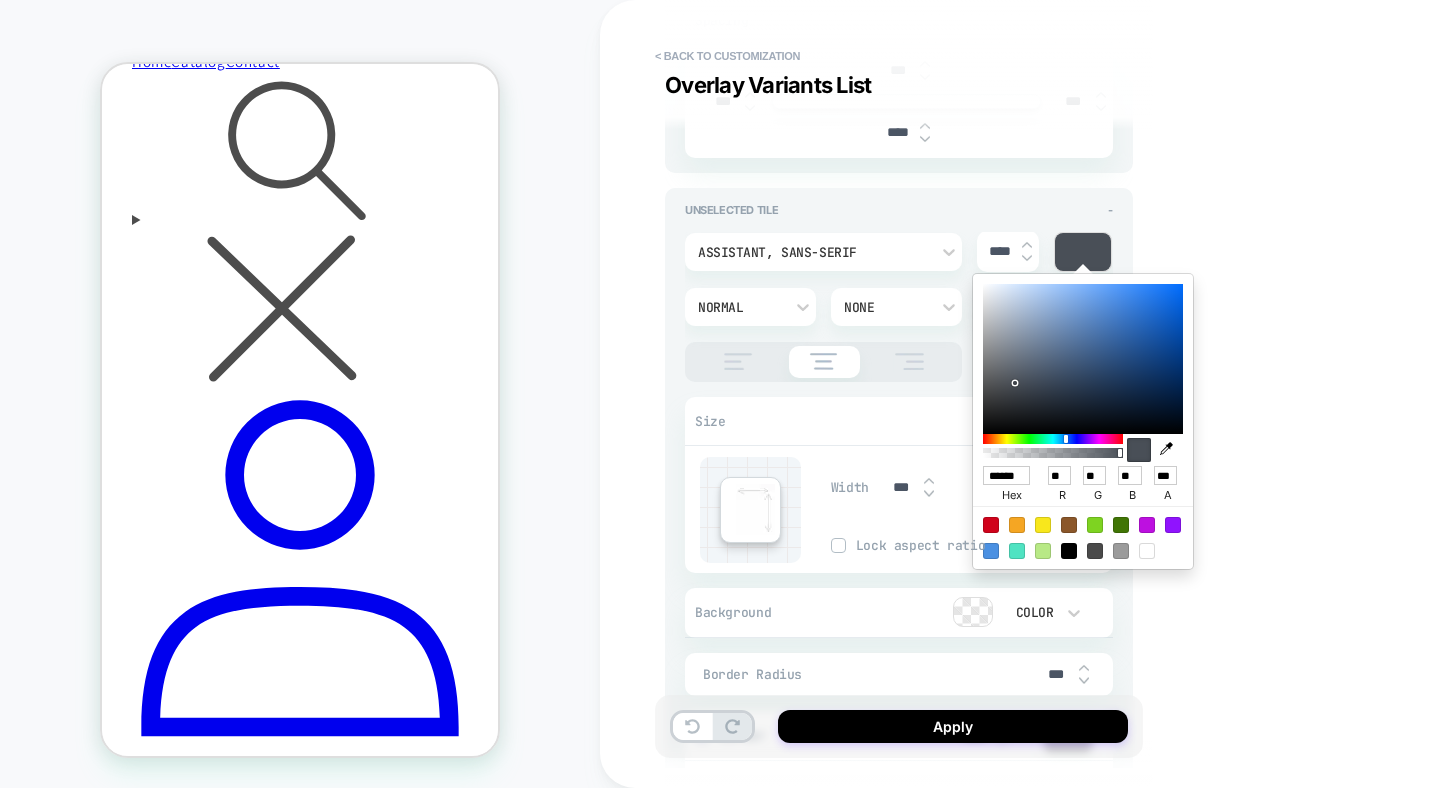 click at bounding box center [1083, 359] 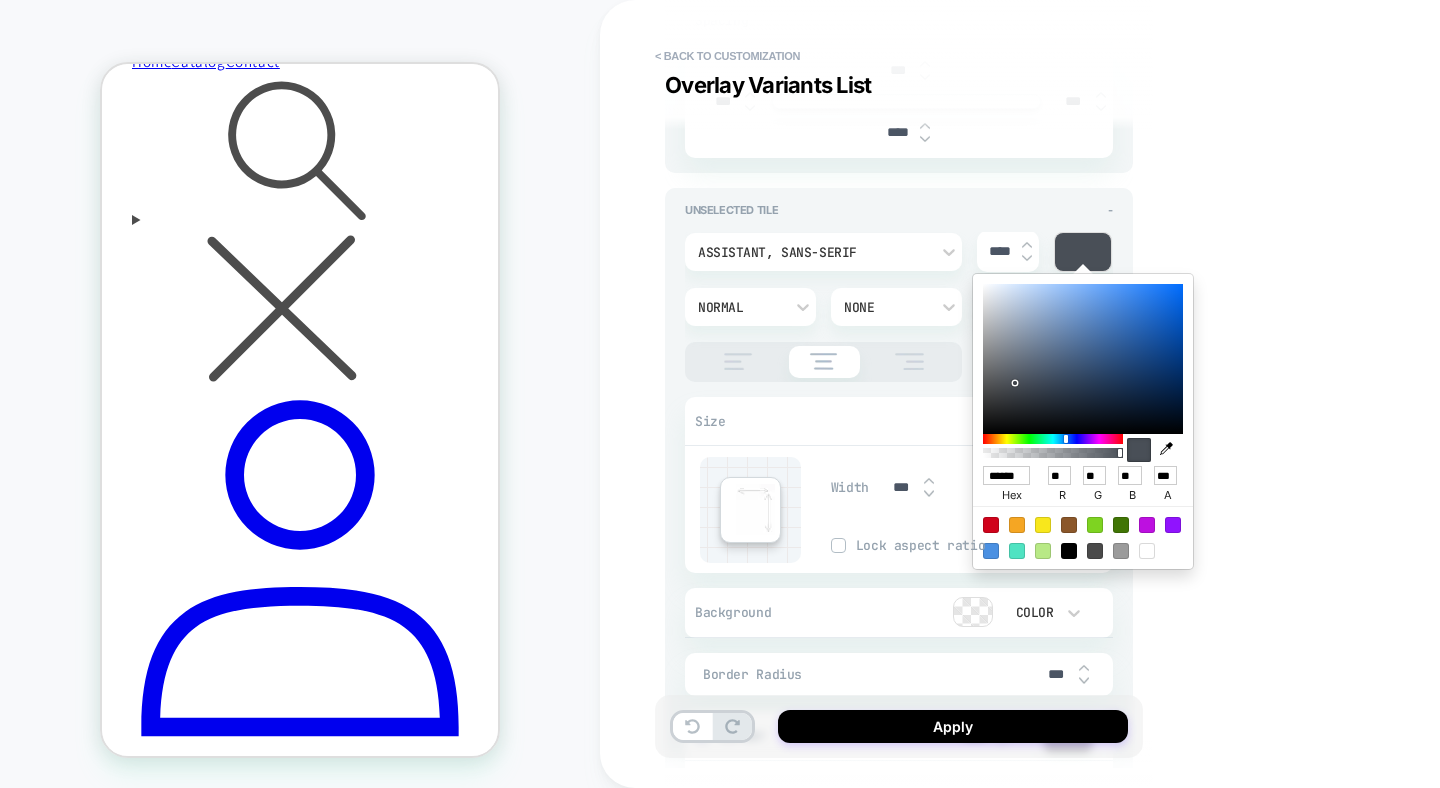 type on "***" 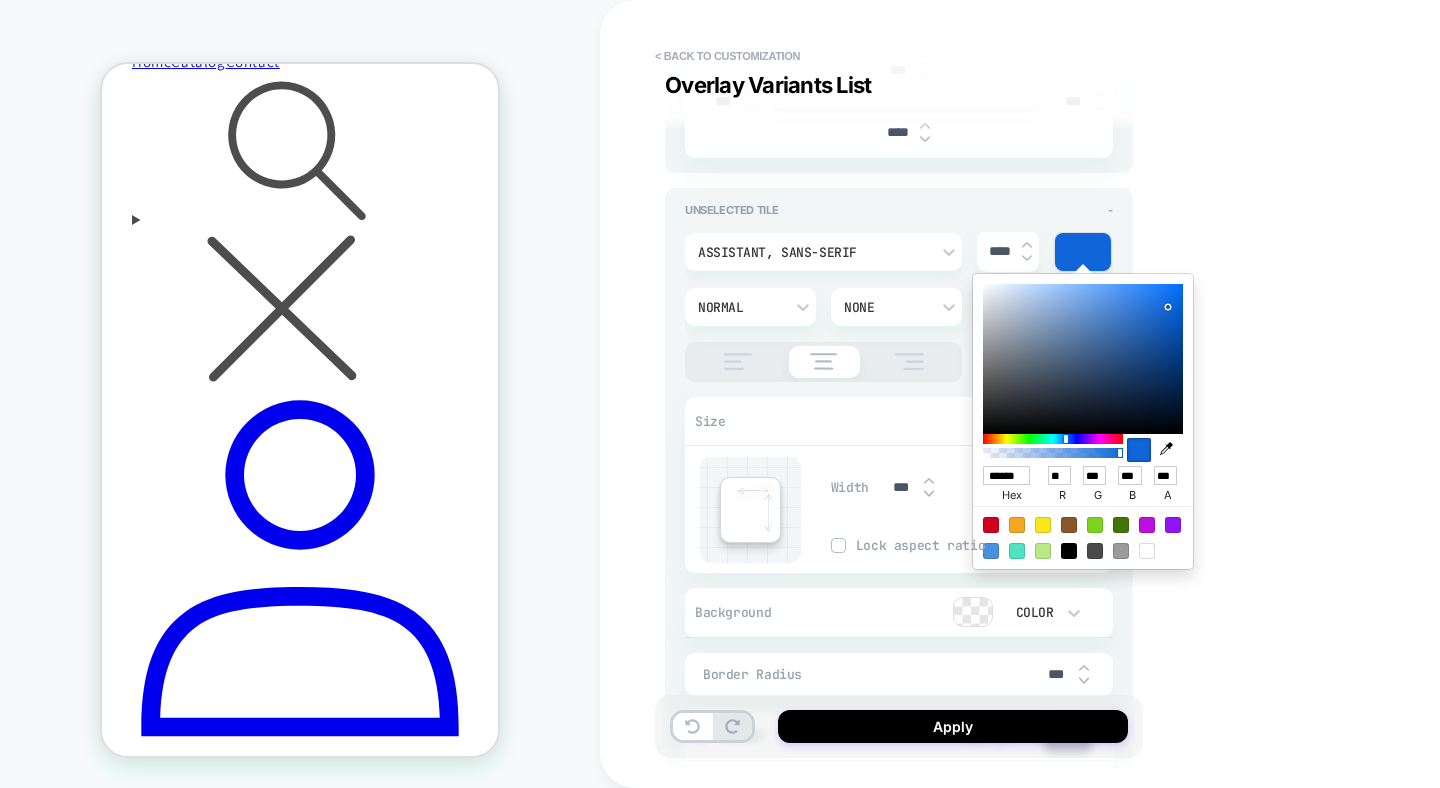 click at bounding box center (1083, 359) 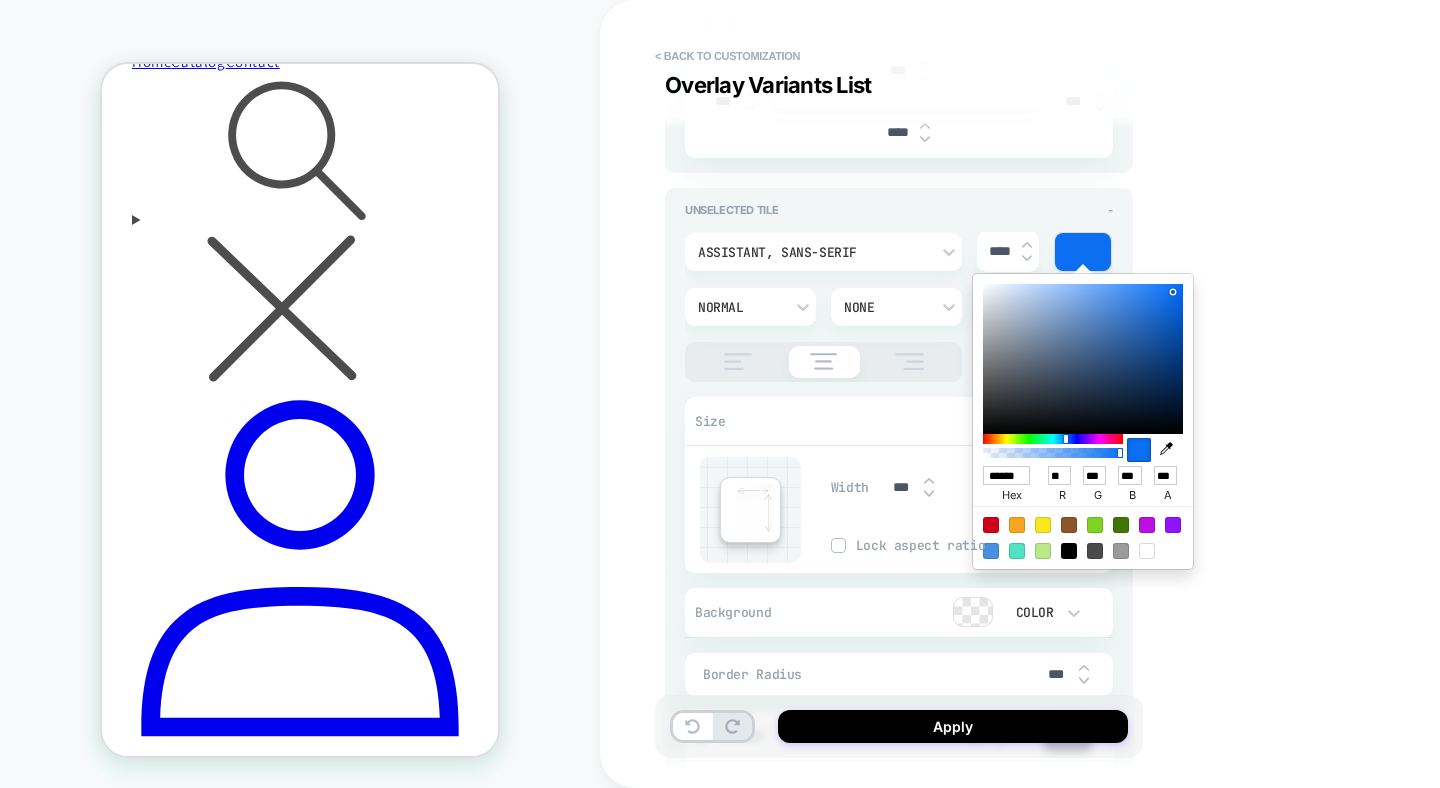 click on "< Back to customization Overlay Variants List Detailed Styling Default RENAME SAVE General Add to Cart Zoom Add to Cart Button - Content - Text *** Click to change to  alternative text Style - Assistant, sans-serif **** Medium None *** Aa Size Width **** Height *** Lock aspect ratio Spacing **** *** *** *** Background Color Border Radius ***** Border *** Border Style Solid Add Border Add Shadow X *** Y *** Spread *** Blur *** Add Shadow Overlay Header - Product Image Style - Max Width **** Border Radius *** Border *** Border Style Solid Add Border Add Text Shadow X *** Y *** Blur *** Add Text Shadow Product Name Style - Assistant, sans-serif **** Normal None *** Aa Add Text Shadow X *** Y *** Blur *** Add Text Shadow Spacing *** *** *** *** After Discount Price - $After Discount  $Before $Before  $After Discount Assistant, sans-serif **** Normal None *** Aa Spacing *** *** *** *** Add Text Shadow X *** Y *** Blur *** Add Text Shadow Before Discount Price - Assistant, sans-serif **** Normal Line Through *** Aa" at bounding box center (1040, 394) 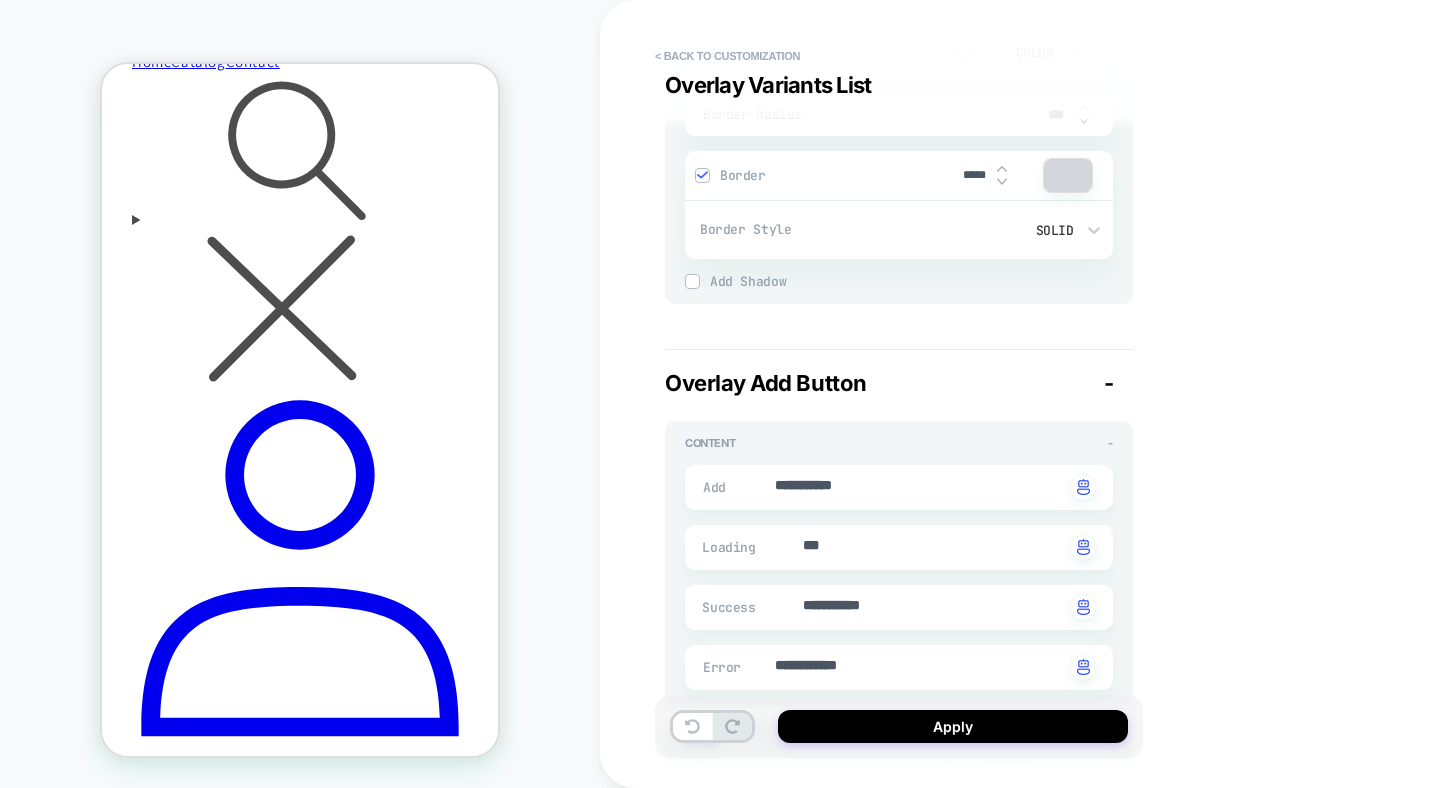 scroll, scrollTop: 6809, scrollLeft: 0, axis: vertical 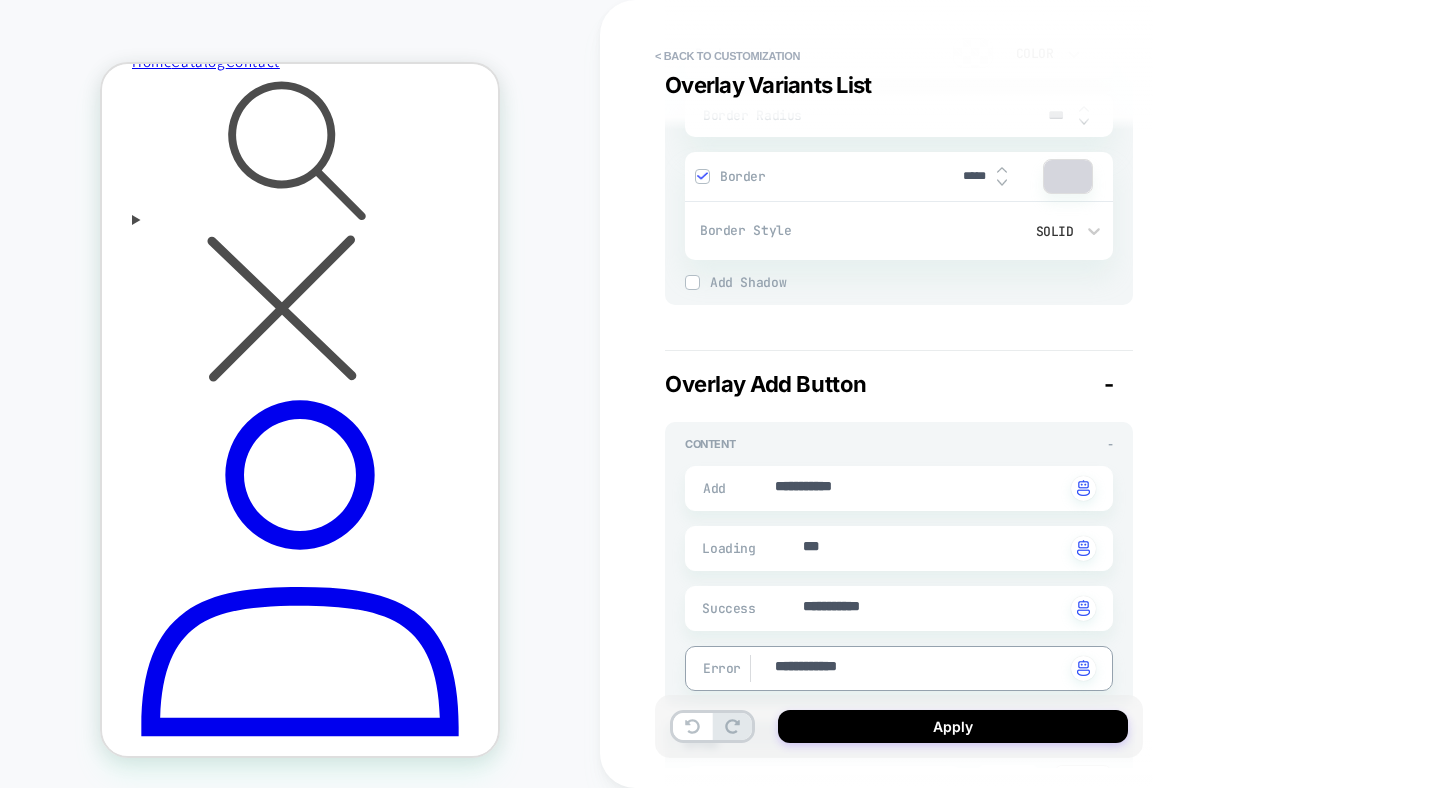 click on "-" at bounding box center (1109, 384) 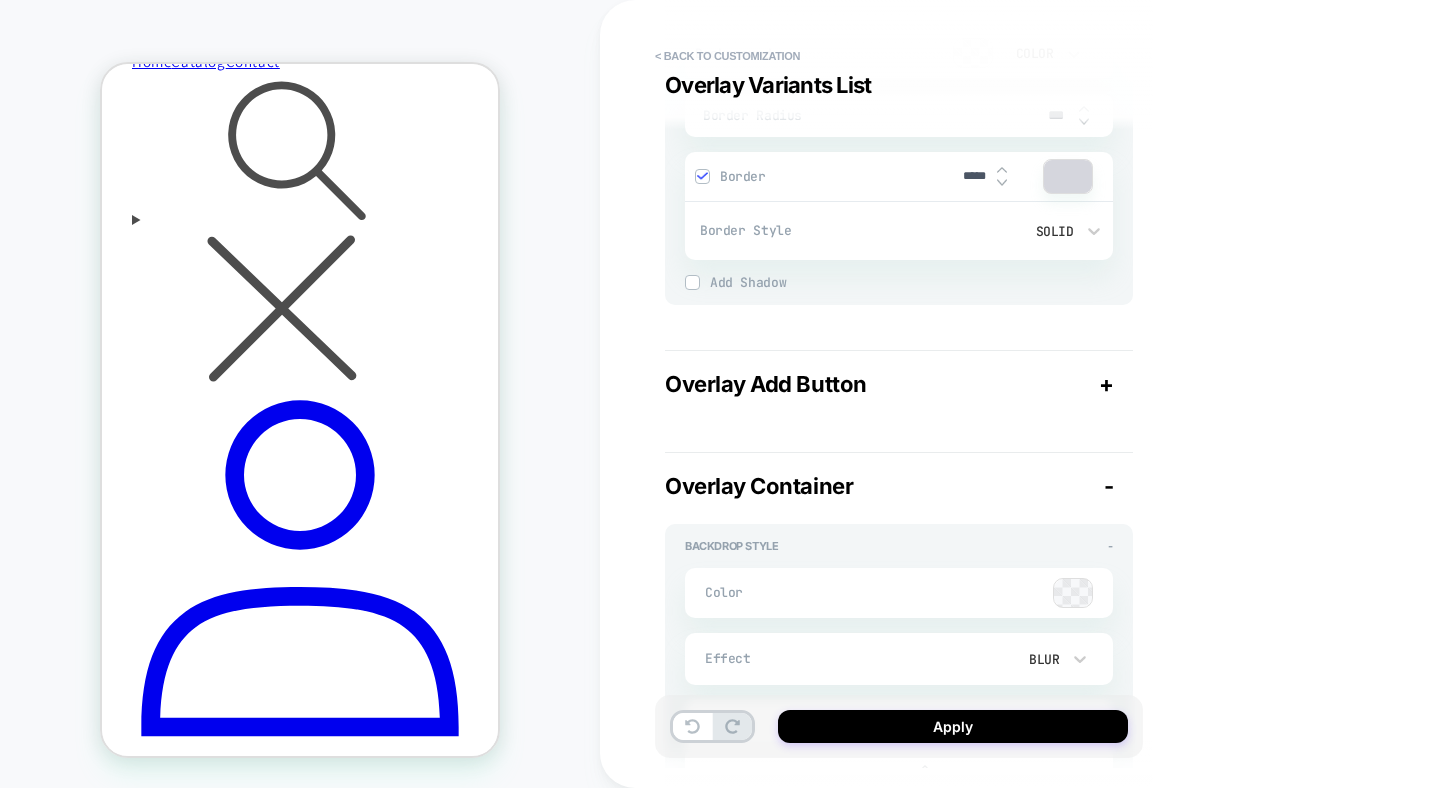 click on "Overlay Container -" at bounding box center [899, 486] 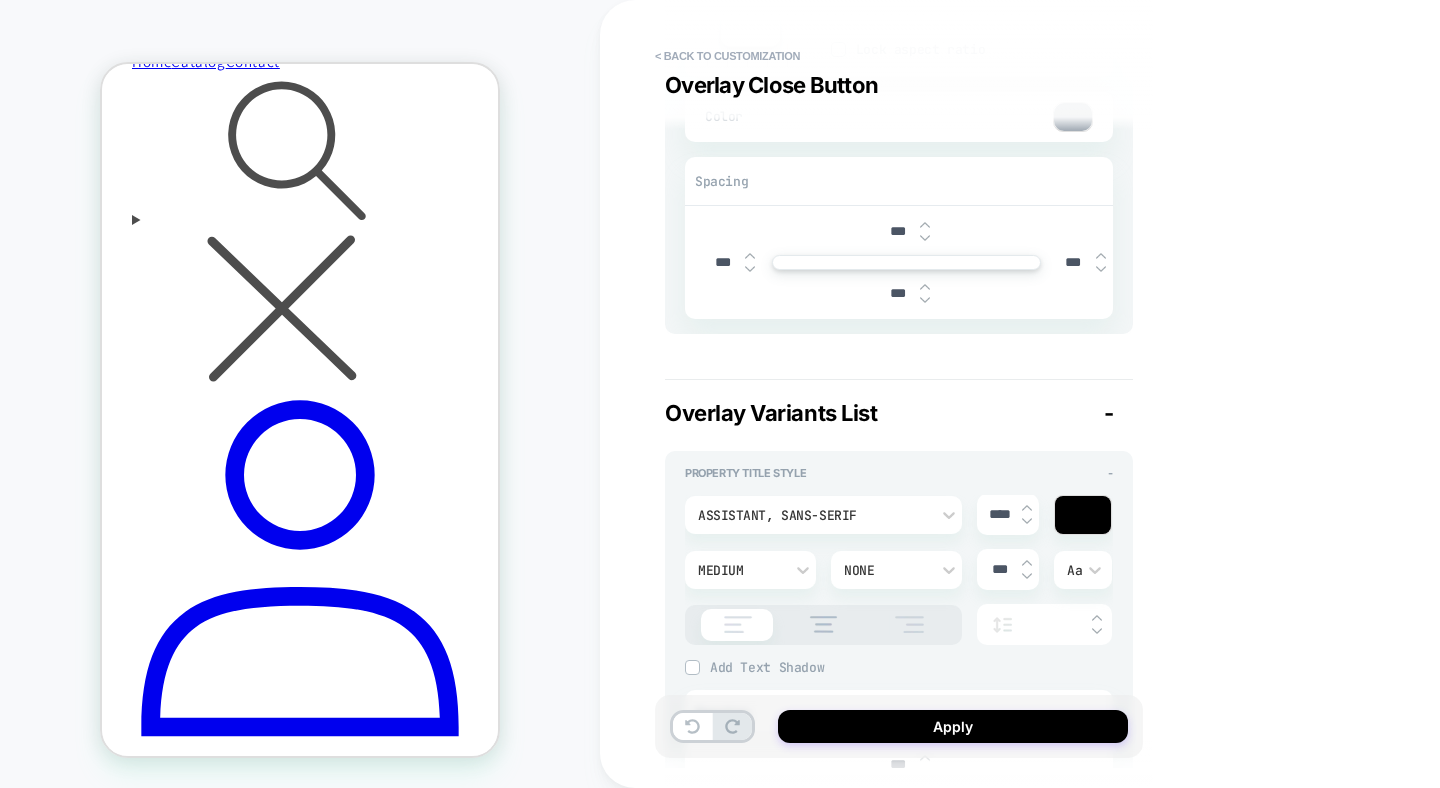 click on "-" at bounding box center (1109, 413) 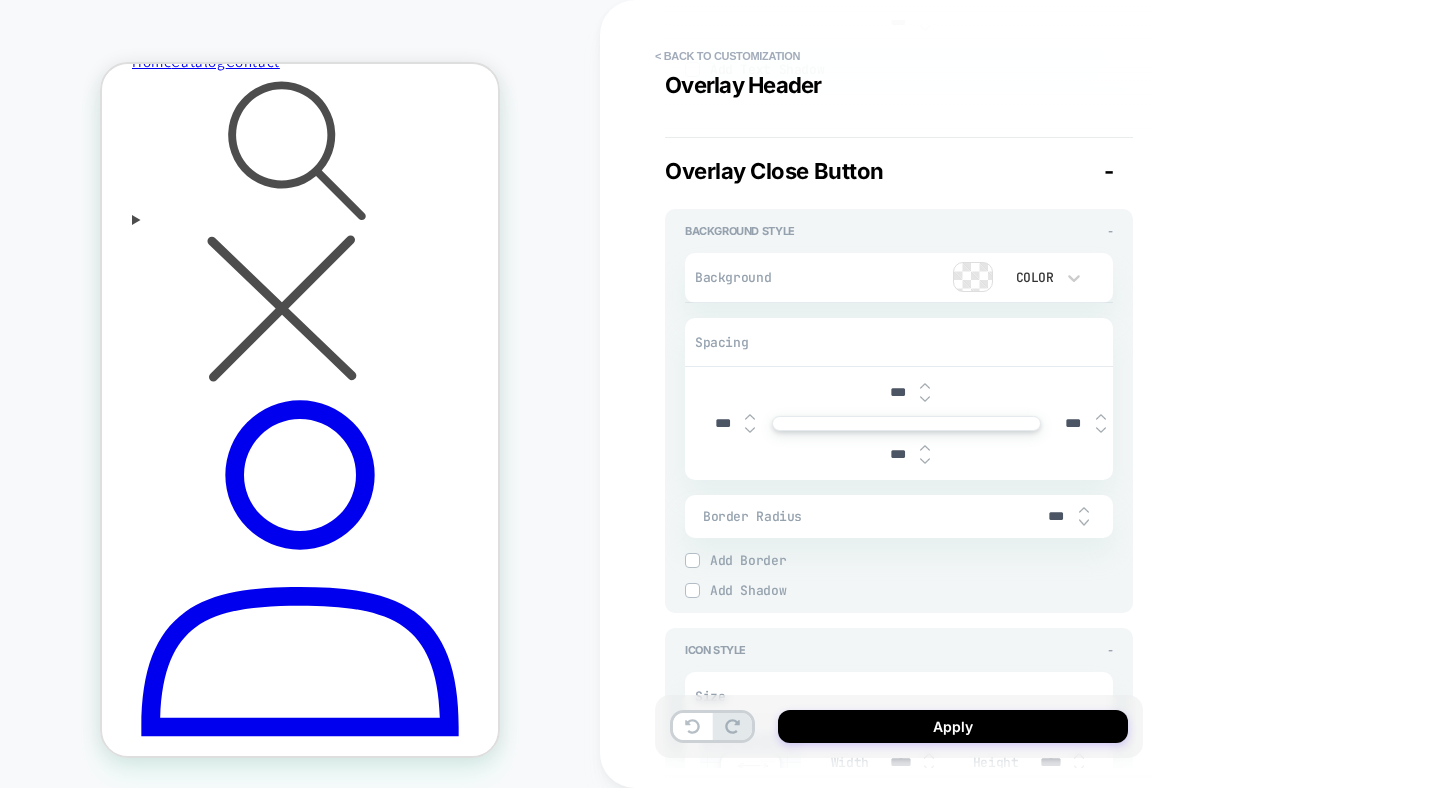 scroll, scrollTop: 3037, scrollLeft: 0, axis: vertical 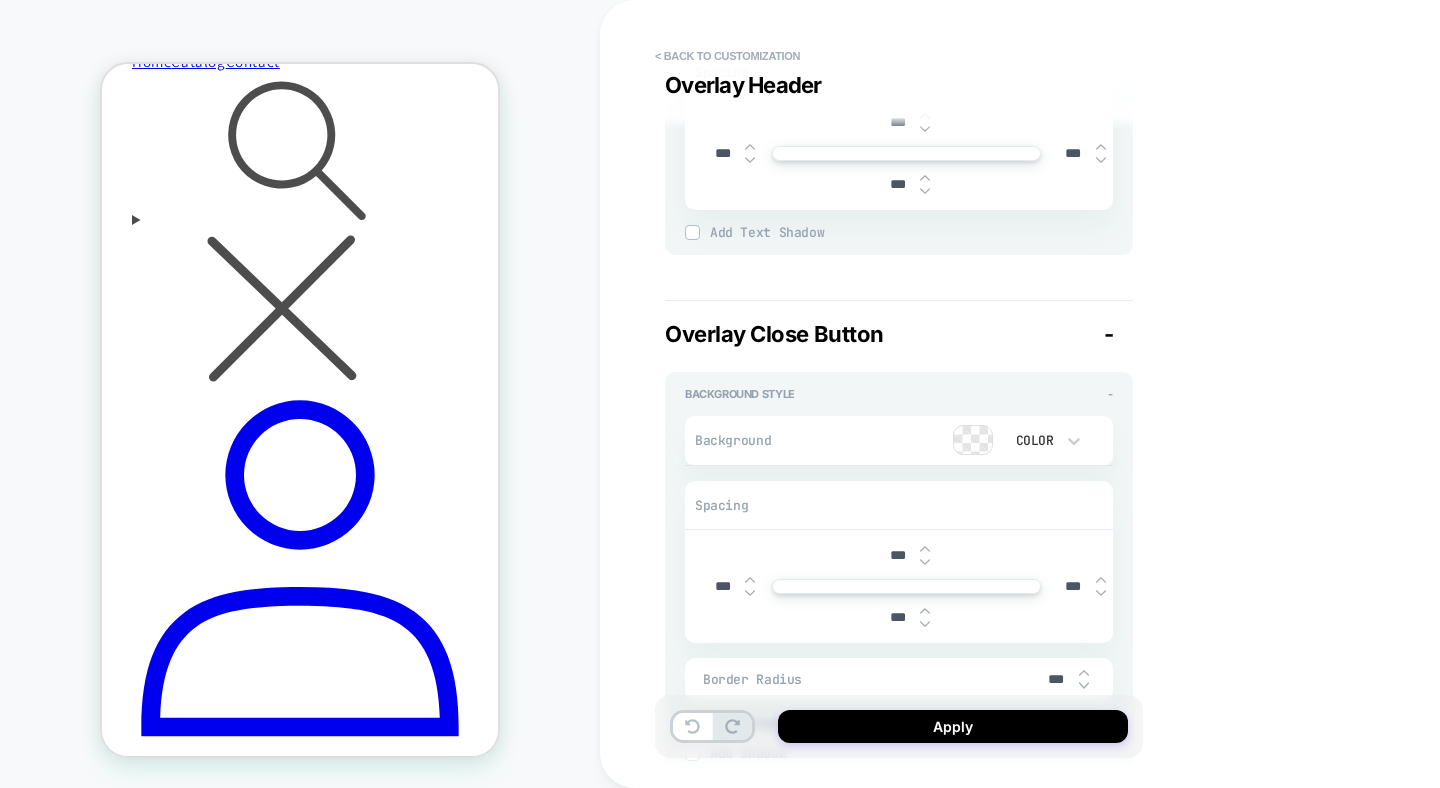 click on "-" at bounding box center (1109, 334) 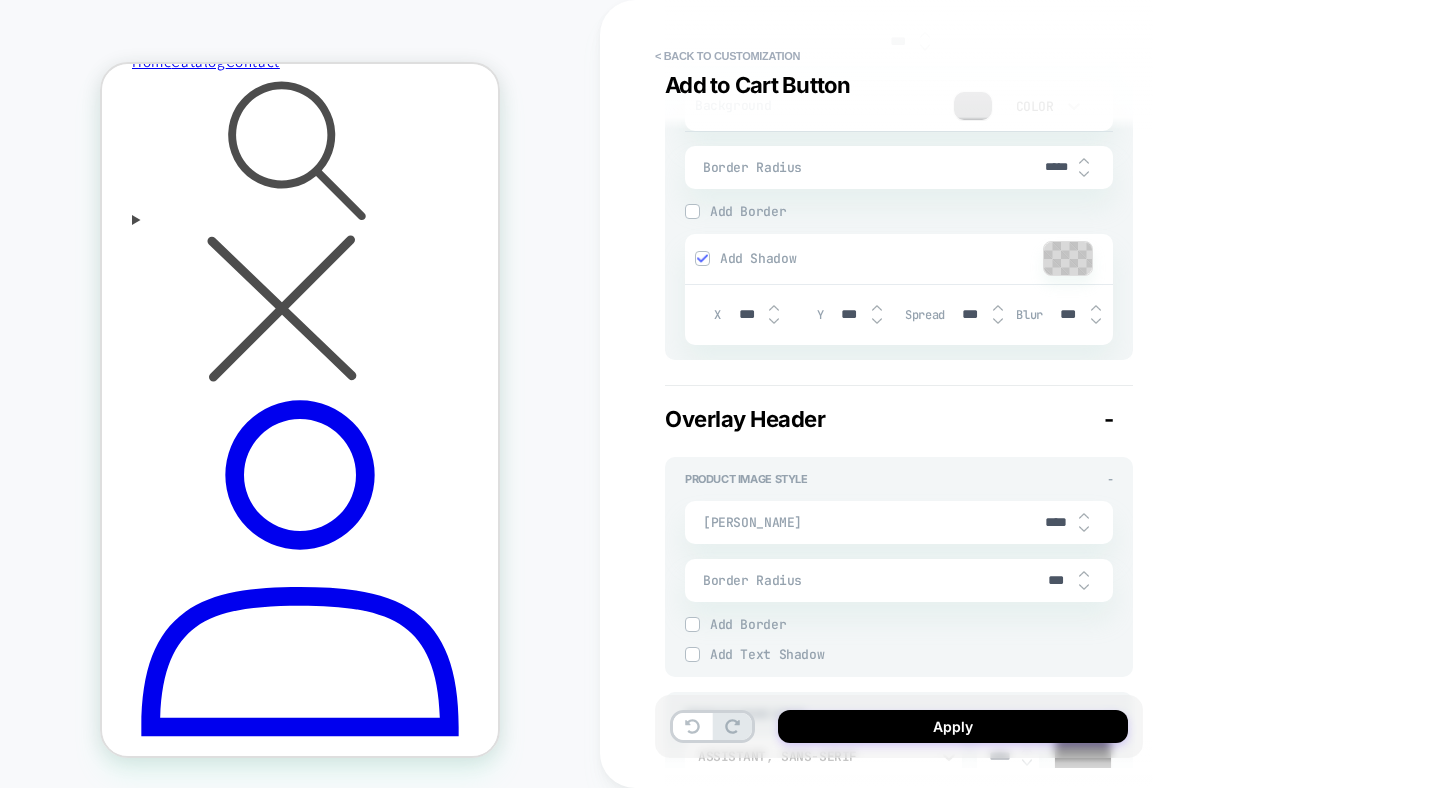 scroll, scrollTop: 1177, scrollLeft: 0, axis: vertical 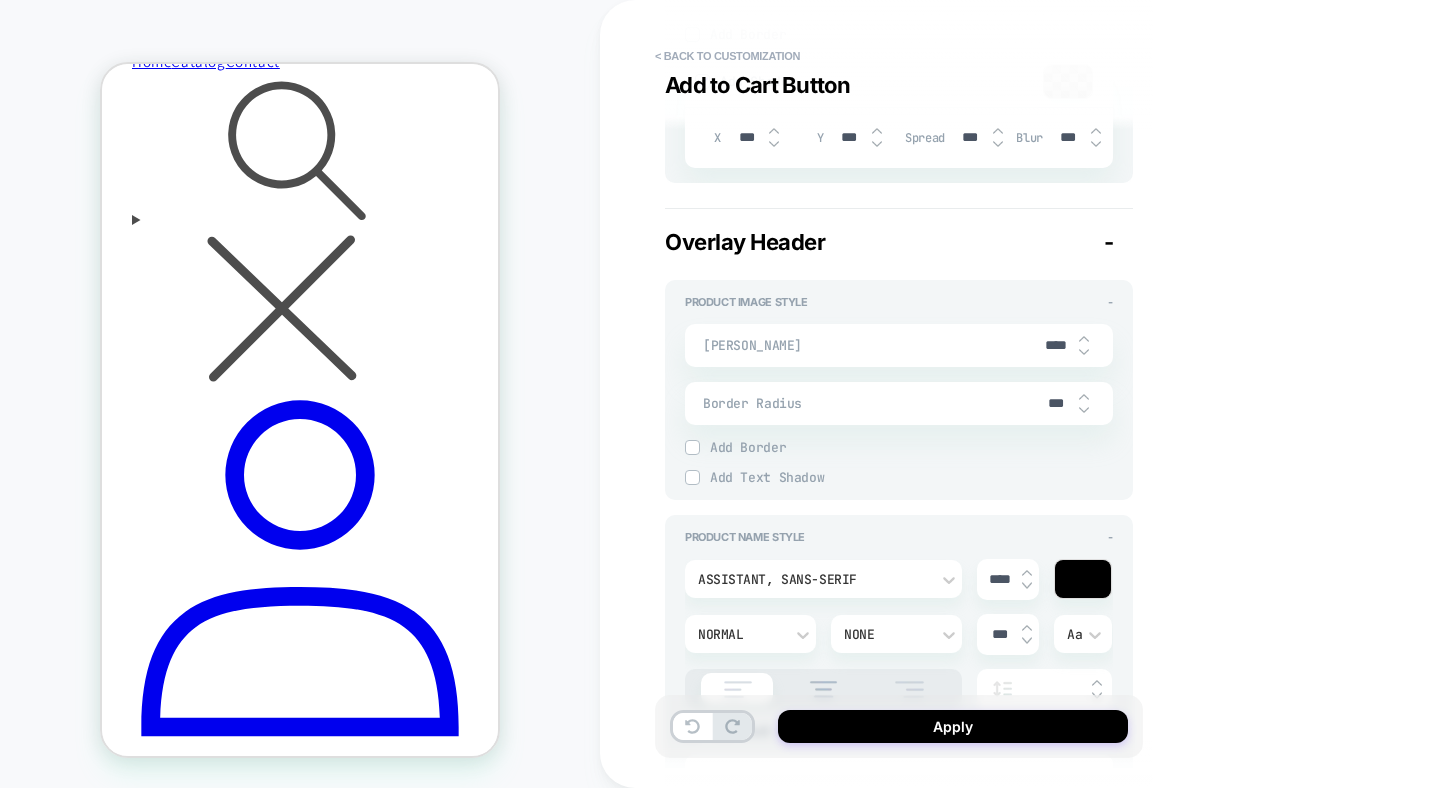 click on "-" at bounding box center [1109, 242] 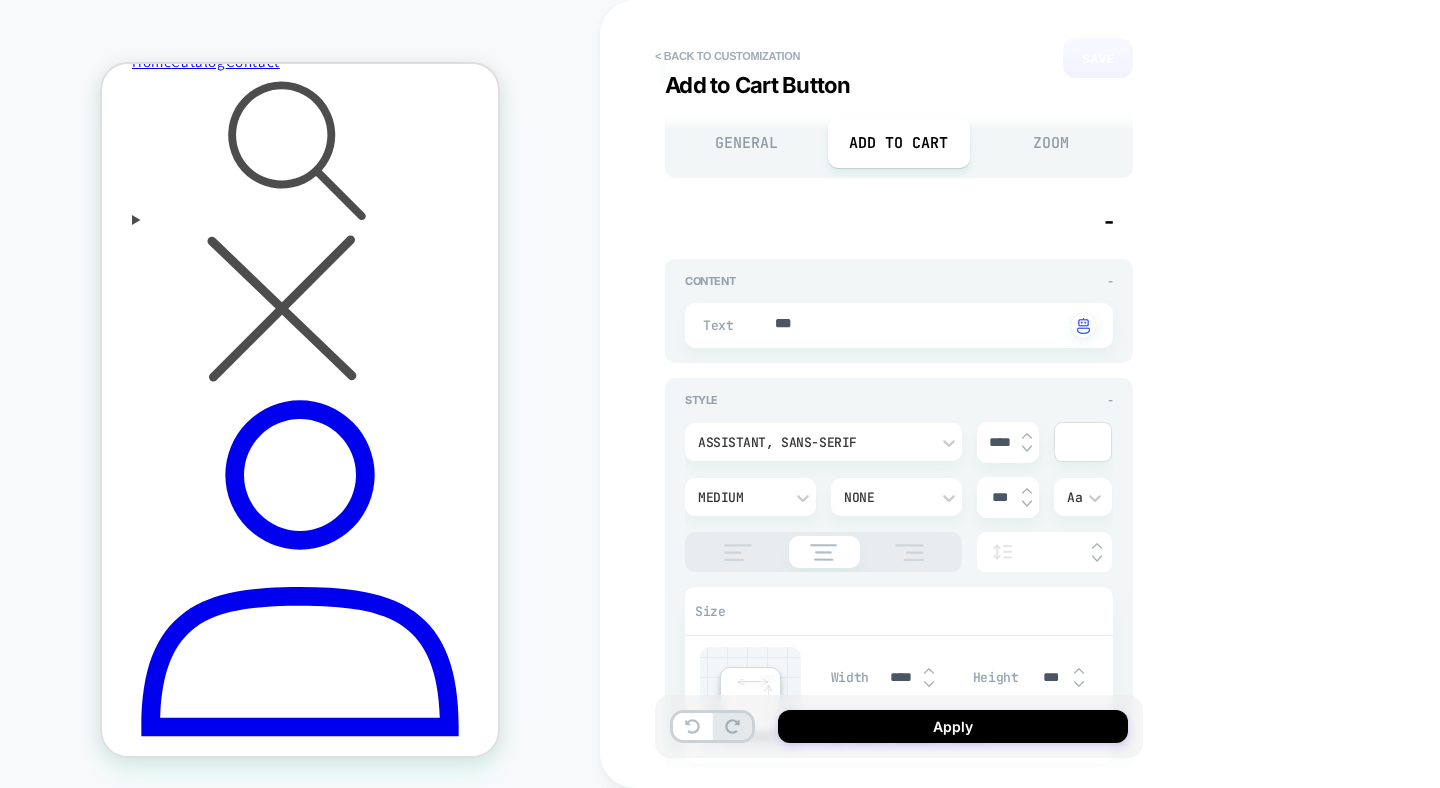 scroll, scrollTop: 123, scrollLeft: 0, axis: vertical 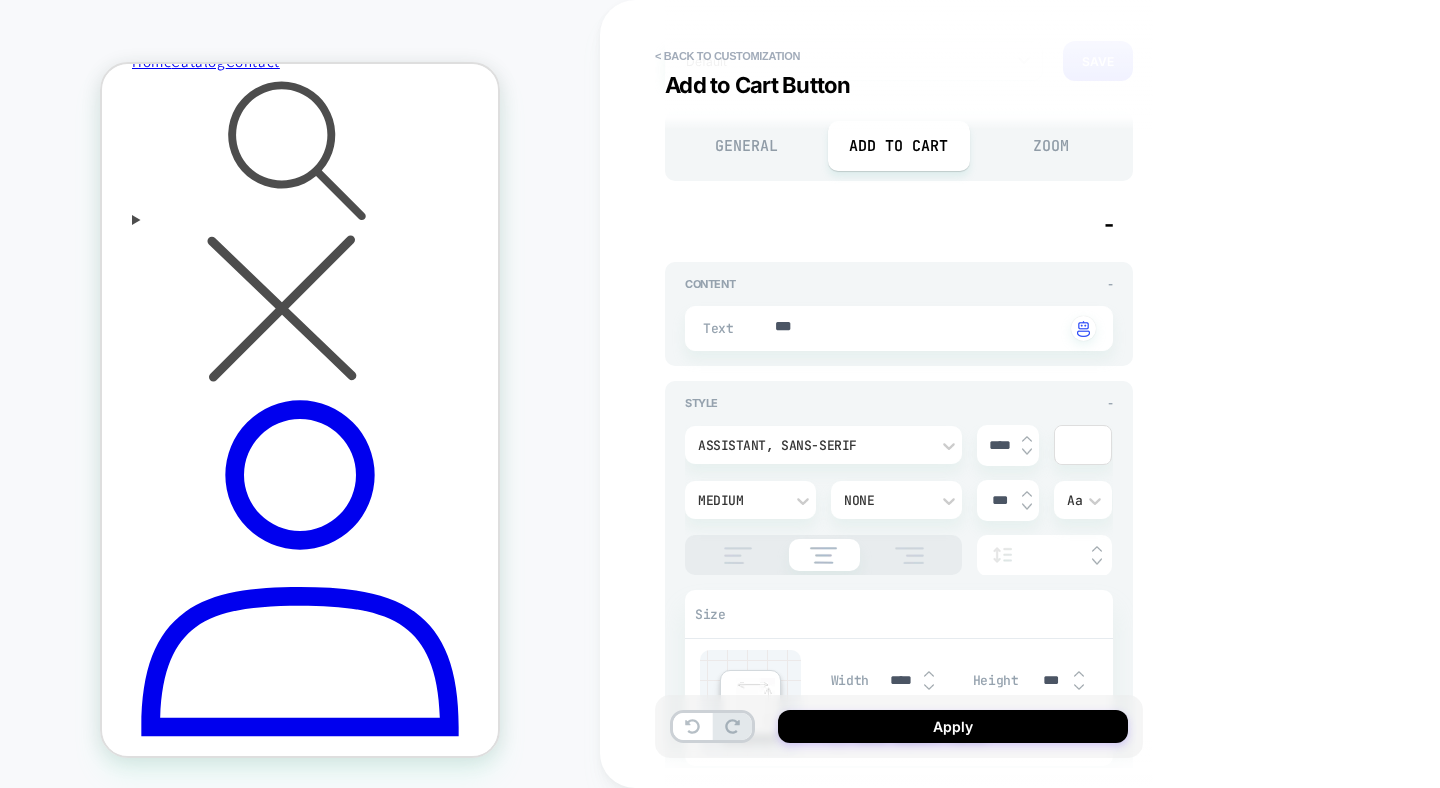 click on "-" at bounding box center (1109, 224) 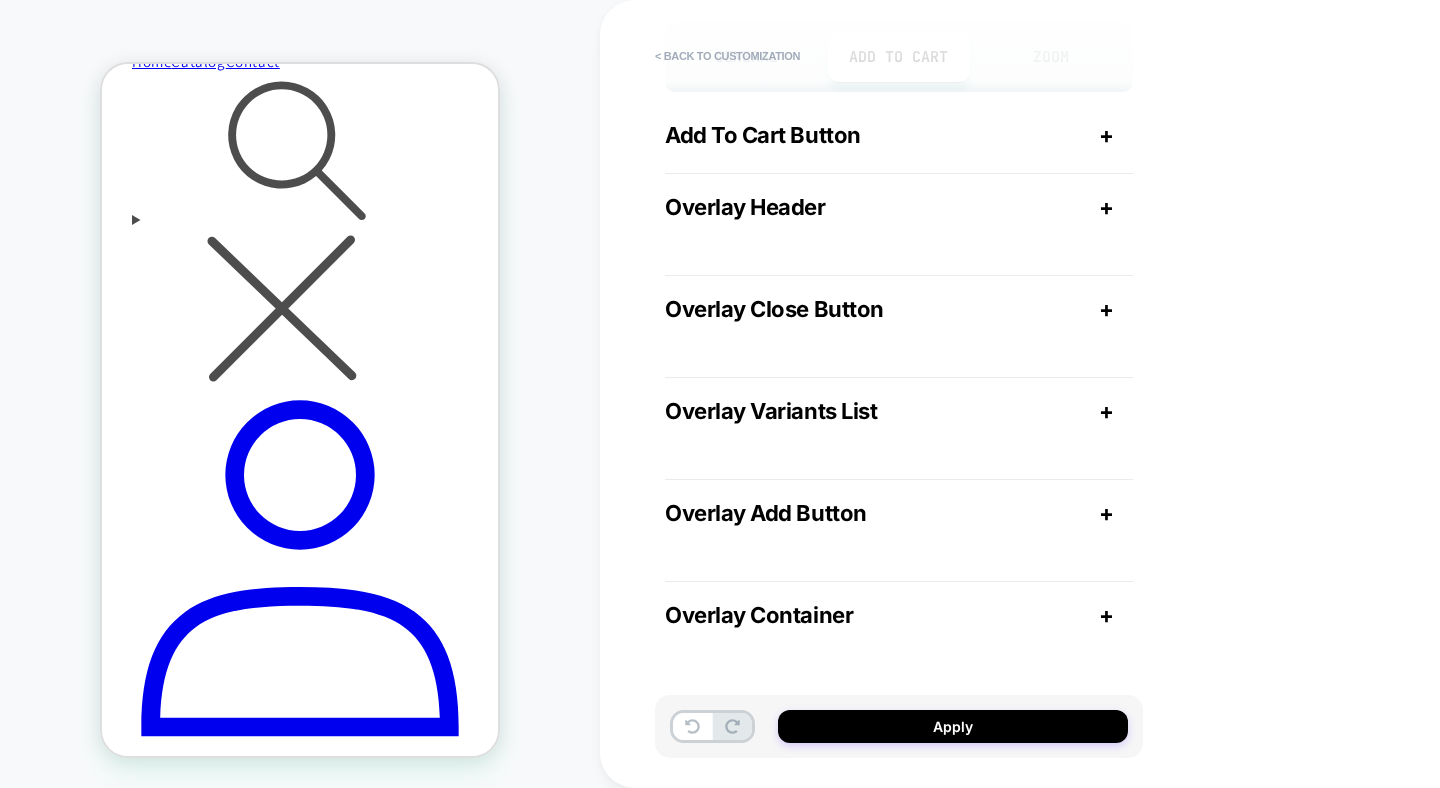 scroll, scrollTop: 0, scrollLeft: 0, axis: both 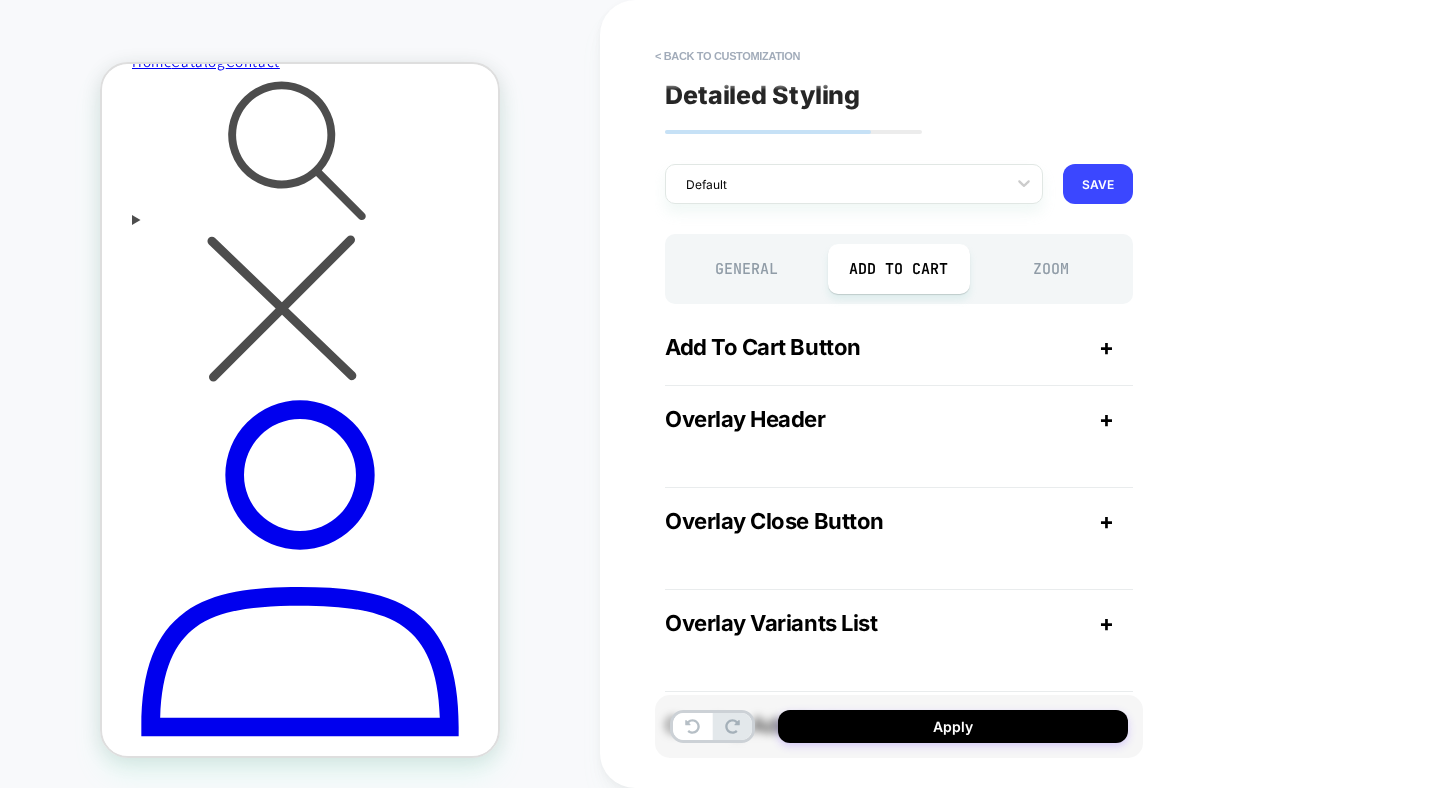 click on "General" at bounding box center (746, 269) 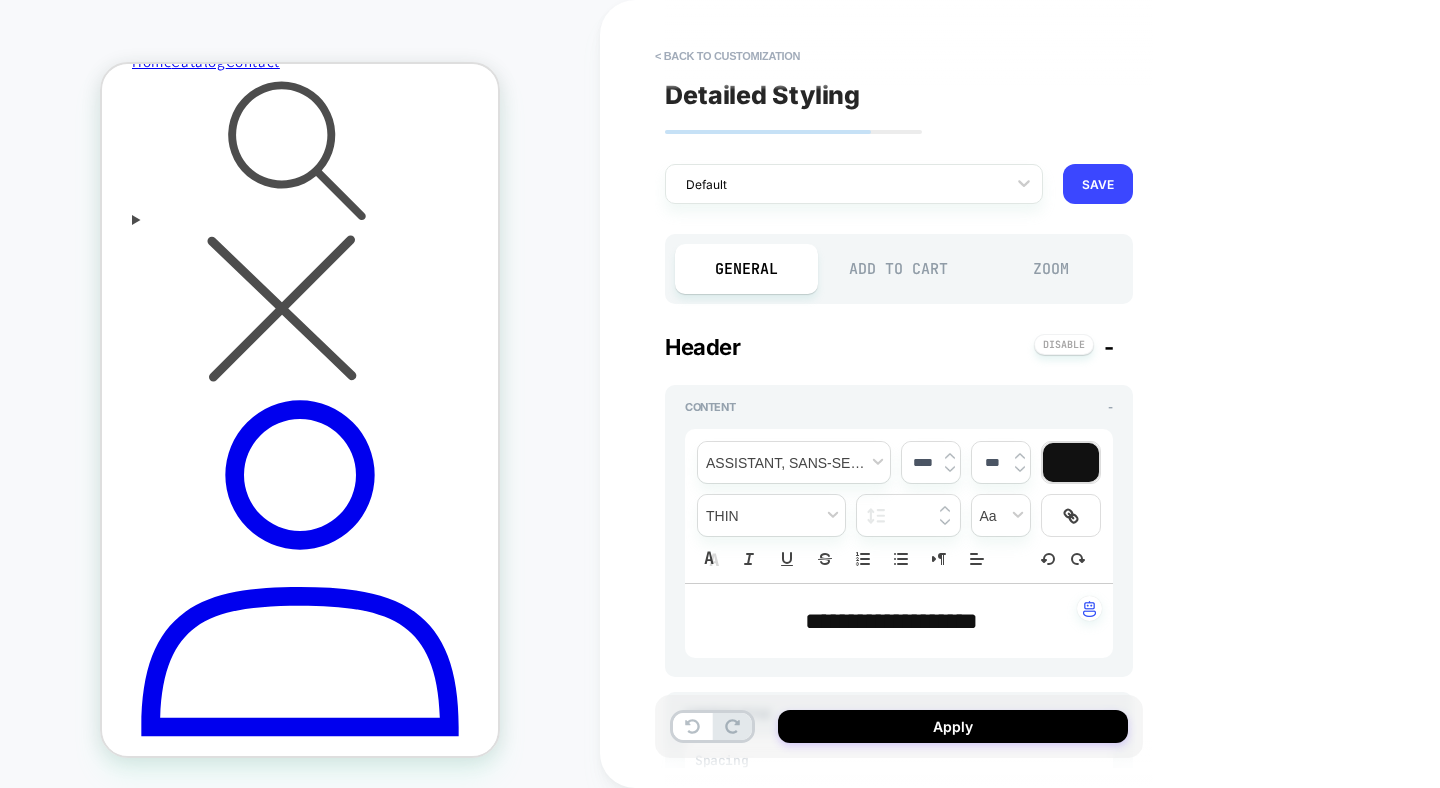 click on "Zoom" at bounding box center (1051, 269) 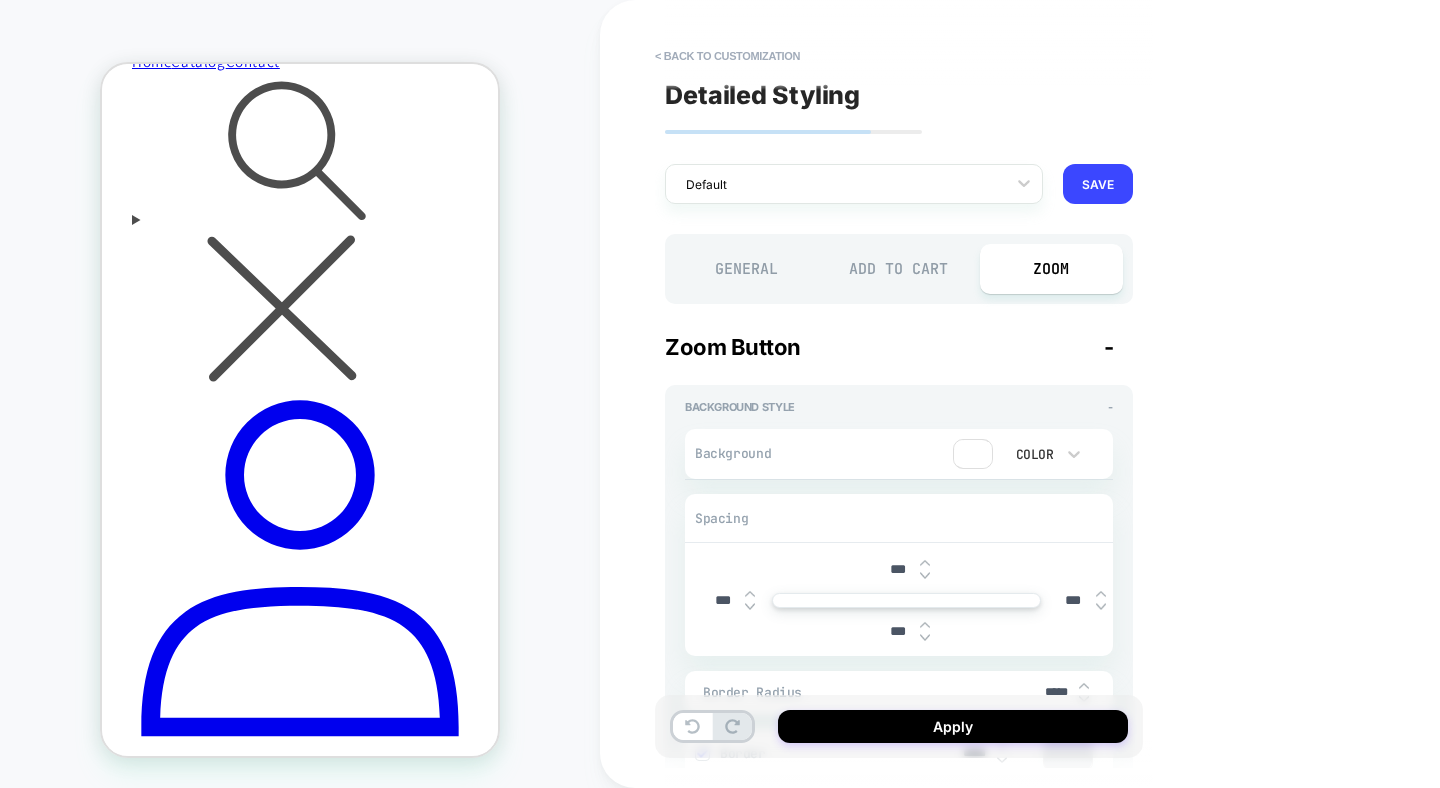 click on "Add to Cart" at bounding box center (899, 269) 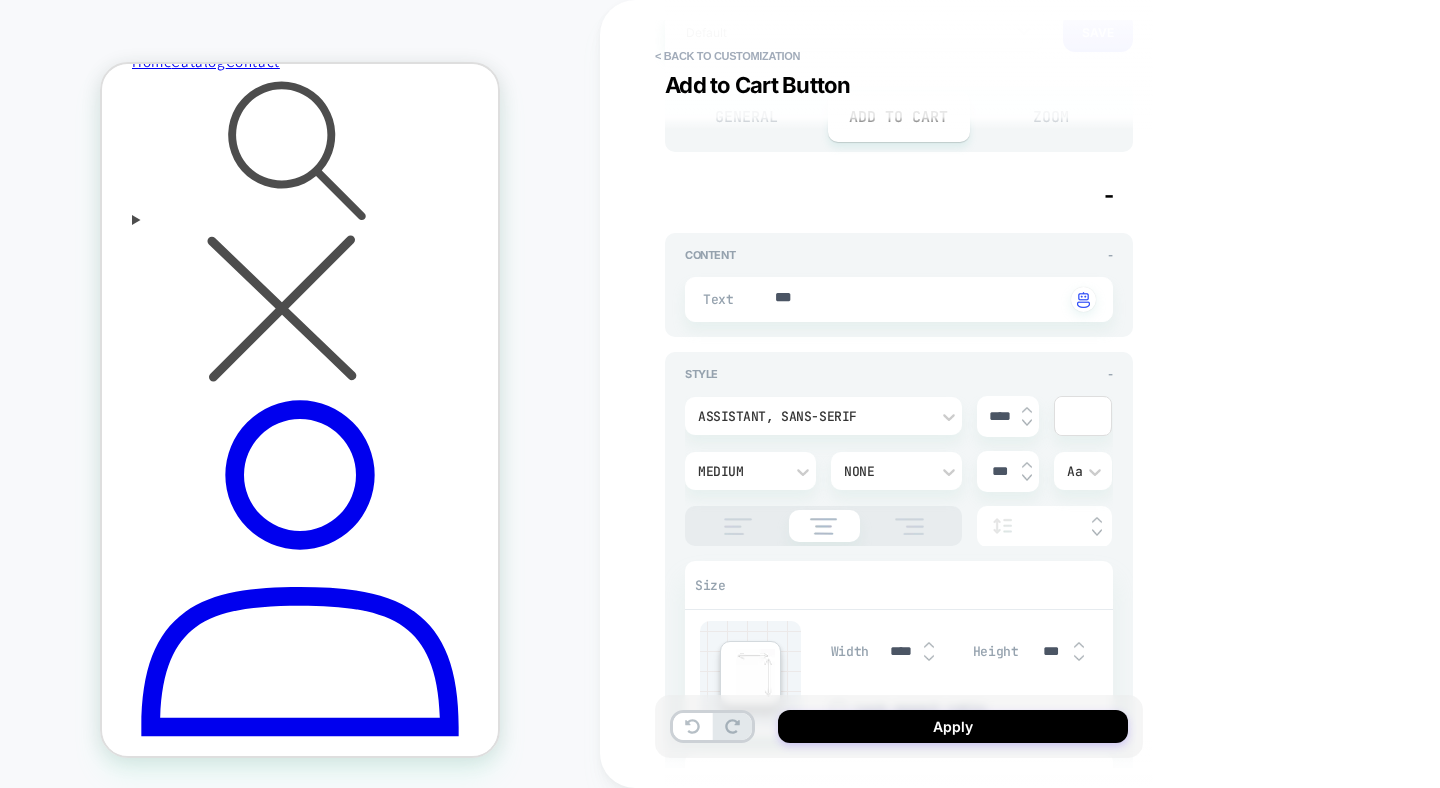 scroll, scrollTop: 52, scrollLeft: 0, axis: vertical 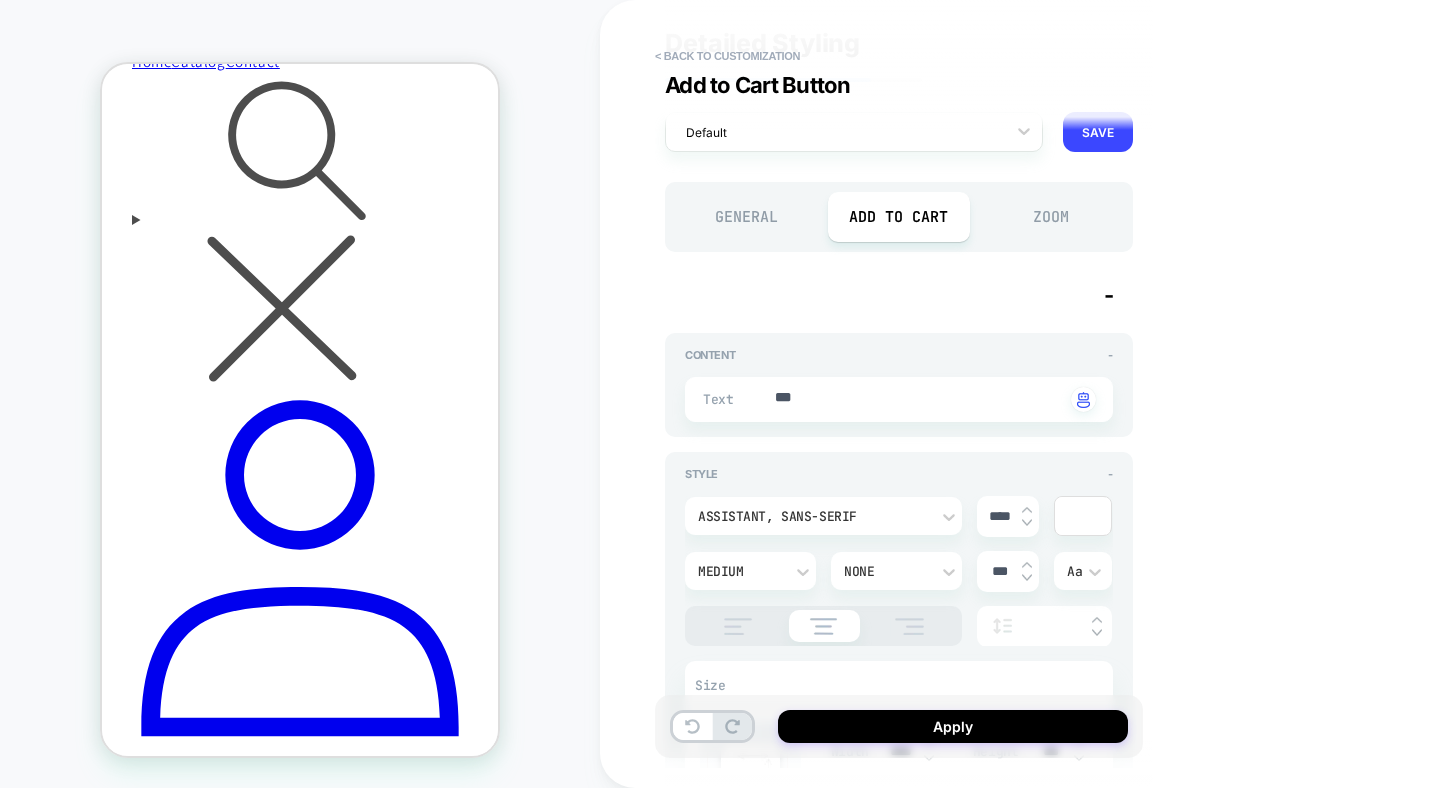 type on "*" 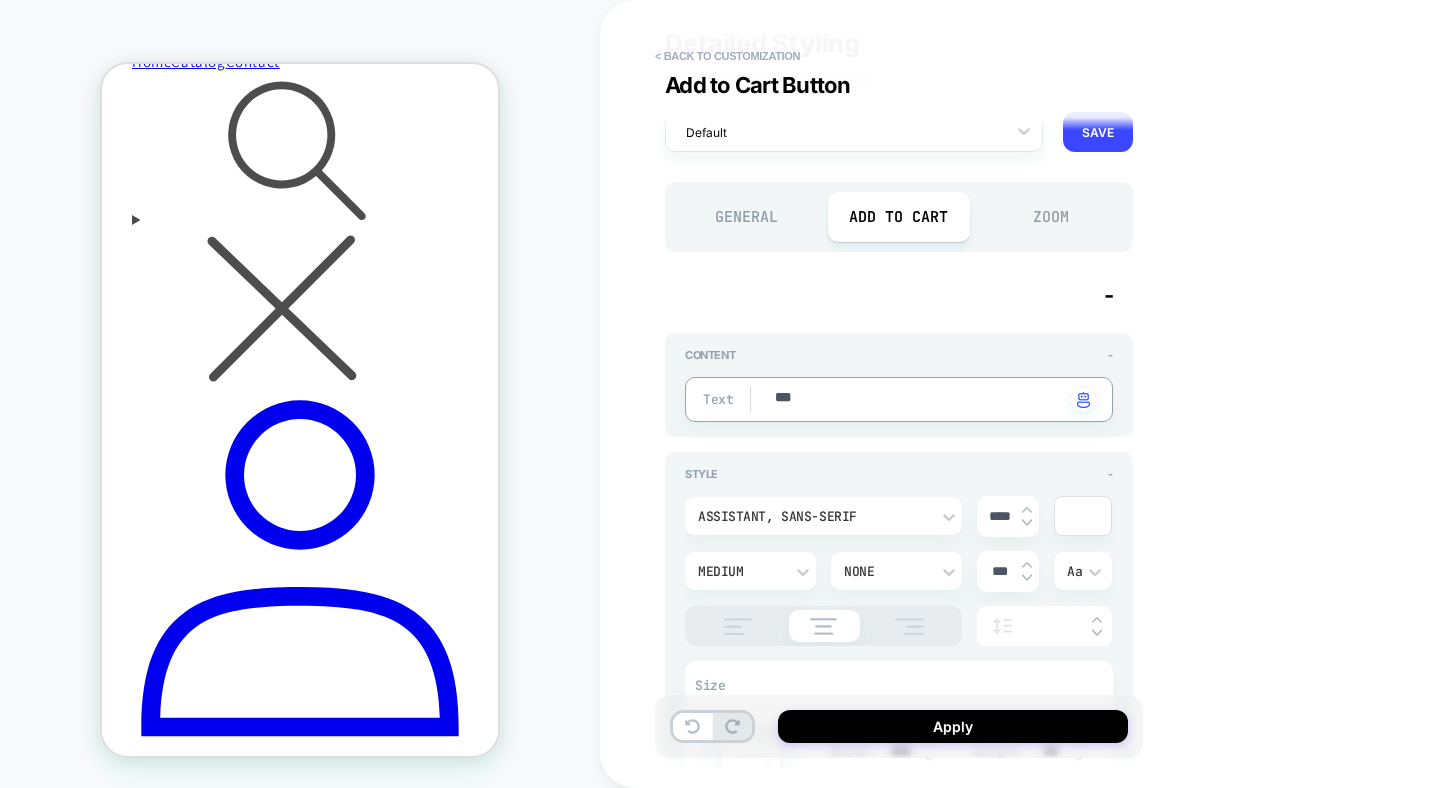type on "****" 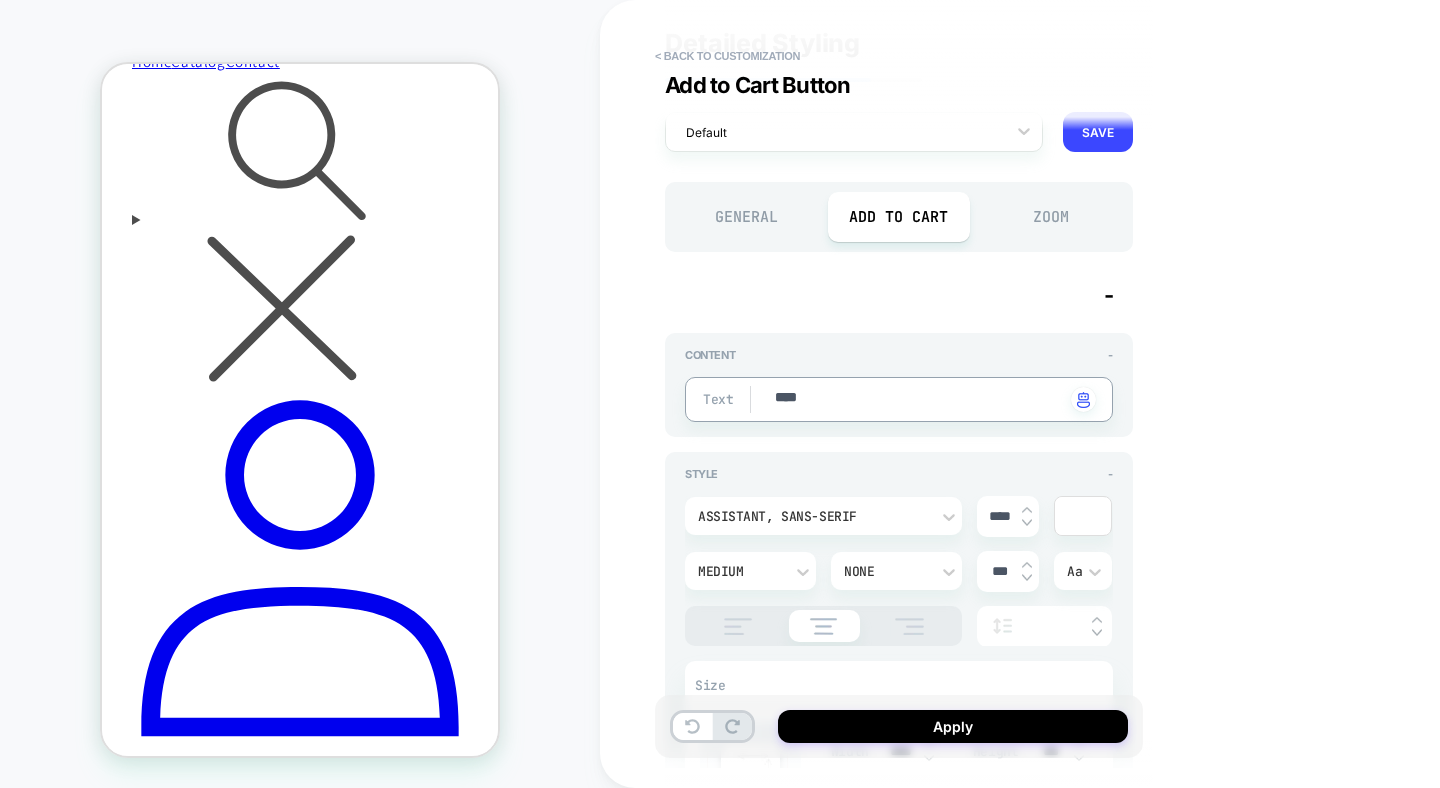 type on "*" 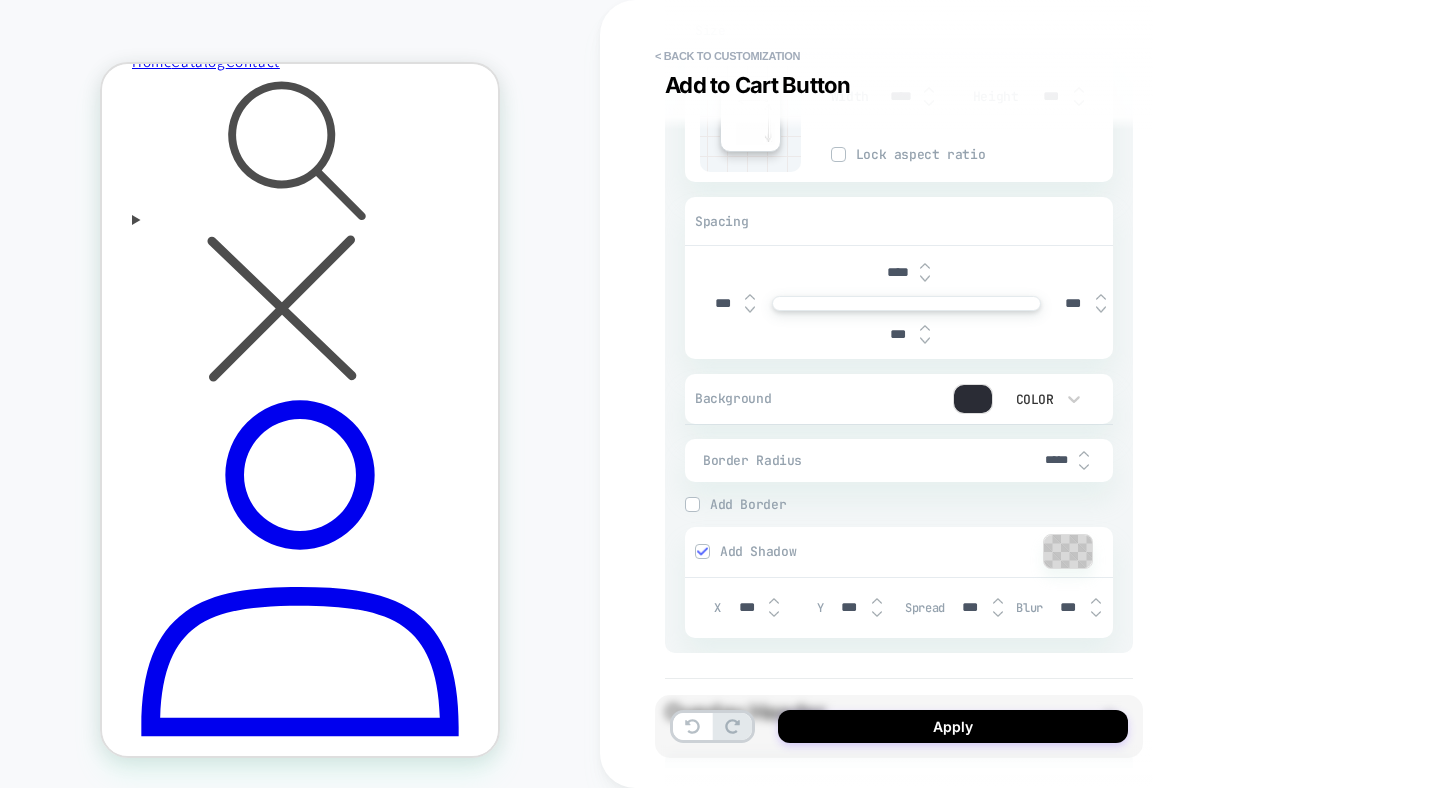 scroll, scrollTop: 0, scrollLeft: 0, axis: both 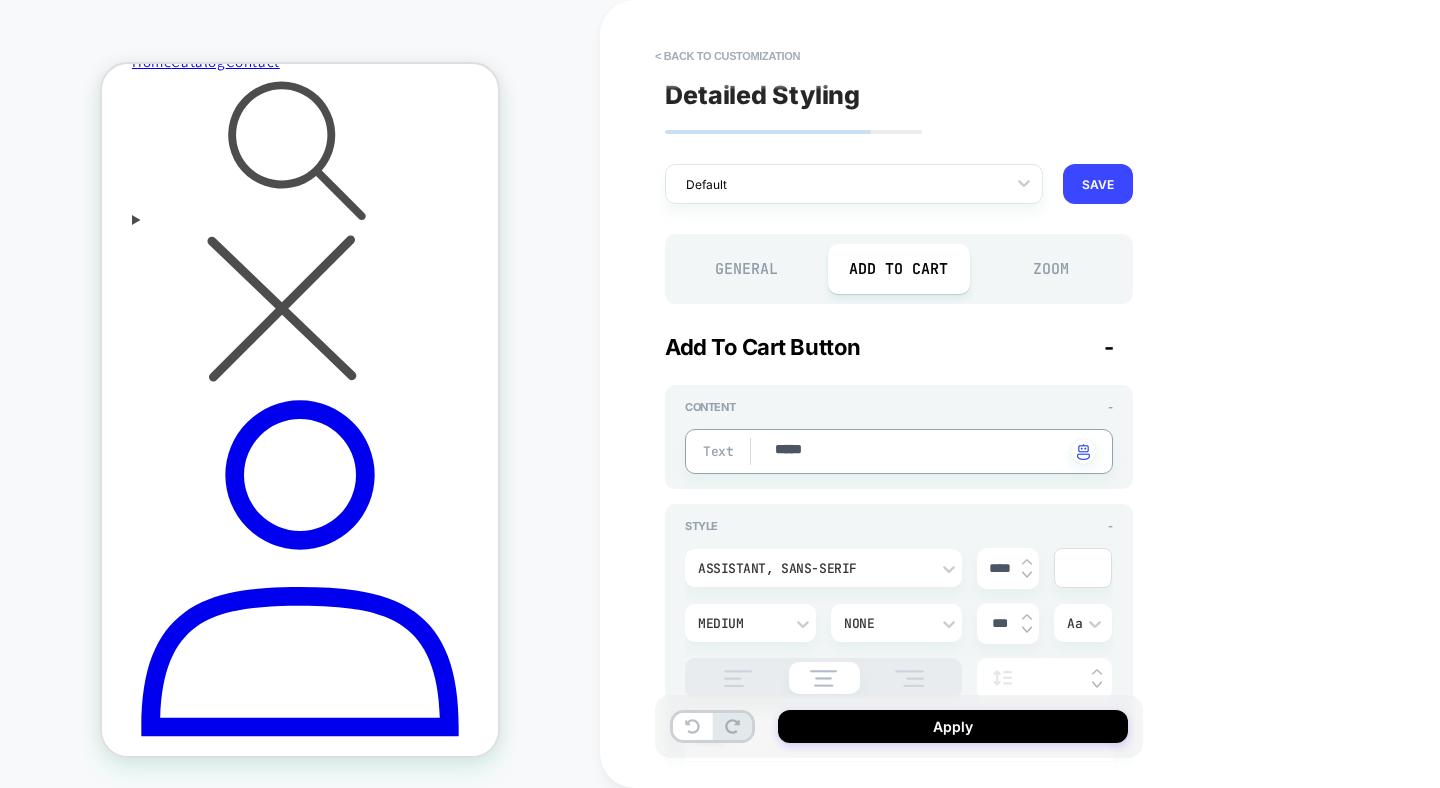 click on "General" at bounding box center (746, 269) 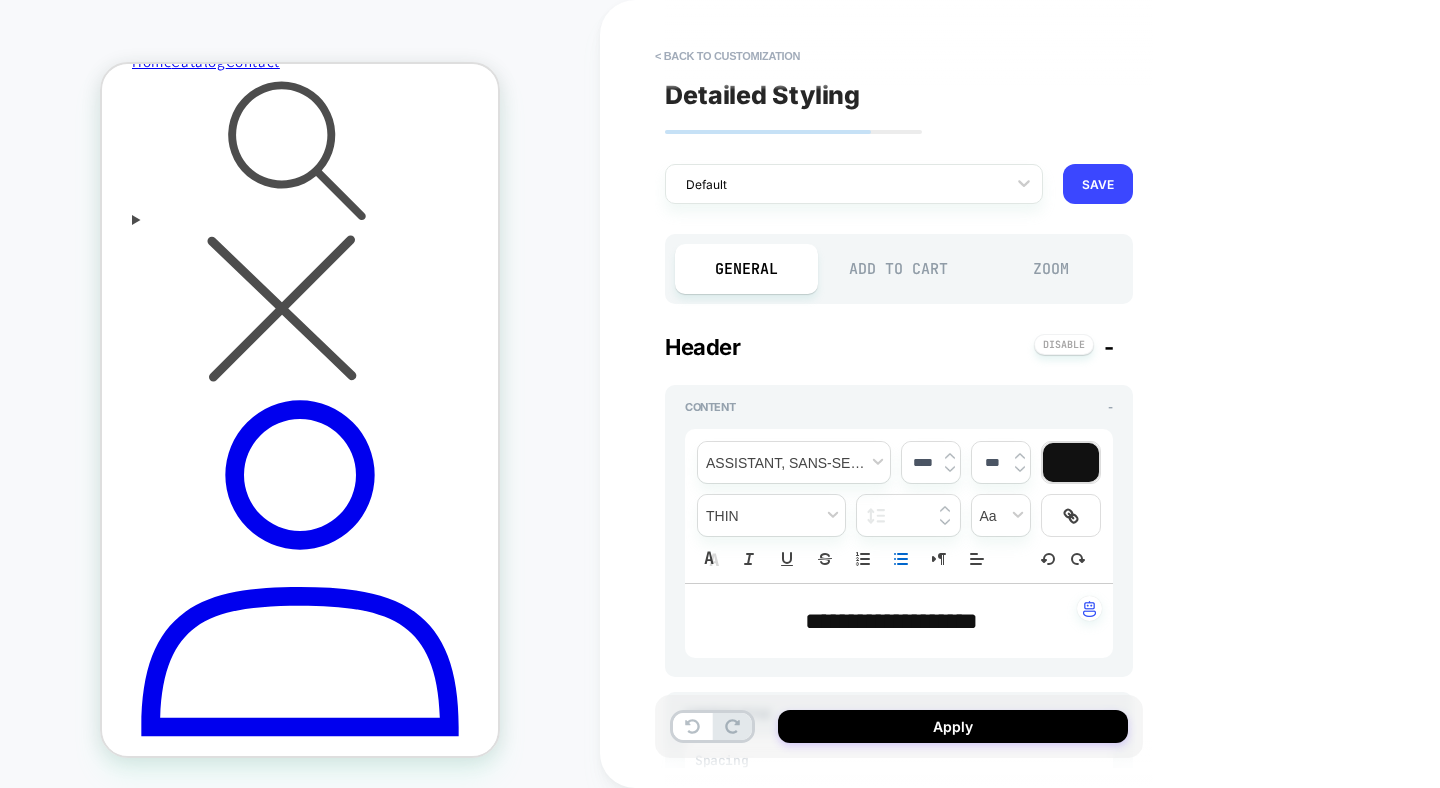 click 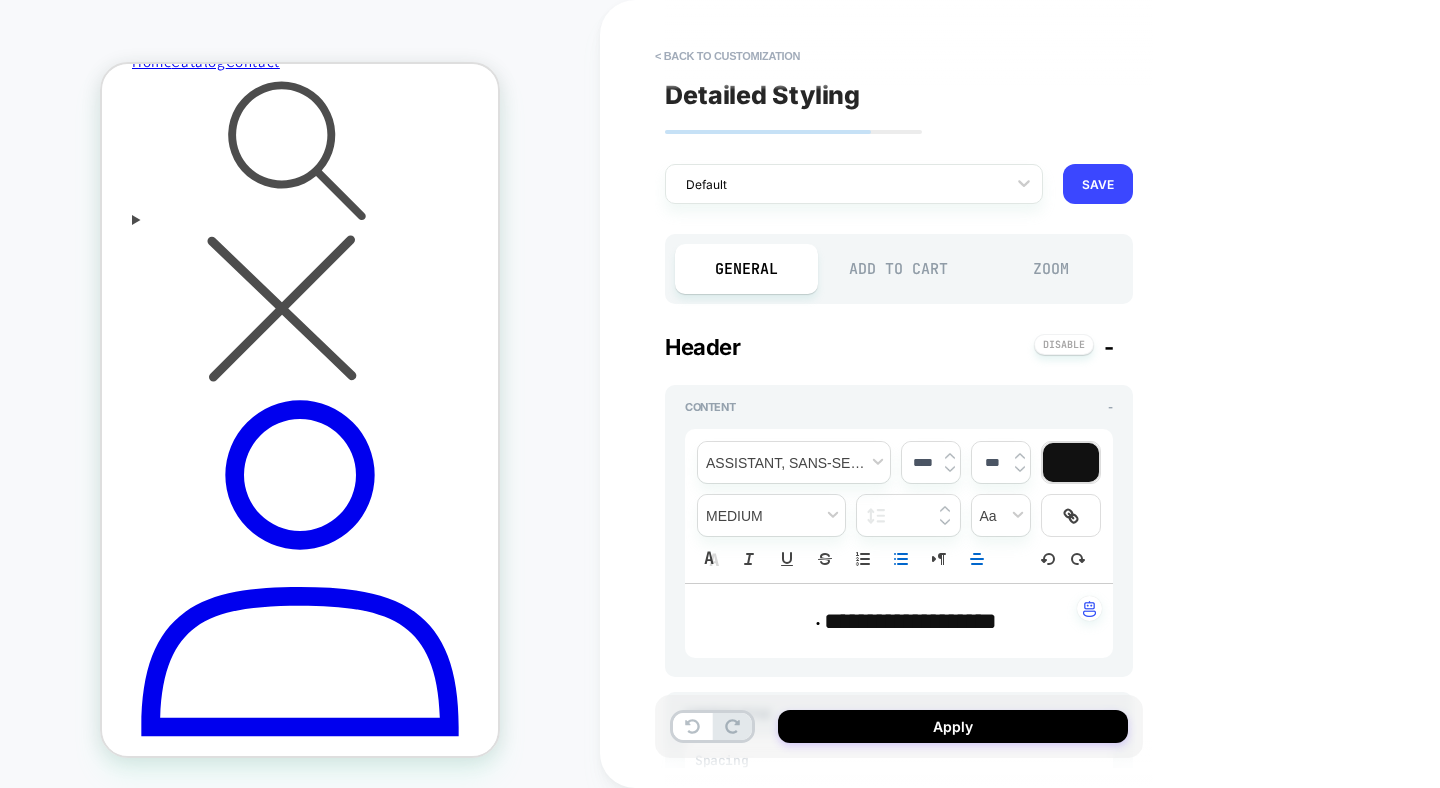 click at bounding box center [901, 559] 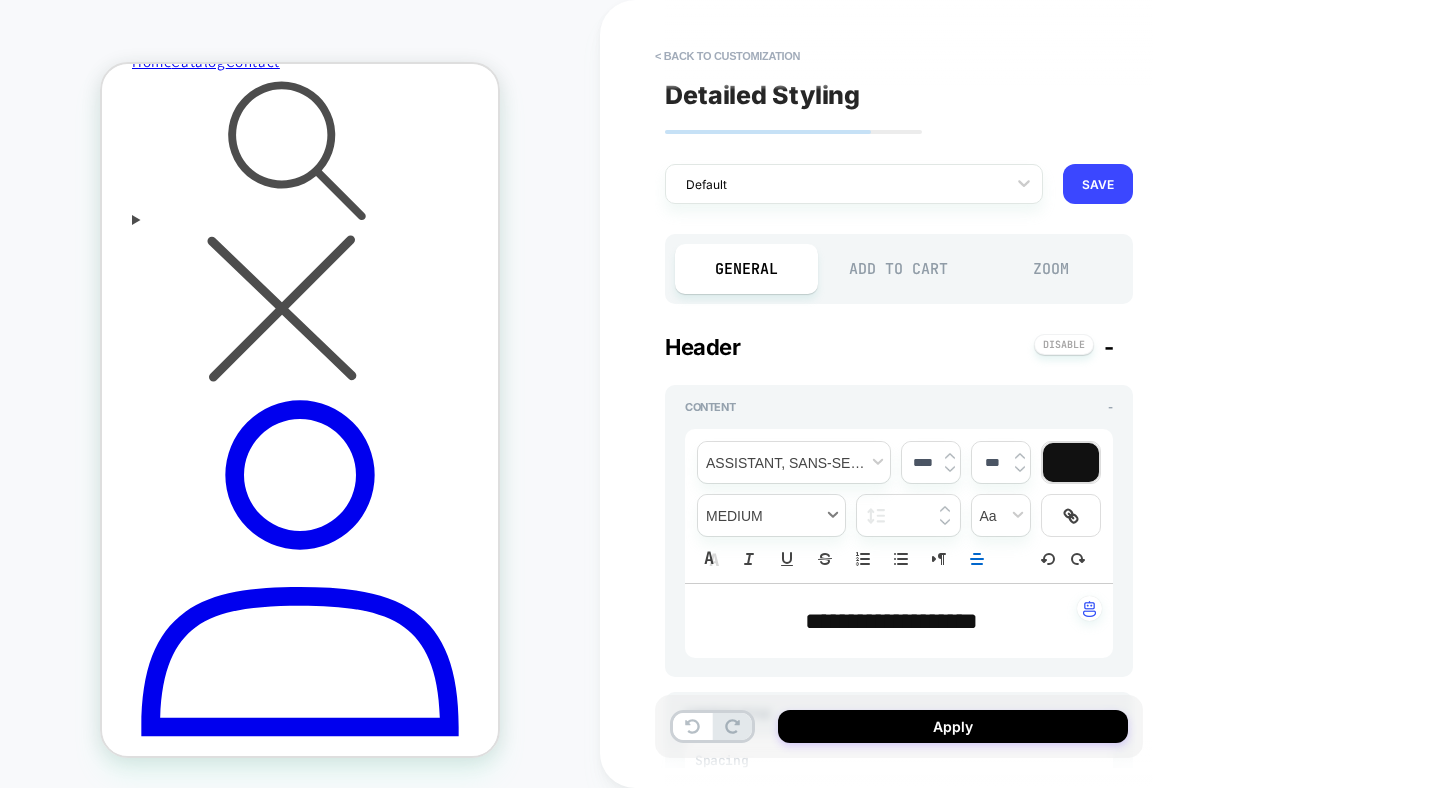 click at bounding box center (771, 515) 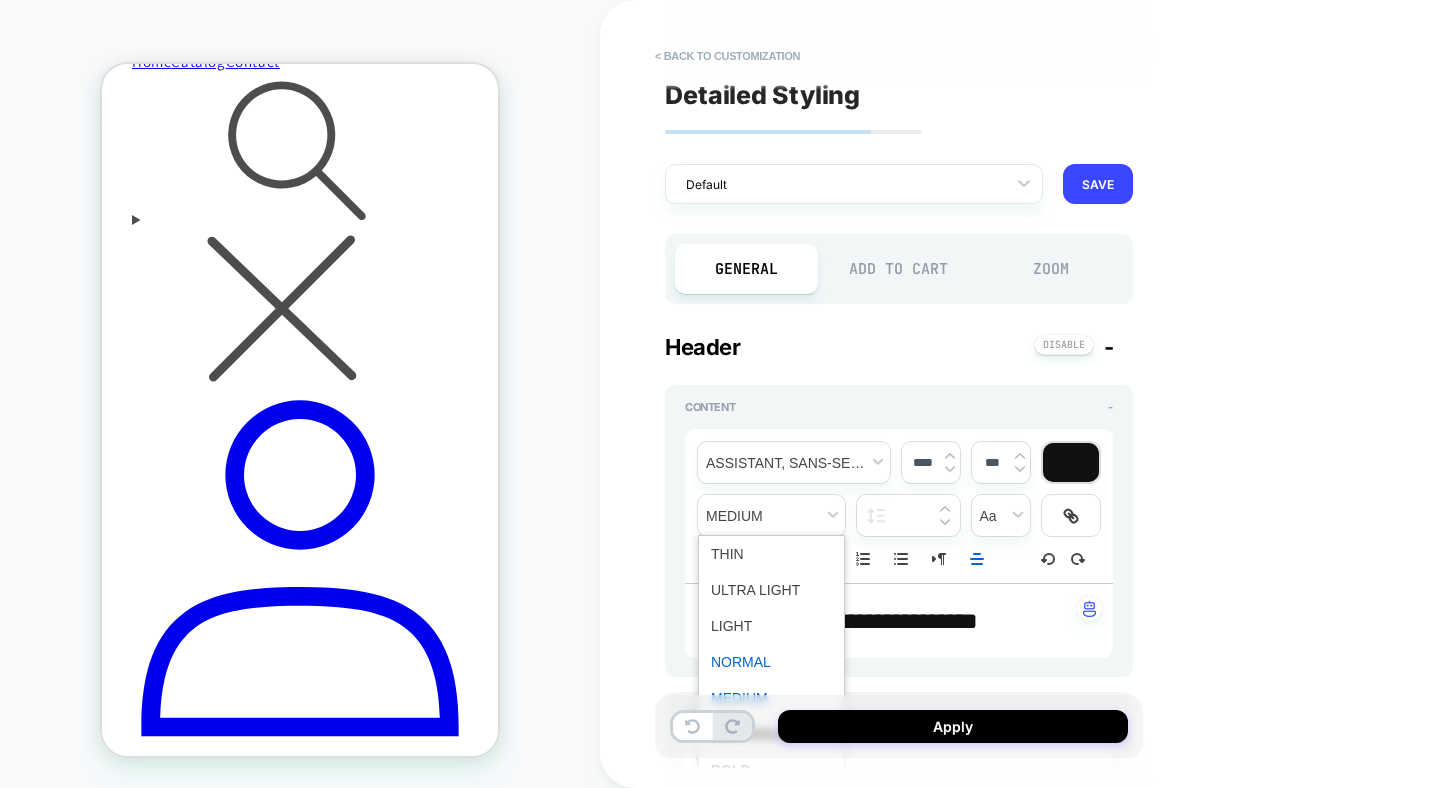click at bounding box center [771, 662] 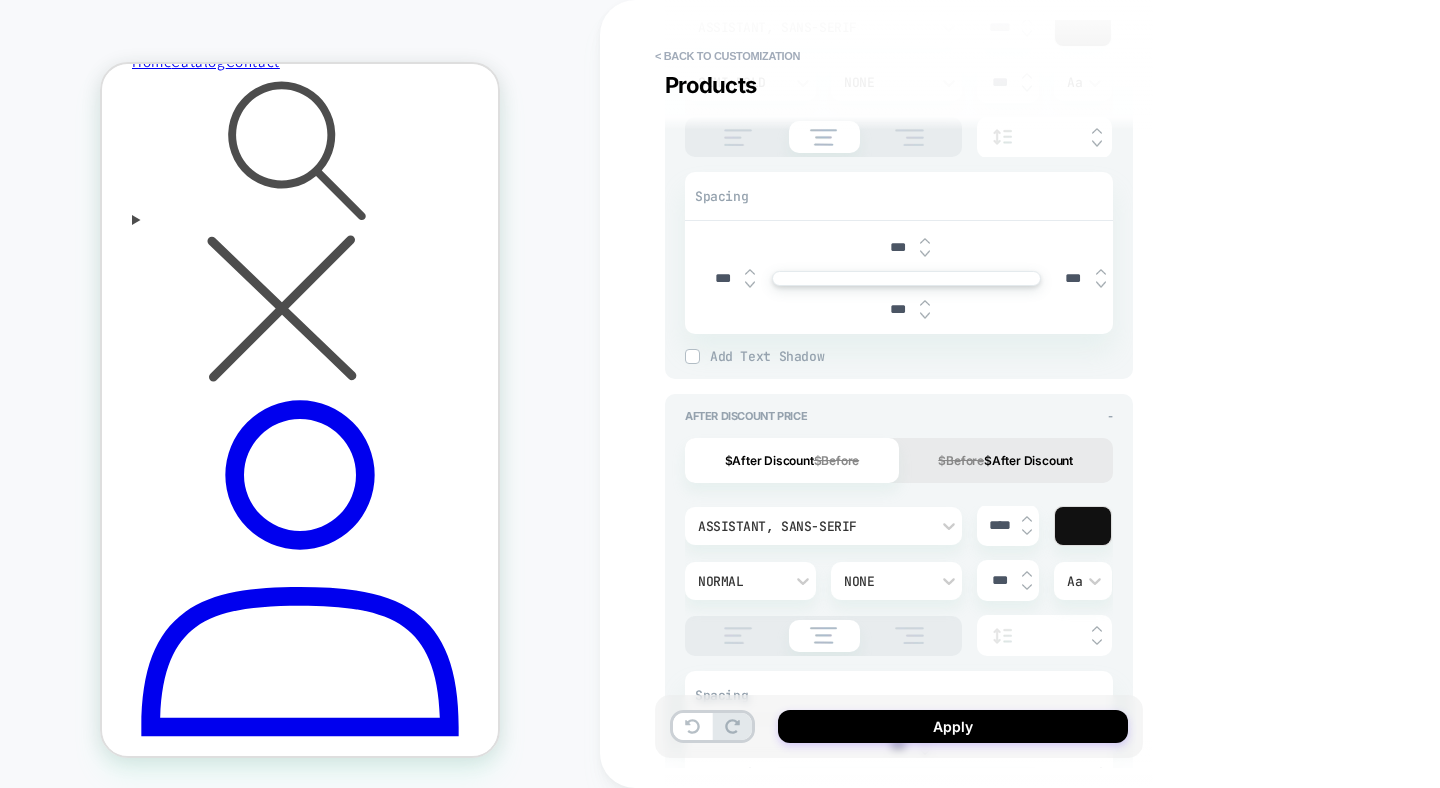 scroll, scrollTop: 1244, scrollLeft: 0, axis: vertical 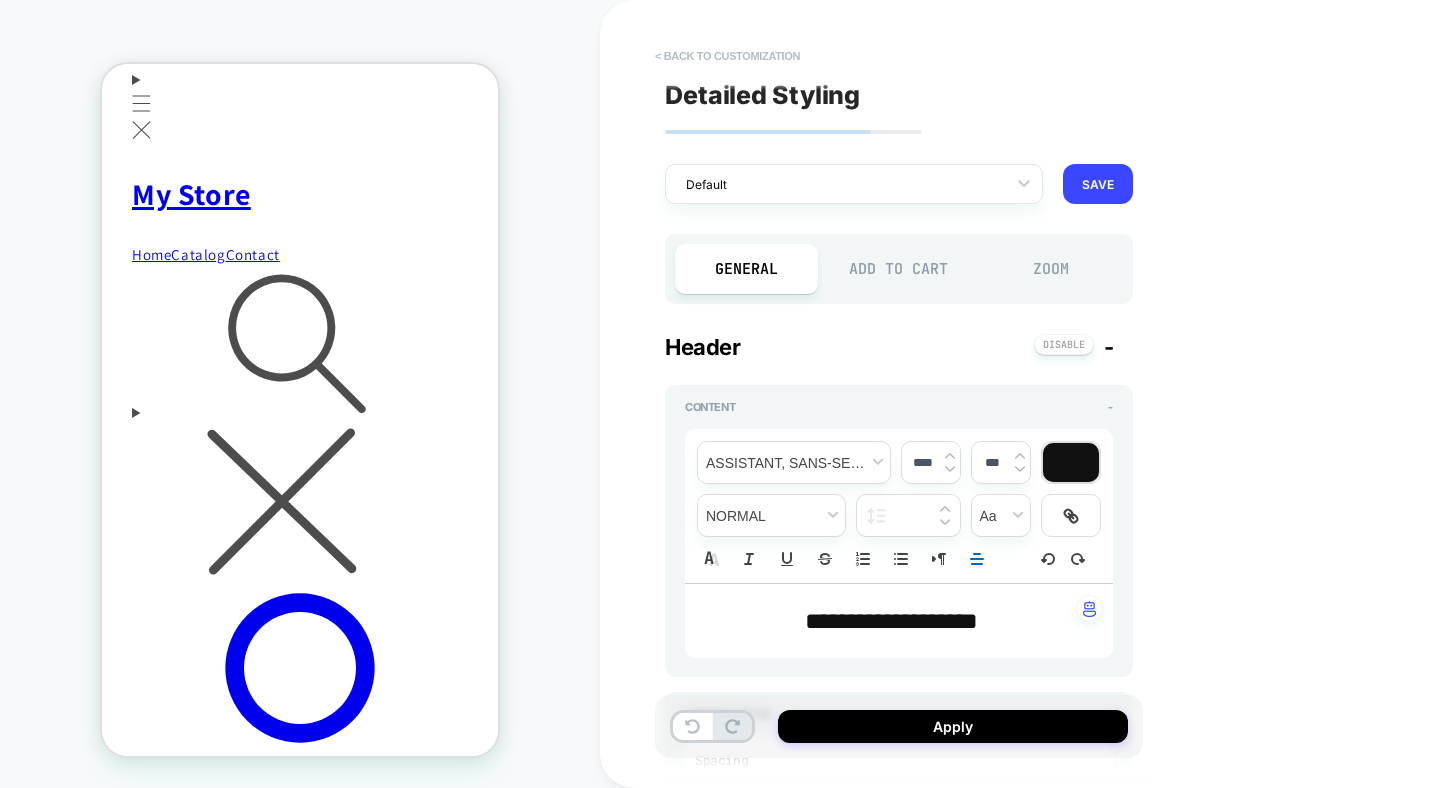 click on "< Back to customization" at bounding box center (727, 56) 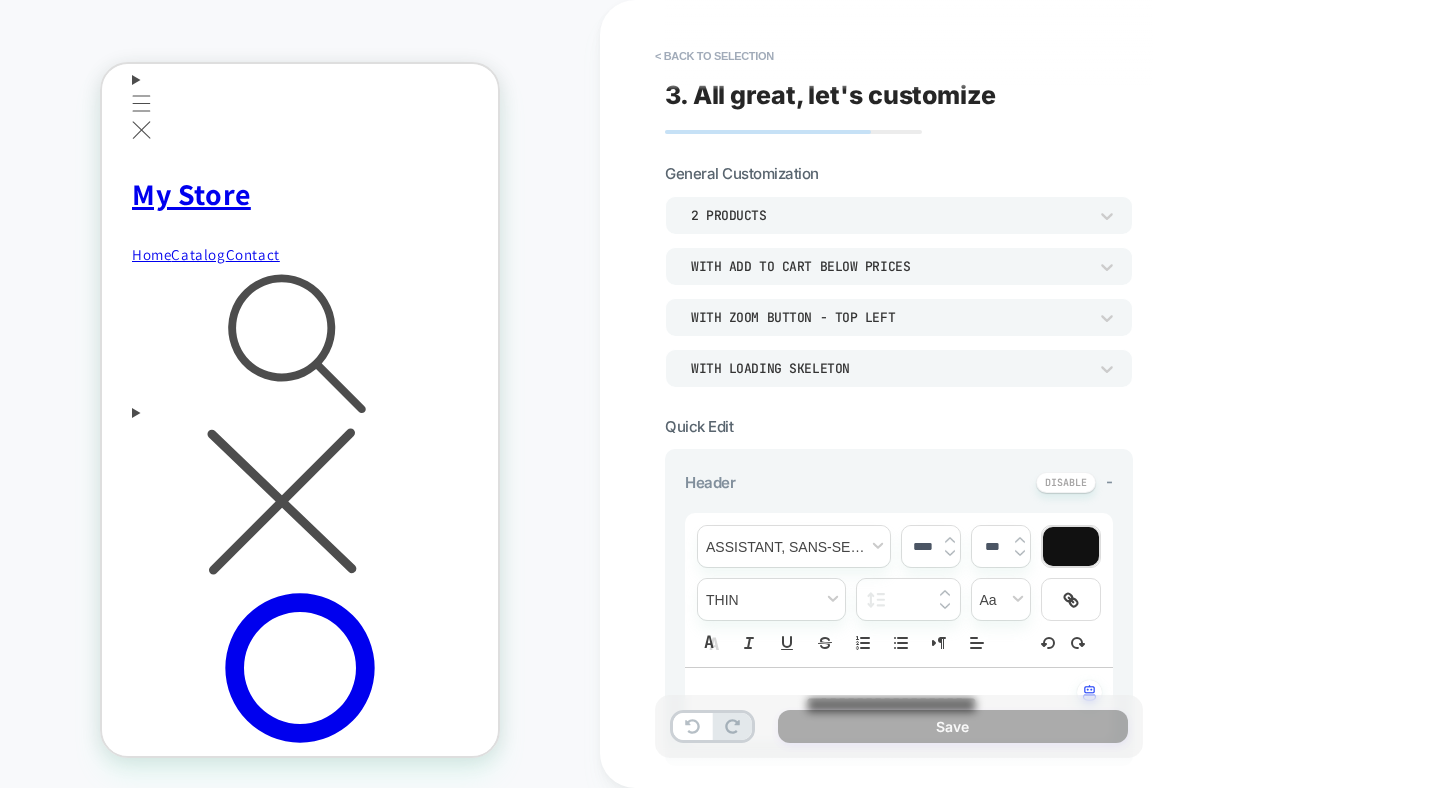 scroll, scrollTop: 0, scrollLeft: 0, axis: both 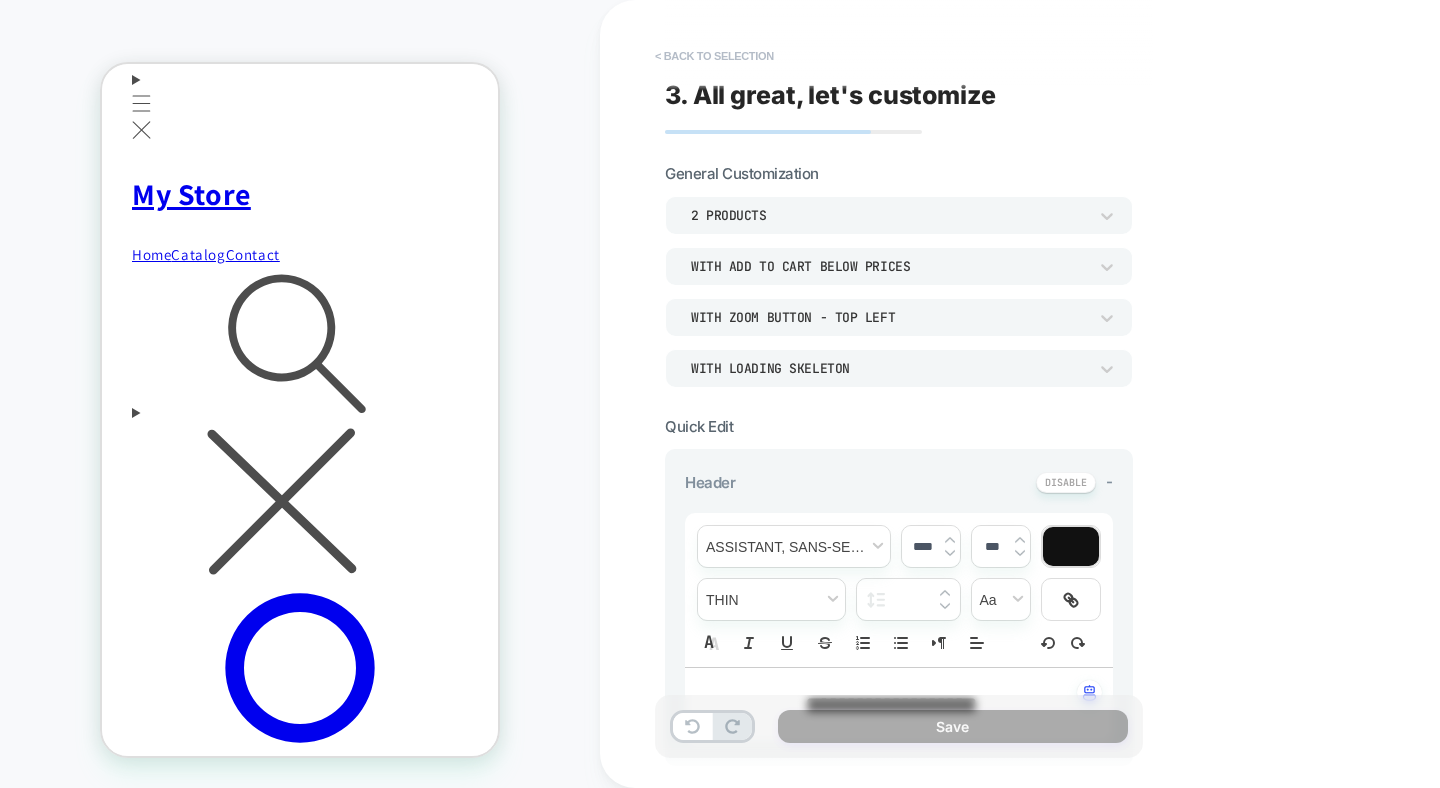 click on "< Back to selection" at bounding box center (714, 56) 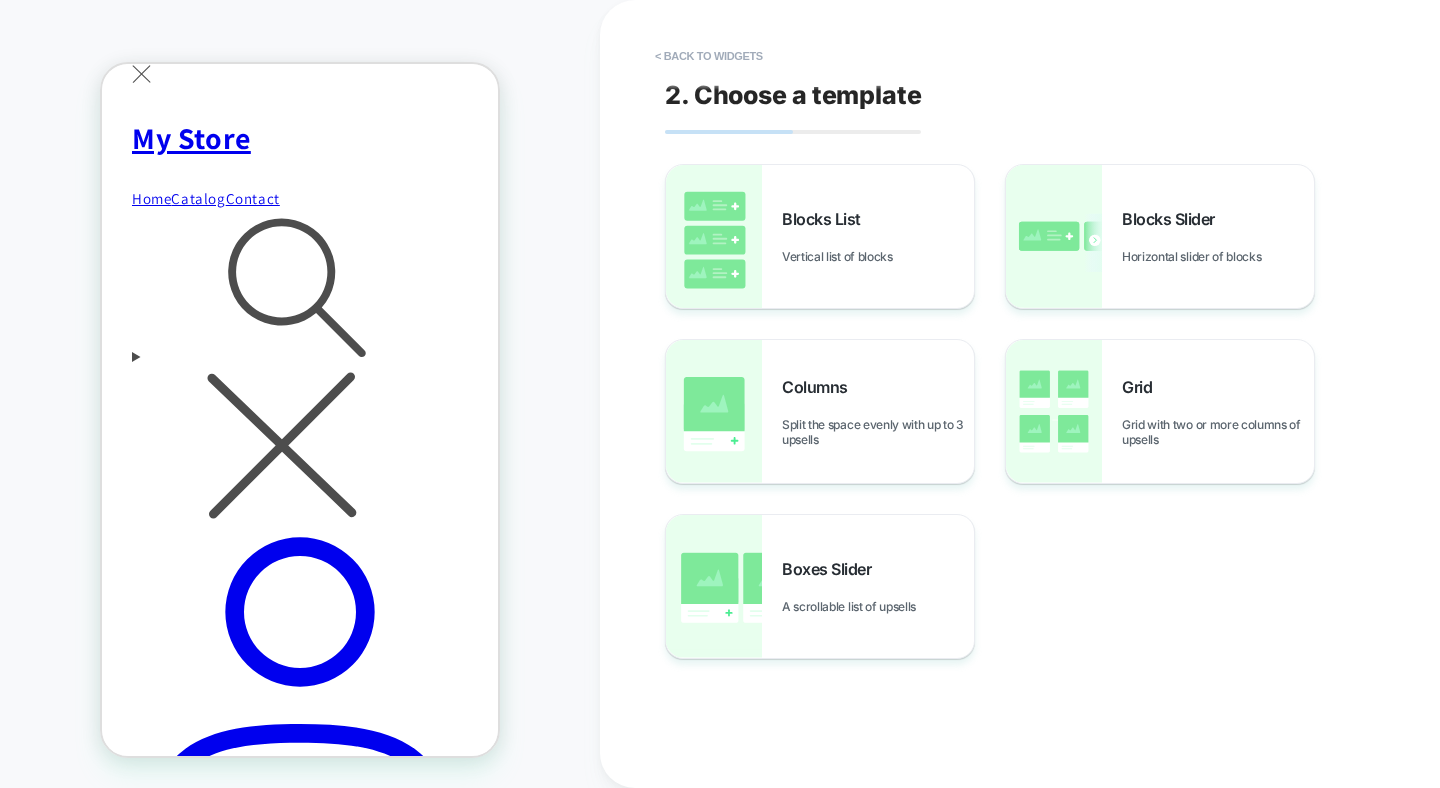 scroll, scrollTop: 564, scrollLeft: 0, axis: vertical 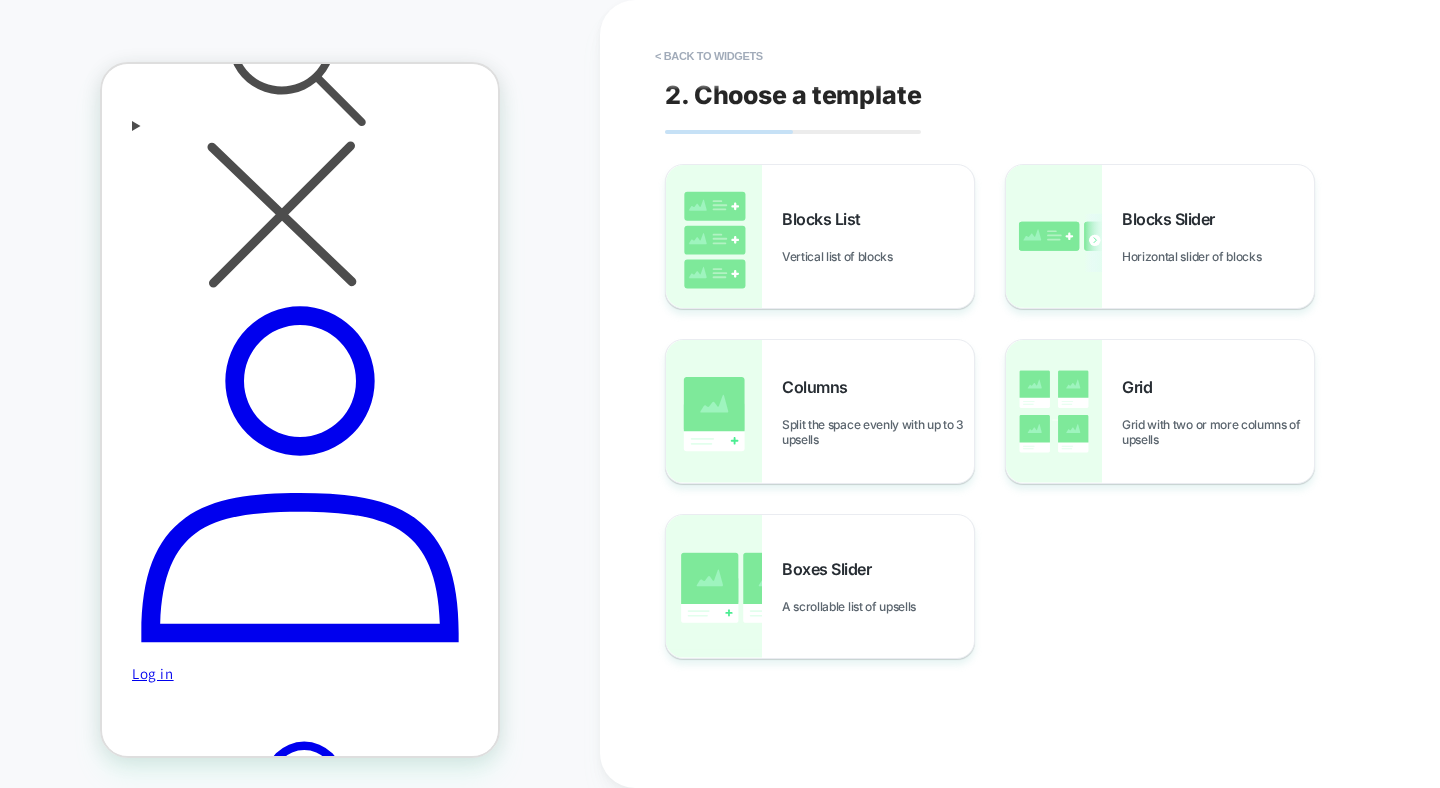 click at bounding box center [300, 2308] 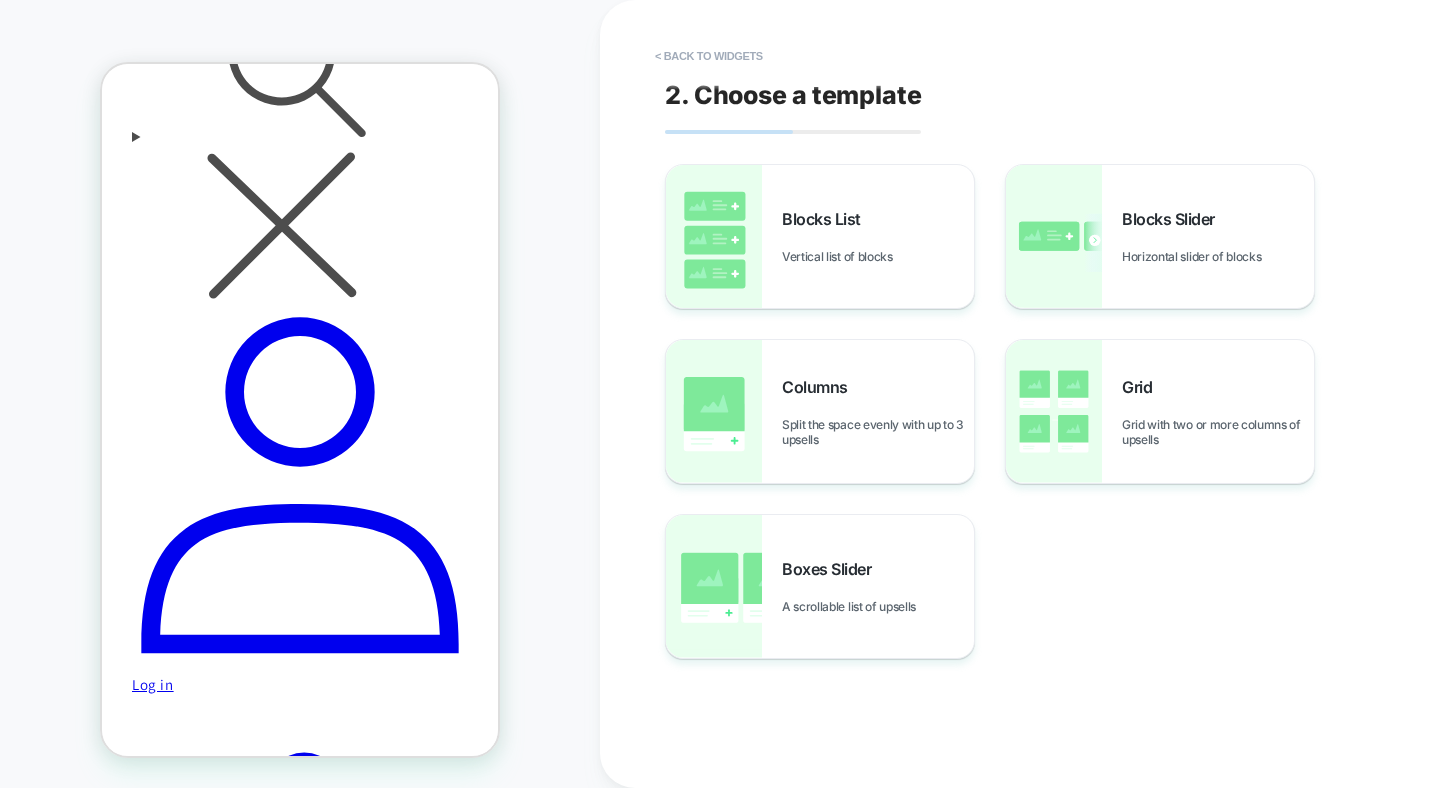 scroll, scrollTop: 550, scrollLeft: 0, axis: vertical 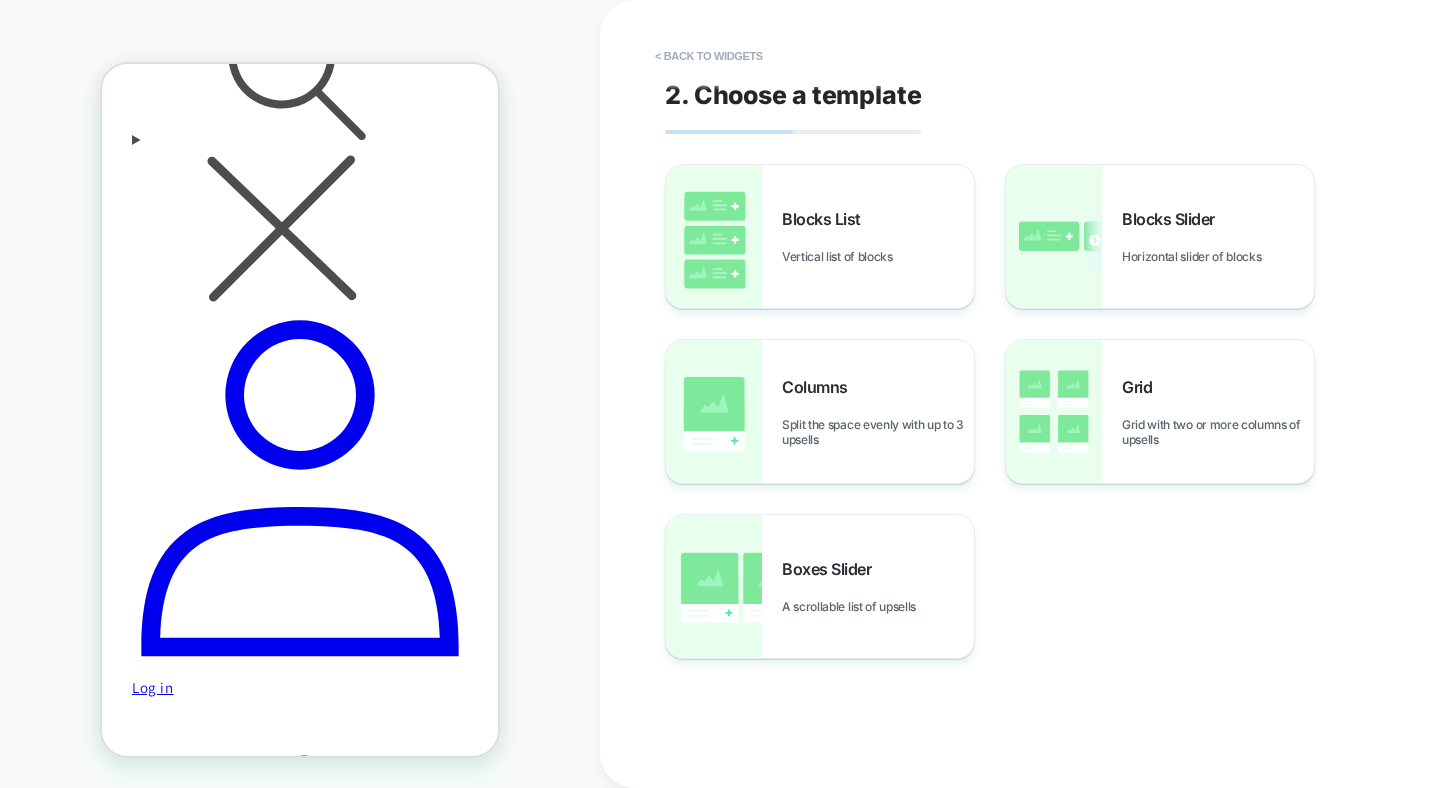 click at bounding box center [300, 2322] 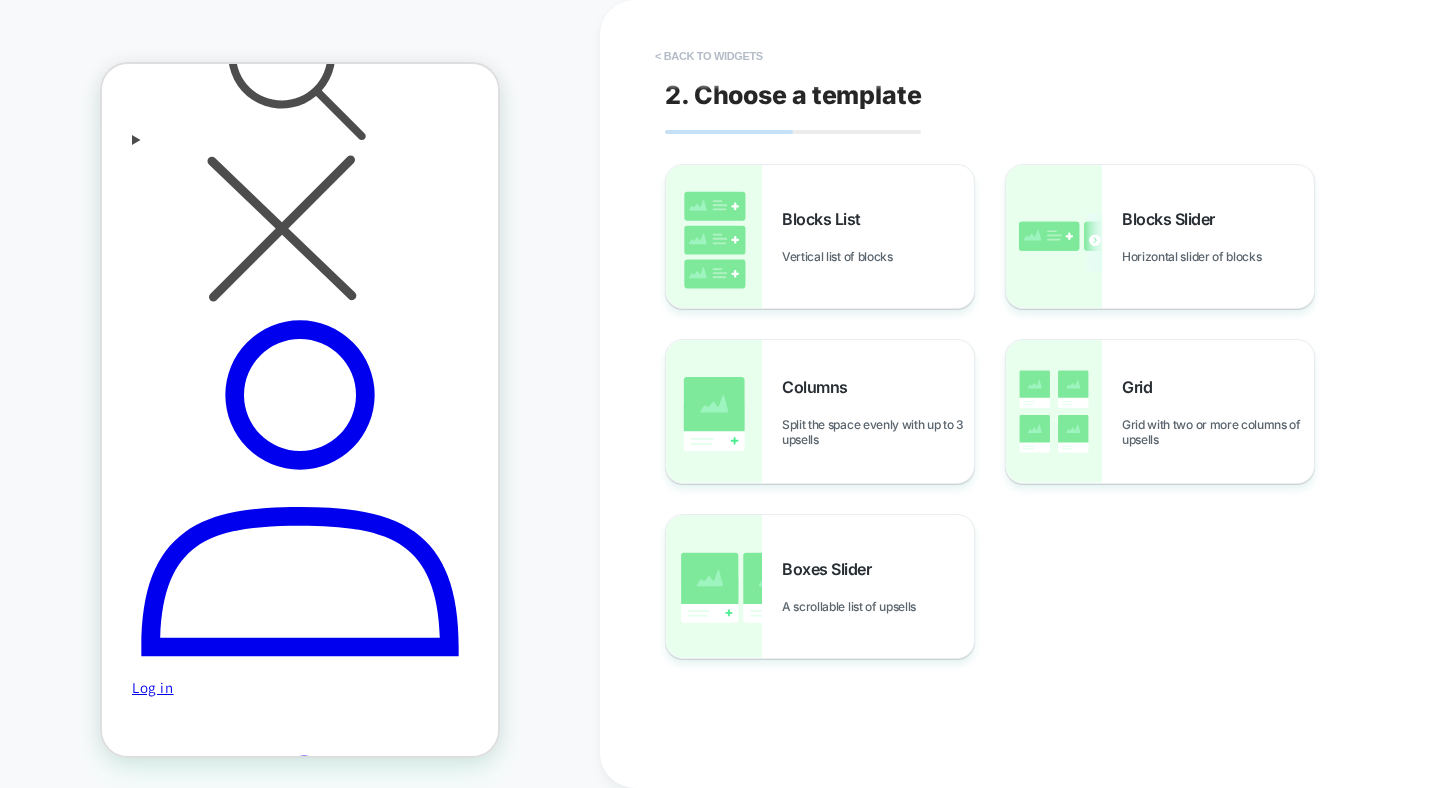 click on "< Back to widgets" at bounding box center [709, 56] 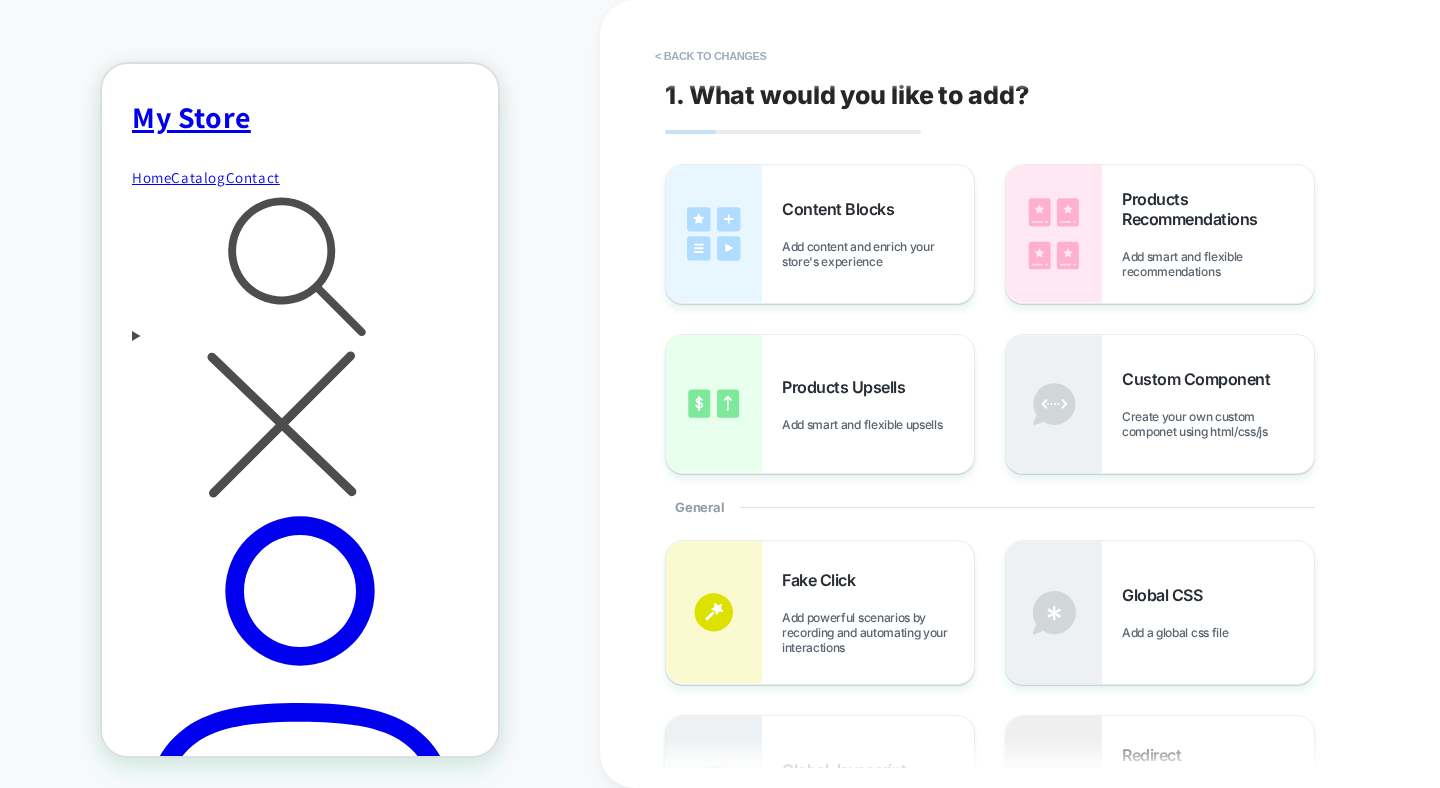 scroll, scrollTop: 171, scrollLeft: 0, axis: vertical 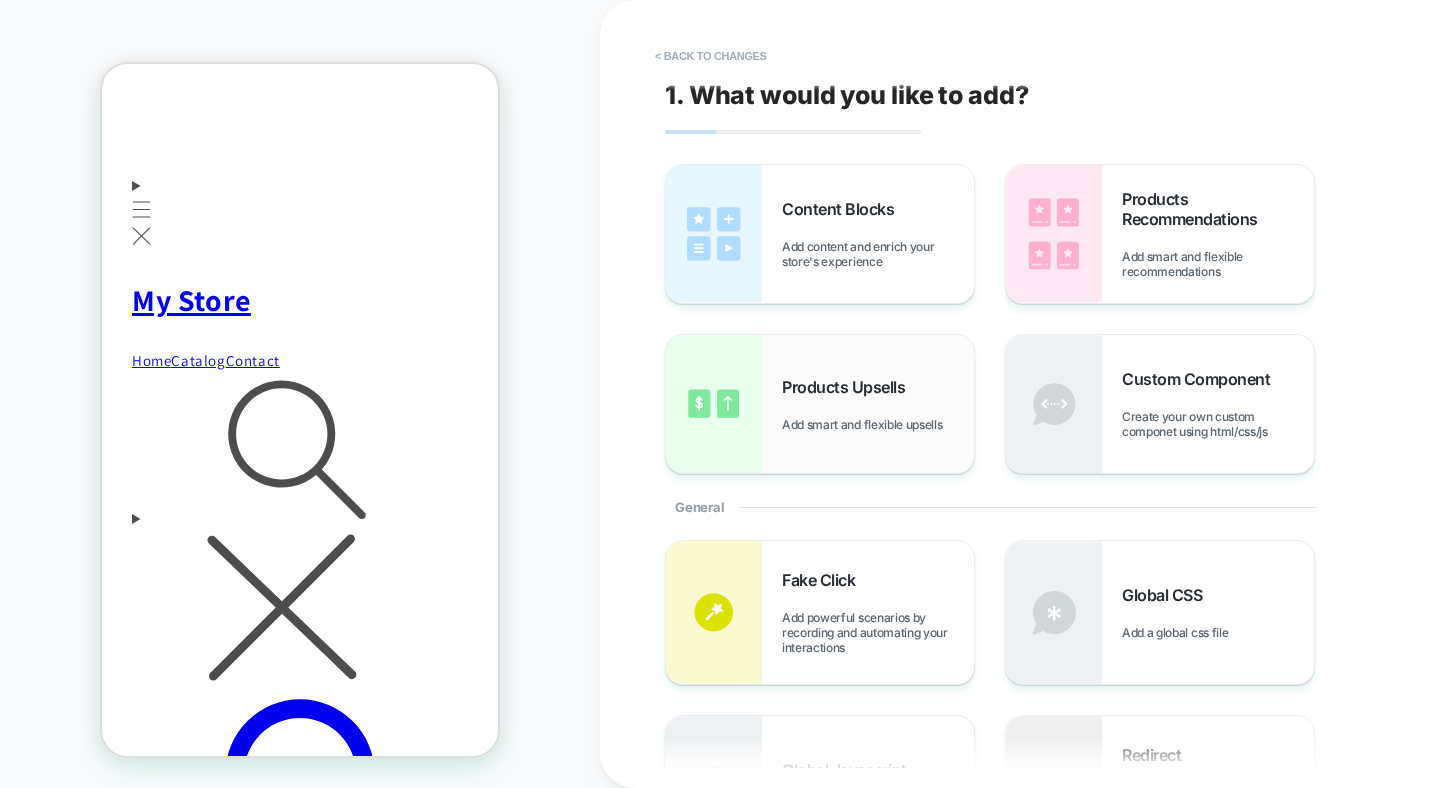 click on "Products Upsells Add smart and flexible upsells" at bounding box center [878, 404] 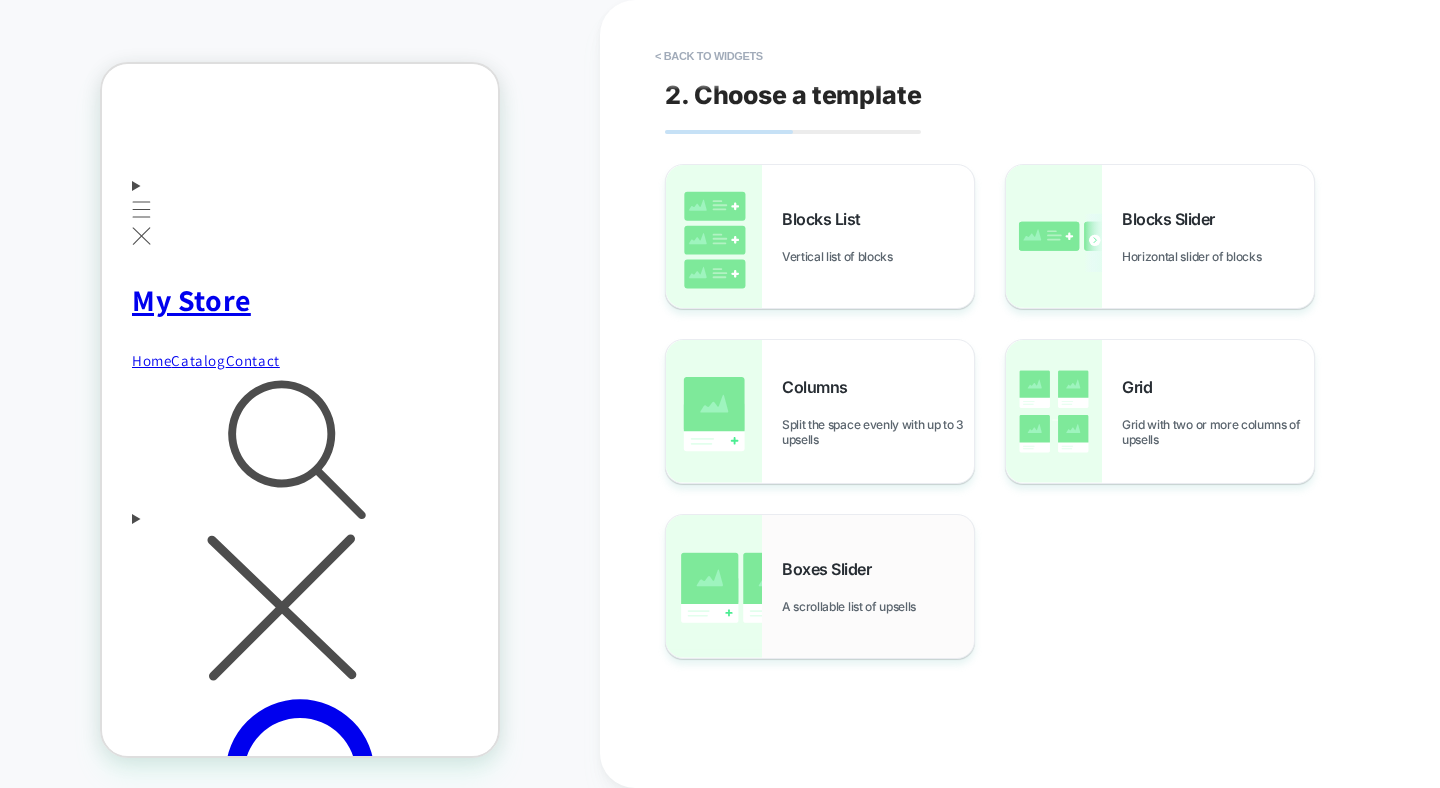 scroll, scrollTop: 299, scrollLeft: 0, axis: vertical 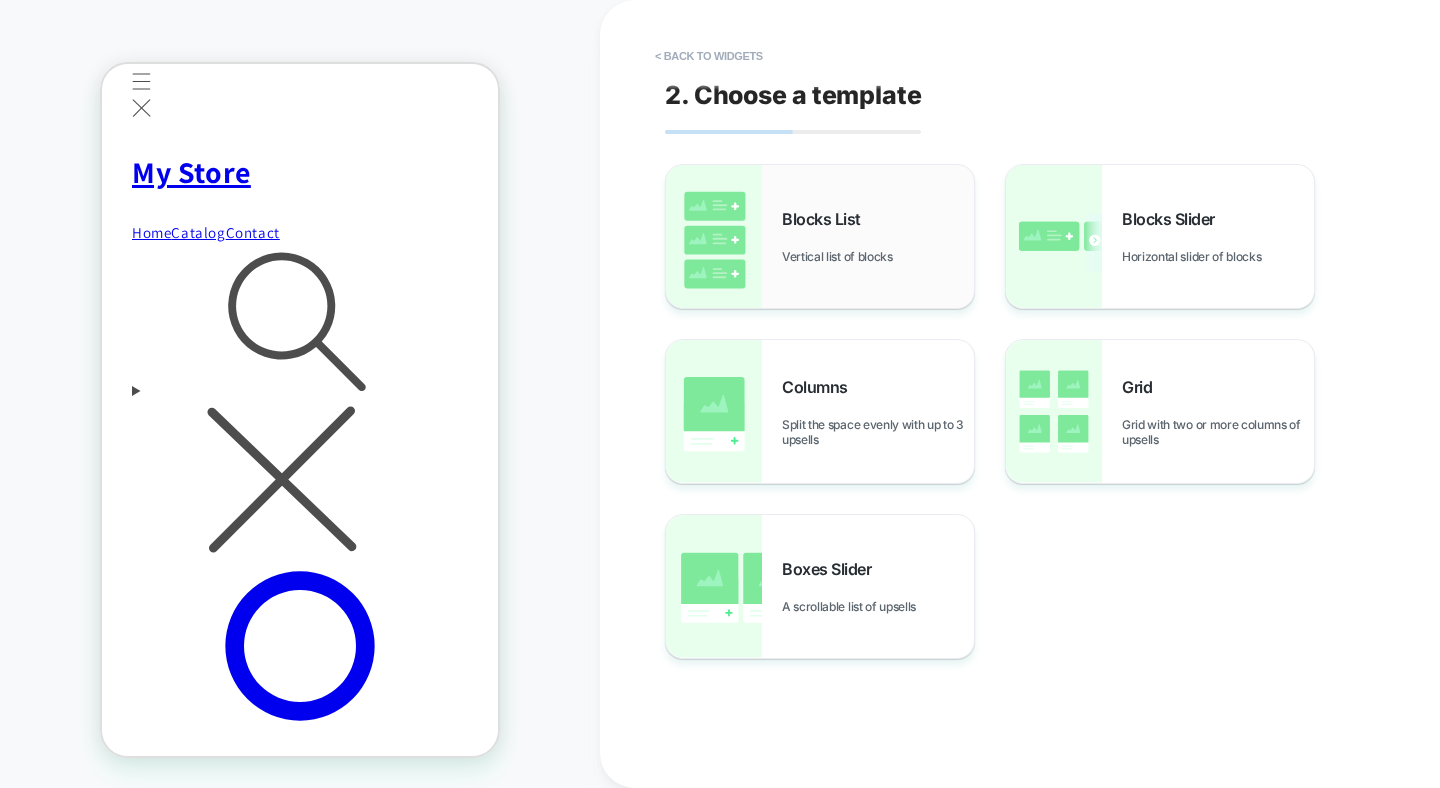 click on "Vertical list of blocks" at bounding box center [842, 256] 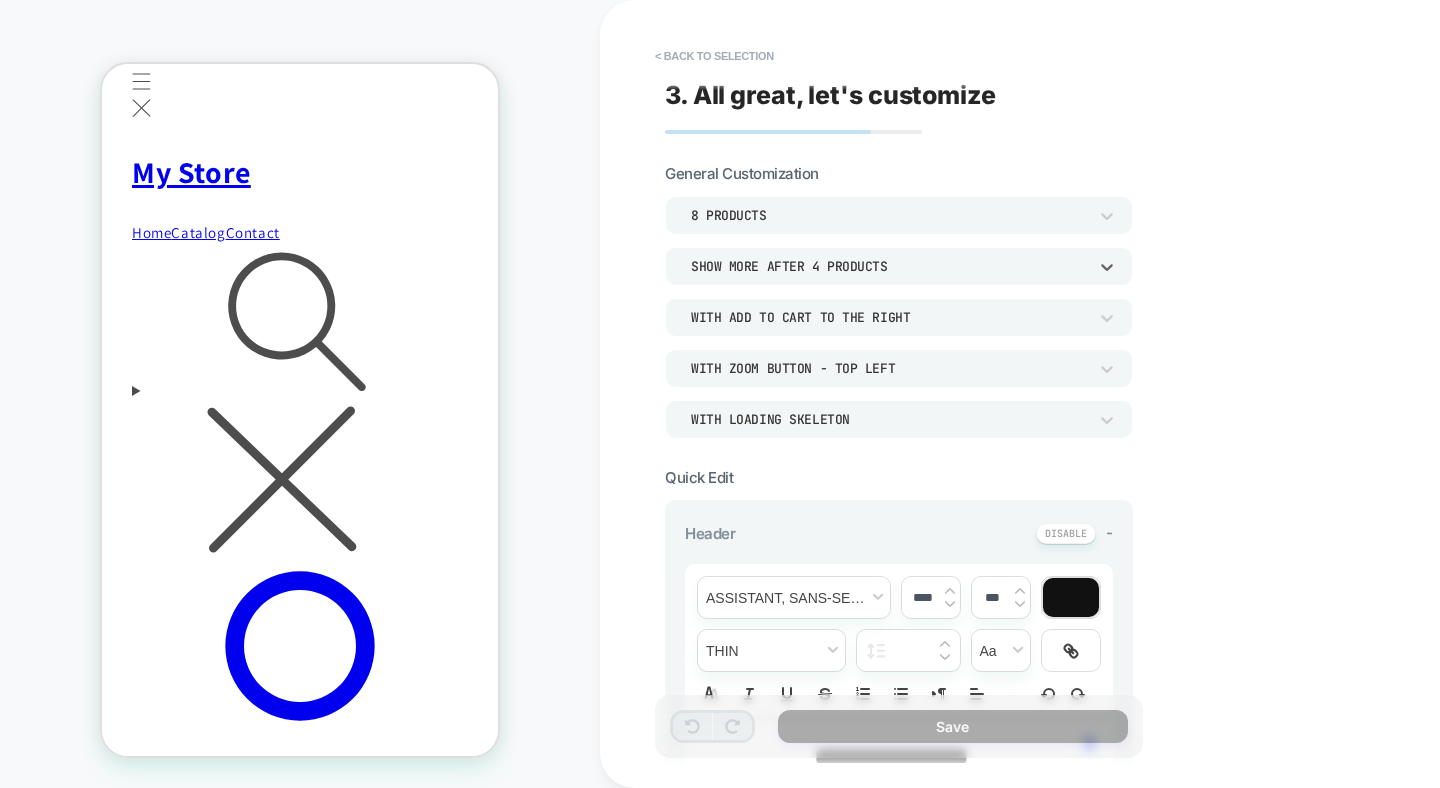 click on "Show more after 4 Products" at bounding box center (889, 266) 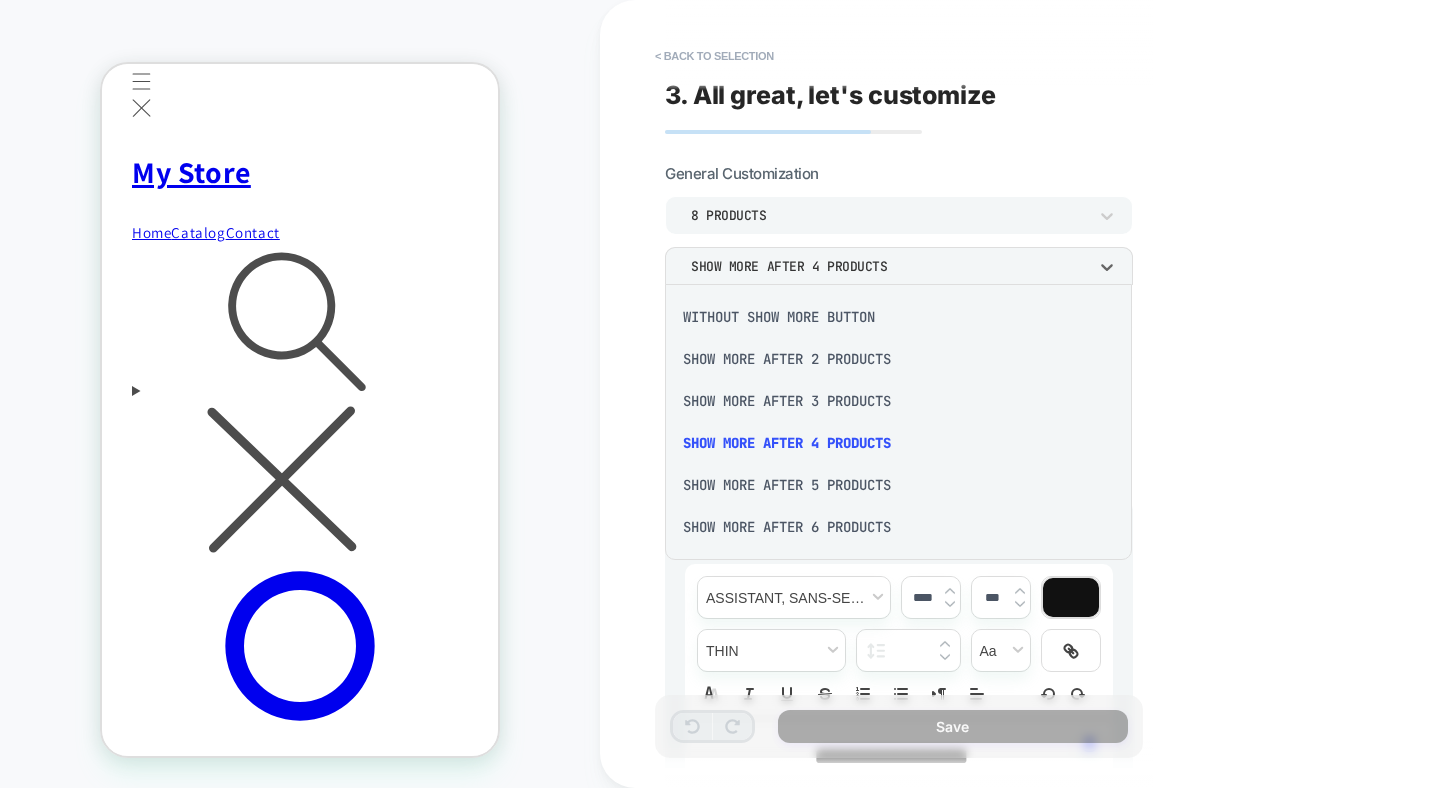 click on "Show more after 3 Products" at bounding box center [898, 401] 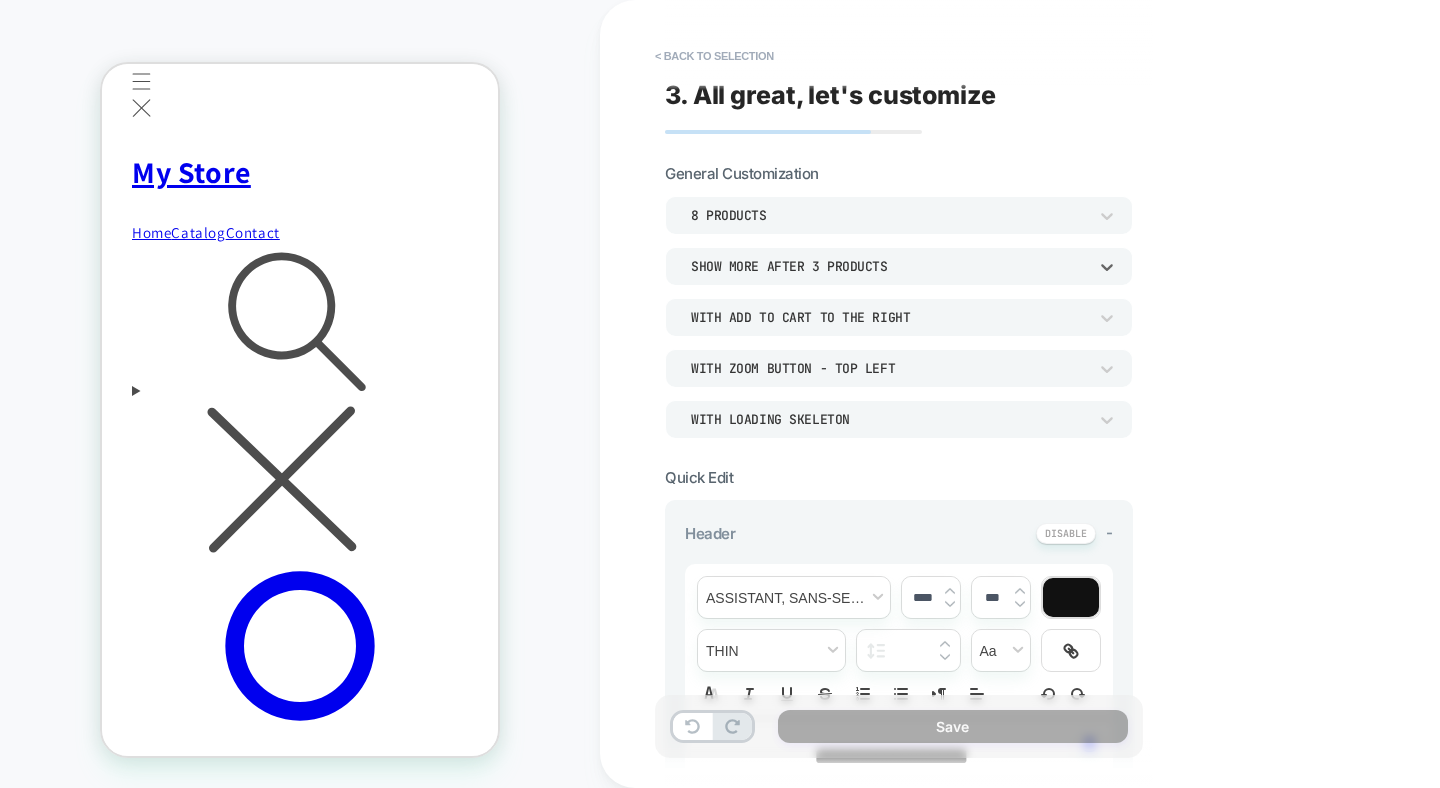 click on "Show more after 3 Products" at bounding box center (889, 266) 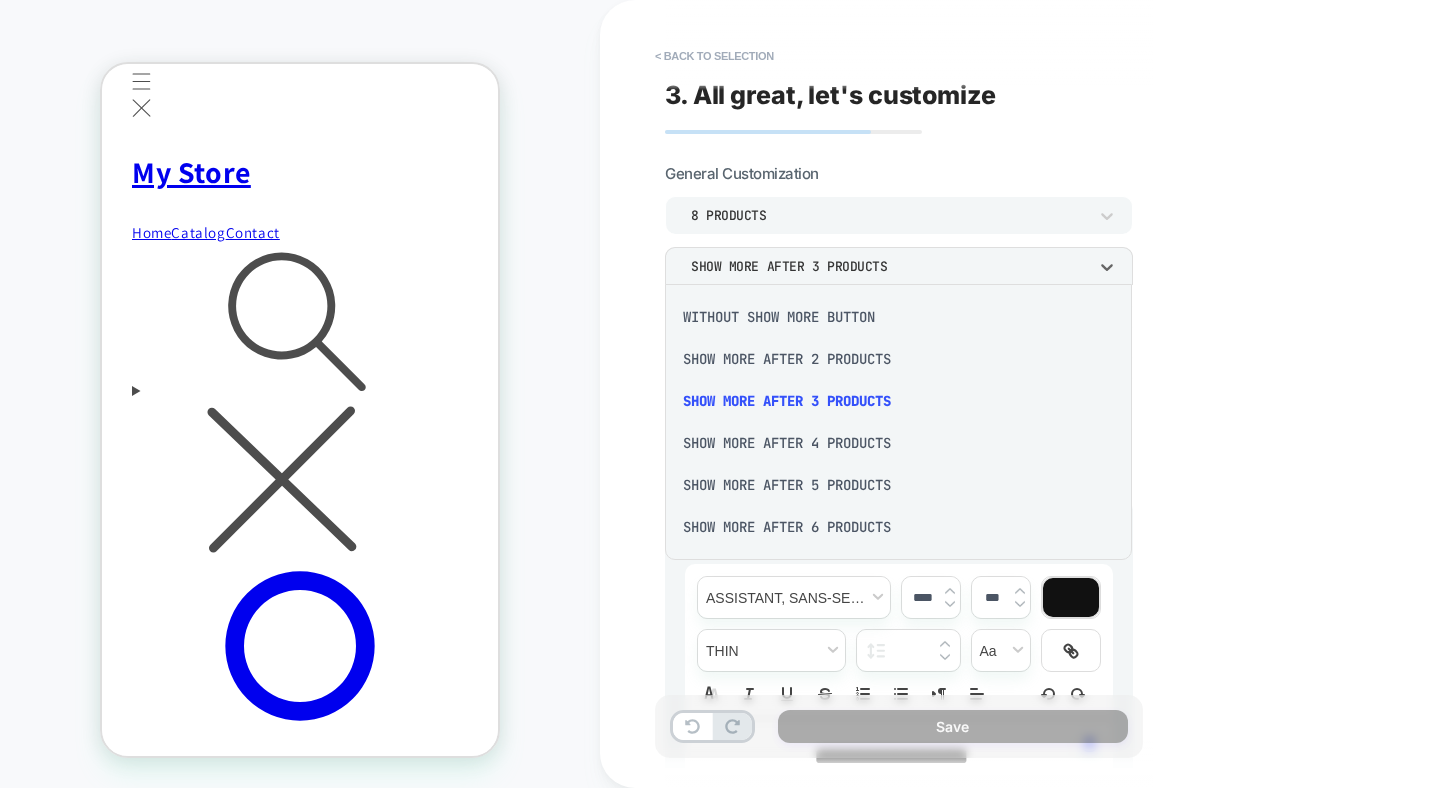 click on "Show more after 2 Products" at bounding box center [898, 359] 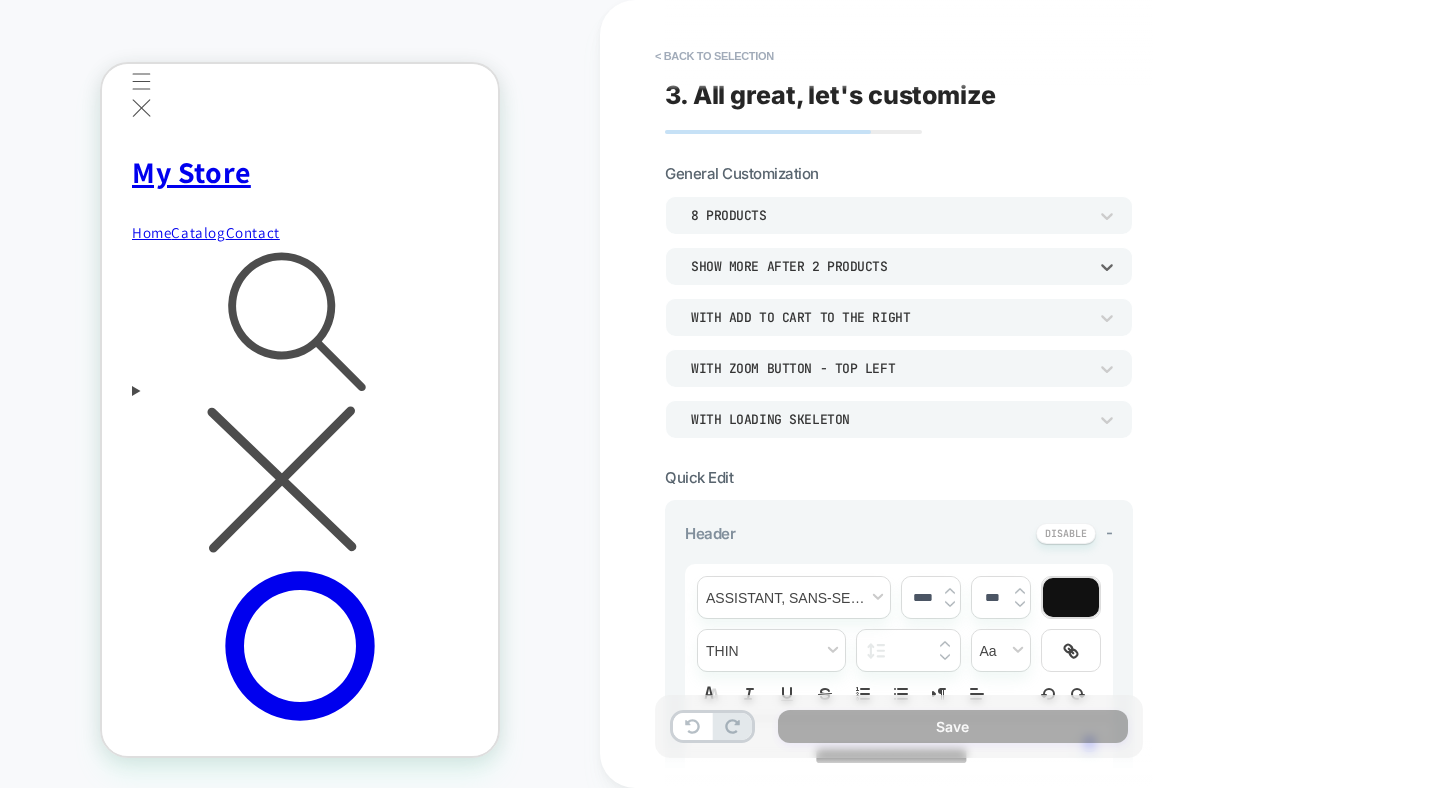 click on "With add to cart to the right" at bounding box center [889, 317] 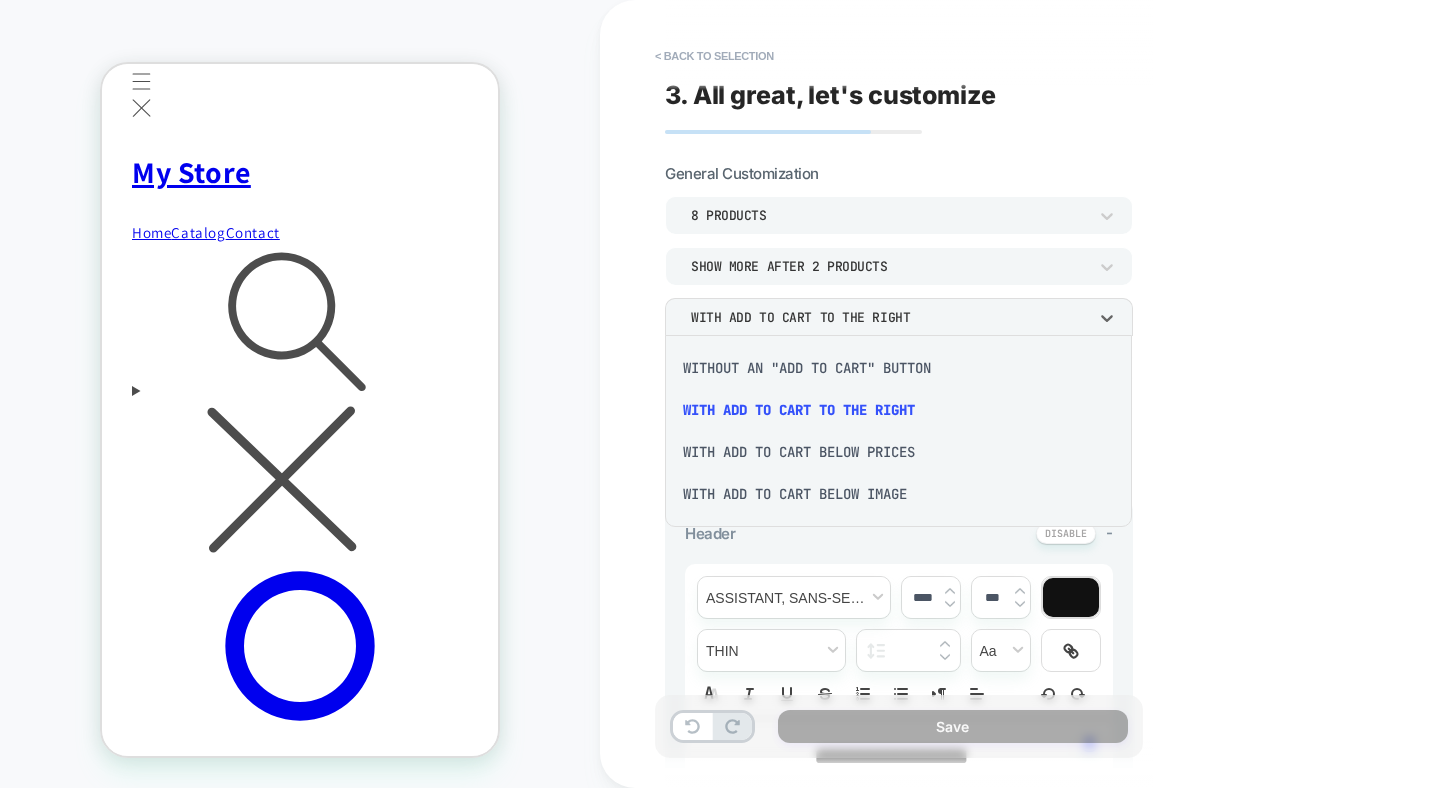click on "Without an "add to cart" button" at bounding box center (898, 368) 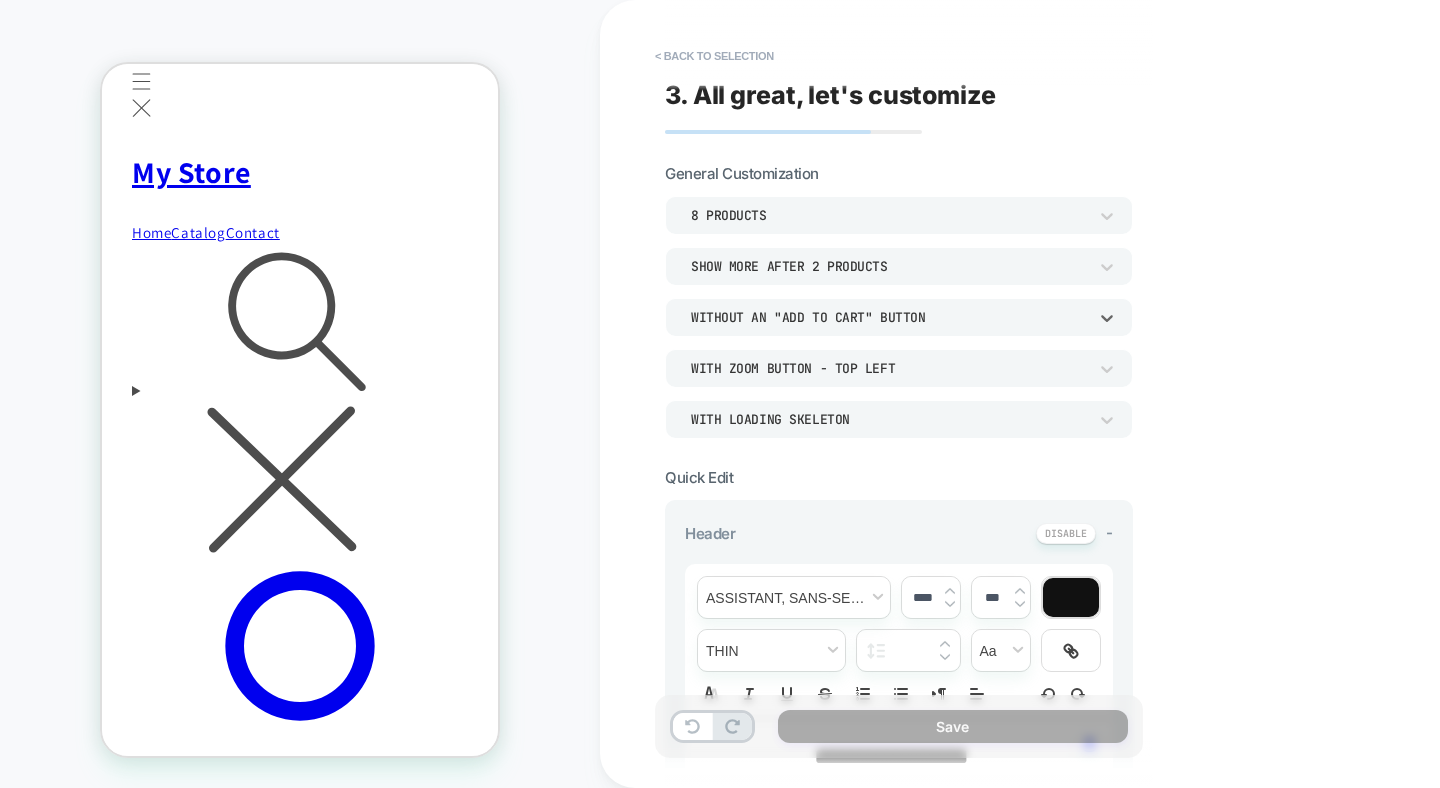 click on "Without an "add to cart" button" at bounding box center (889, 317) 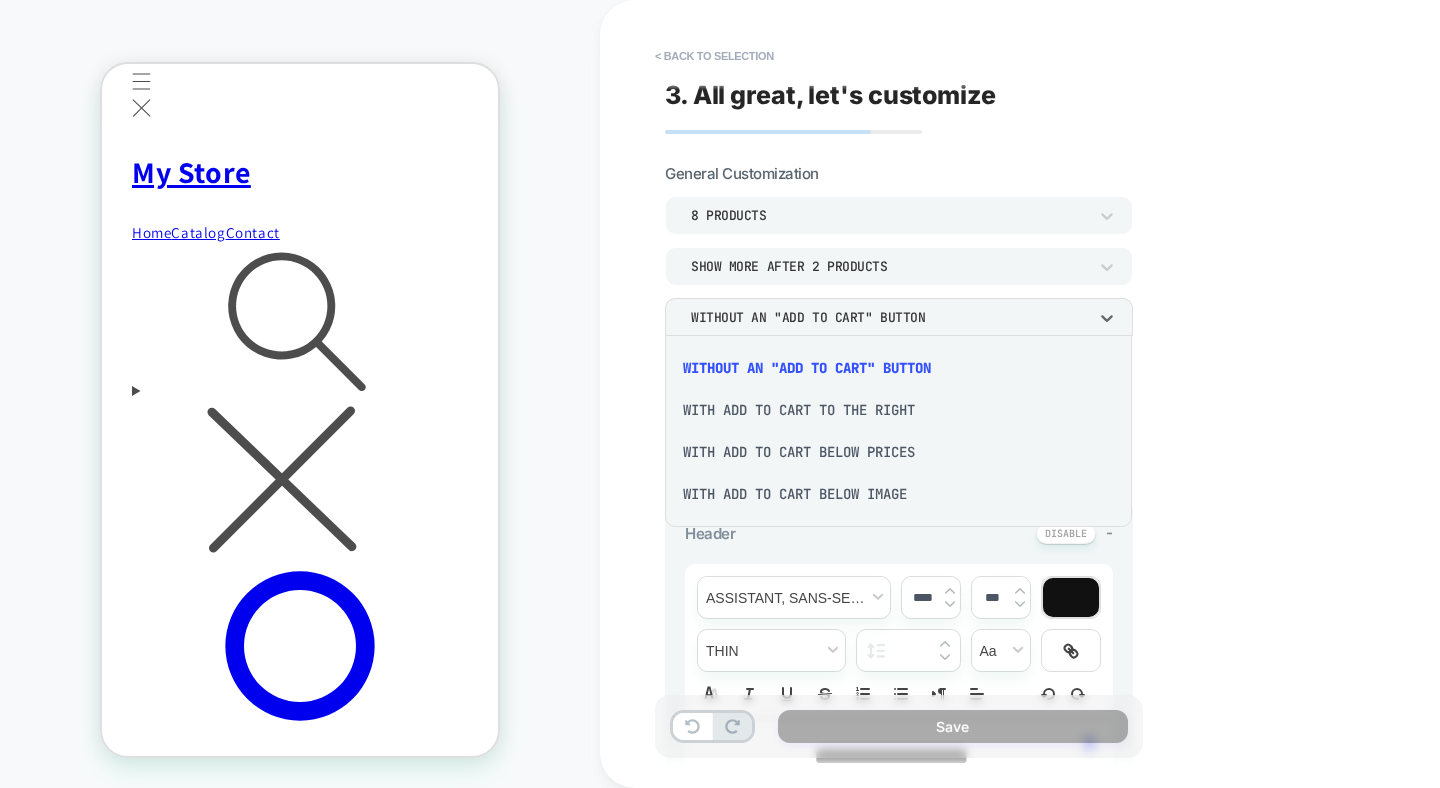 click on "With add to cart below prices" at bounding box center (898, 452) 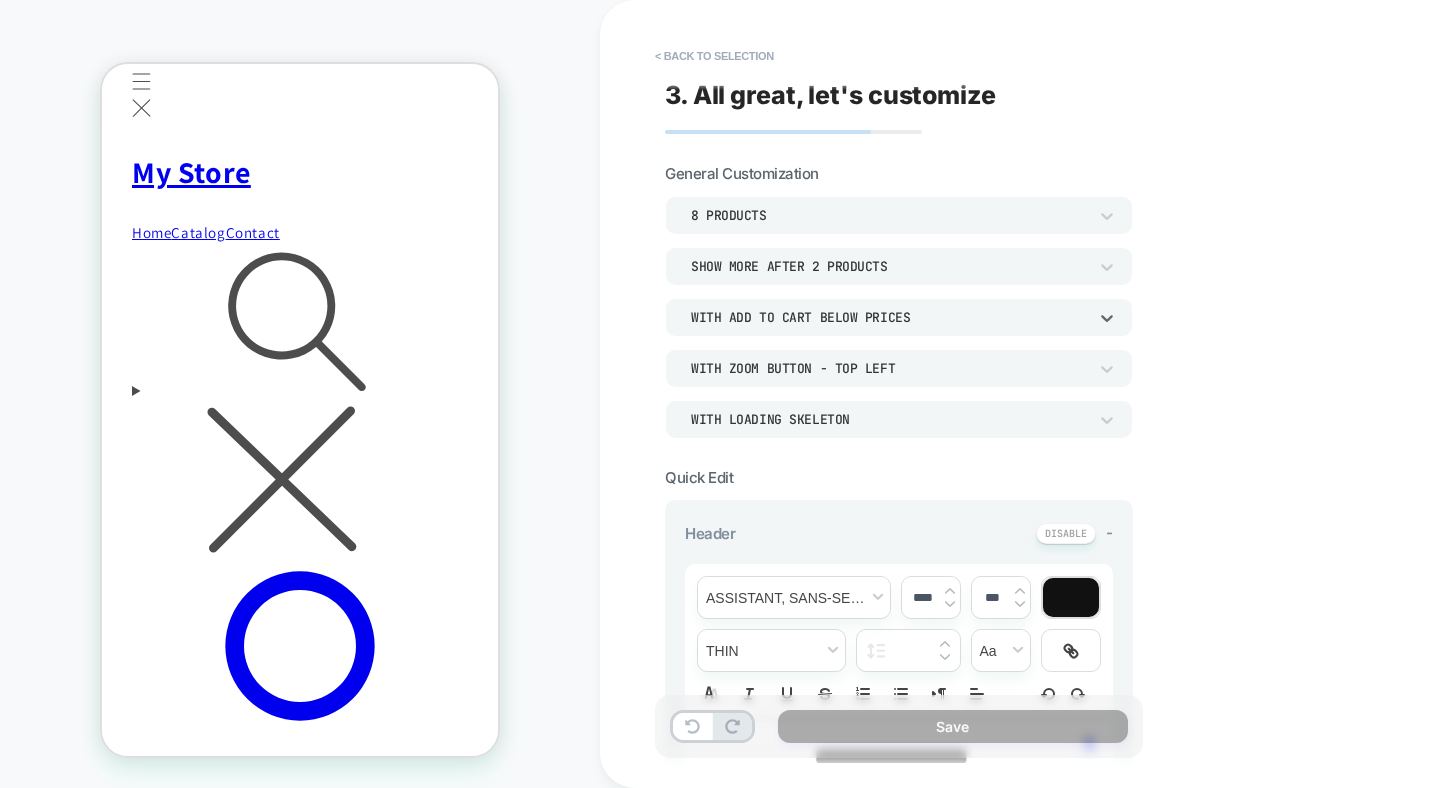 click on "With Zoom Button - Top Left" at bounding box center [889, 368] 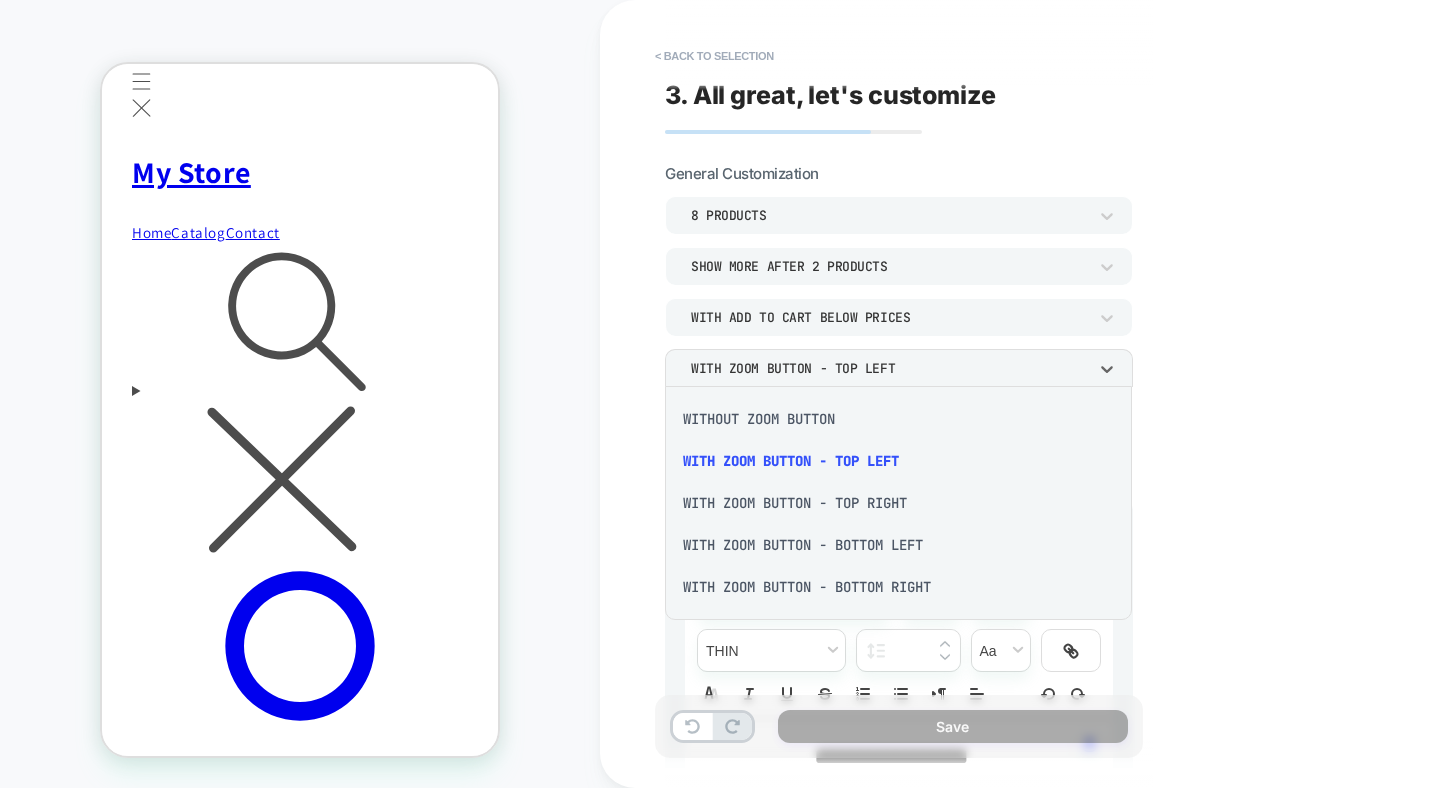 click on "With Zoom Button - Bottom Right" at bounding box center (898, 587) 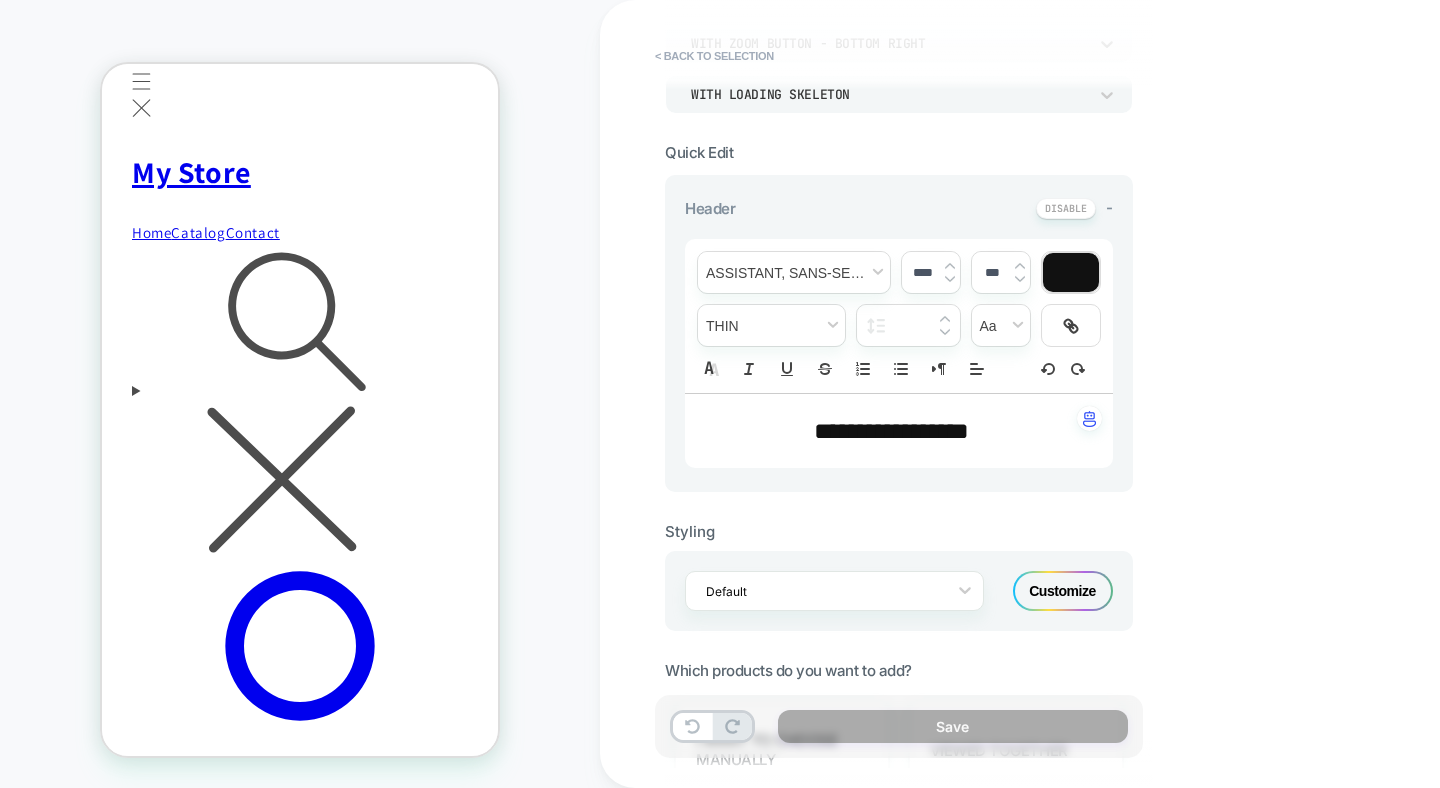 scroll, scrollTop: 354, scrollLeft: 0, axis: vertical 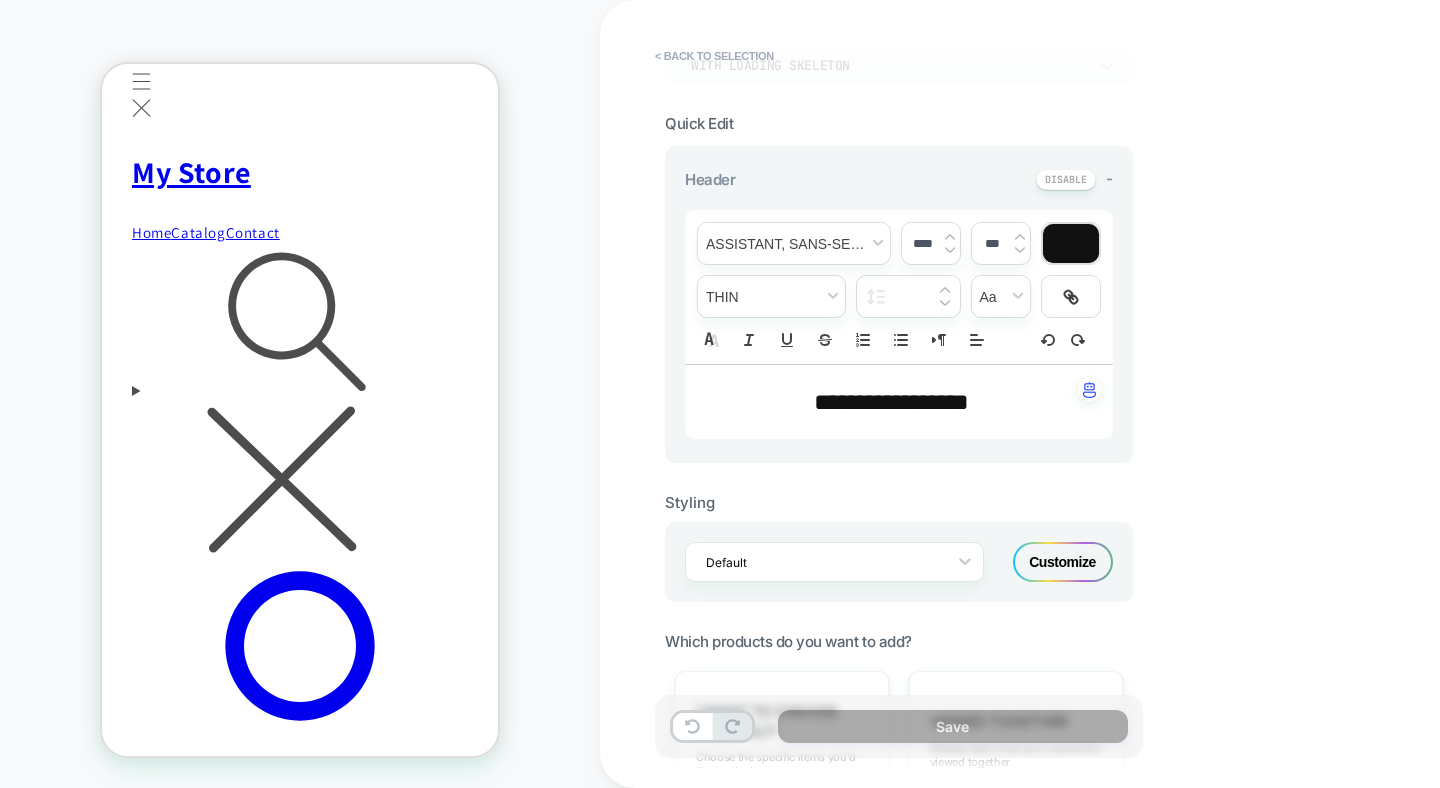 click on "Customize" at bounding box center [1063, 562] 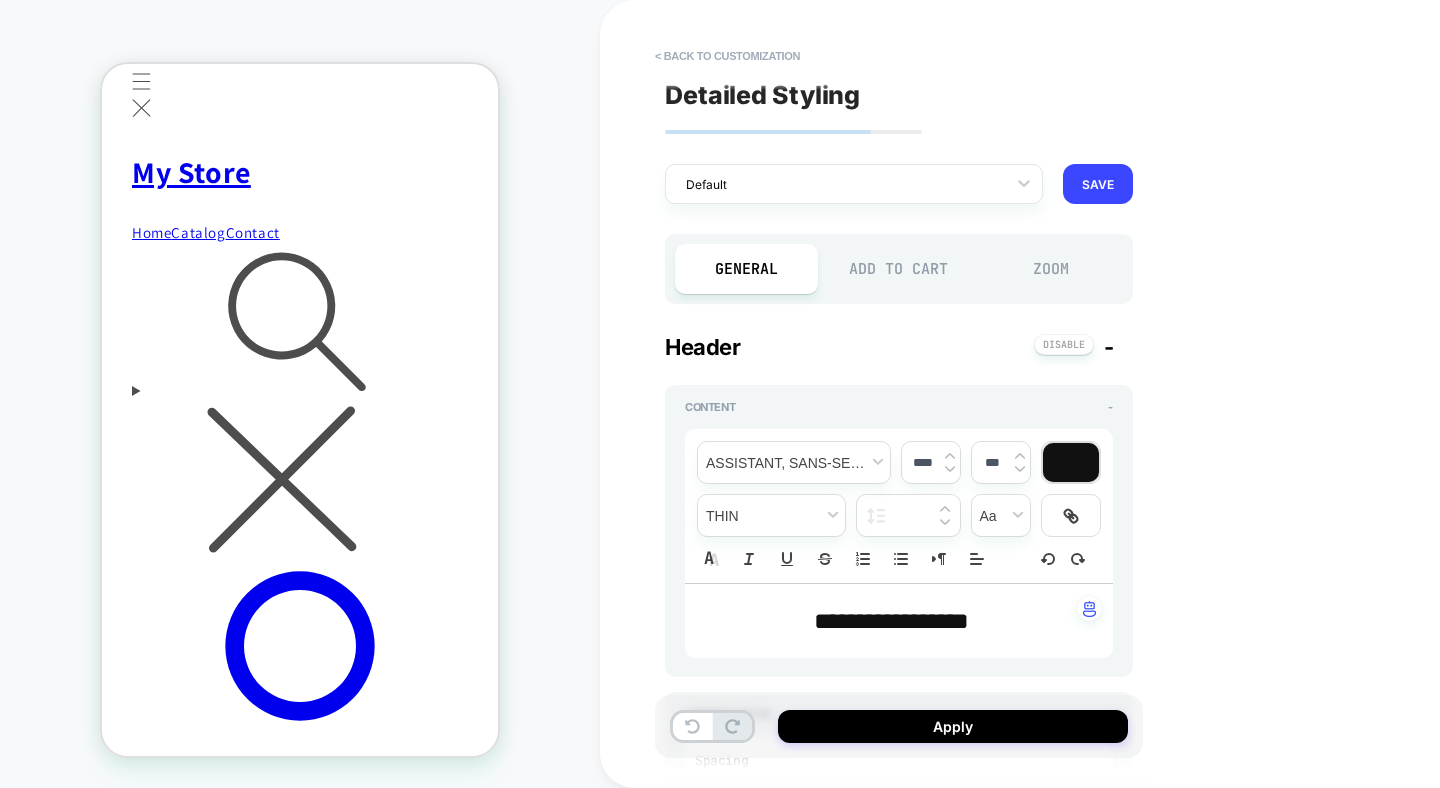 click on "Add to Cart" at bounding box center [899, 269] 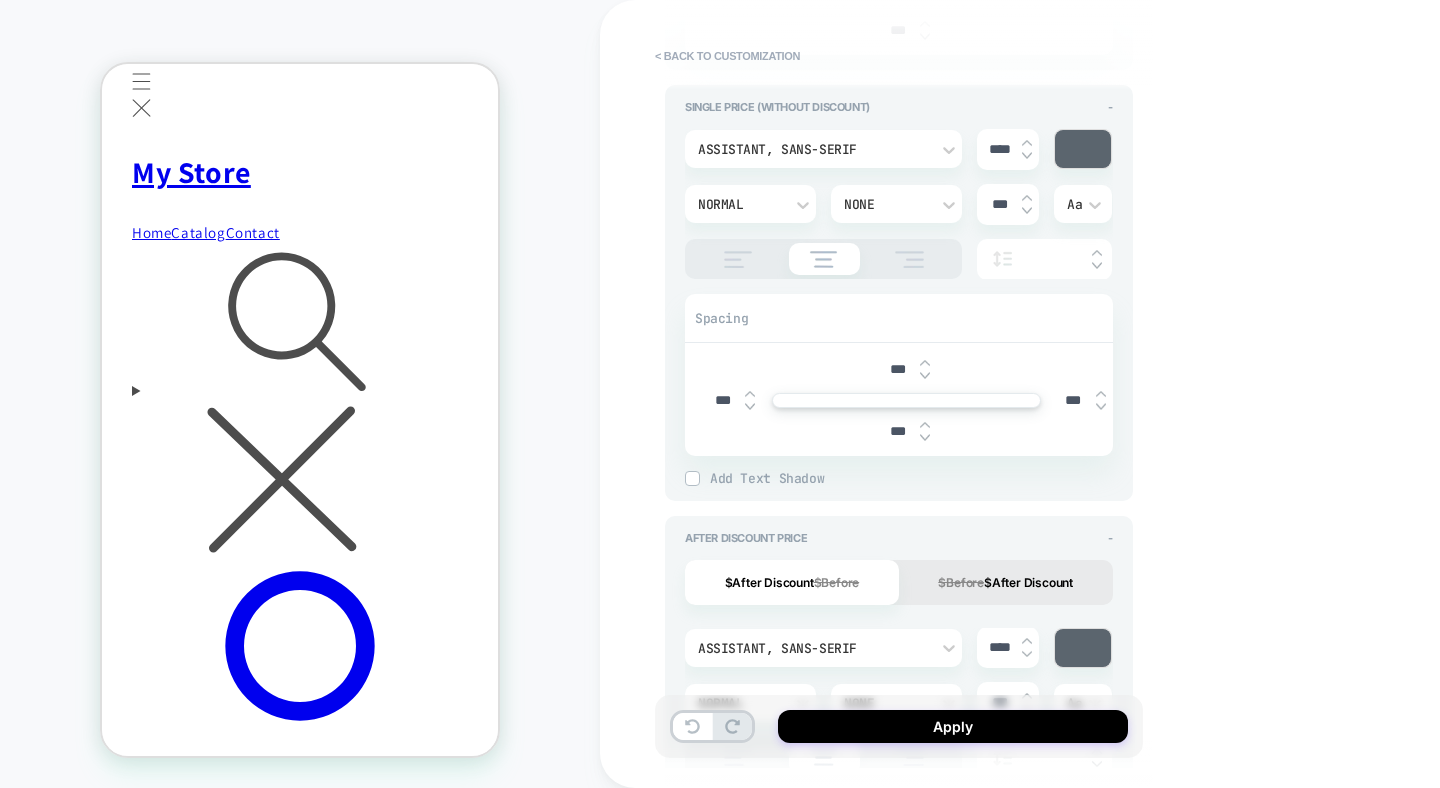scroll, scrollTop: 0, scrollLeft: 0, axis: both 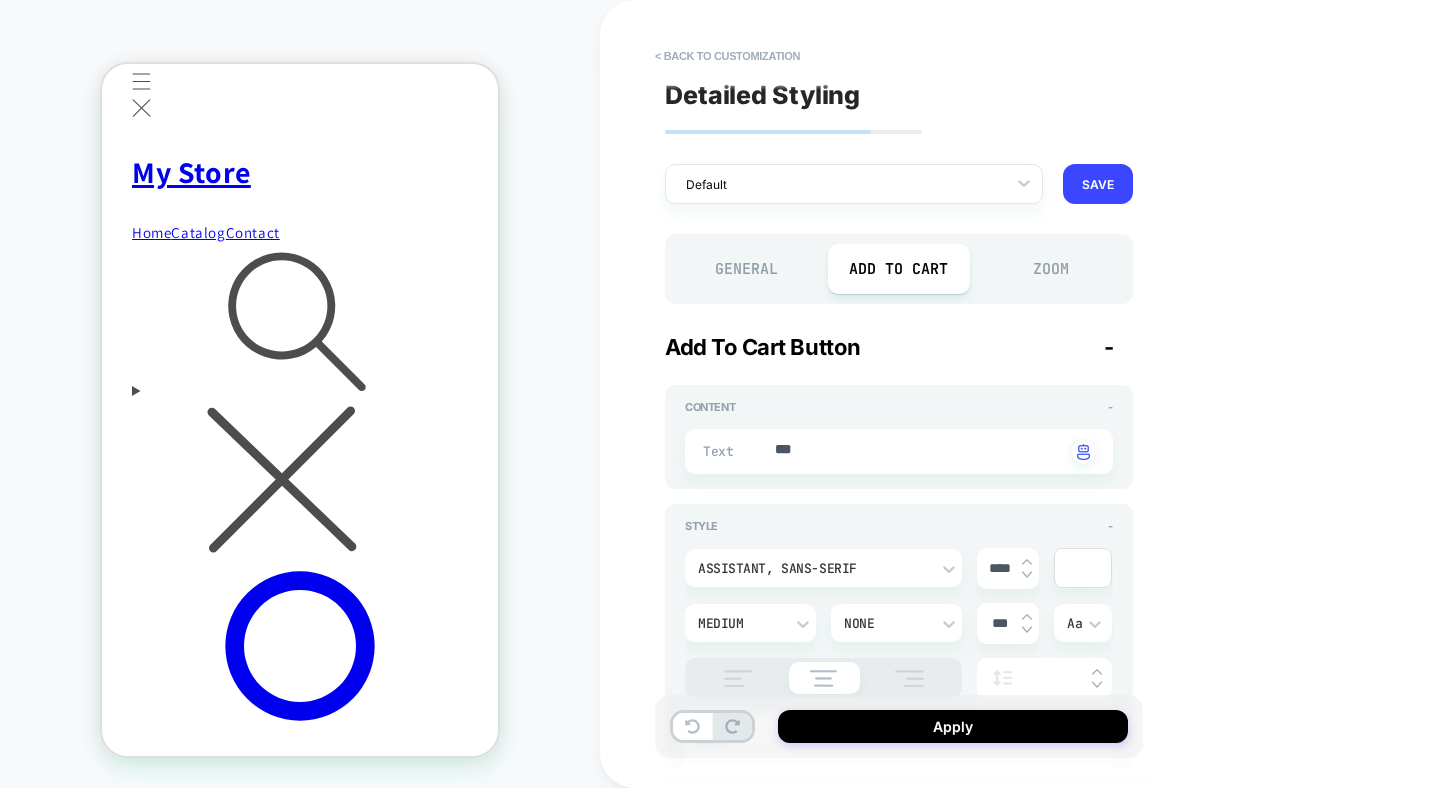 click on "Zoom" at bounding box center [1051, 269] 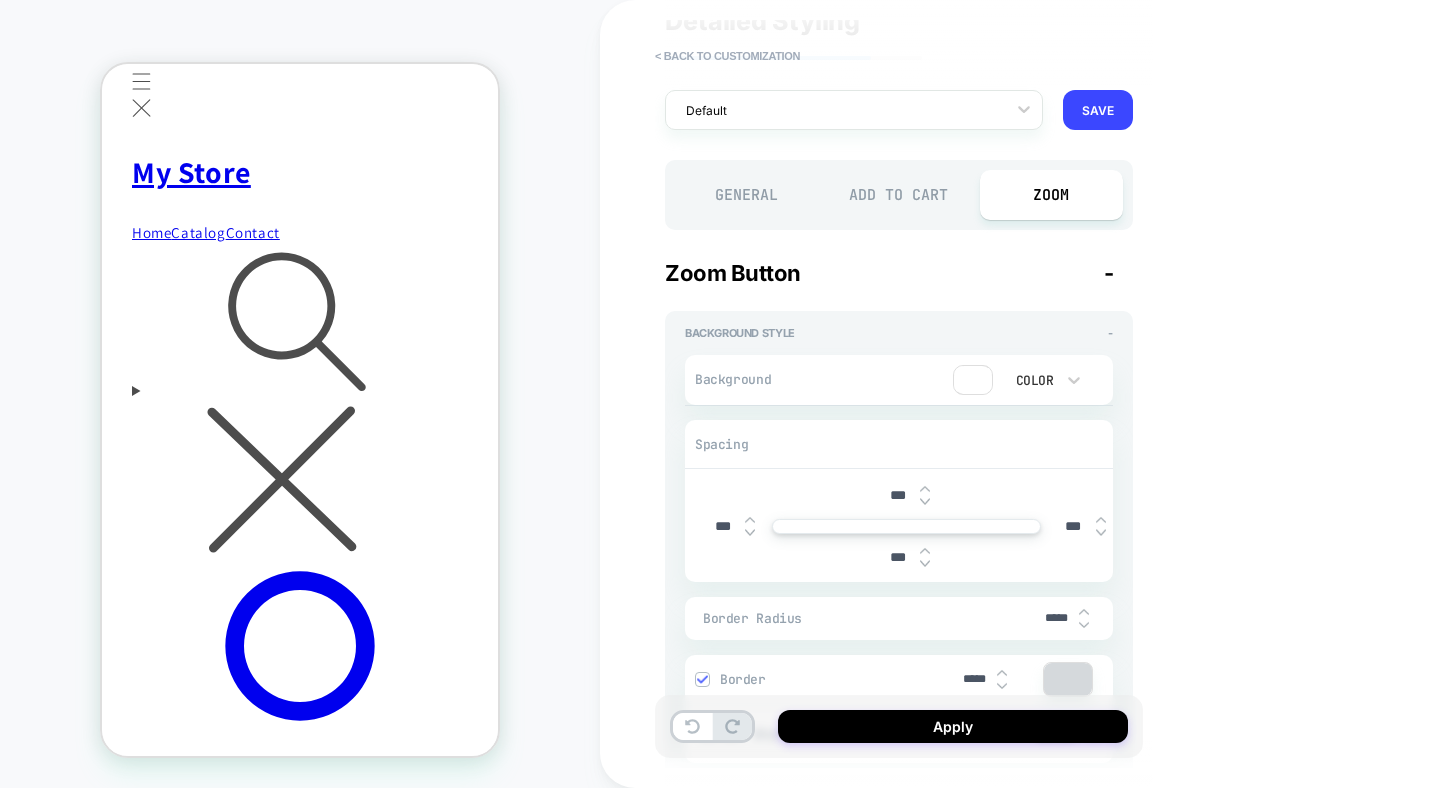 scroll, scrollTop: 65, scrollLeft: 0, axis: vertical 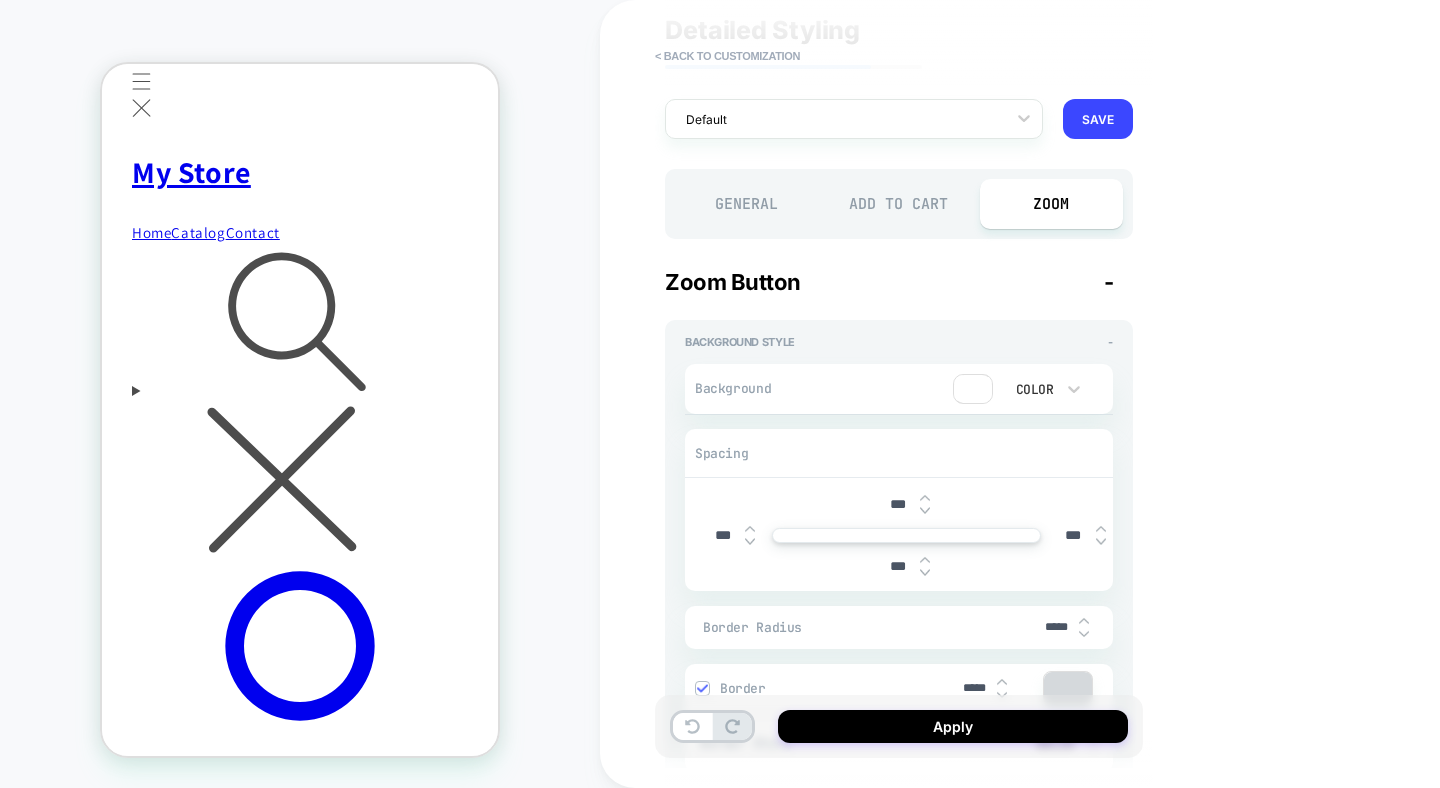 click on "General" at bounding box center (746, 204) 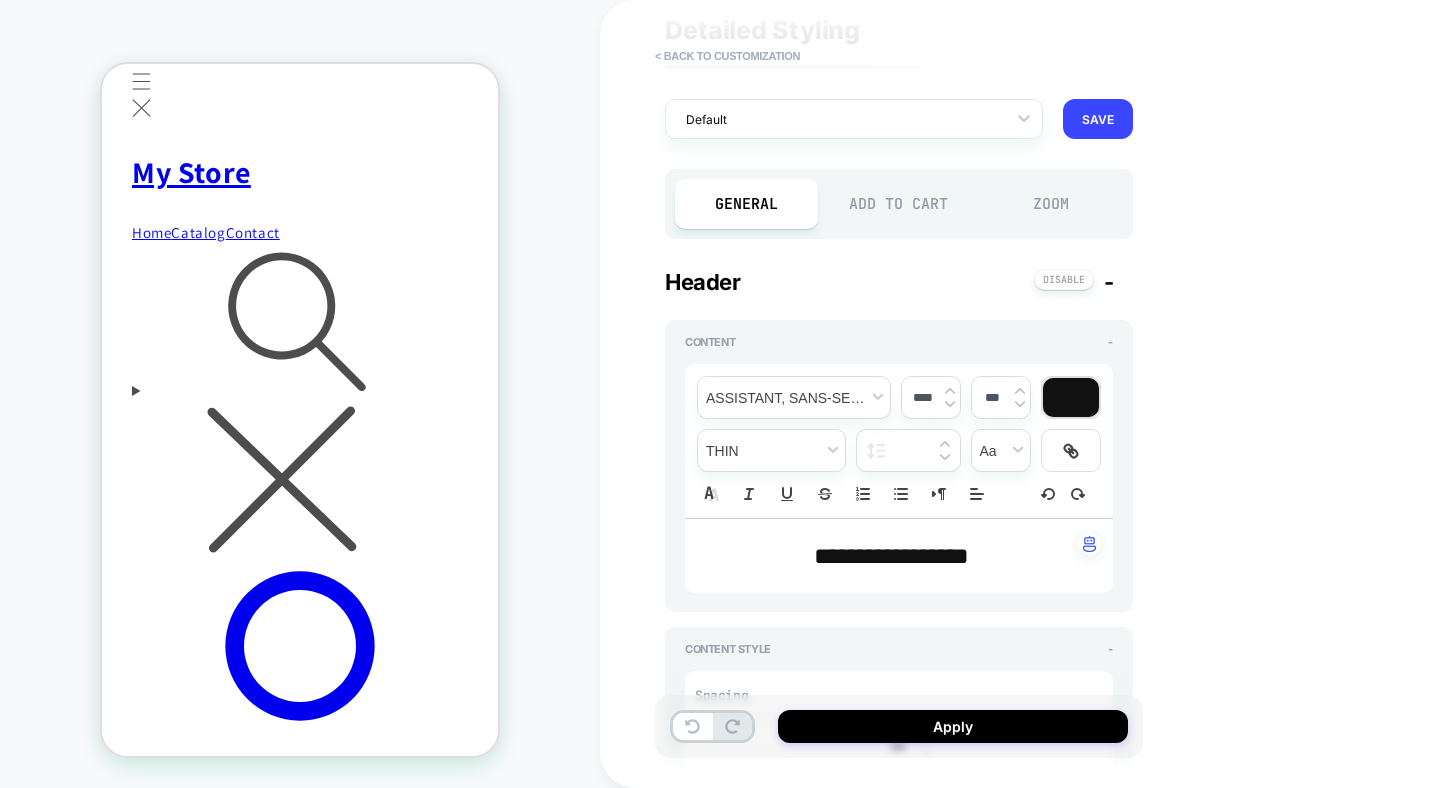 click on "-" at bounding box center [1109, 282] 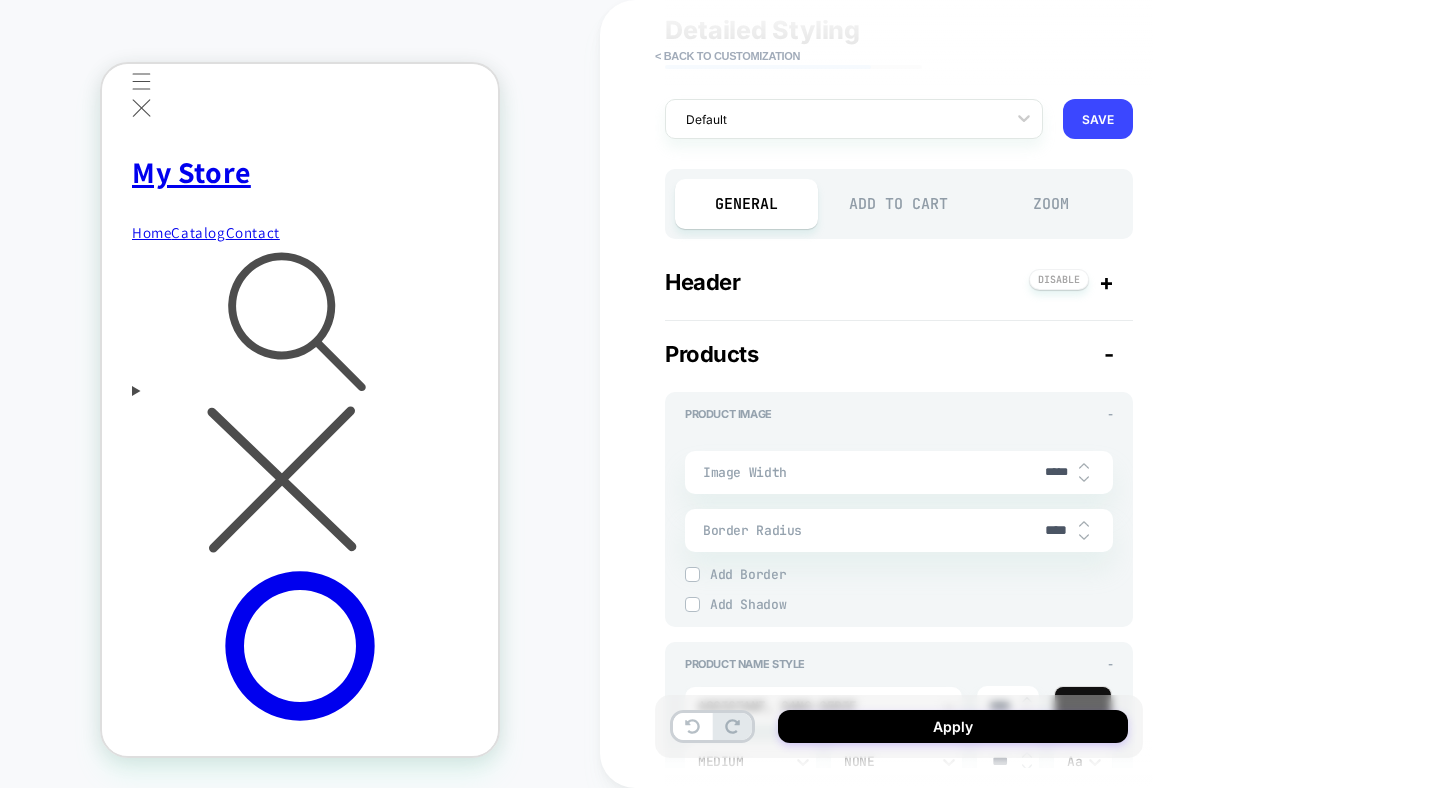 click on "Products -" at bounding box center [899, 354] 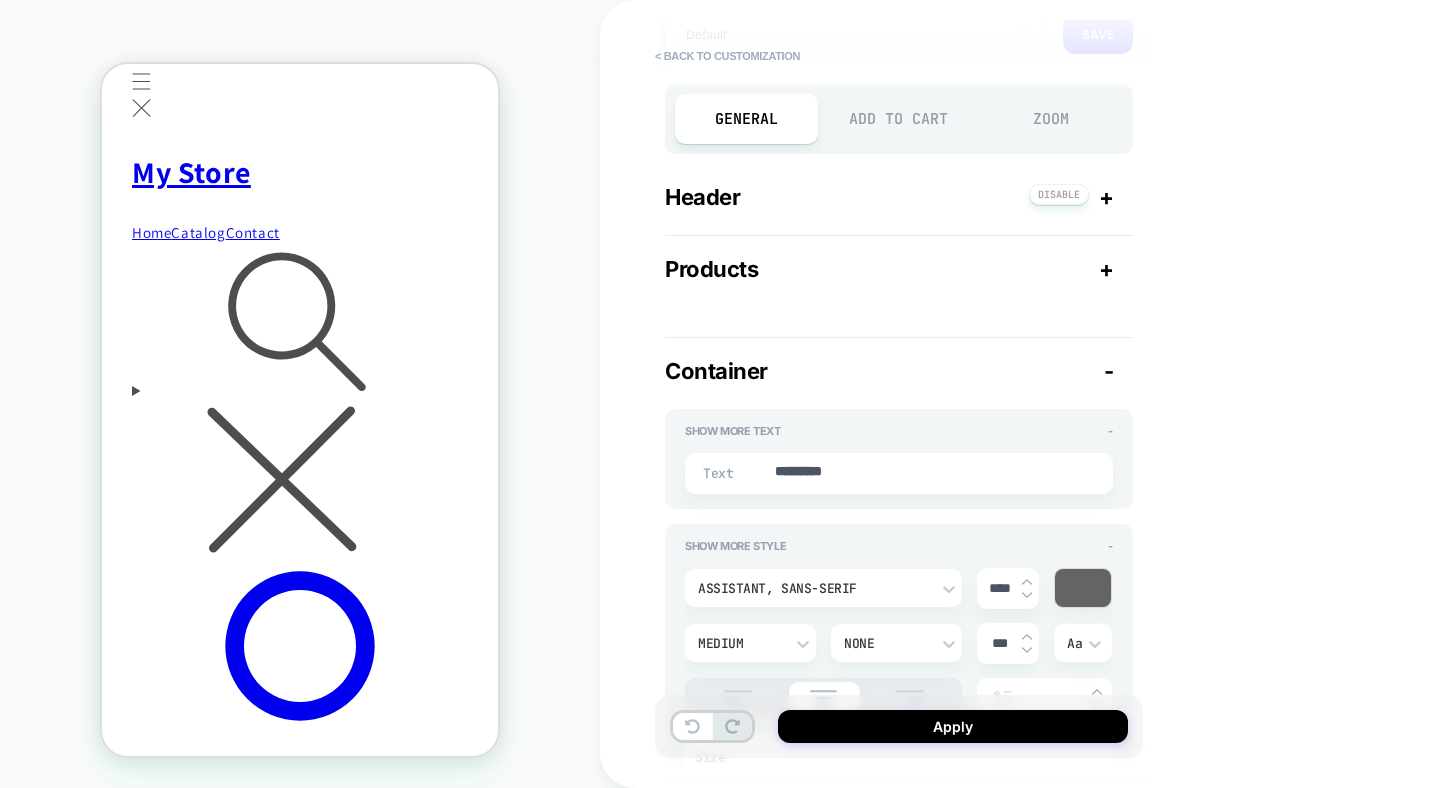 scroll, scrollTop: 154, scrollLeft: 0, axis: vertical 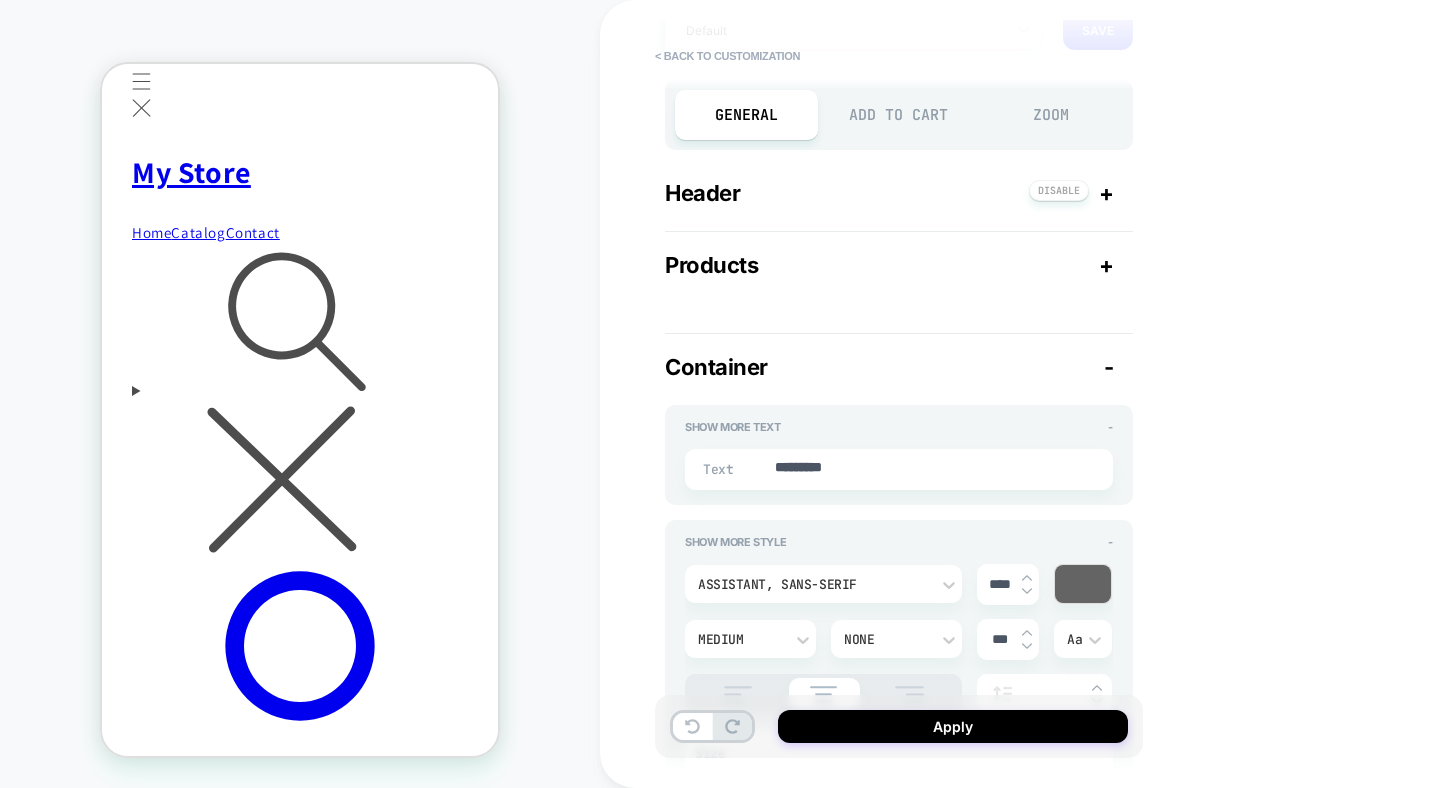 click on "-" at bounding box center [1109, 367] 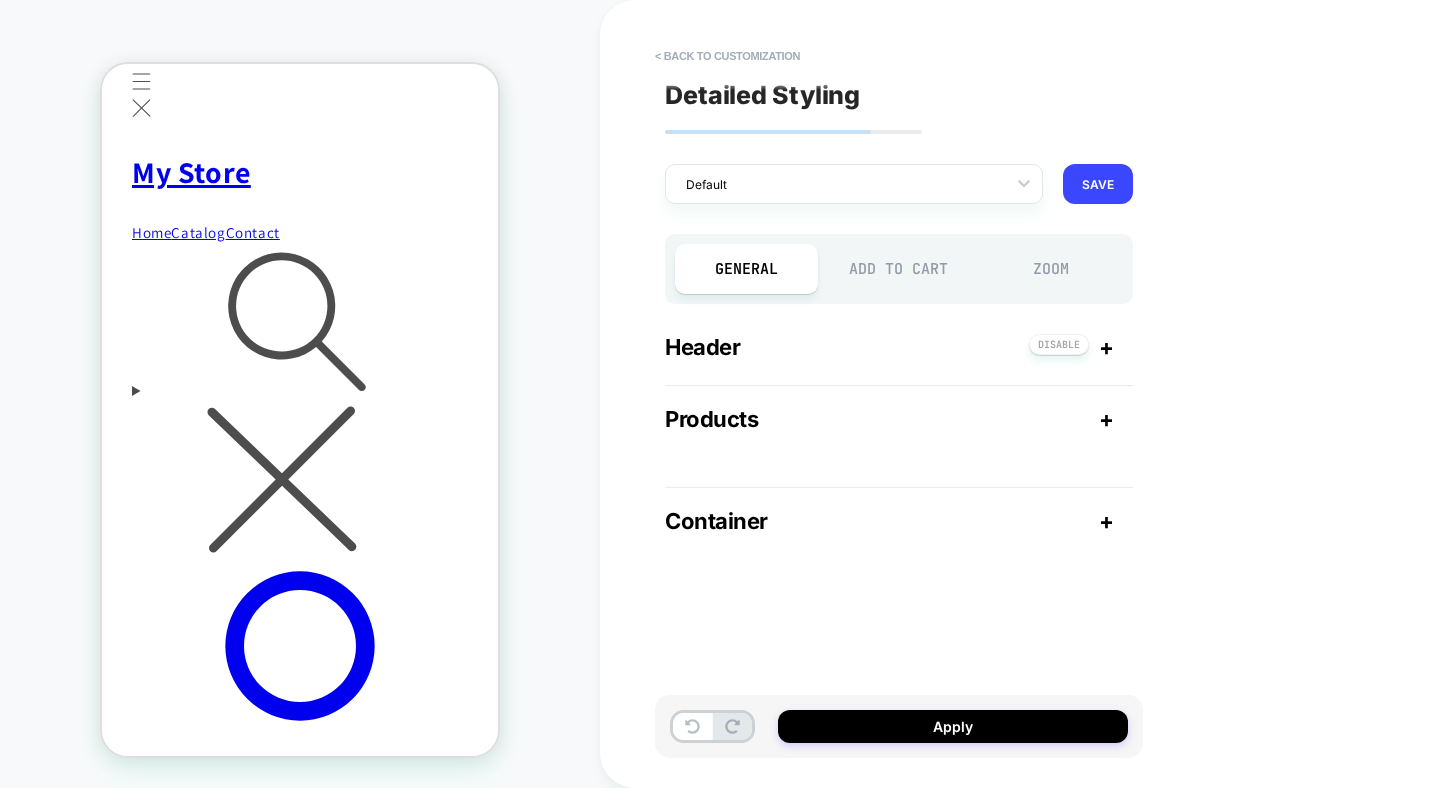 scroll, scrollTop: 0, scrollLeft: 0, axis: both 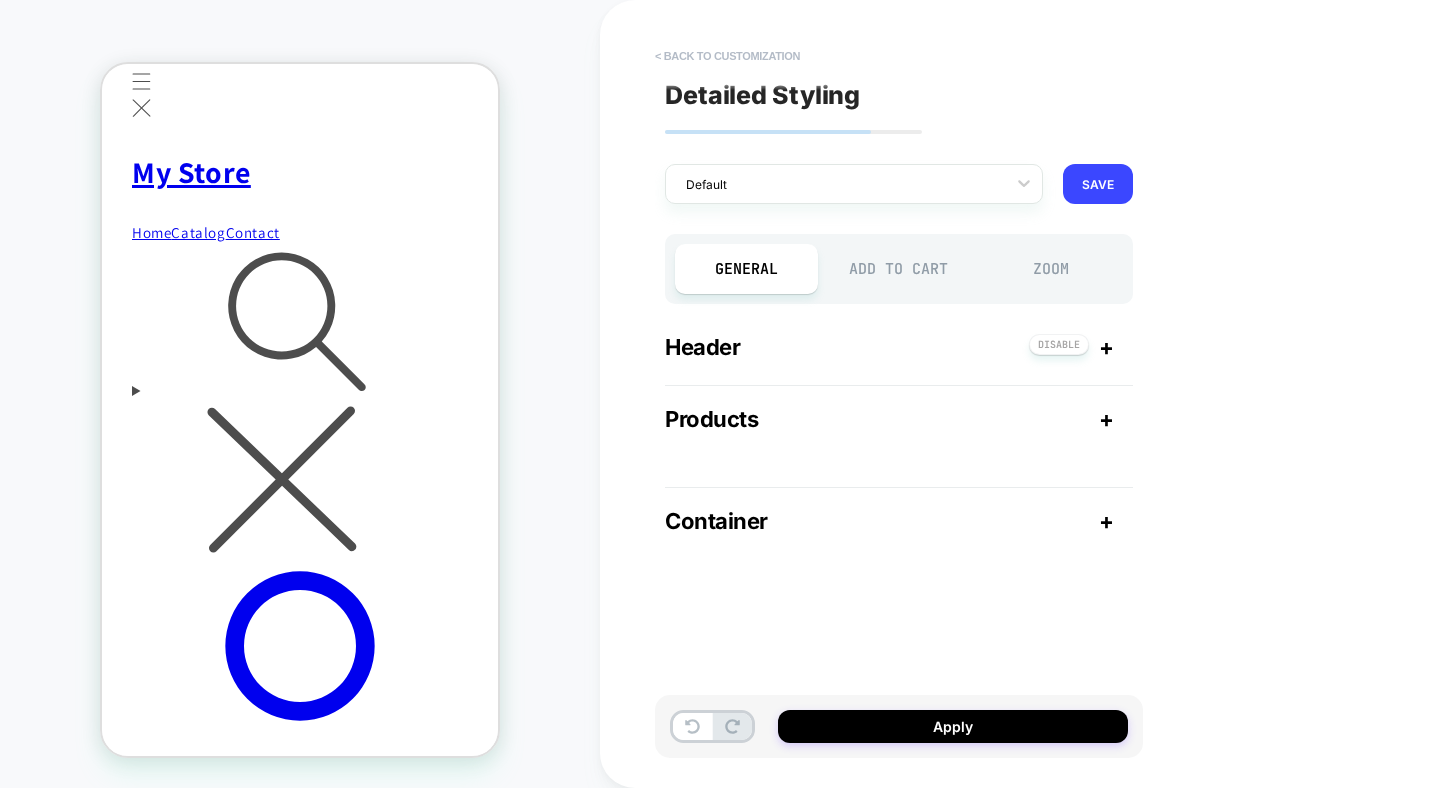 click on "< Back to customization" at bounding box center (727, 56) 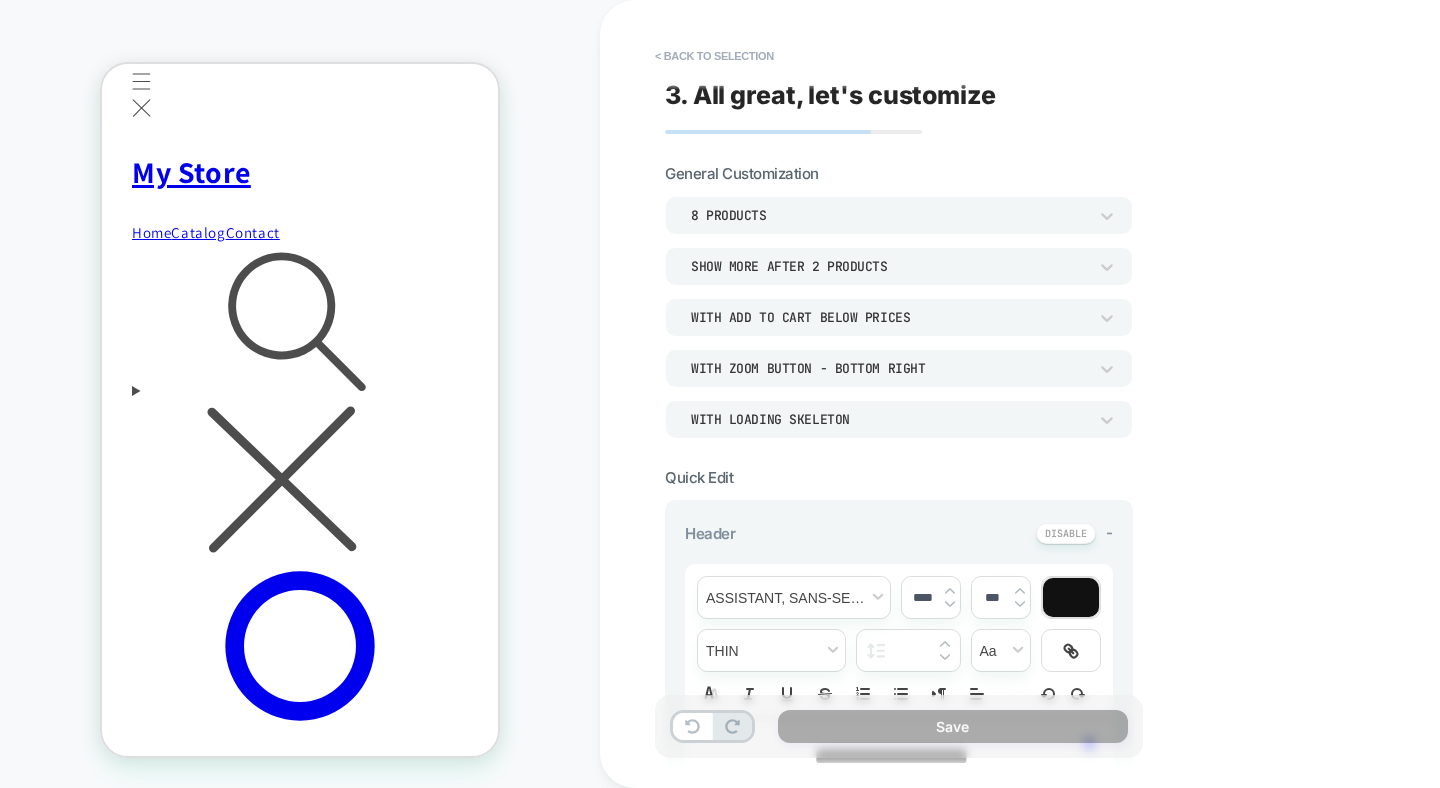 click on "< Back to selection" at bounding box center (714, 56) 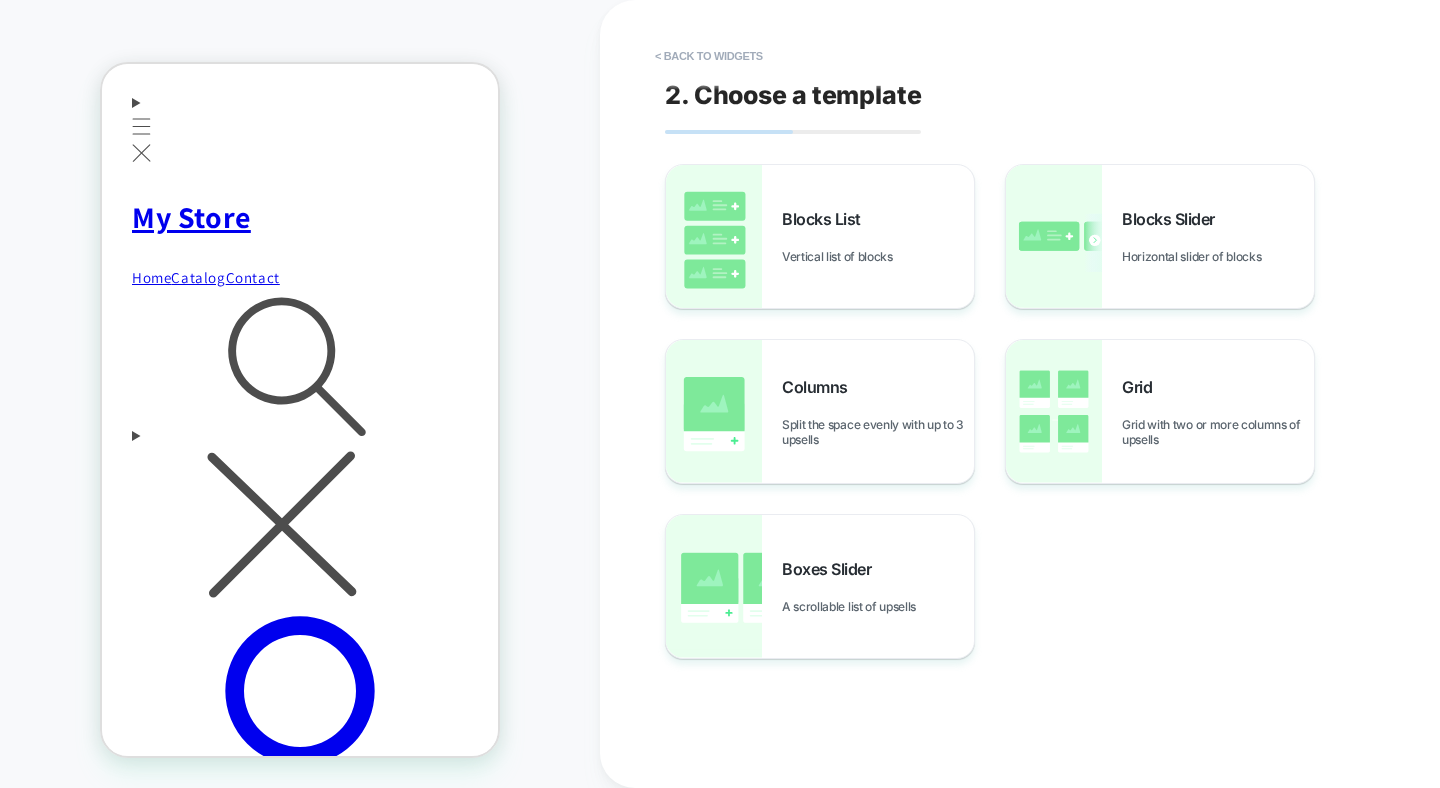 scroll, scrollTop: 233, scrollLeft: 0, axis: vertical 